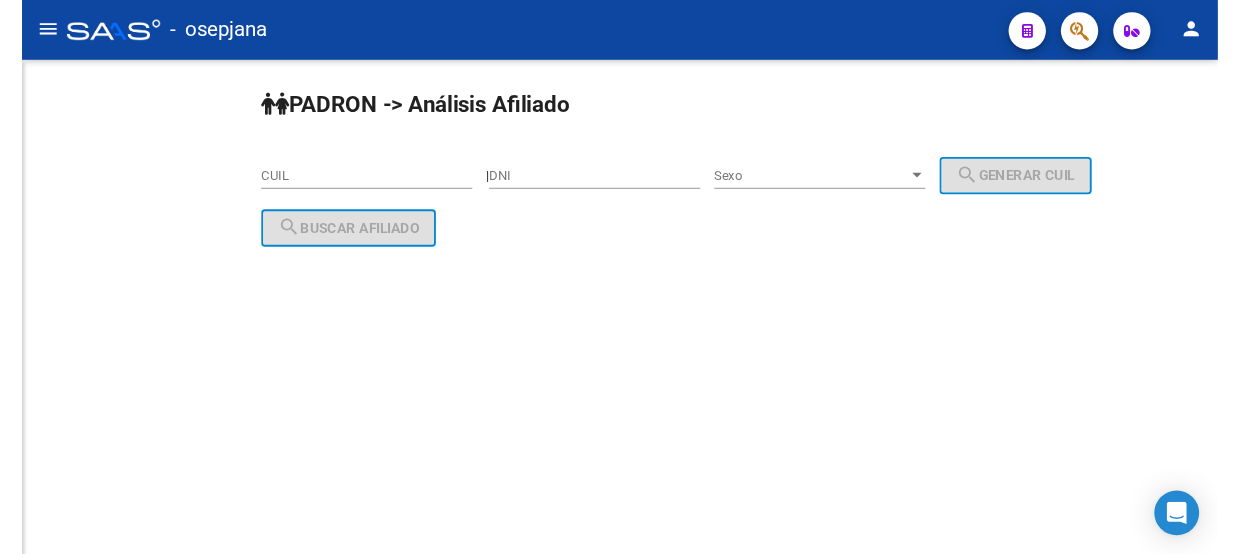 scroll, scrollTop: 0, scrollLeft: 0, axis: both 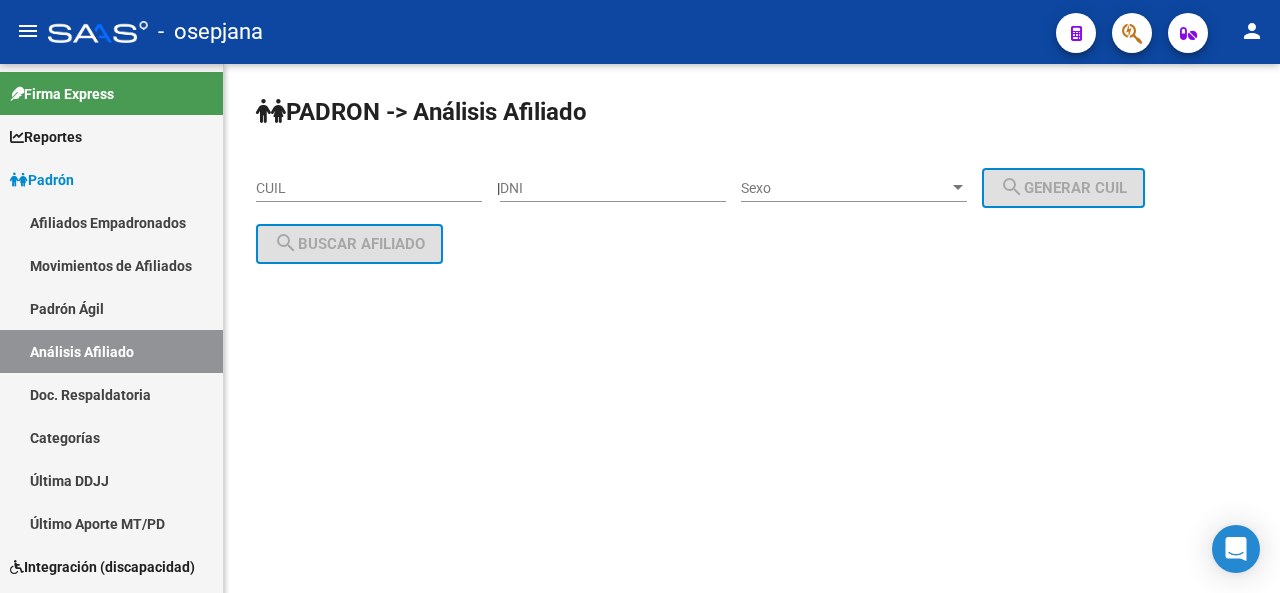 click on "CUIL" at bounding box center [369, 188] 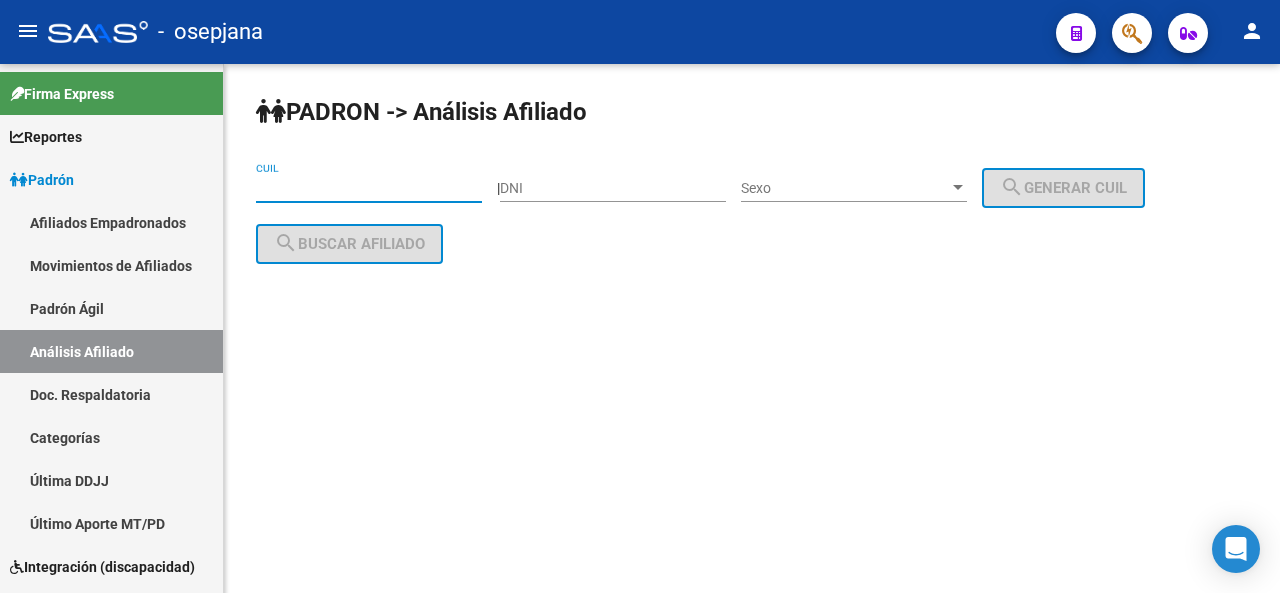 paste on "[CUIL]" 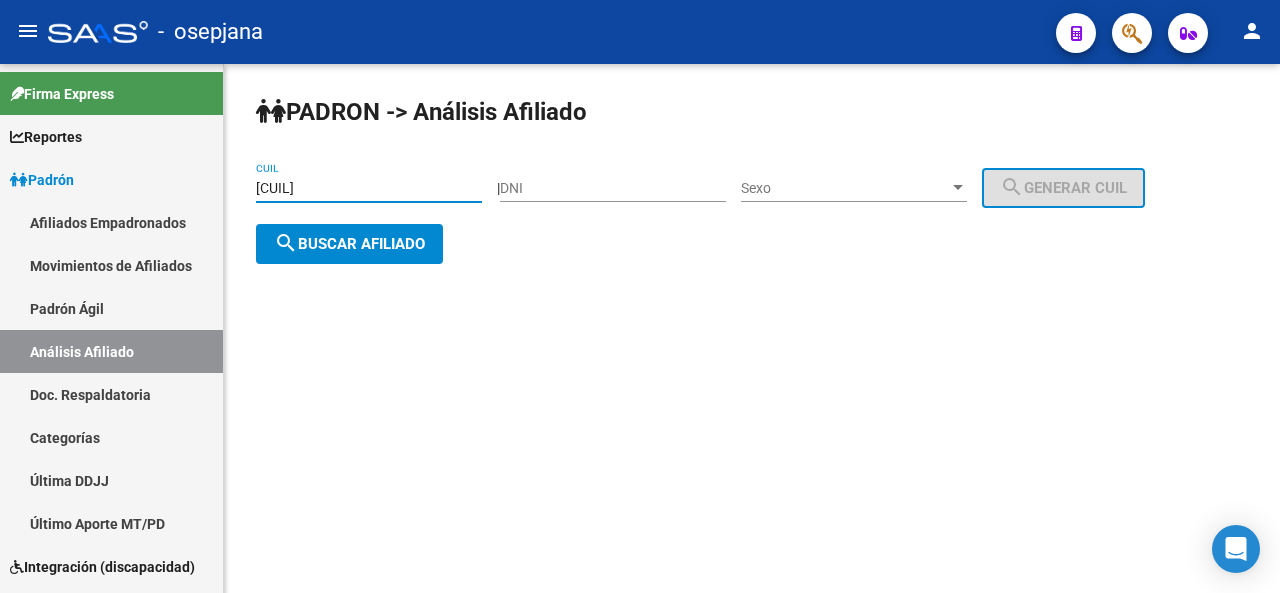 type on "[CUIL]" 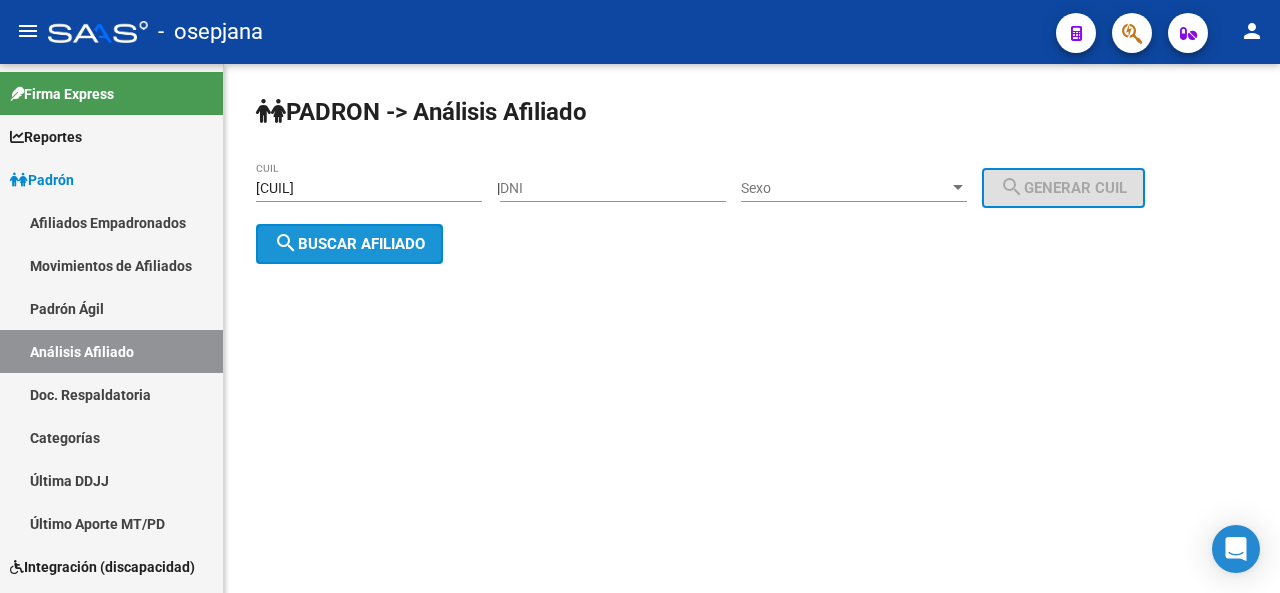 click on "search  Buscar afiliado" 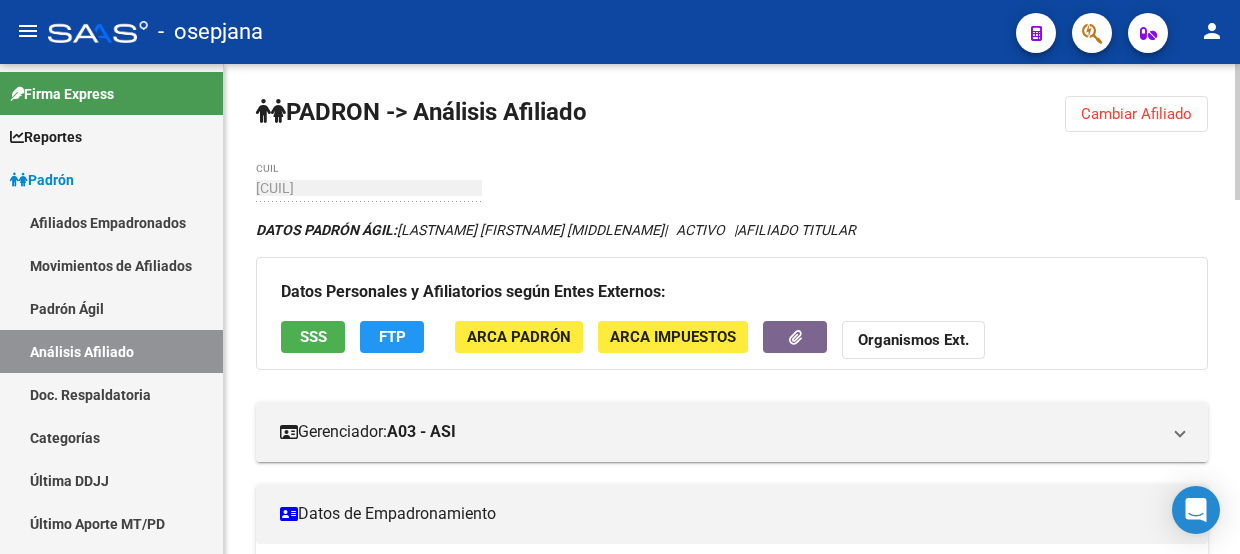 click 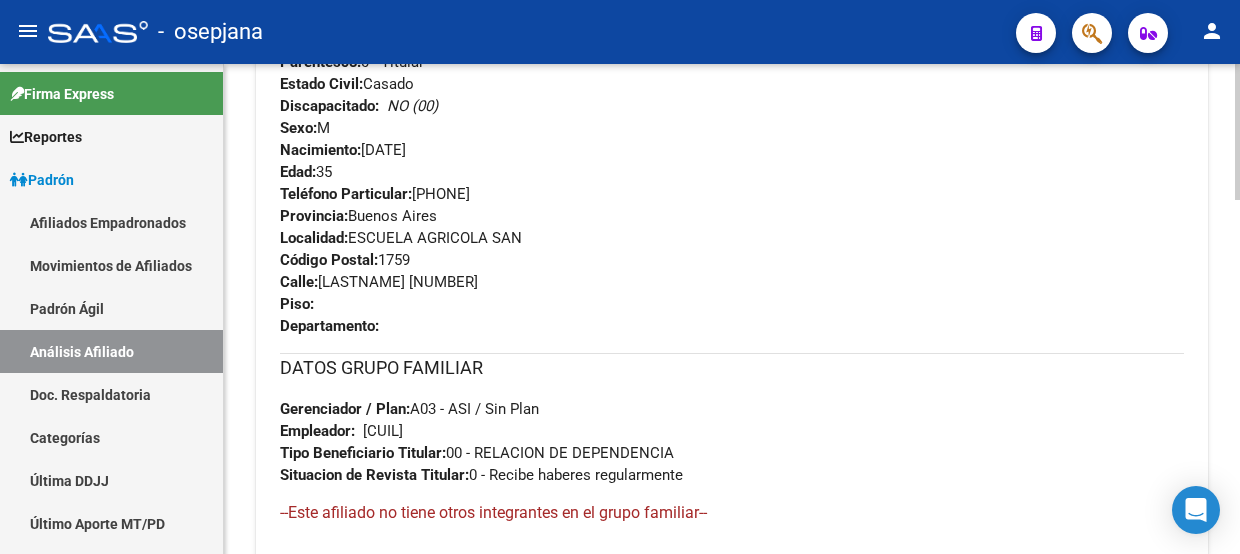 click on "menu -   osepjana  person    Firma Express     Reportes Padrón Traspasos x O.S. Traspasos x Gerenciador Traspasos x Provincia Nuevos Aportantes Métricas - Padrón SSS Métricas - Crecimiento Población    Padrón Afiliados Empadronados Movimientos de Afiliados Padrón Ágil Análisis Afiliado Doc. Respaldatoria Categorías Última DDJJ Último Aporte MT/PD    Integración (discapacidad) Certificado Discapacidad    Explorador de Archivos Sistemas Externos Inserciones Manuales de Padrón Ágil SSS Traspasos Res. 01/2025 y Revs. Opciones Diarias (+) RG - Altas ONLINE (+) RG - Bajas ONLINE (+) MT - Altas ONLINE (+) MT - Bajas ONLINE (+) MT - Adhesiones (+) Padrón Completo SSS MT - Bajas Directas Novedades Recibidas Novedades Aceptadas Novedades Rechazadas Padrón Desempleo RG - Expedientes MT - Familiares MT - Inconsistencias RG - Bajas Opción (papel) RG - Altas Opción (papel) MT - Bajas Opción (papel) MT - Altas Opción (papel) RG - Inconsistencias (papel) MT - Efec. Soc. MT - Arg. Trabaja SSS" at bounding box center (620, 277) 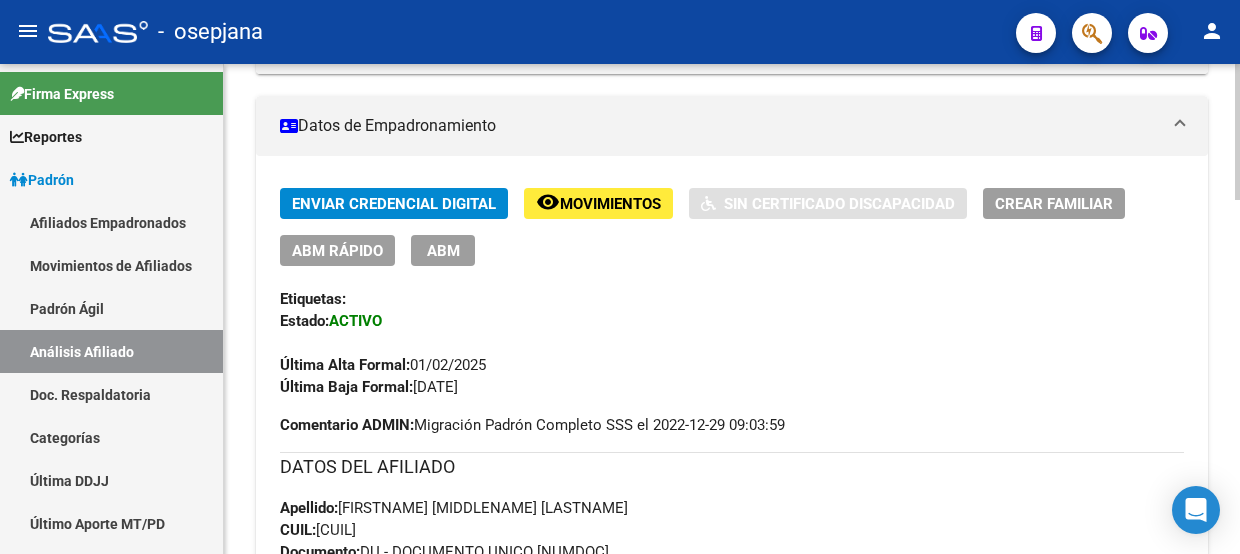 click on "menu -   osepjana  person    Firma Express     Reportes Padrón Traspasos x O.S. Traspasos x Gerenciador Traspasos x Provincia Nuevos Aportantes Métricas - Padrón SSS Métricas - Crecimiento Población    Padrón Afiliados Empadronados Movimientos de Afiliados Padrón Ágil Análisis Afiliado Doc. Respaldatoria Categorías Última DDJJ Último Aporte MT/PD    Integración (discapacidad) Certificado Discapacidad    Explorador de Archivos Sistemas Externos Inserciones Manuales de Padrón Ágil SSS Traspasos Res. 01/2025 y Revs. Opciones Diarias (+) RG - Altas ONLINE (+) RG - Bajas ONLINE (+) MT - Altas ONLINE (+) MT - Bajas ONLINE (+) MT - Adhesiones (+) Padrón Completo SSS MT - Bajas Directas Novedades Recibidas Novedades Aceptadas Novedades Rechazadas Padrón Desempleo RG - Expedientes MT - Familiares MT - Inconsistencias RG - Bajas Opción (papel) RG - Altas Opción (papel) MT - Bajas Opción (papel) MT - Altas Opción (papel) RG - Inconsistencias (papel) MT - Efec. Soc. MT - Arg. Trabaja SSS" at bounding box center [620, 277] 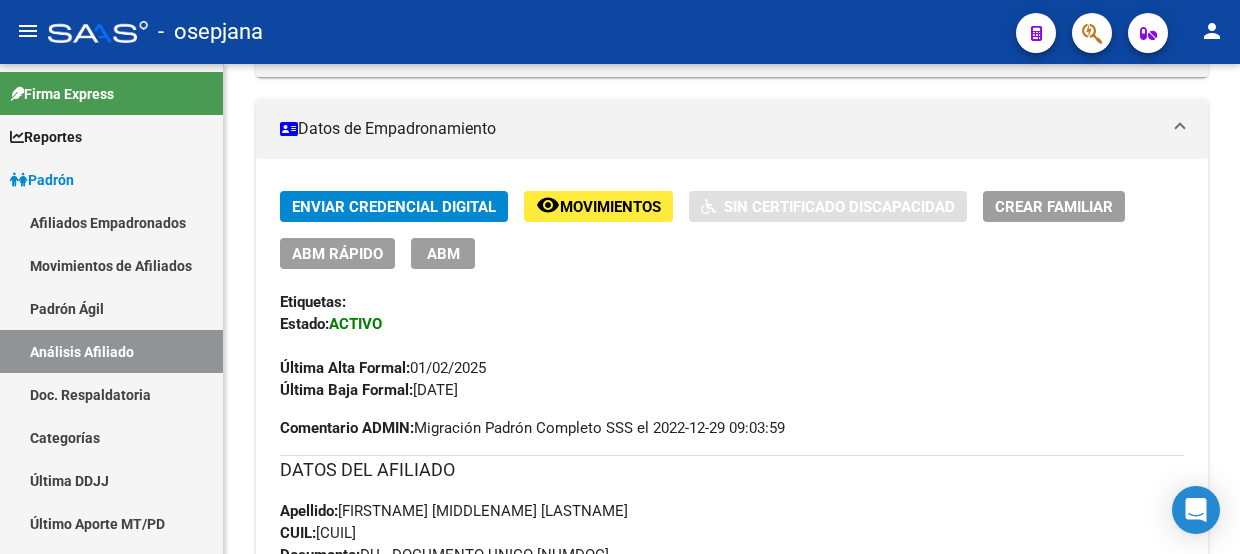 click on "ABM Rápido" 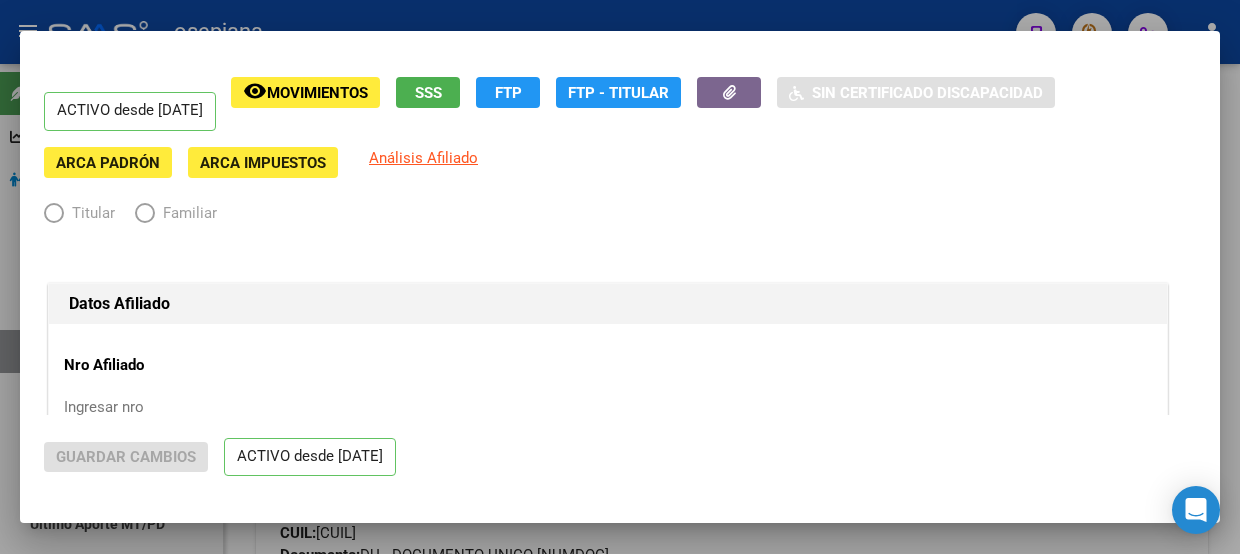 radio on "true" 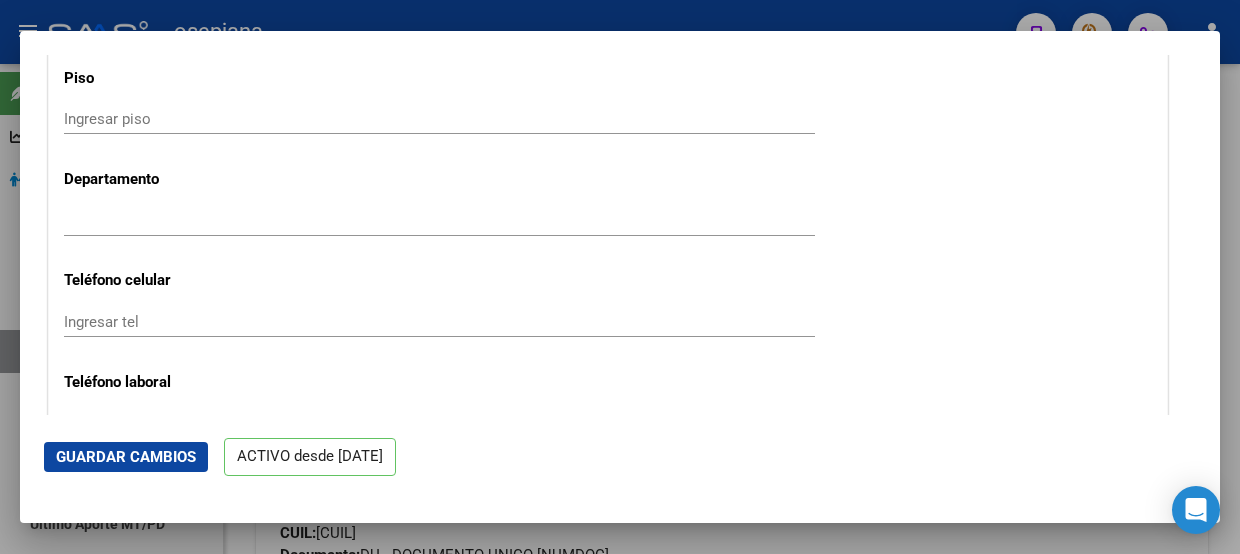 scroll, scrollTop: 2674, scrollLeft: 0, axis: vertical 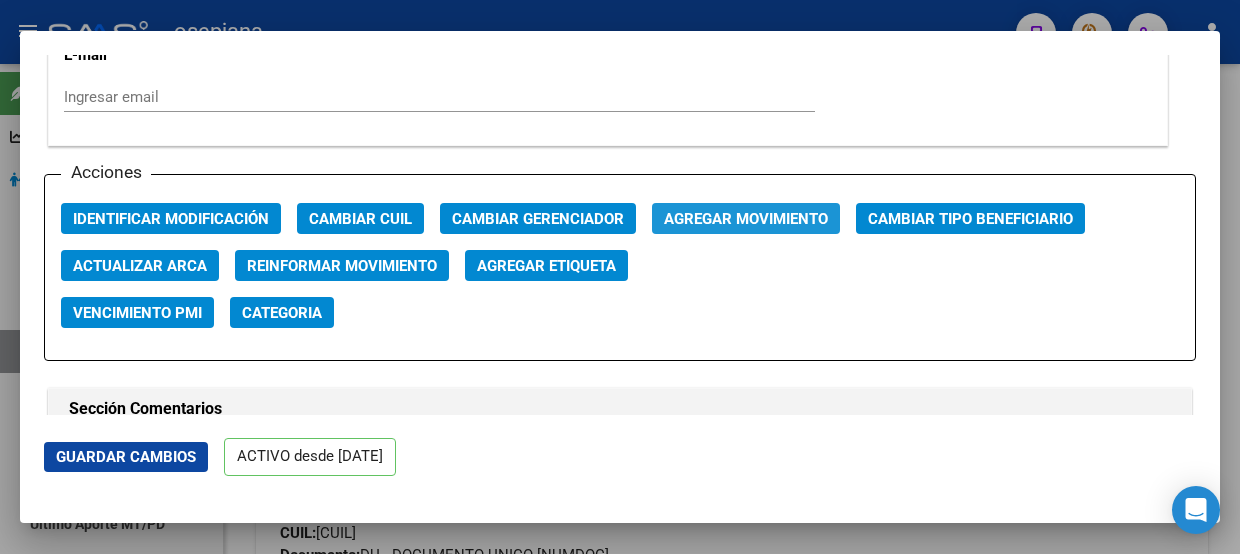 click on "Agregar Movimiento" 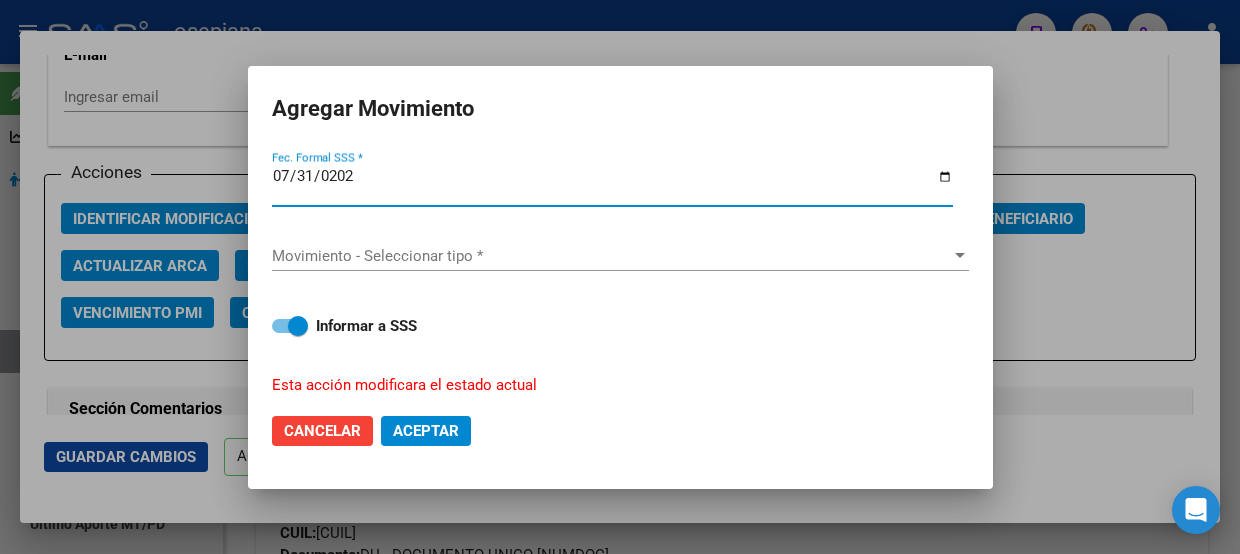 type on "2025-07-31" 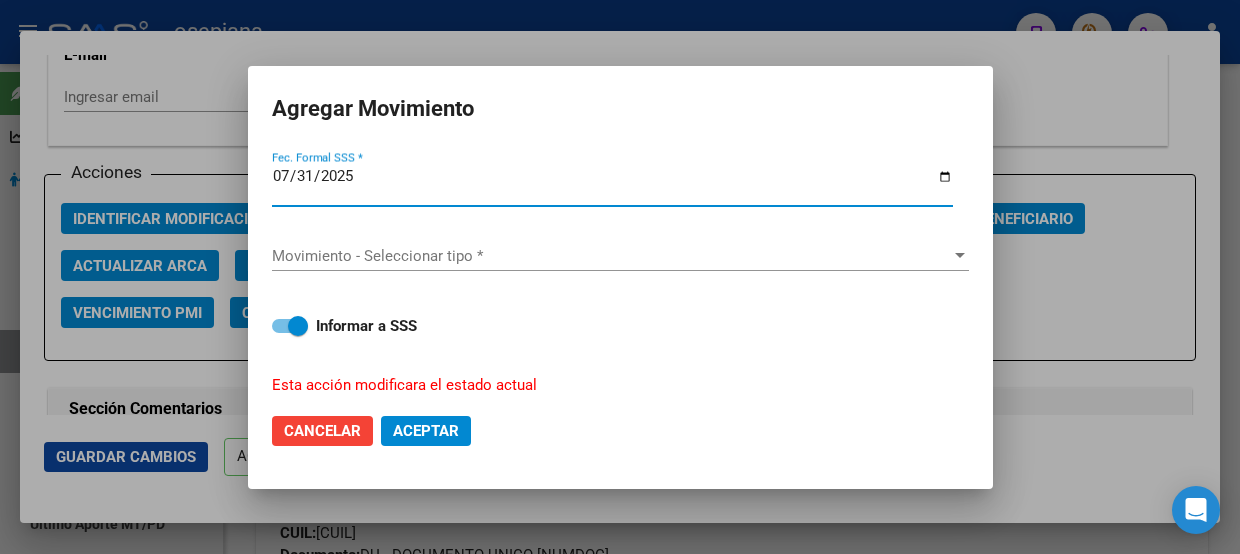 click on "Movimiento - Seleccionar tipo *" at bounding box center [611, 256] 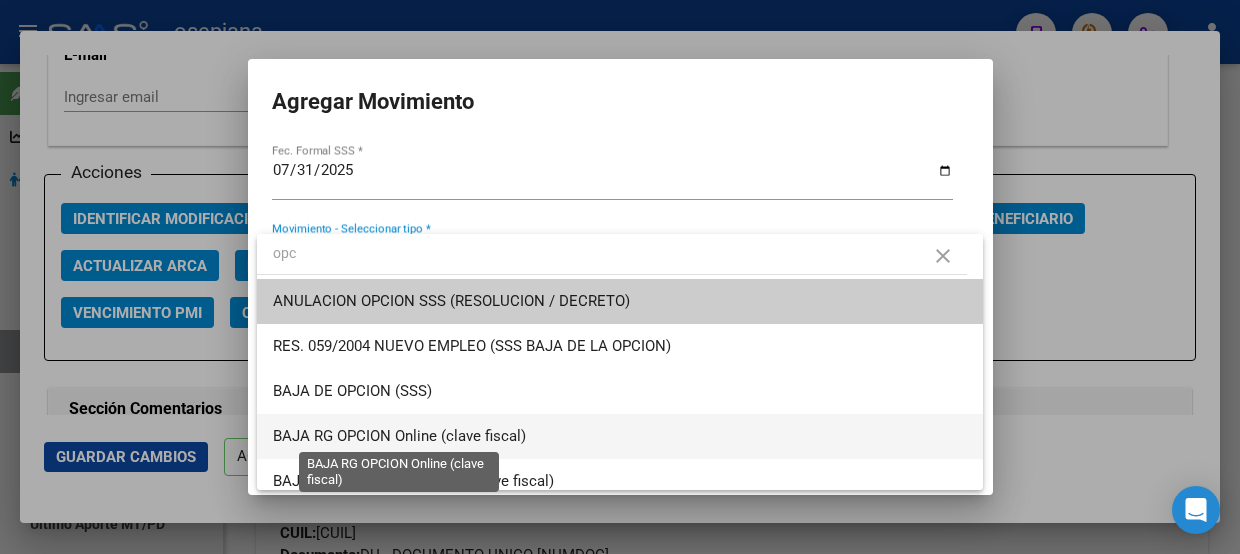 type on "opc" 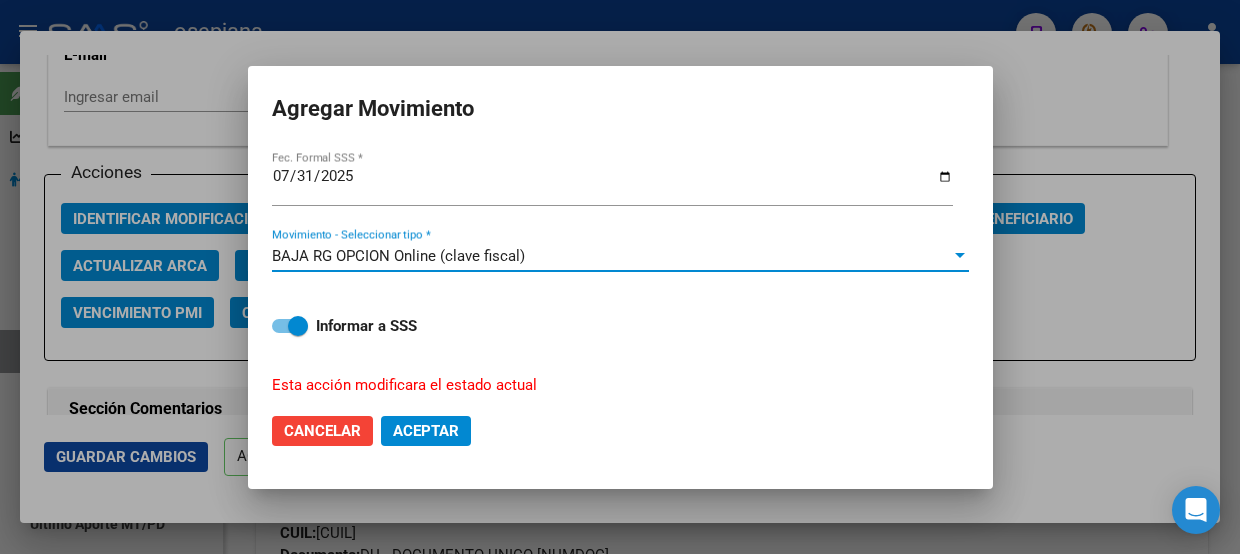 click on "Aceptar" 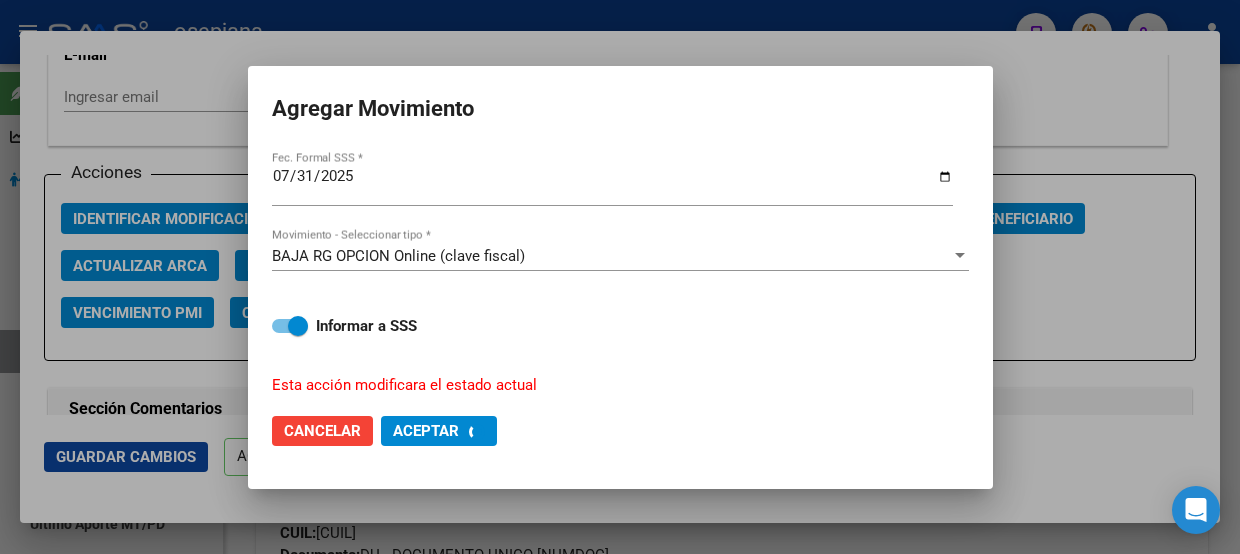 checkbox on "false" 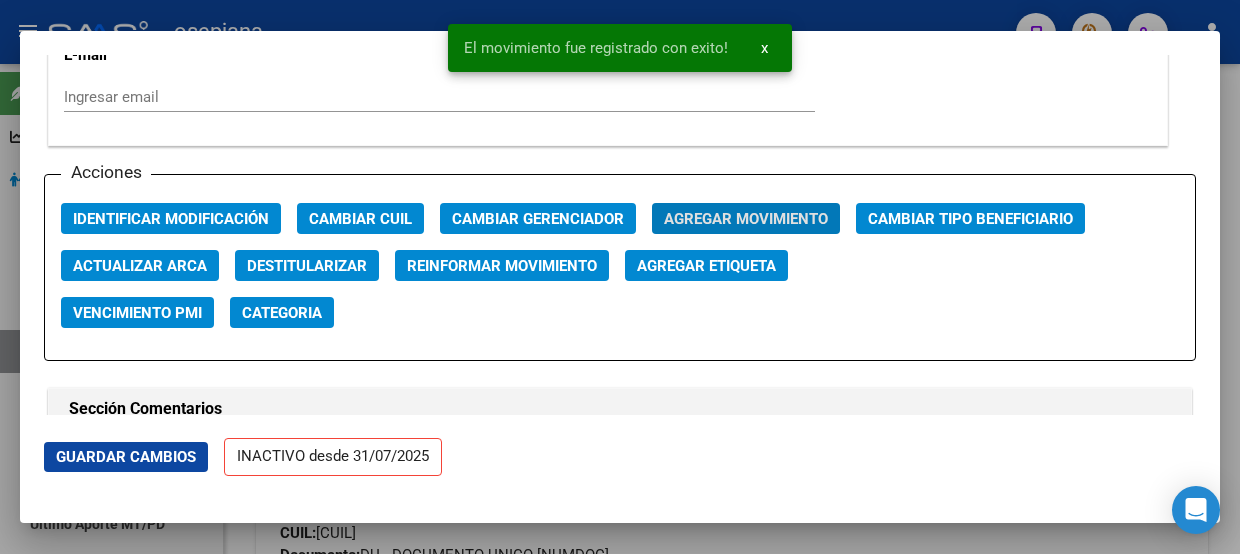 click on "Guardar Cambios" 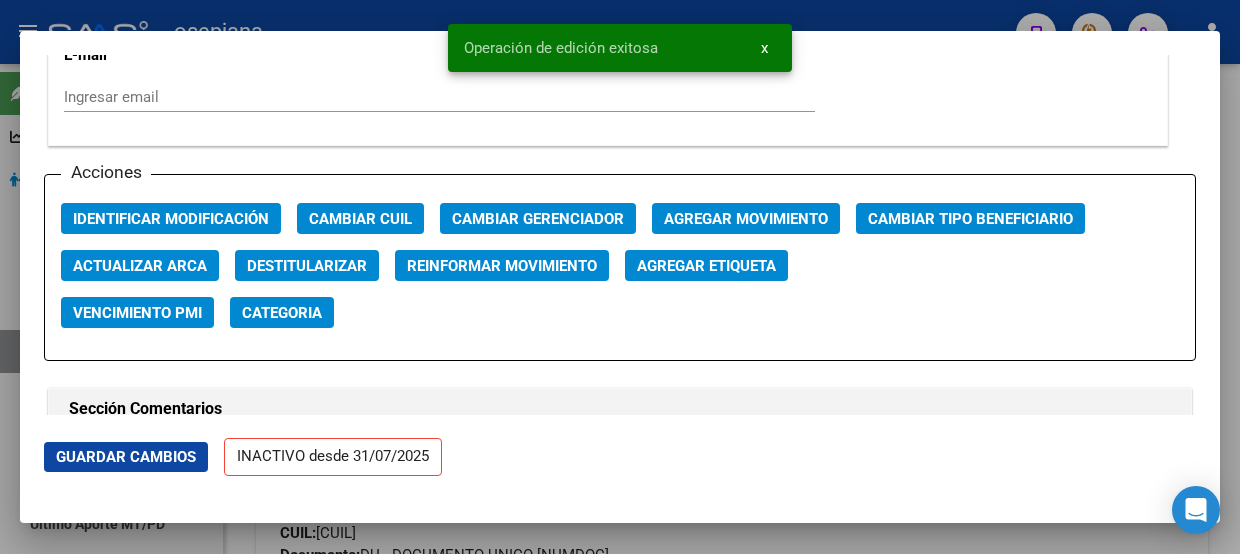 click at bounding box center (620, 277) 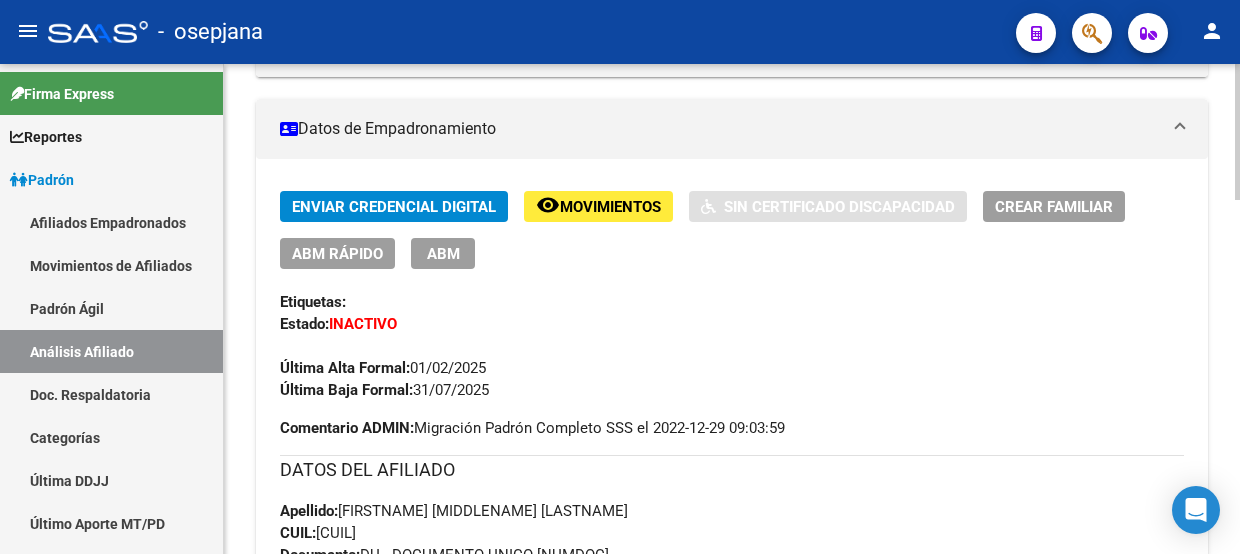 scroll, scrollTop: 0, scrollLeft: 0, axis: both 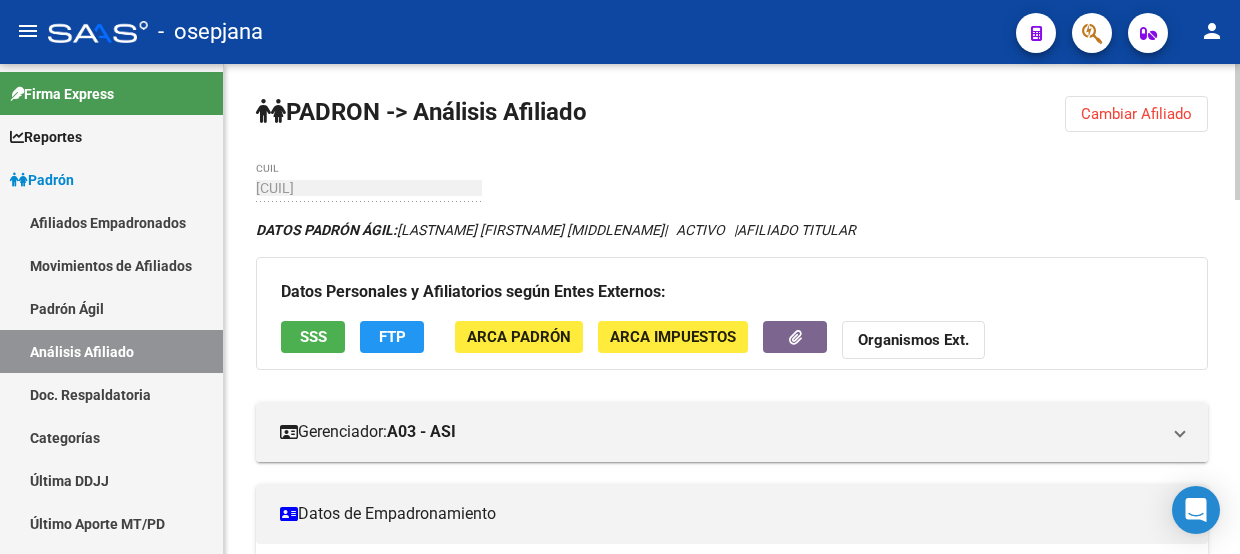 click on "menu -   osepjana  person    Firma Express     Reportes Padrón Traspasos x O.S. Traspasos x Gerenciador Traspasos x Provincia Nuevos Aportantes Métricas - Padrón SSS Métricas - Crecimiento Población    Padrón Afiliados Empadronados Movimientos de Afiliados Padrón Ágil Análisis Afiliado Doc. Respaldatoria Categorías Última DDJJ Último Aporte MT/PD    Integración (discapacidad) Certificado Discapacidad    Explorador de Archivos Sistemas Externos Inserciones Manuales de Padrón Ágil SSS Traspasos Res. 01/2025 y Revs. Opciones Diarias (+) RG - Altas ONLINE (+) RG - Bajas ONLINE (+) MT - Altas ONLINE (+) MT - Bajas ONLINE (+) MT - Adhesiones (+) Padrón Completo SSS MT - Bajas Directas Novedades Recibidas Novedades Aceptadas Novedades Rechazadas Padrón Desempleo RG - Expedientes MT - Familiares MT - Inconsistencias RG - Bajas Opción (papel) RG - Altas Opción (papel) MT - Bajas Opción (papel) MT - Altas Opción (papel) RG - Inconsistencias (papel) MT - Efec. Soc. MT - Arg. Trabaja SSS" at bounding box center [620, 277] 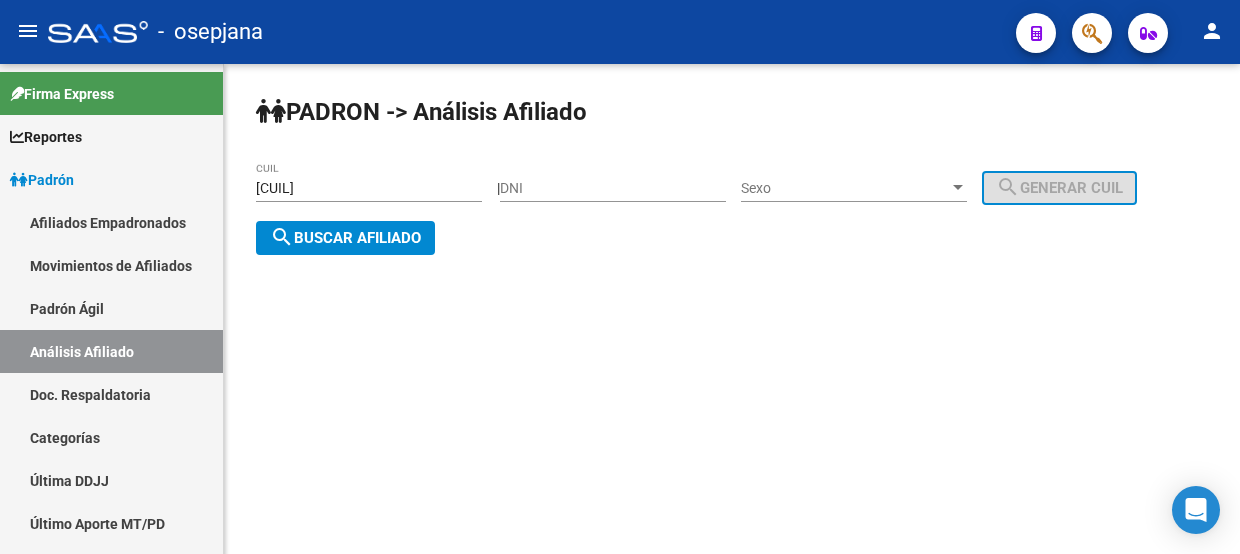click on "[CUIL]" at bounding box center (369, 188) 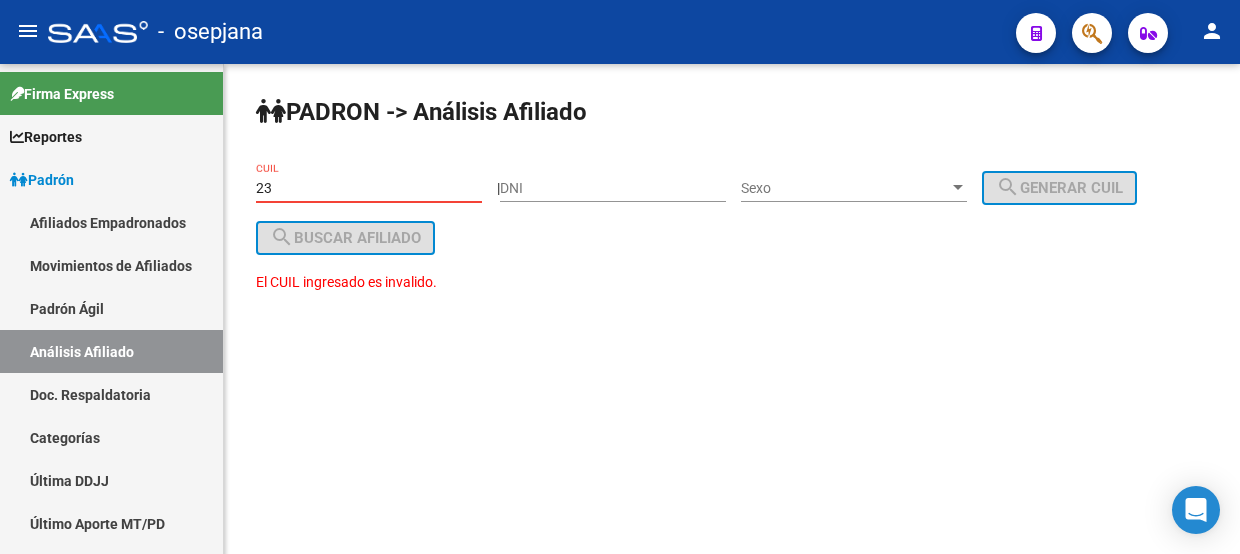 type on "2" 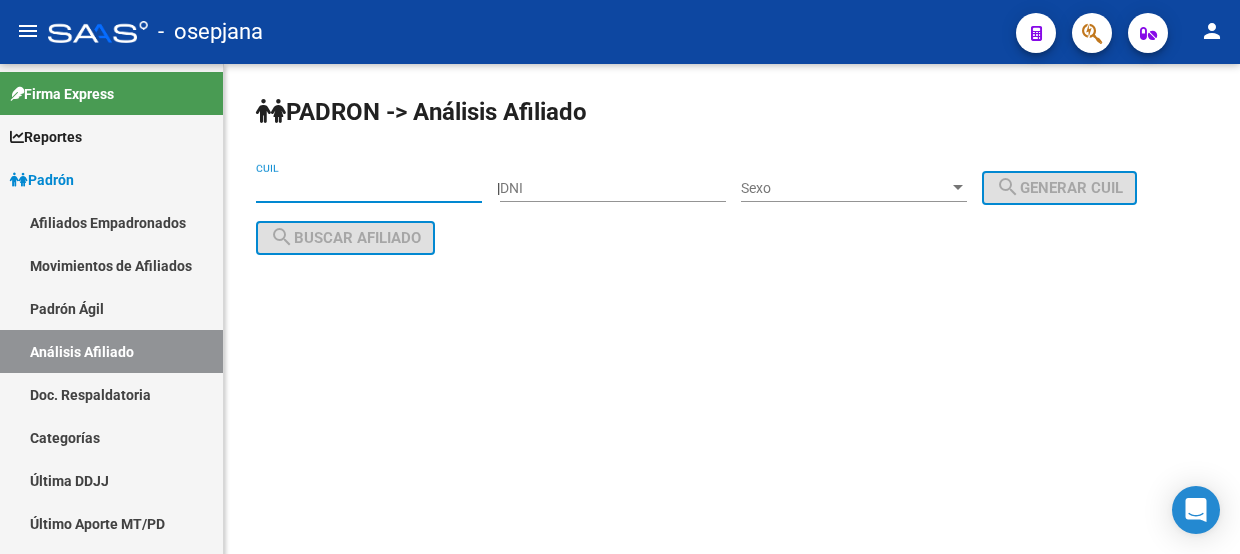 paste on "[NUMBER]-[NUMBER]-[NUMBER]" 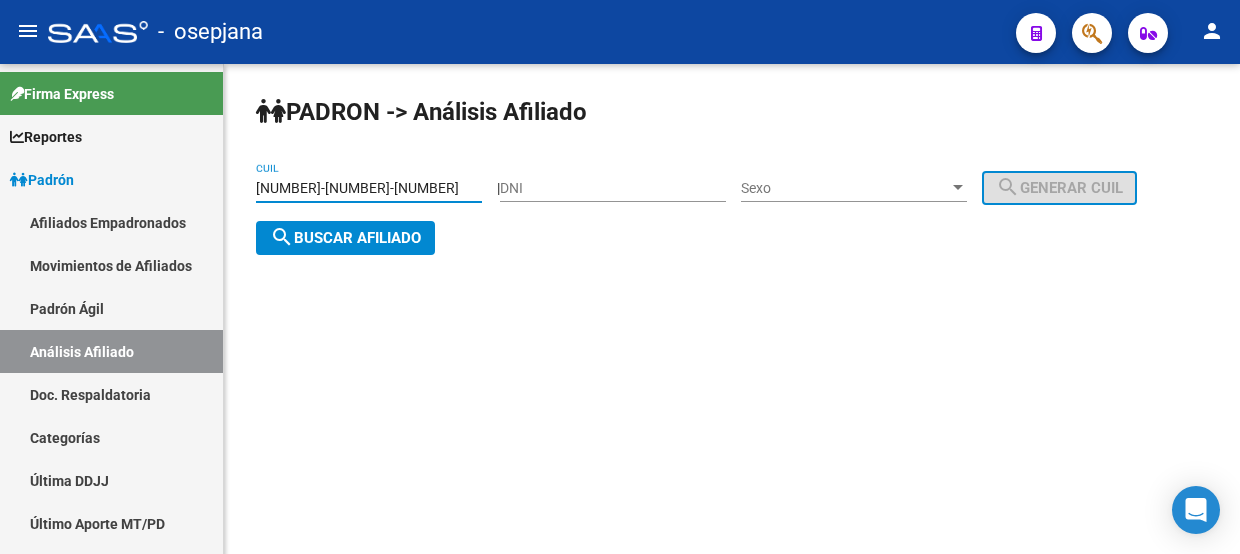 click on "search  Buscar afiliado" 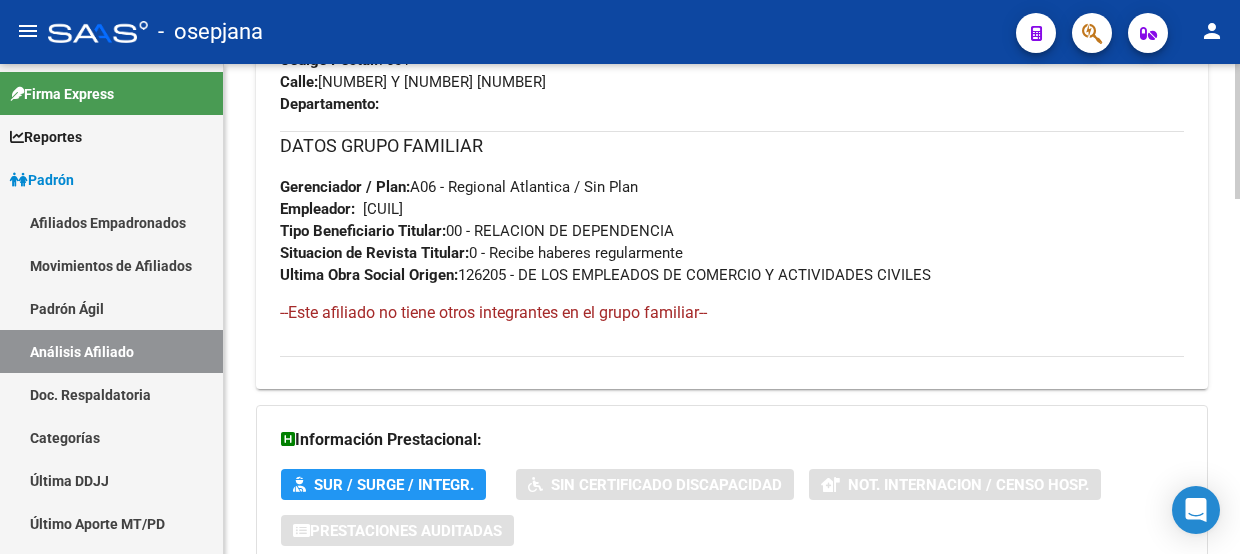 scroll, scrollTop: 1146, scrollLeft: 0, axis: vertical 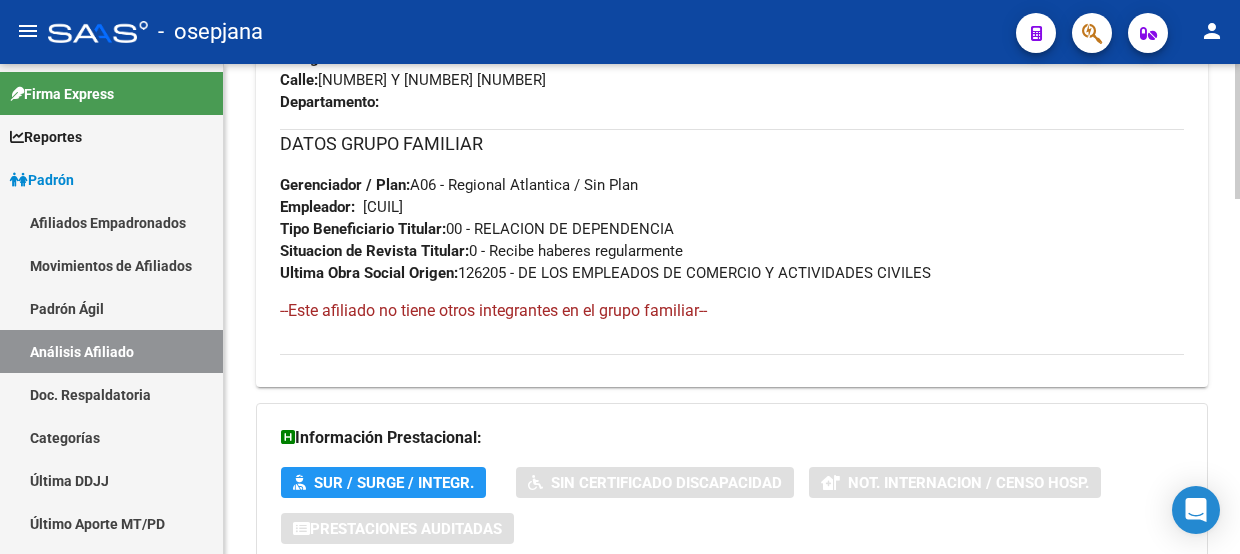 click on "20-38697473-0 CUIL DATOS PADRÓN ÁGIL: LEIVA LUCAS NAHUEL | INACTIVO | AFILIADO TITULAR Datos Personales y Afiliatorios según Entes Externos: SSS FTP ARCA Padrón ARCA Impuestos Organismos Ext. Gerenciador: A06 - Regional Atlantica Atención telefónica: Atención emergencias: Otros Datos Útiles: Datos de Empadronamiento Enviar Credencial Digital remove_red_eye Movimientos Sin Certificado Discapacidad Crear Familiar ABM Rápido ABM Etiquetas: Estado: INACTIVO Última Alta Formal: 01/[MM]/[YYYY] Última Baja Formal: 31/[MM]/[YYYY] Ultimo Tipo Movimiento Baja: CULMINACION FONDO DE DESEMPLEO (ANSES) Comentario ADMIN: ALTA AUTOMATICA POR ADHESION AFIP el 2023-10-04 16:39:28 DATOS DEL AFILIADO Apellido: LEIVA CUIL: 20386974730 Documento: DU - DOCUMENTO UNICO 38697473 Nacionalidad: ARGENTINA Parentesco: 0 - Titular Estado Civil: Soltero Discapacitado: NO (00) Sexo: M Nacimiento: 29/[MM]/[YYYY] Edad: 29" 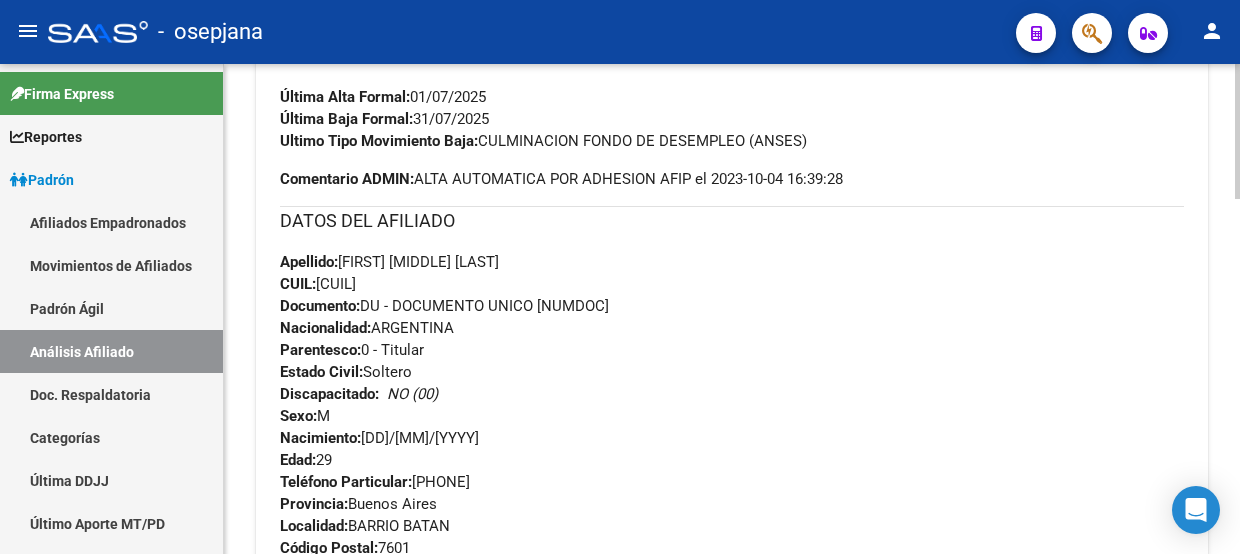 click 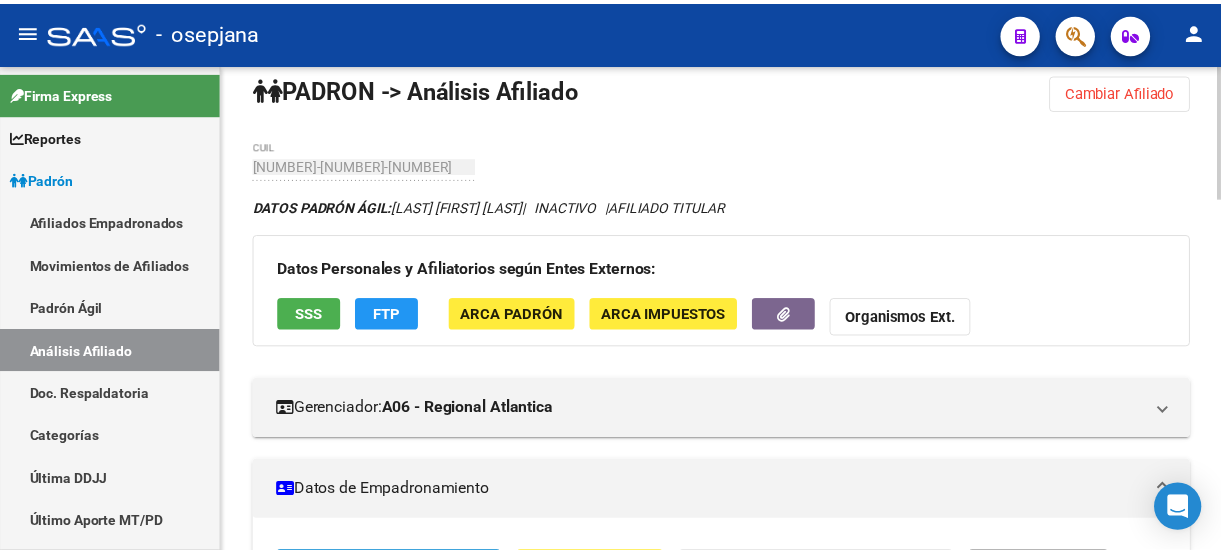 scroll, scrollTop: 0, scrollLeft: 0, axis: both 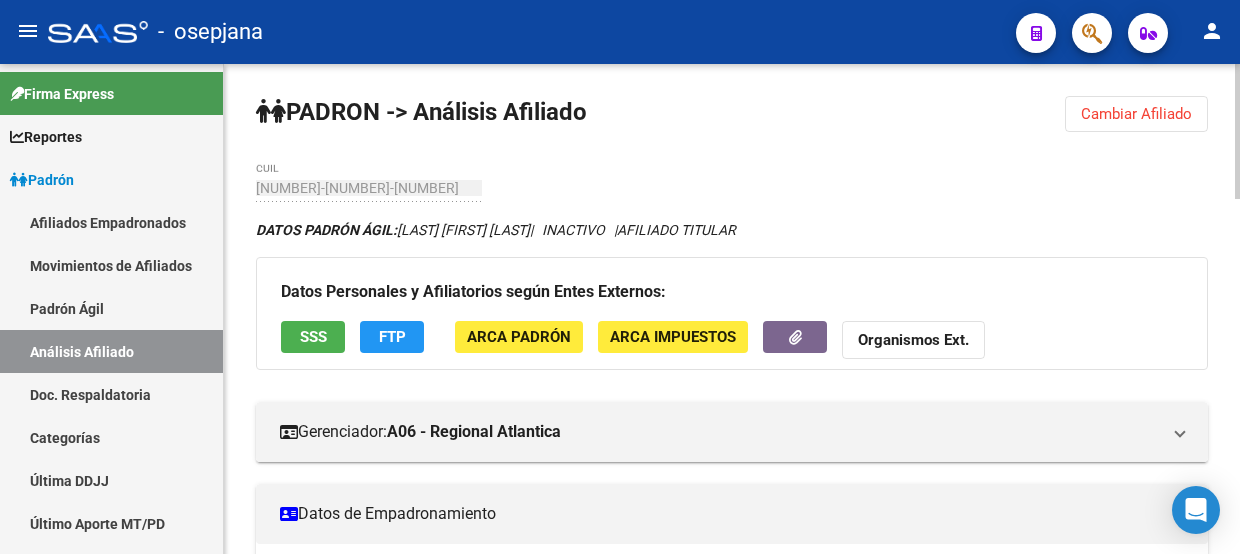 click 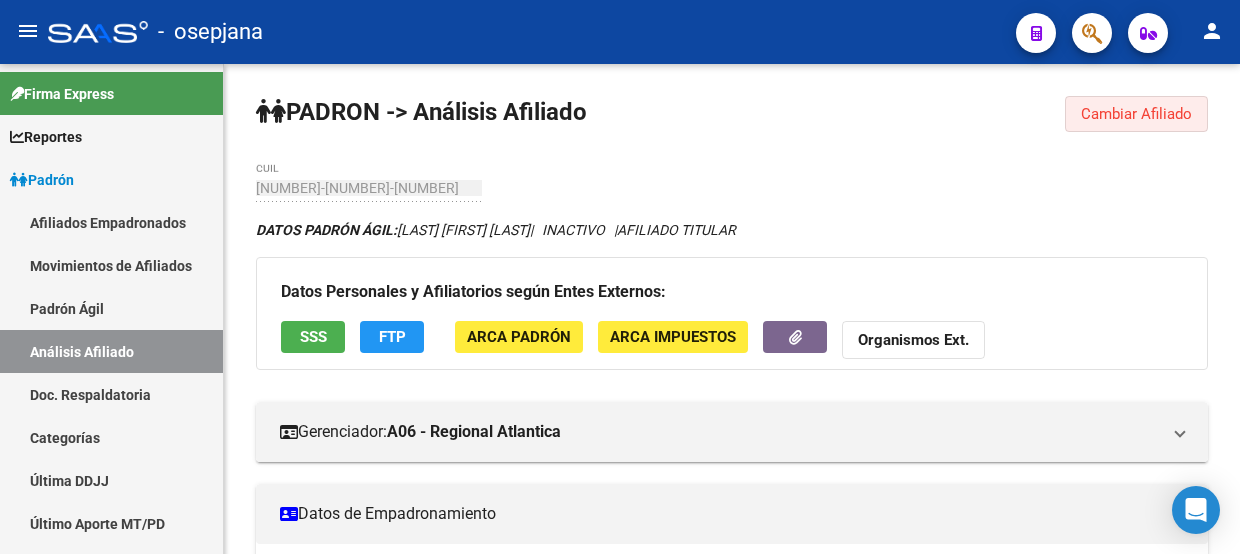 click on "Cambiar Afiliado" 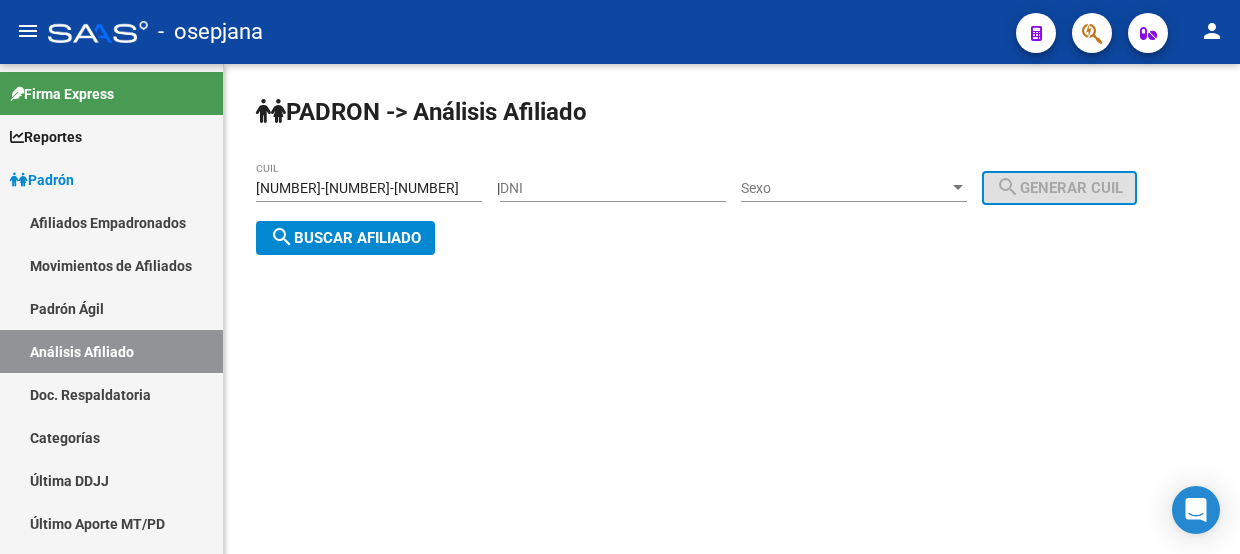 click on "[NUMBER]-[NUMBER]-[NUMBER]" at bounding box center [369, 188] 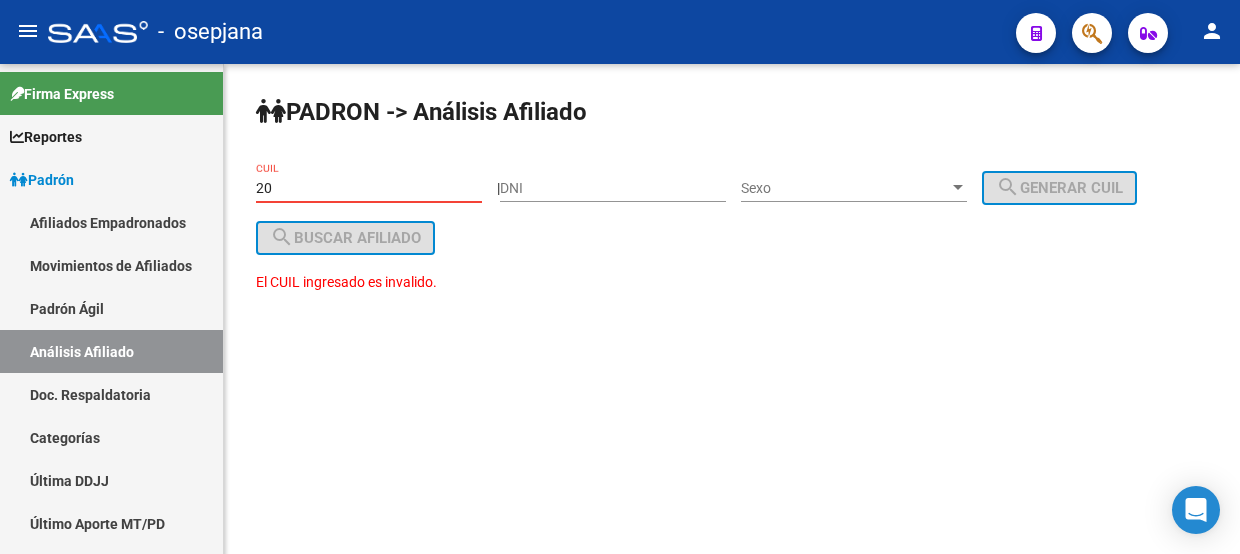 type on "2" 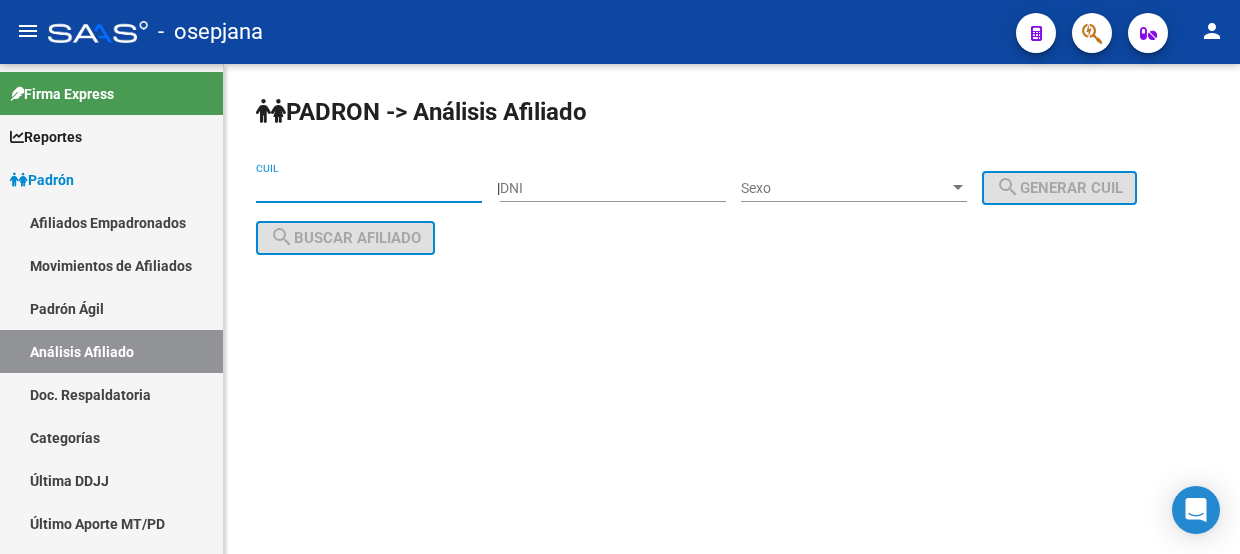 paste on "[CUIL]" 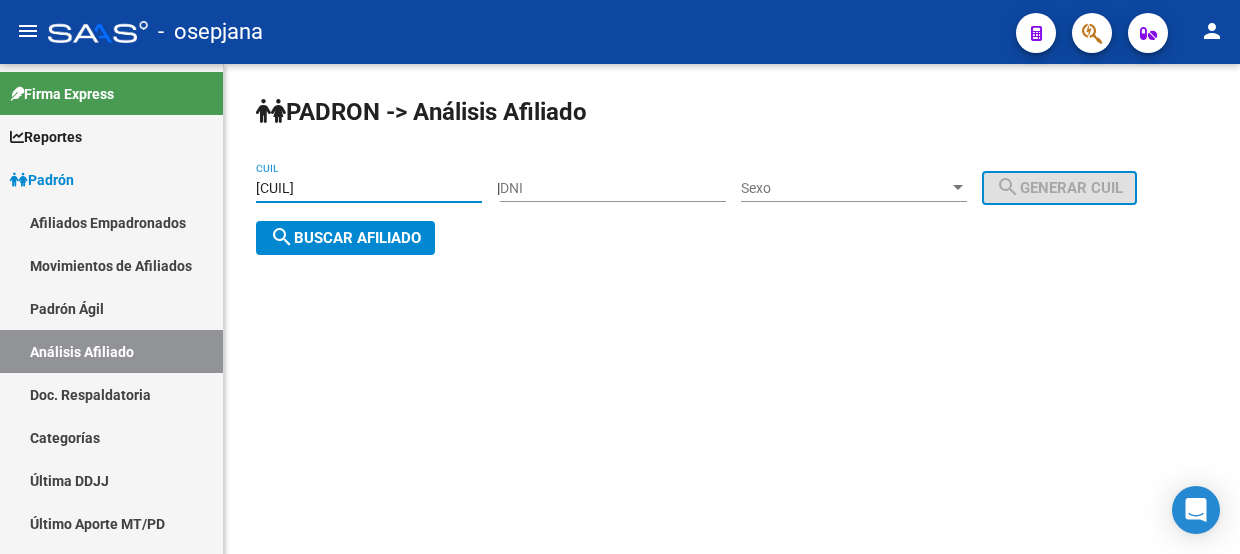 type on "[CUIL]" 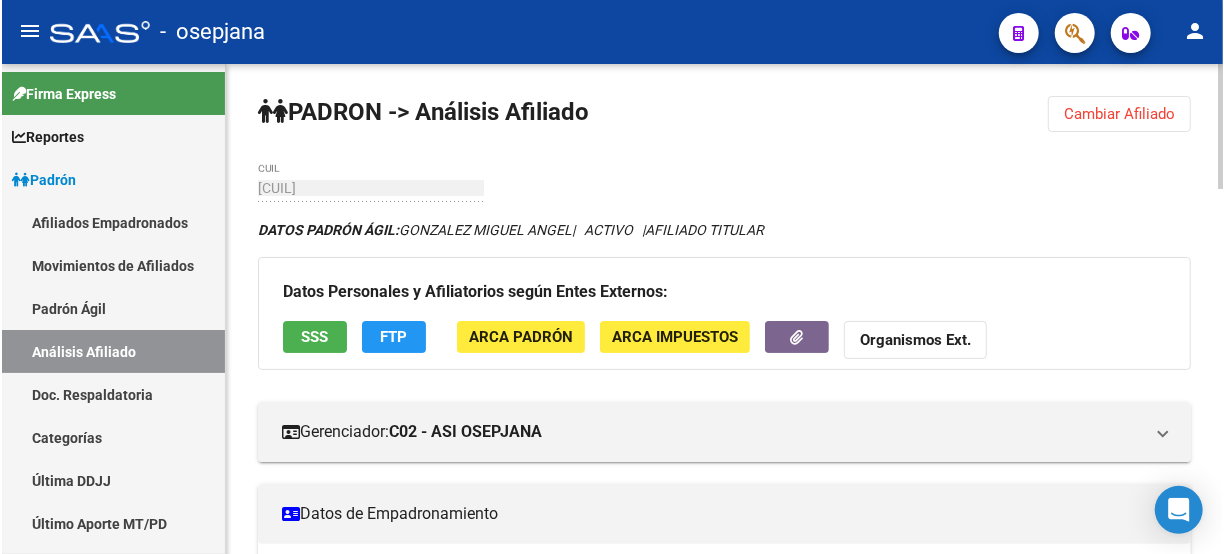 scroll, scrollTop: 490, scrollLeft: 0, axis: vertical 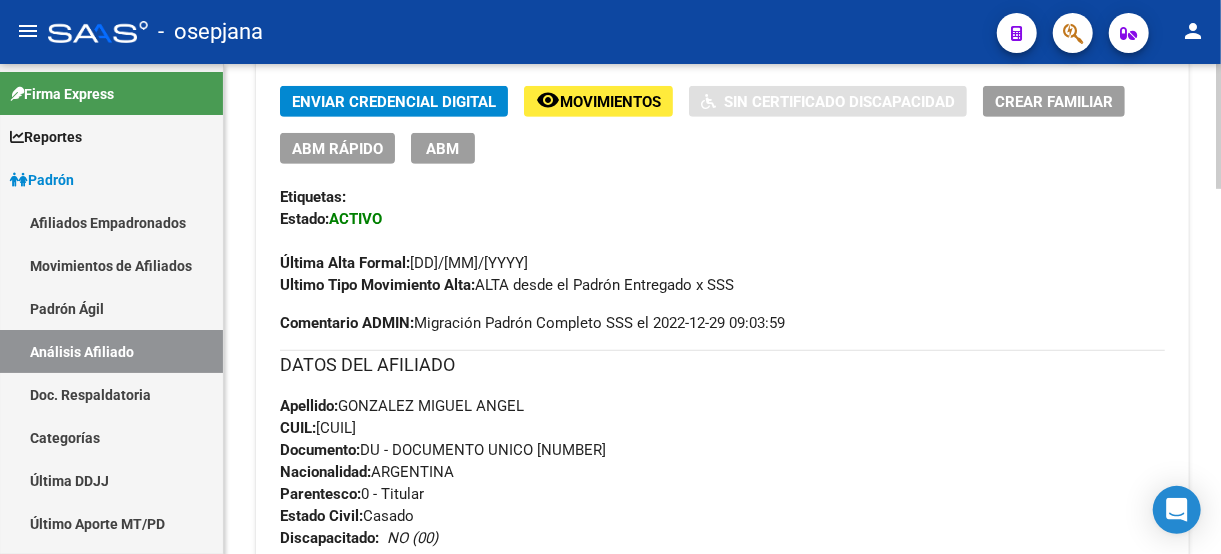 click on "menu -   osepjana  person    Firma Express     Reportes Padrón Traspasos x O.S. Traspasos x Gerenciador Traspasos x Provincia Nuevos Aportantes Métricas - Padrón SSS Métricas - Crecimiento Población    Padrón Afiliados Empadronados Movimientos de Afiliados Padrón Ágil Análisis Afiliado Doc. Respaldatoria Categorías Última DDJJ Último Aporte MT/PD    Integración (discapacidad) Certificado Discapacidad    Explorador de Archivos Sistemas Externos Inserciones Manuales de Padrón Ágil SSS Traspasos Res. 01/2025 y Revs. Opciones Diarias (+) RG - Altas ONLINE (+) RG - Bajas ONLINE (+) MT - Altas ONLINE (+) MT - Bajas ONLINE (+) MT - Adhesiones (+) Padrón Completo SSS MT - Bajas Directas Novedades Recibidas Novedades Aceptadas Novedades Rechazadas Padrón Desempleo RG - Expedientes MT - Familiares MT - Inconsistencias RG - Bajas Opción (papel) RG - Altas Opción (papel) MT - Bajas Opción (papel) MT - Altas Opción (papel) RG - Inconsistencias (papel) MT - Efec. Soc. MT - Arg. Trabaja SSS" at bounding box center [610, 277] 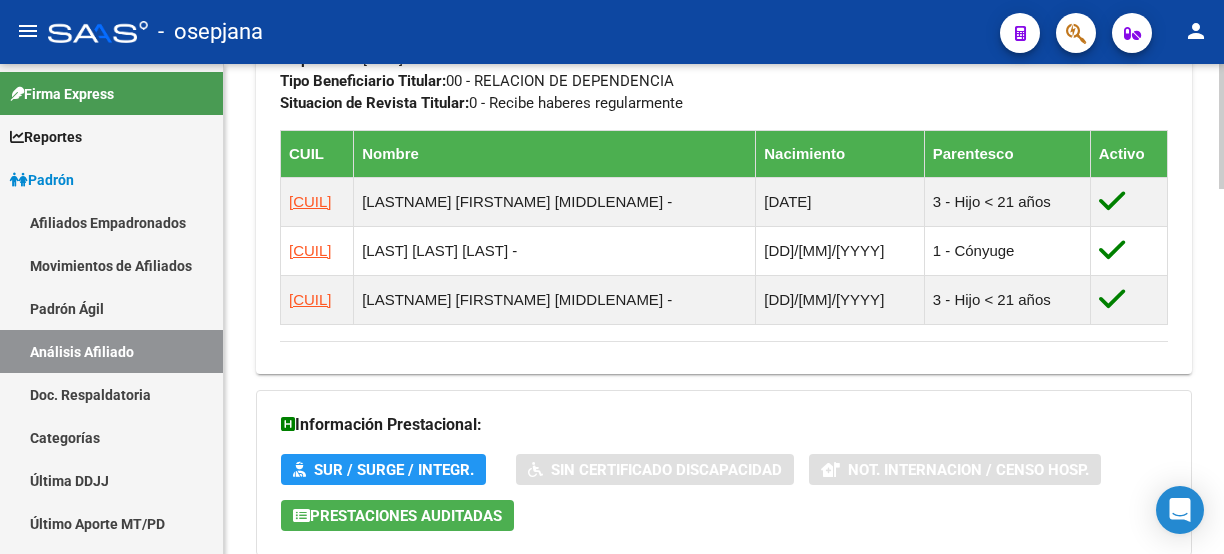 scroll, scrollTop: 1323, scrollLeft: 0, axis: vertical 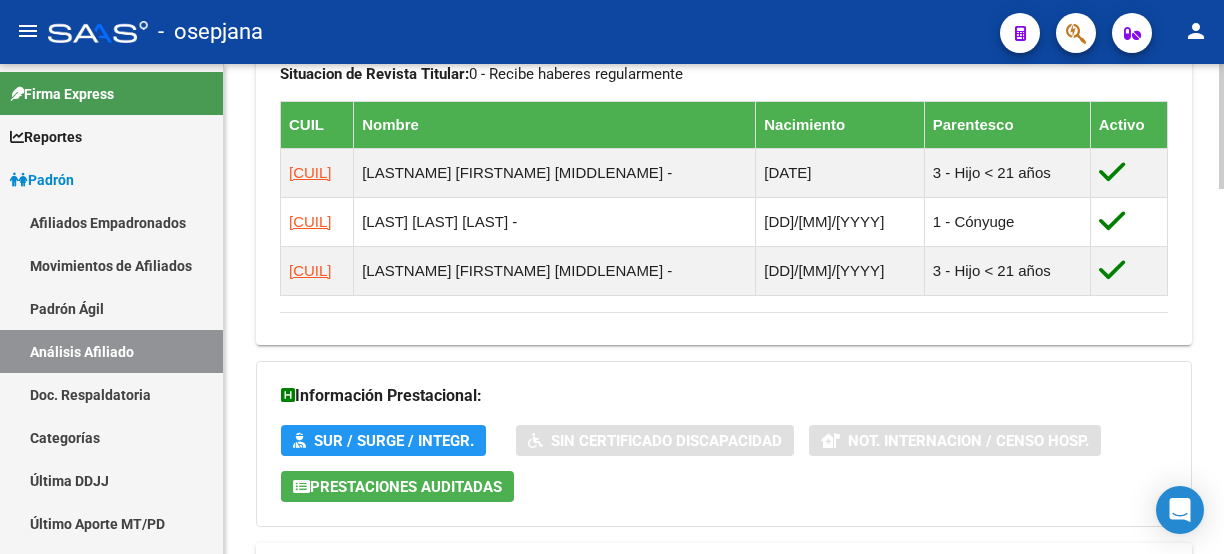 click on "DATOS PADRÓN ÁGIL:  [LASTNAME] [FIRSTNAME] [MIDDLENAME]     |   ACTIVO   |     AFILIADO TITULAR  Datos Personales y Afiliatorios según Entes Externos: SSS FTP ARCA Padrón ARCA Impuestos Organismos Ext.    Gerenciador:      C02 - ASI OSEPJANA Atención telefónica: Atención emergencias: Otros Datos Útiles:    Datos de Empadronamiento  Enviar Credencial Digital remove_red_eye Movimientos    Sin Certificado Discapacidad Crear Familiar ABM Rápido ABM Etiquetas: Estado: ACTIVO Última Alta Formal:  01/12/2014 Ultimo Tipo Movimiento Alta:  ALTA desde el Padrón Entregado x SSS Comentario ADMIN:  Migración Padrón Completo SSS el 2022-12-29 09:03:59 DATOS DEL AFILIADO Apellido:   [LASTNAME] [FIRSTNAME] [MIDDLENAME]          CUIL:  [CUIL] Documento:  DU - DOCUMENTO UNICO [NUMDOC]  Nacionalidad:  ARGENTINA Parentesco:  0 - Titular Estado Civil:  Casado Discapacitado:    NO (00) Sexo:  M Nacimiento:  [DD]/[MM]/[YYYY] Edad:  48  Teléfono Particular: Provincia:" 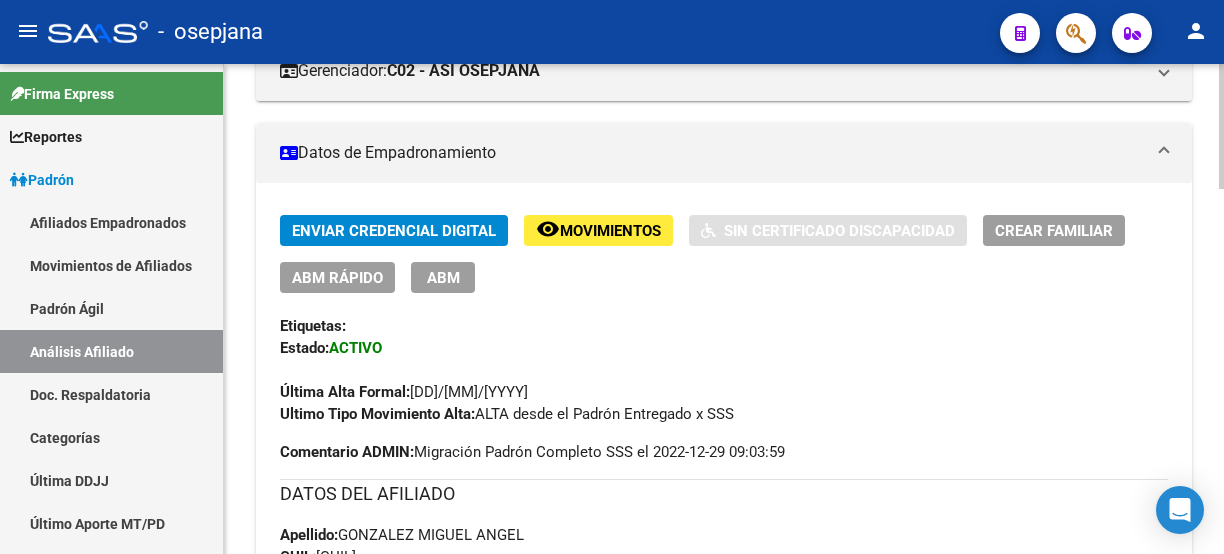 scroll, scrollTop: 332, scrollLeft: 0, axis: vertical 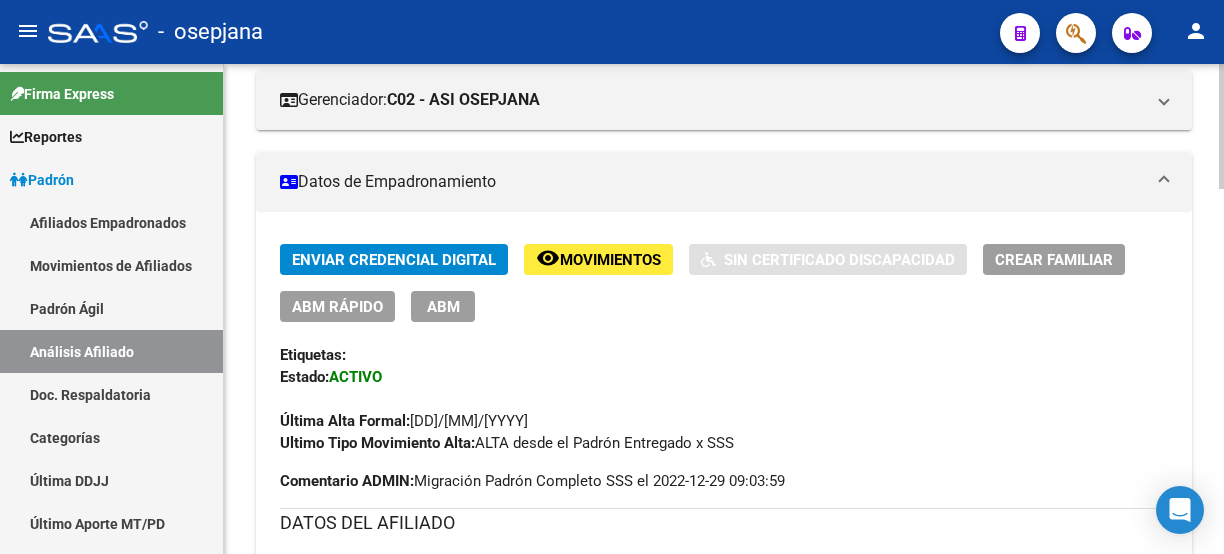 click on "DATOS PADRÓN ÁGIL:  [LASTNAME] [FIRSTNAME] [MIDDLENAME]     |   ACTIVO   |     AFILIADO TITULAR  Datos Personales y Afiliatorios según Entes Externos: SSS FTP ARCA Padrón ARCA Impuestos Organismos Ext.    Gerenciador:      C02 - ASI OSEPJANA Atención telefónica: Atención emergencias: Otros Datos Útiles:    Datos de Empadronamiento  Enviar Credencial Digital remove_red_eye Movimientos    Sin Certificado Discapacidad Crear Familiar ABM Rápido ABM Etiquetas: Estado: ACTIVO Última Alta Formal:  01/12/2014 Ultimo Tipo Movimiento Alta:  ALTA desde el Padrón Entregado x SSS Comentario ADMIN:  Migración Padrón Completo SSS el 2022-12-29 09:03:59 DATOS DEL AFILIADO Apellido:   [LASTNAME] [FIRSTNAME] [MIDDLENAME]          CUIL:  [CUIL] Documento:  DU - DOCUMENTO UNICO [NUMDOC]  Nacionalidad:  ARGENTINA Parentesco:  0 - Titular Estado Civil:  Casado Discapacitado:    NO (00) Sexo:  M Nacimiento:  [DD]/[MM]/[YYYY] Edad:  48  Teléfono Particular: Provincia:" 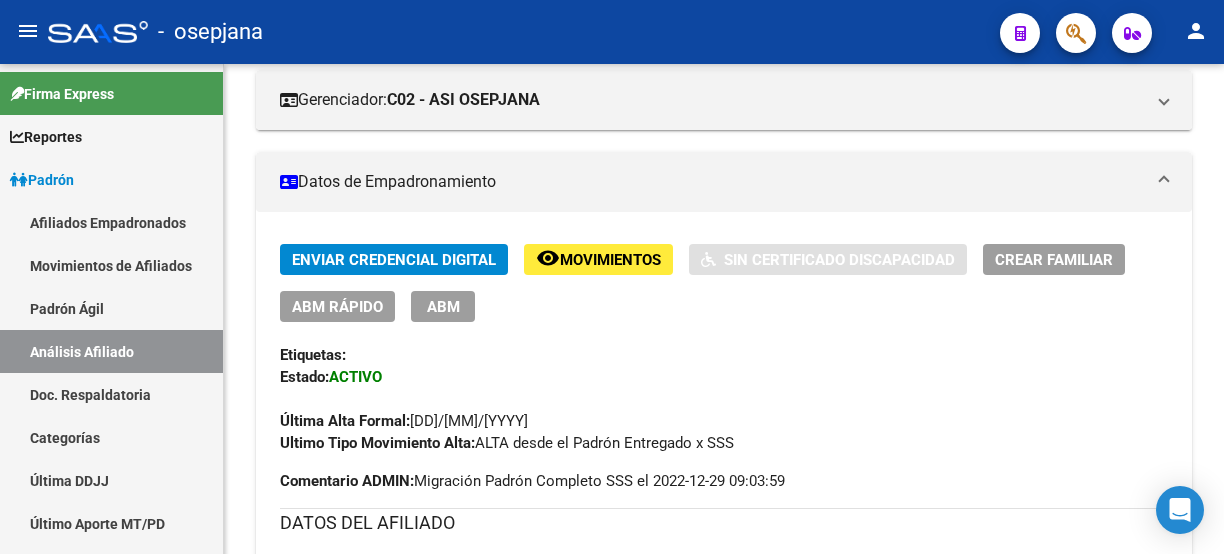 click on "ABM Rápido" 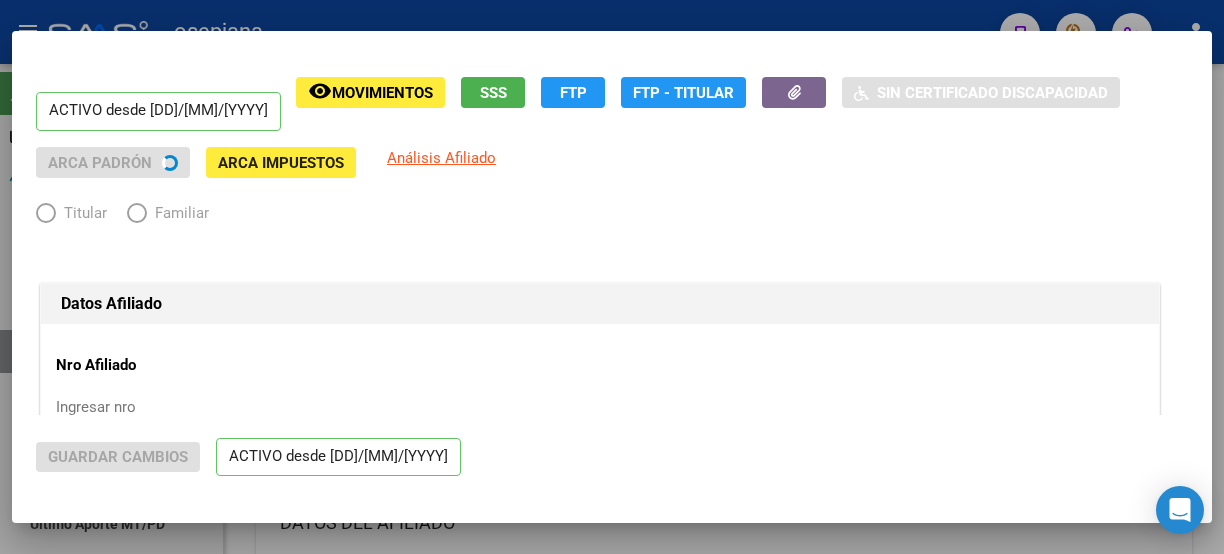 radio on "true" 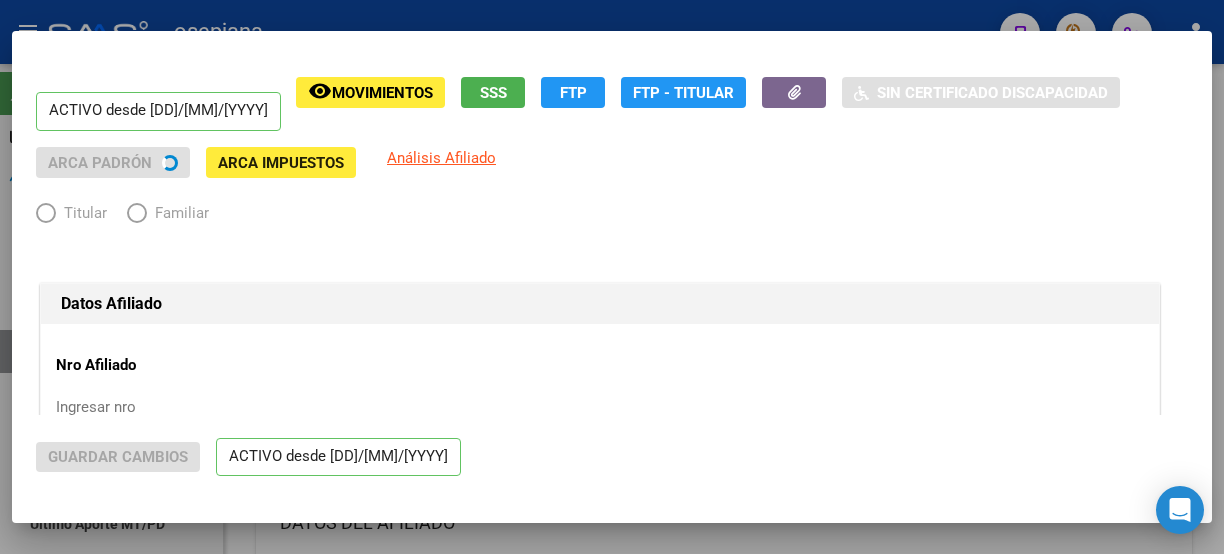 type on "[CUIL]" 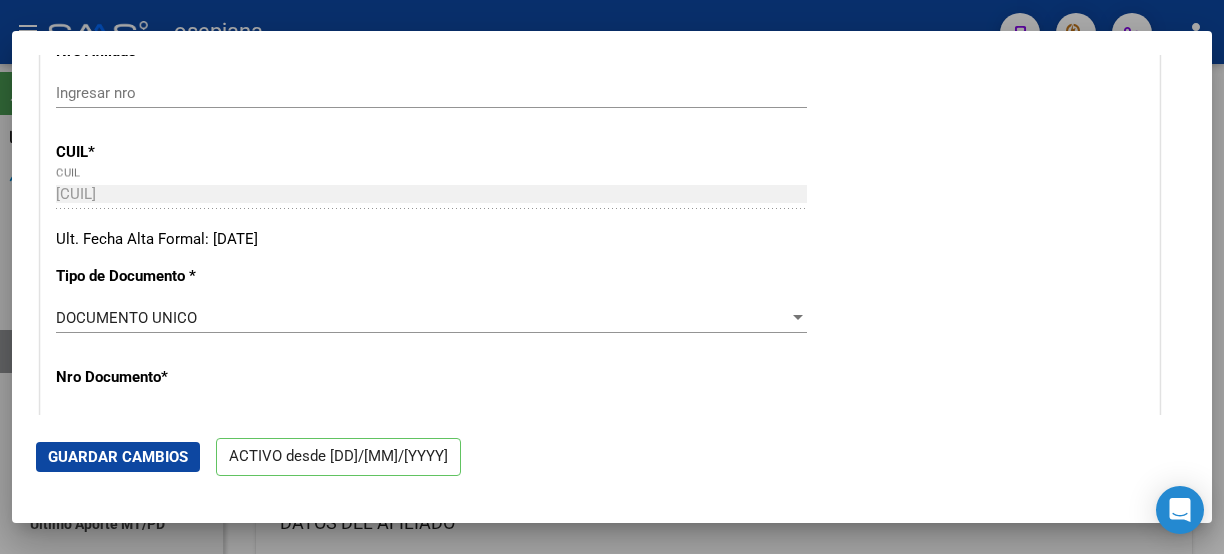 scroll, scrollTop: 511, scrollLeft: 0, axis: vertical 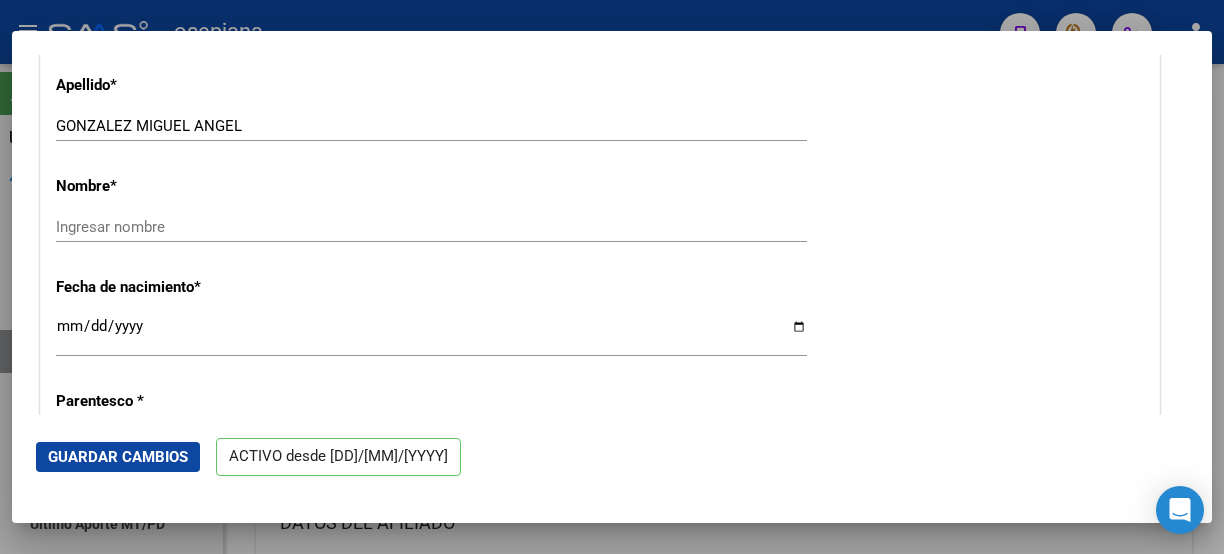 click on "GONZALEZ MIGUEL ANGEL" at bounding box center (431, 126) 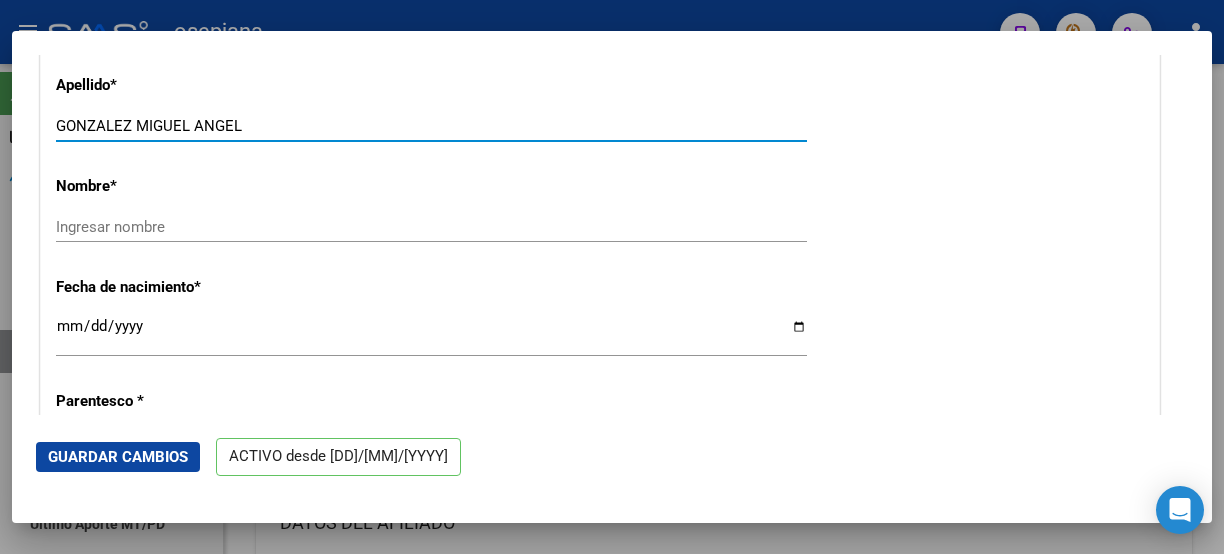 click on "GONZALEZ MIGUEL ANGEL" at bounding box center (431, 126) 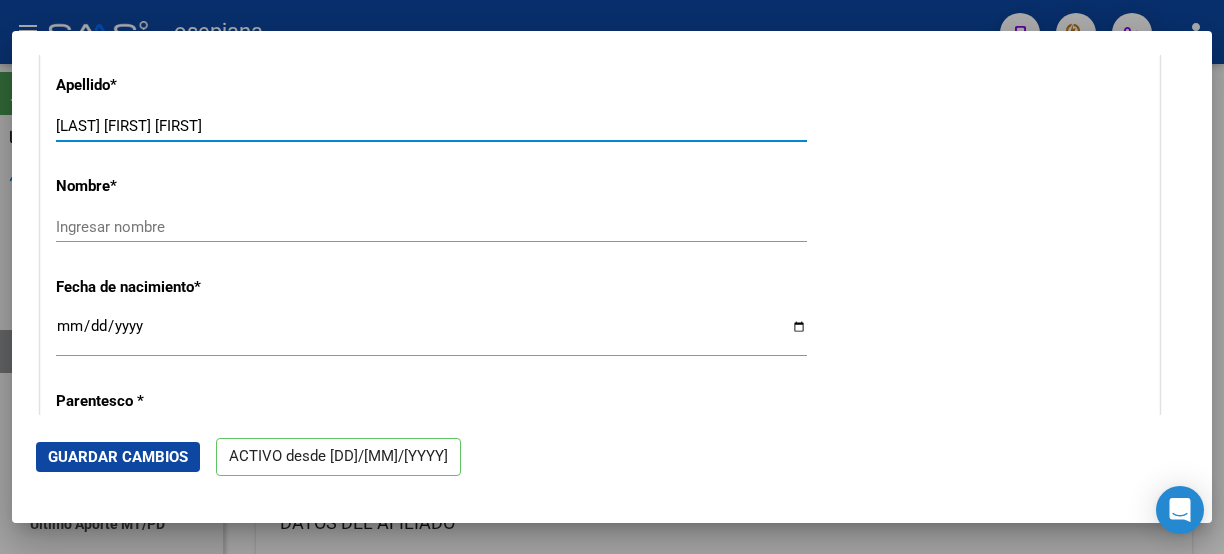 drag, startPoint x: 210, startPoint y: 124, endPoint x: 235, endPoint y: 124, distance: 25 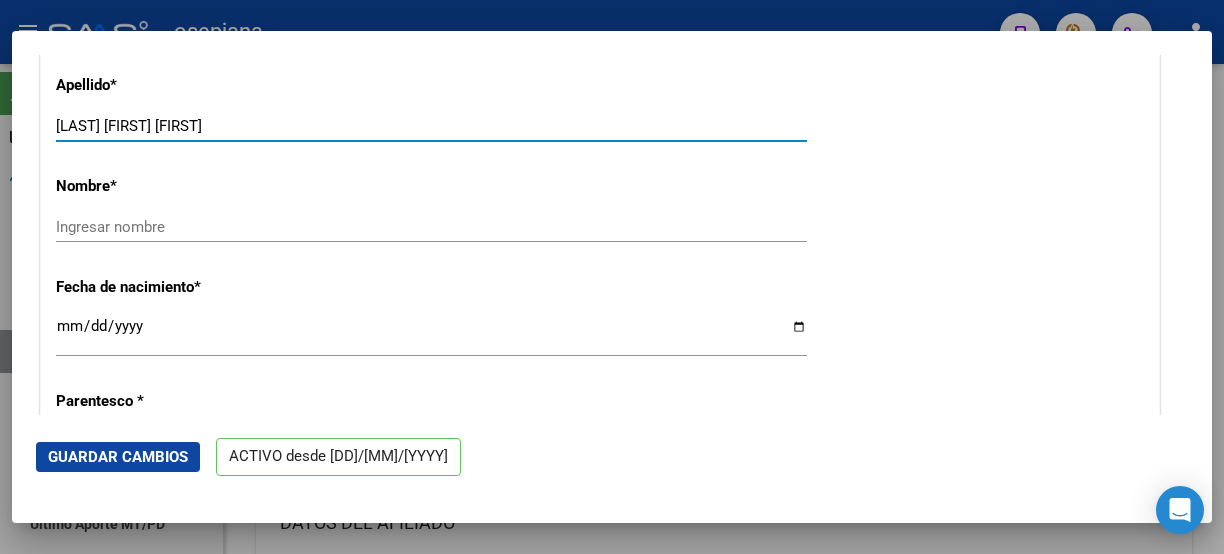 drag, startPoint x: 134, startPoint y: 125, endPoint x: 225, endPoint y: 119, distance: 91.197586 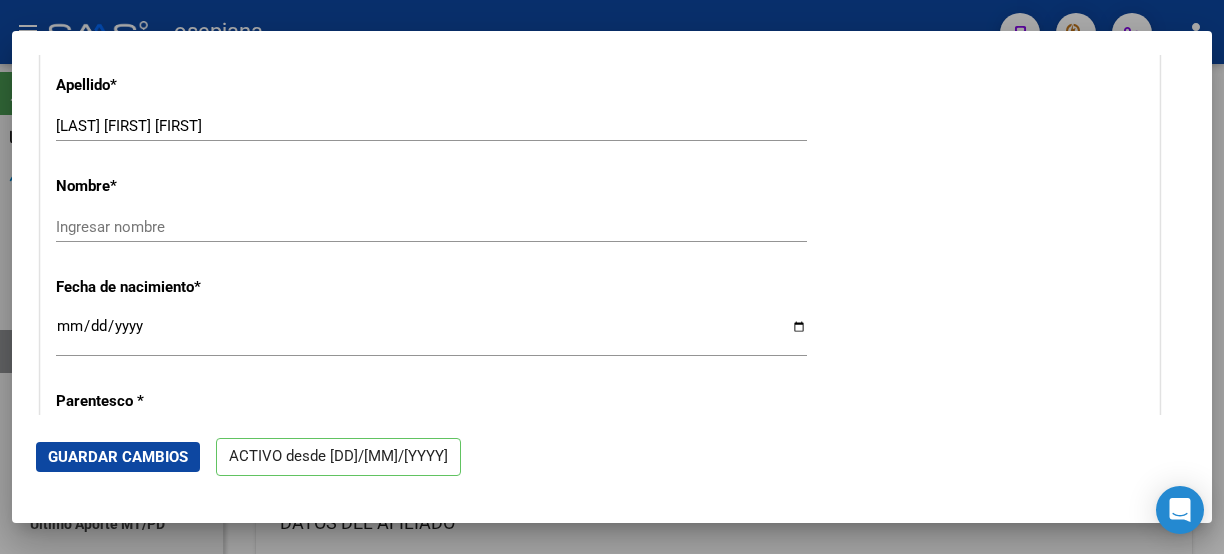 drag, startPoint x: 238, startPoint y: 141, endPoint x: 228, endPoint y: 130, distance: 14.866069 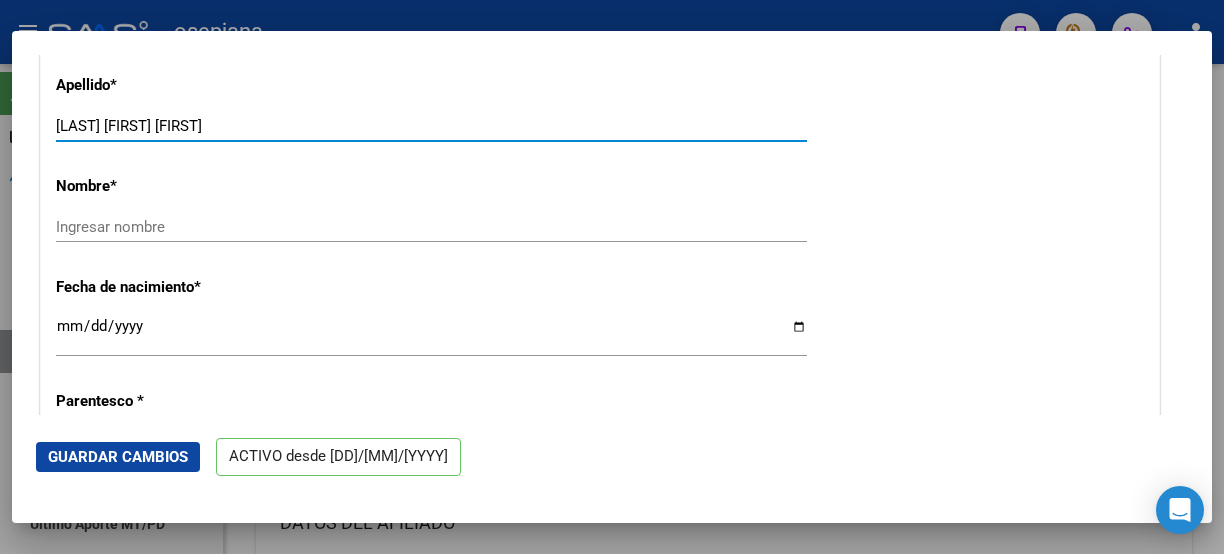 drag, startPoint x: 244, startPoint y: 121, endPoint x: 139, endPoint y: 119, distance: 105.01904 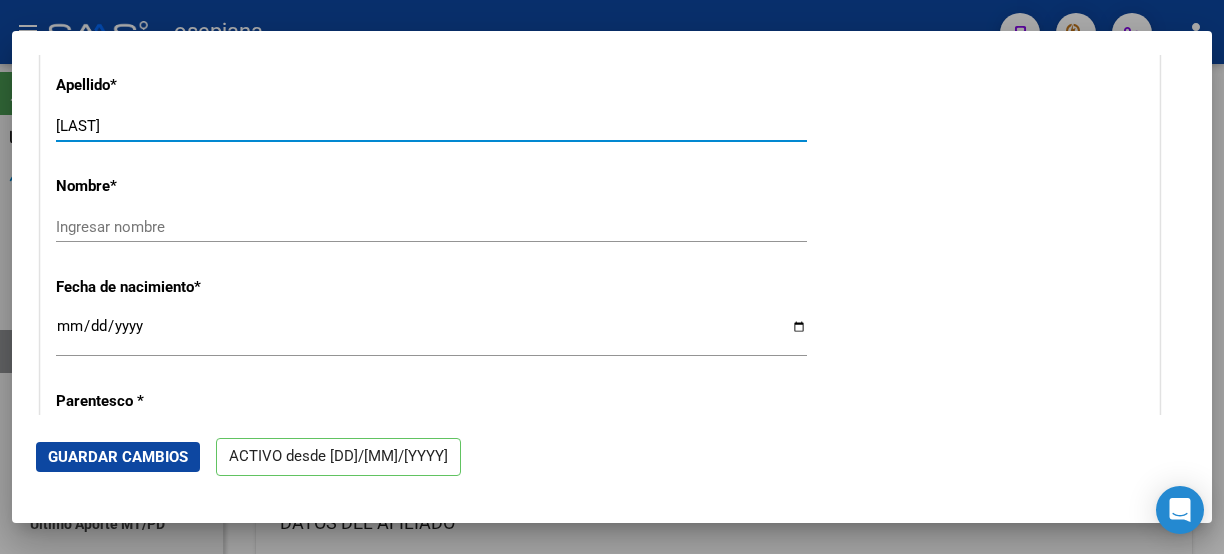 type on "[LAST]" 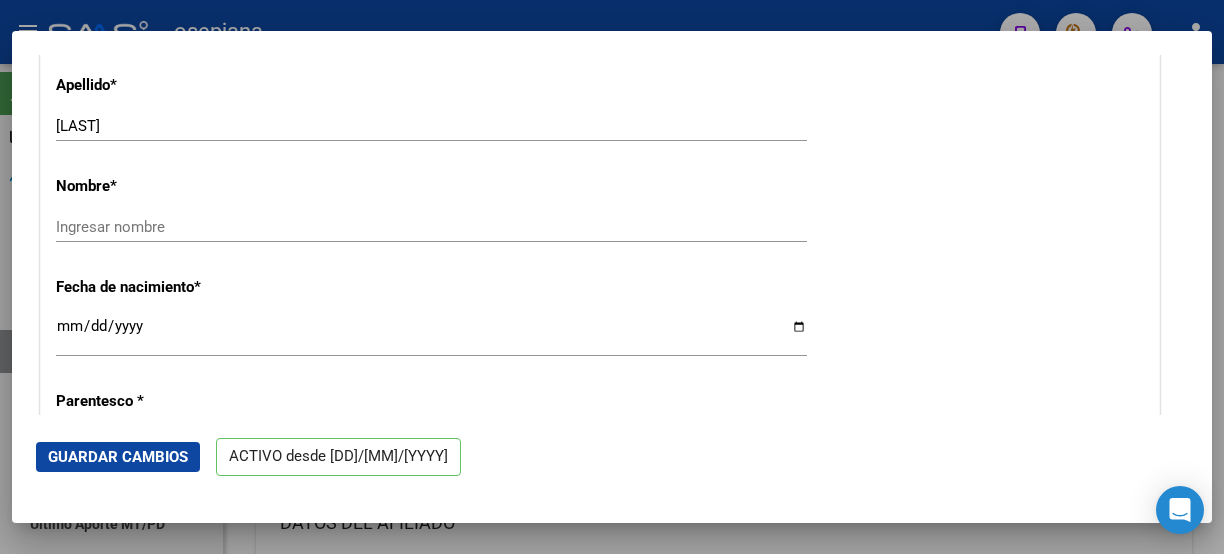 click on "Ingresar nombre" at bounding box center (431, 227) 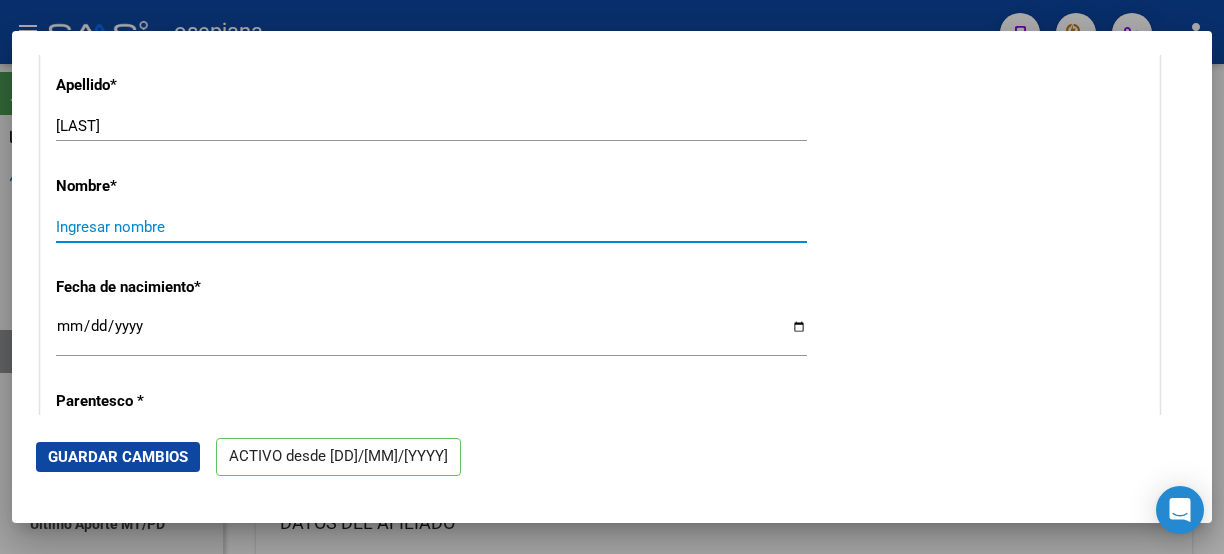 paste on "[FIRSTNAME] [MIDDLENAME]" 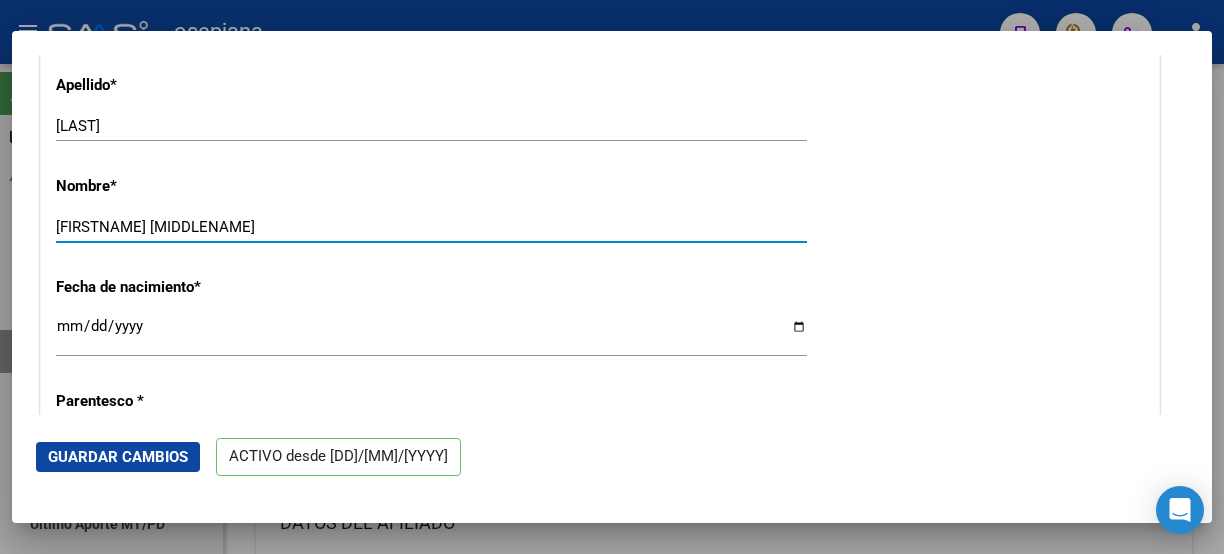 click on "[FIRSTNAME] [MIDDLENAME]" at bounding box center [431, 227] 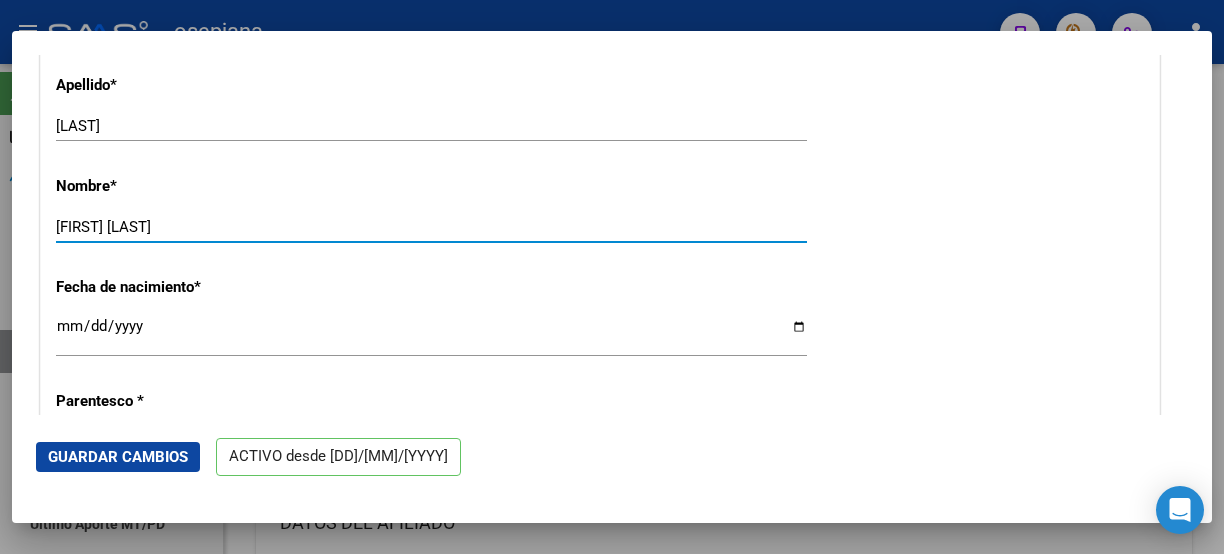 type on "[FIRST] [LAST]" 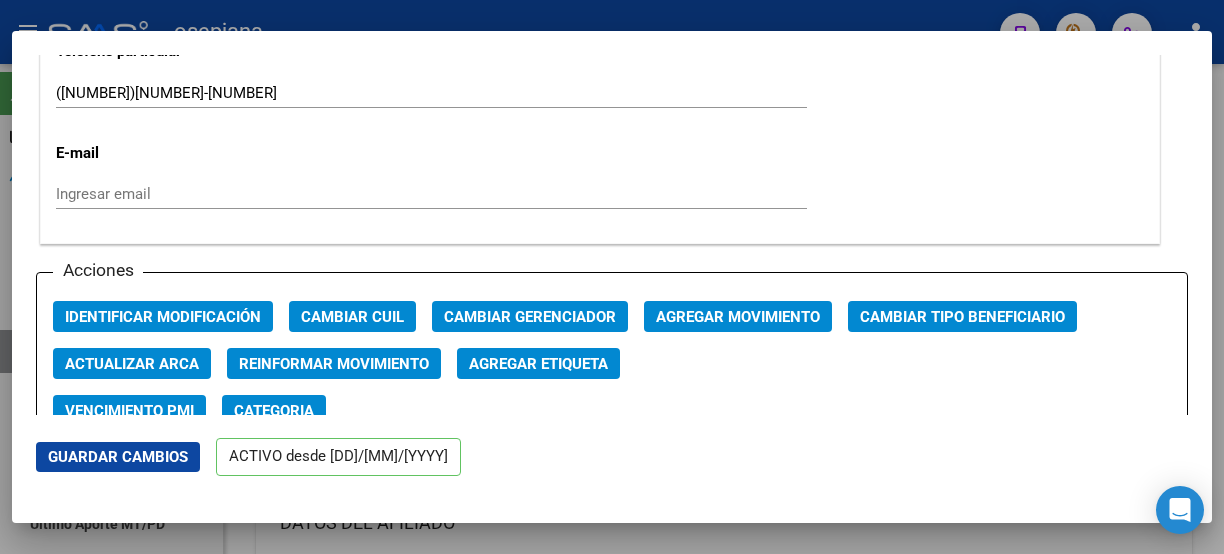 scroll, scrollTop: 2787, scrollLeft: 0, axis: vertical 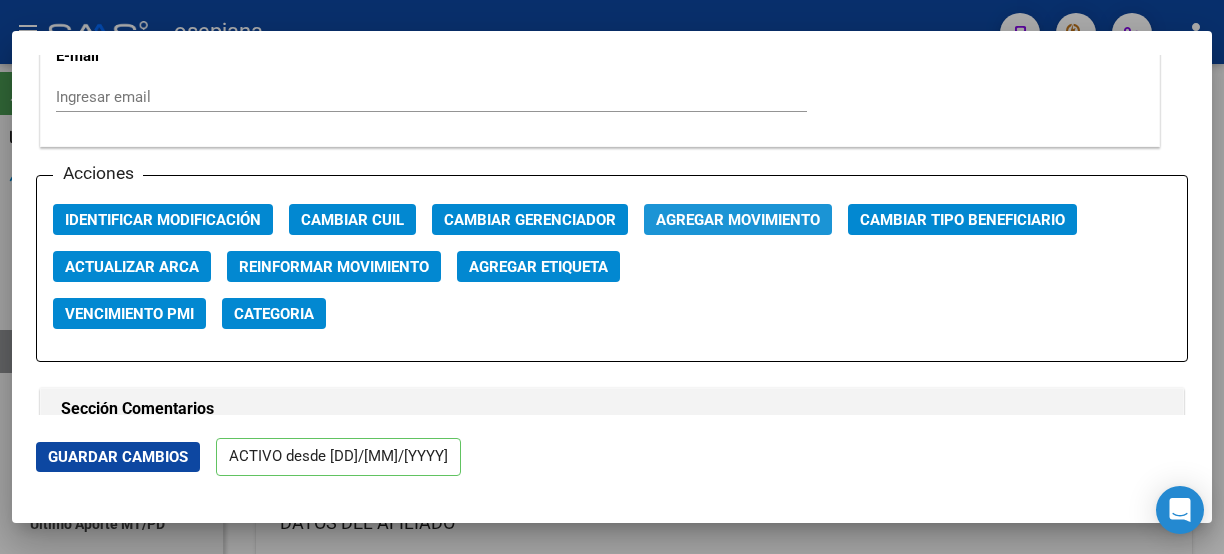 click on "Agregar Movimiento" 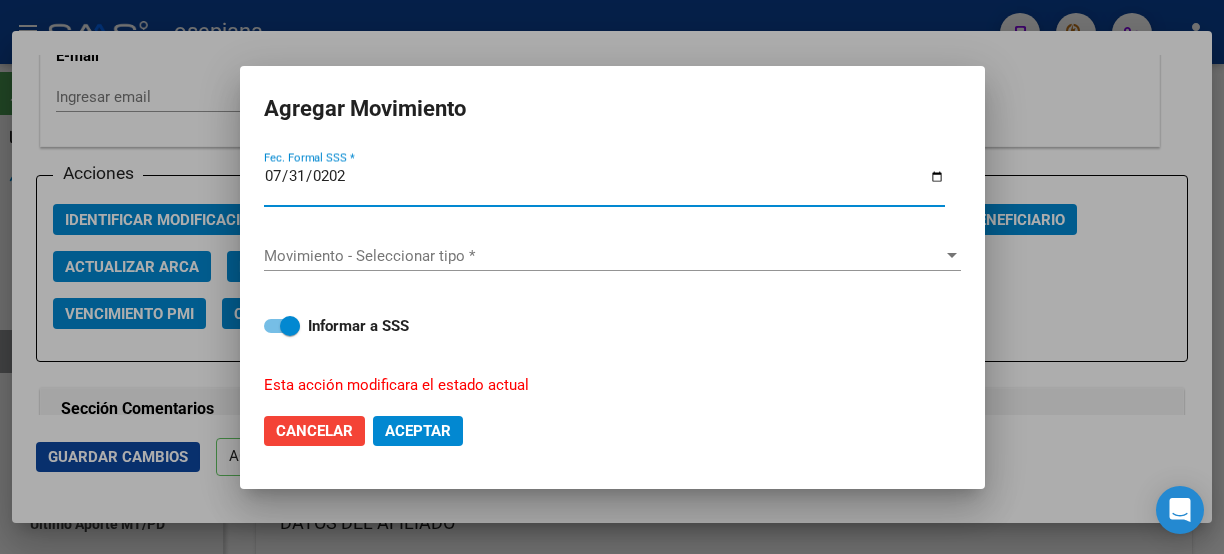 type on "2025-07-31" 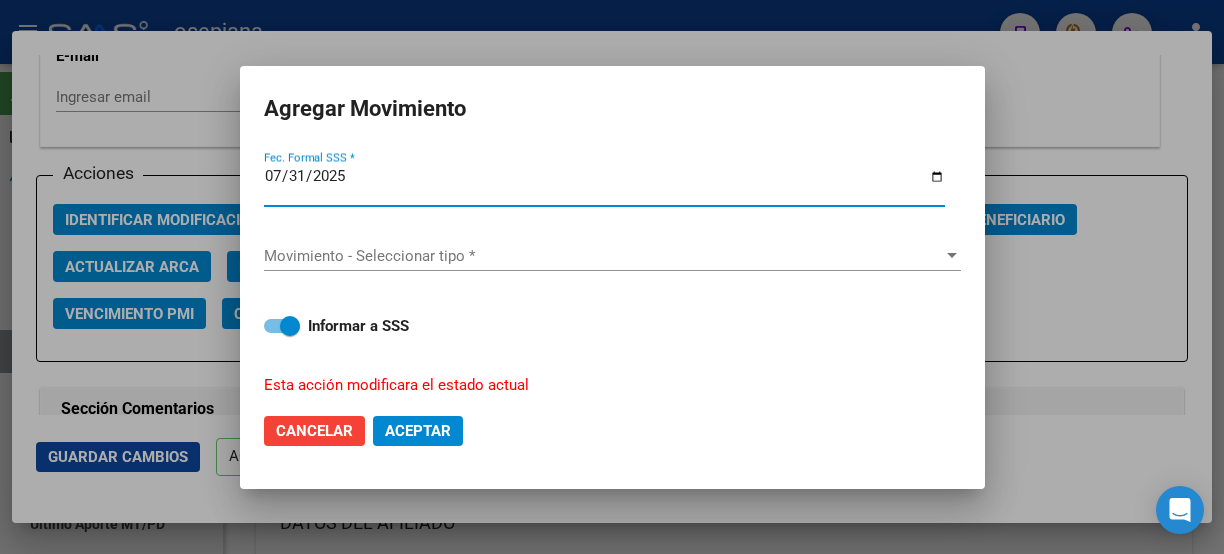 click on "Movimiento - Seleccionar tipo *" at bounding box center [603, 256] 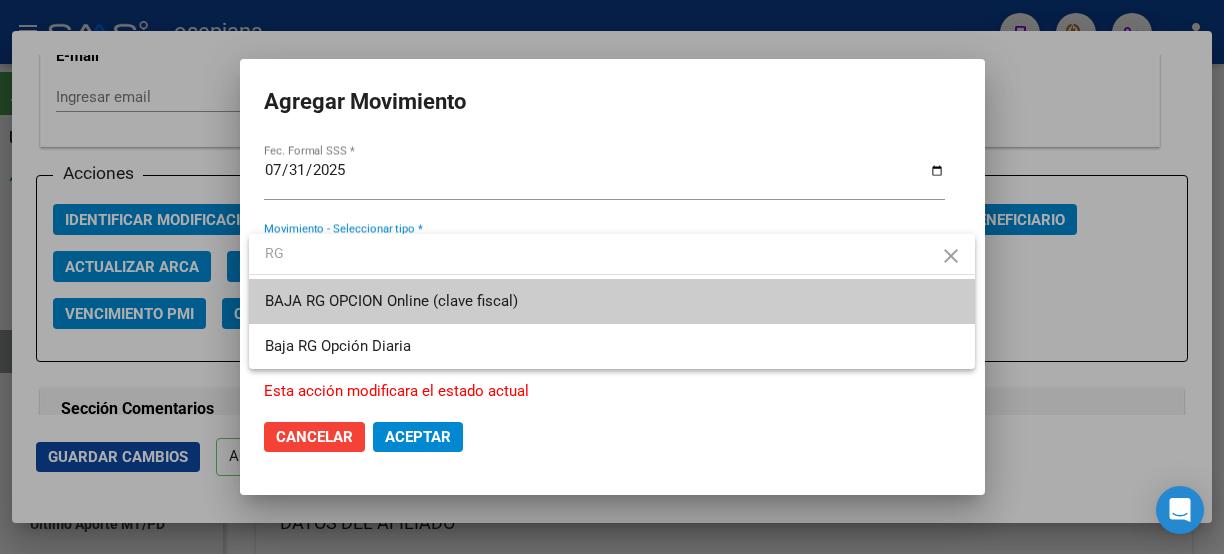 type on "RG" 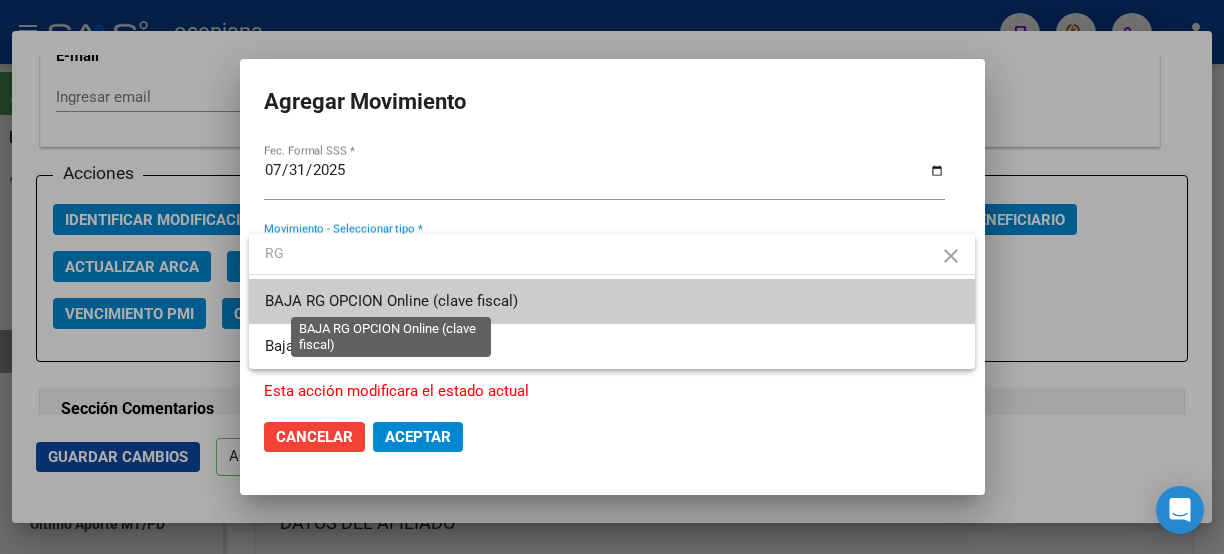 click on "BAJA RG OPCION Online (clave fiscal)" at bounding box center (391, 301) 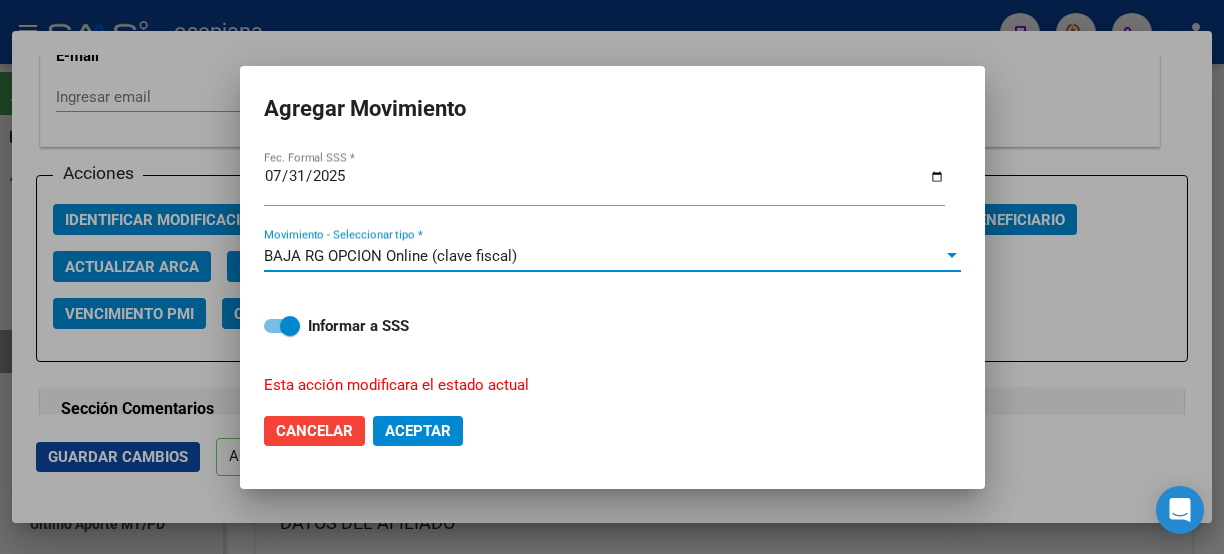 click on "Aceptar" 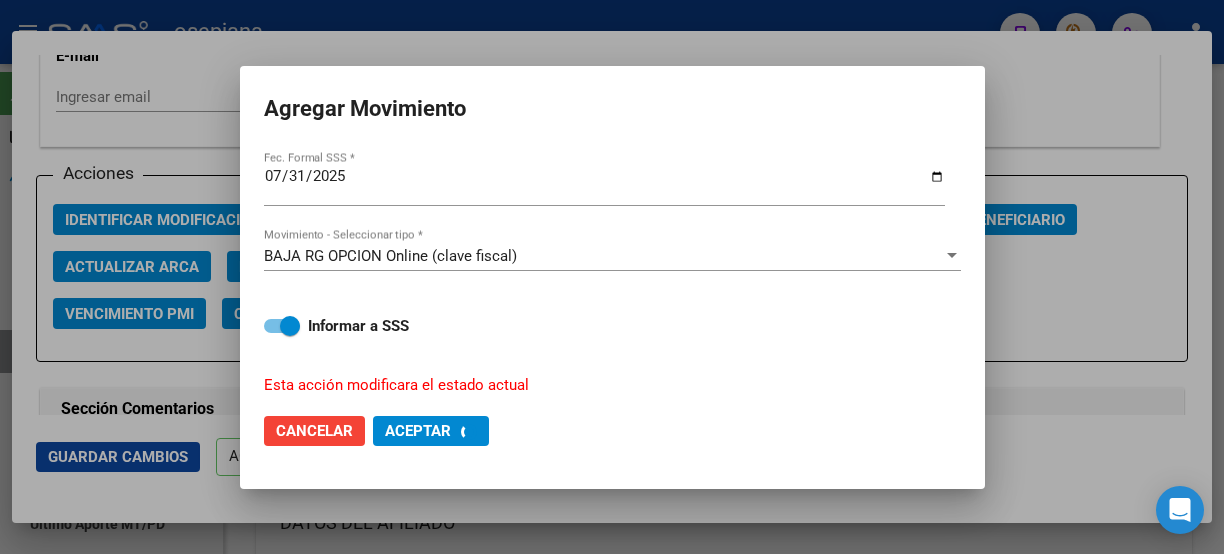 checkbox on "false" 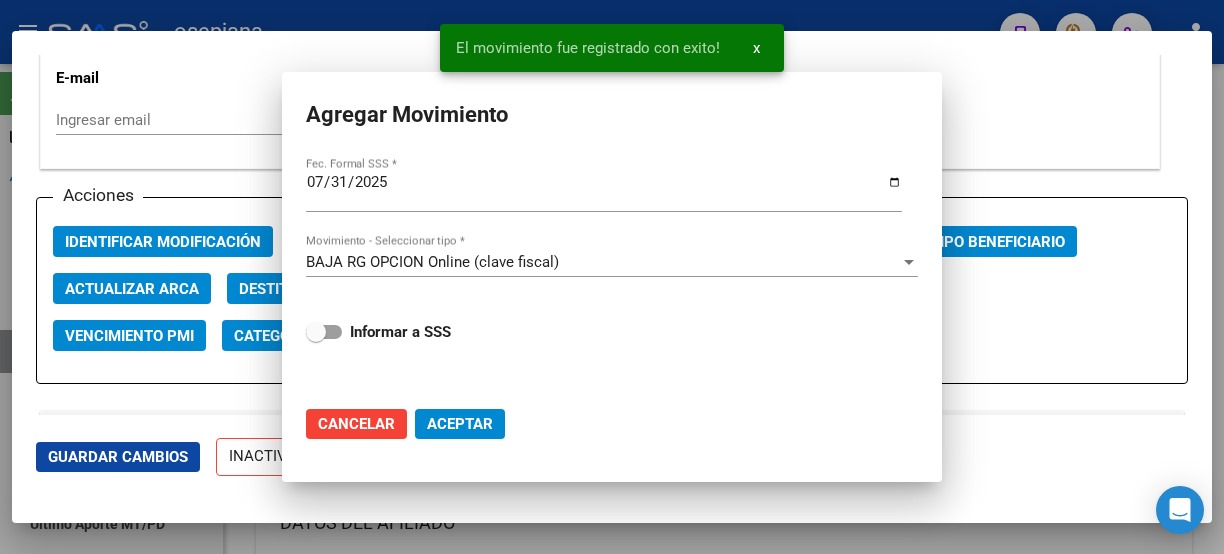 scroll, scrollTop: 2810, scrollLeft: 0, axis: vertical 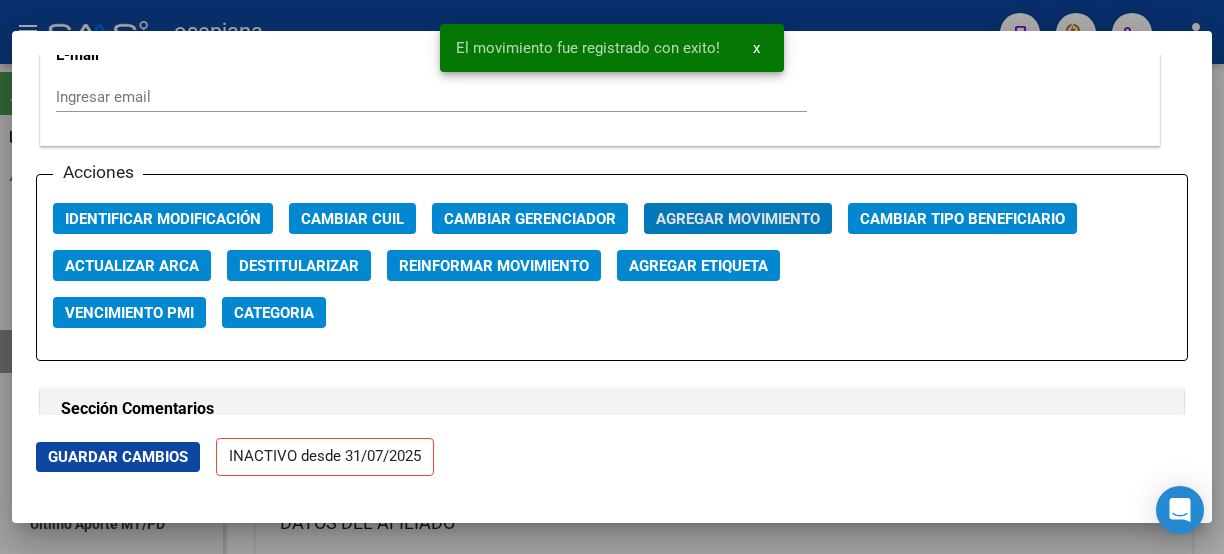 click on "Guardar Cambios" 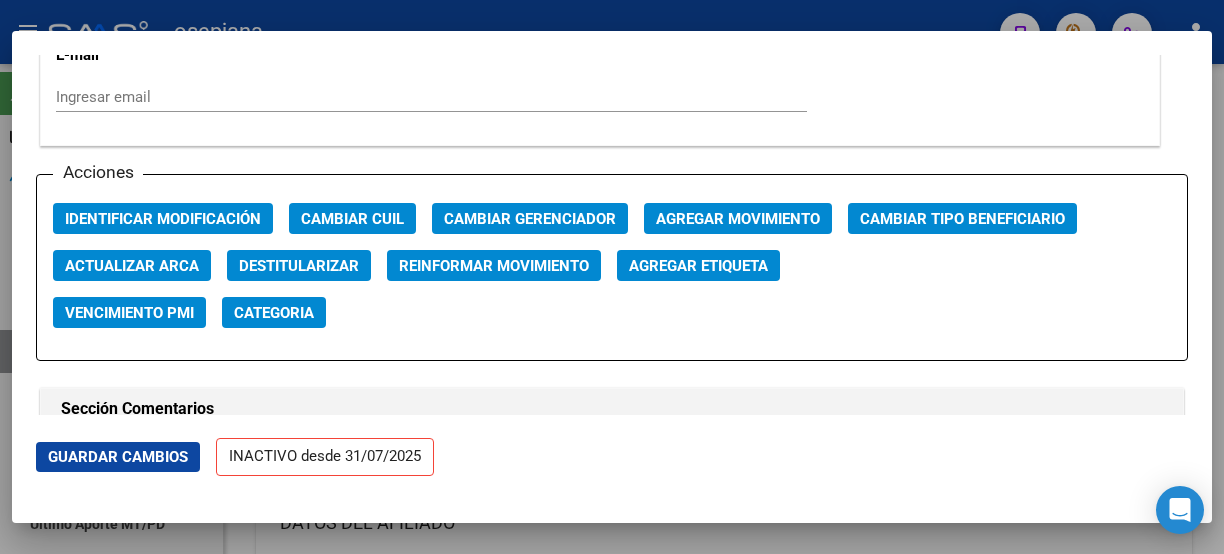 click at bounding box center (612, 277) 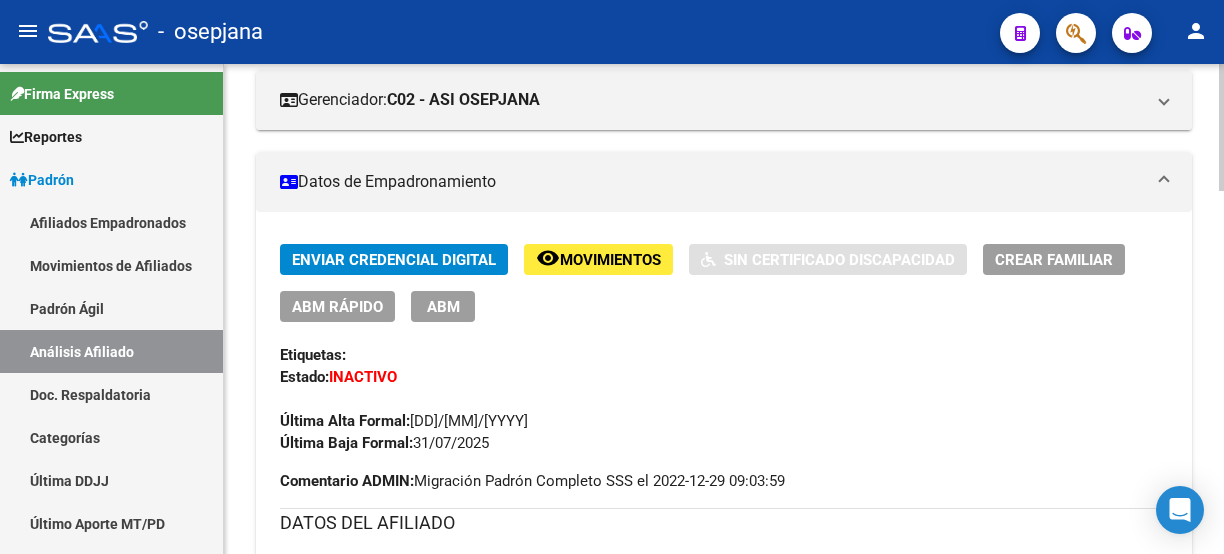 click on "Movimientos" 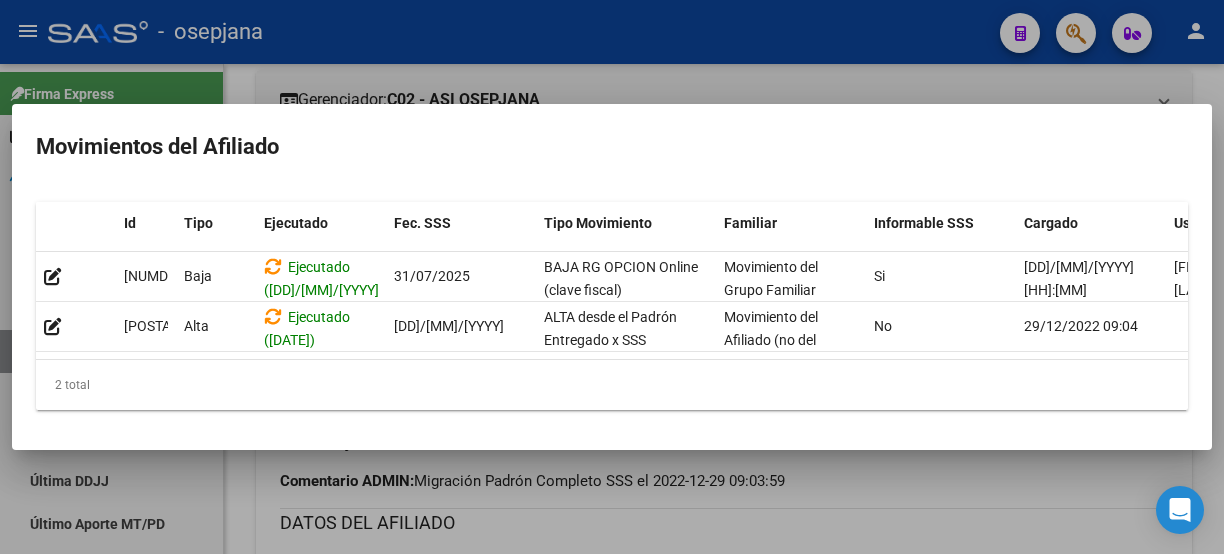 click at bounding box center (612, 277) 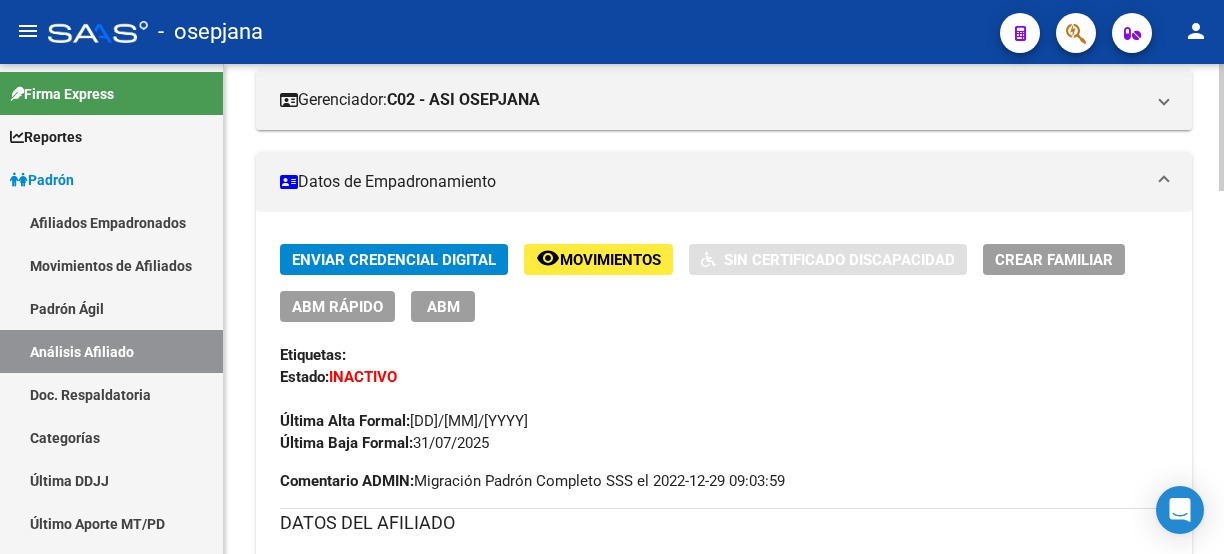 scroll, scrollTop: 0, scrollLeft: 0, axis: both 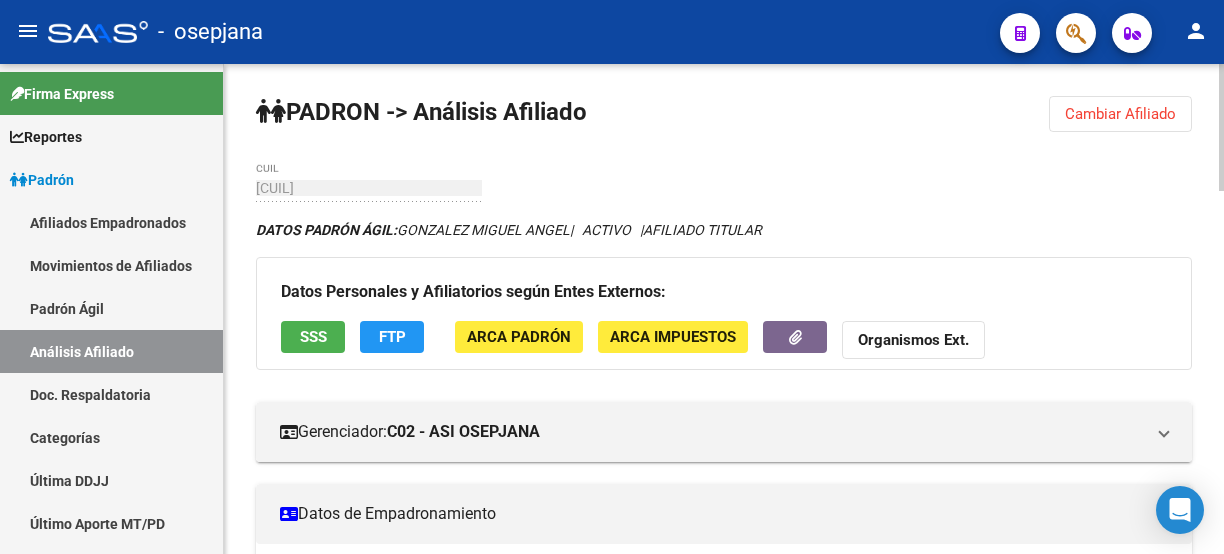 click 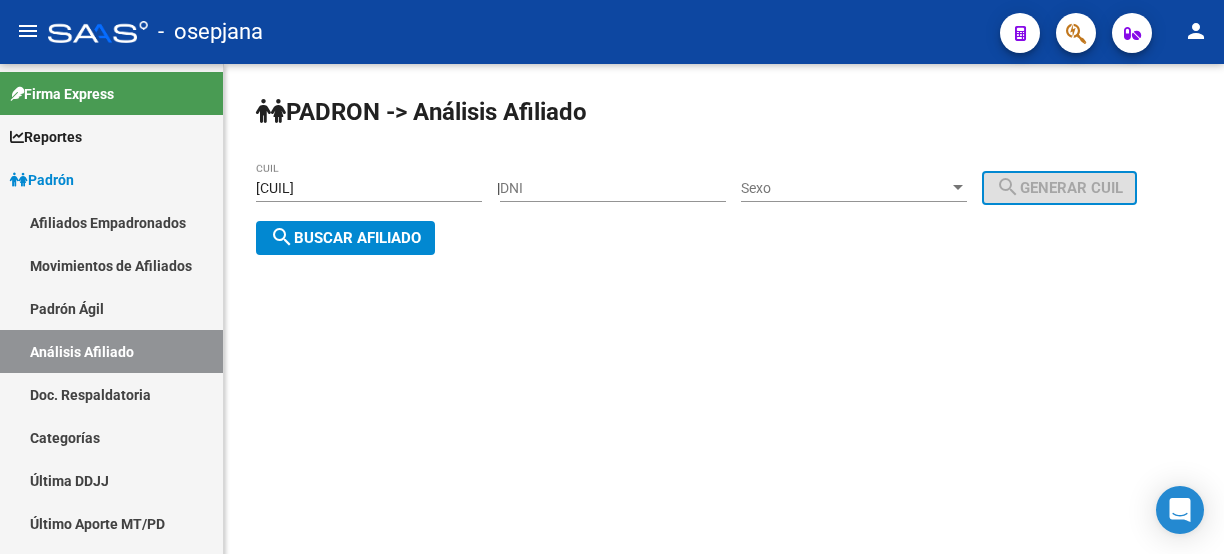 click on "[CUIL]" at bounding box center (369, 188) 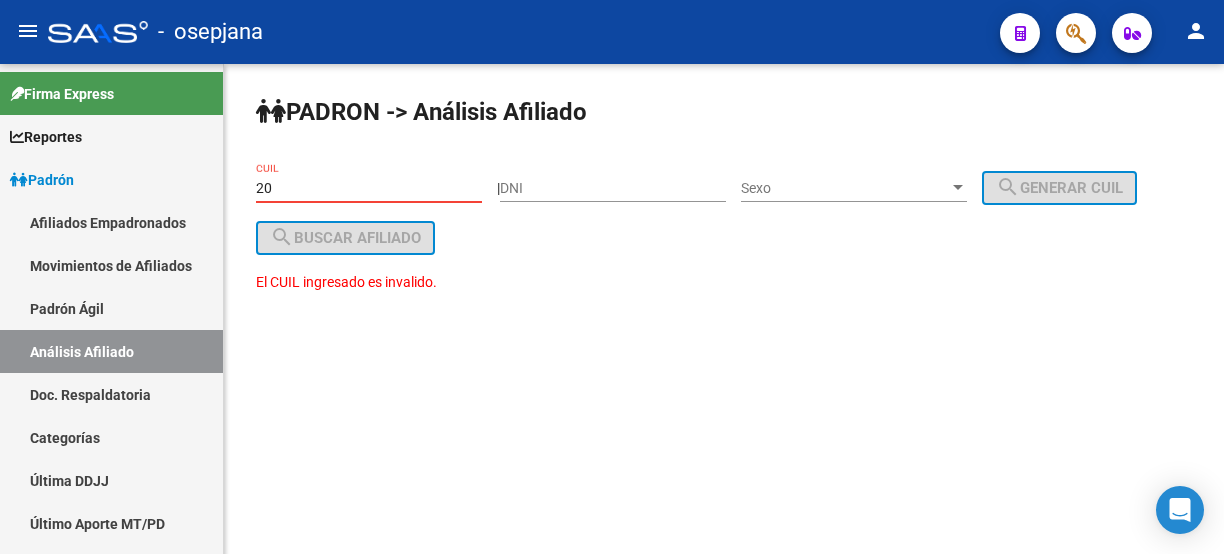 type on "2" 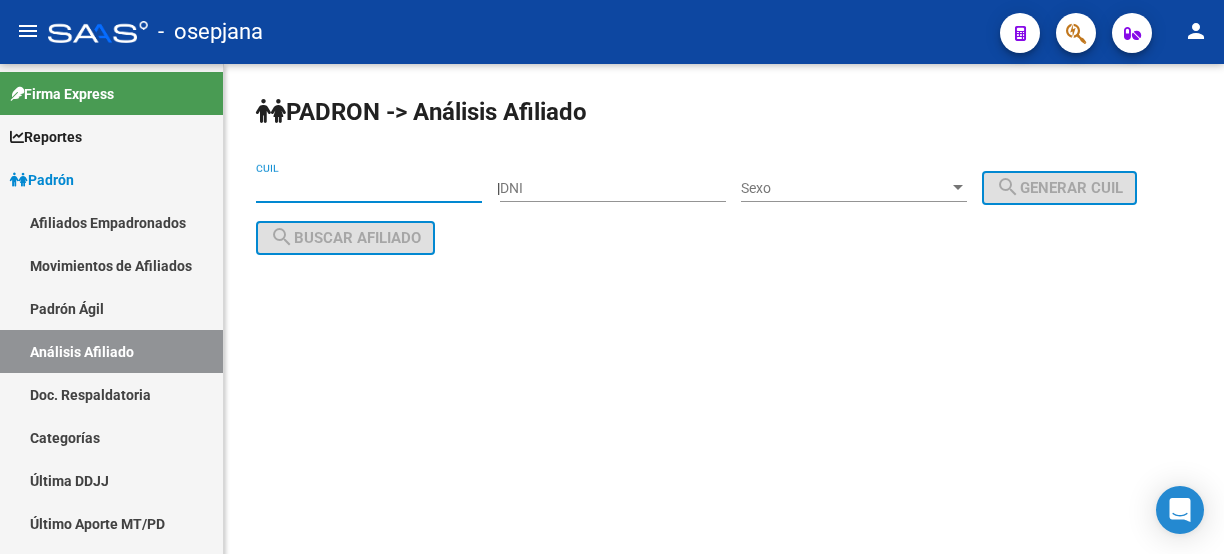 paste on "[CUIL]" 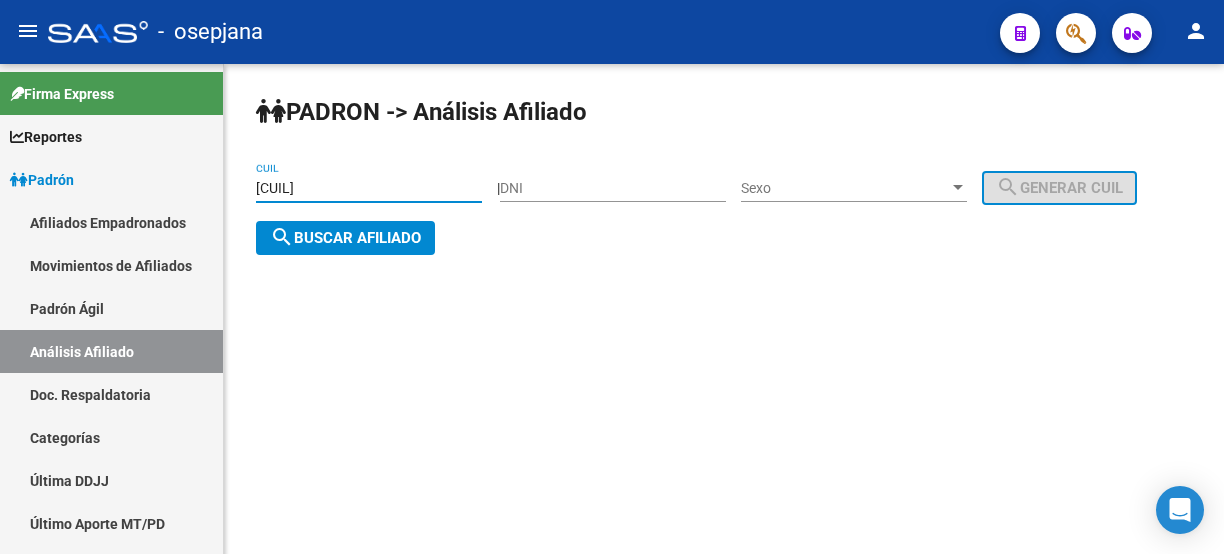 click on "search  Buscar afiliado" 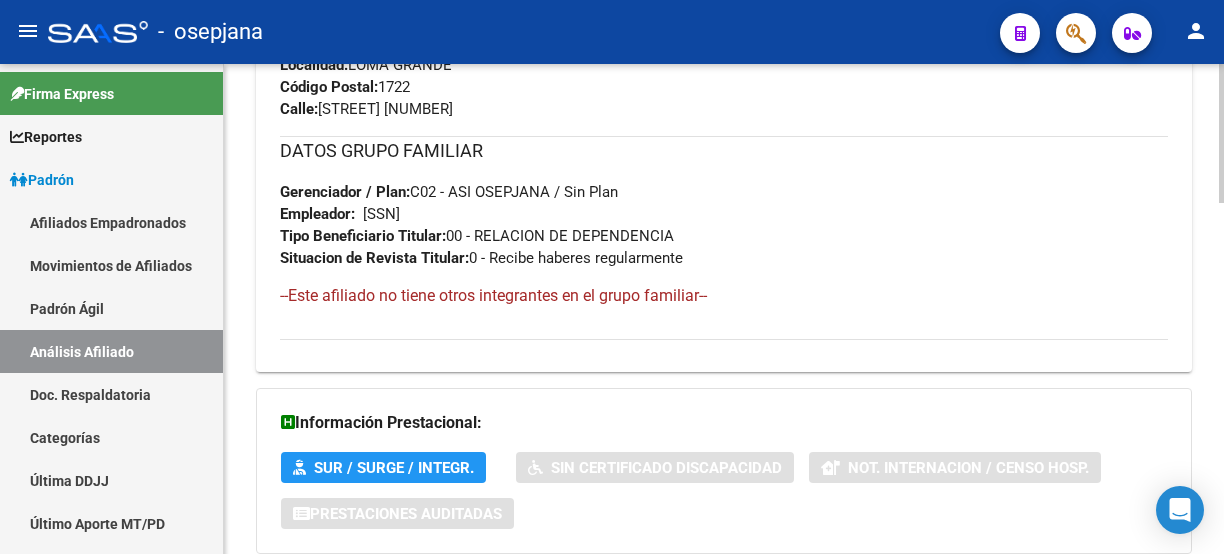 scroll, scrollTop: 1232, scrollLeft: 0, axis: vertical 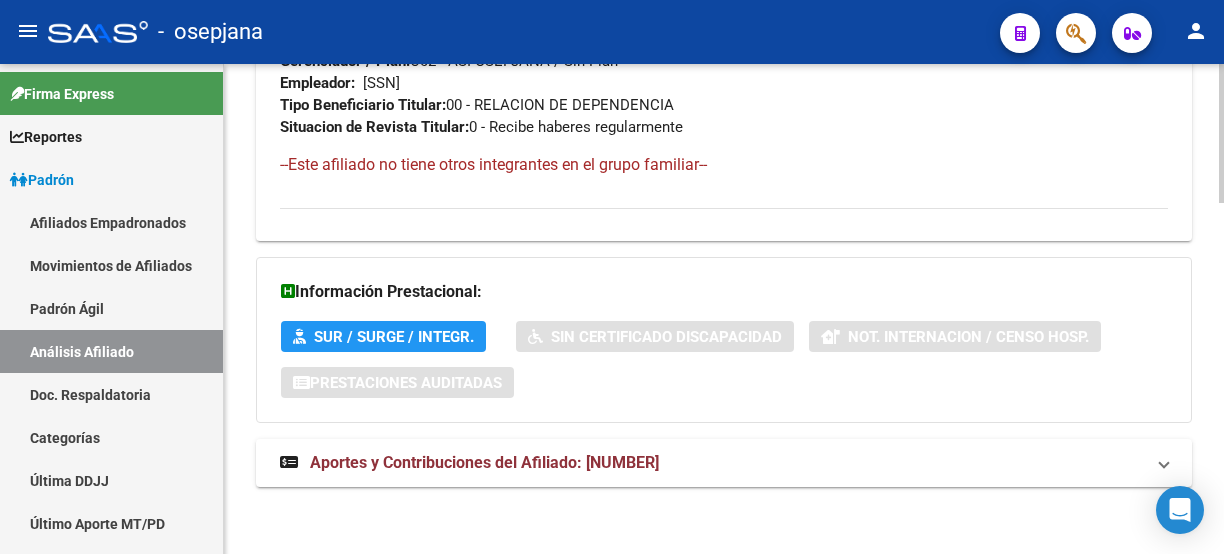 click on "menu -   osepjana  person    Firma Express     Reportes Padrón Traspasos x O.S. Traspasos x Gerenciador Traspasos x Provincia Nuevos Aportantes Métricas - Padrón SSS Métricas - Crecimiento Población    Padrón Afiliados Empadronados Movimientos de Afiliados Padrón Ágil Análisis Afiliado Doc. Respaldatoria Categorías Última DDJJ Último Aporte MT/PD    Integración (discapacidad) Certificado Discapacidad    Explorador de Archivos Sistemas Externos Inserciones Manuales de Padrón Ágil SSS Traspasos Res. 01/2025 y Revs. Opciones Diarias (+) RG - Altas ONLINE (+) RG - Bajas ONLINE (+) MT - Altas ONLINE (+) MT - Bajas ONLINE (+) MT - Adhesiones (+) Padrón Completo SSS MT - Bajas Directas Novedades Recibidas Novedades Aceptadas Novedades Rechazadas Padrón Desempleo RG - Expedientes MT - Familiares MT - Inconsistencias RG - Bajas Opción (papel) RG - Altas Opción (papel) MT - Bajas Opción (papel) MT - Altas Opción (papel) RG - Inconsistencias (papel) MT - Efec. Soc. MT - Arg. Trabaja SSS" at bounding box center [612, 277] 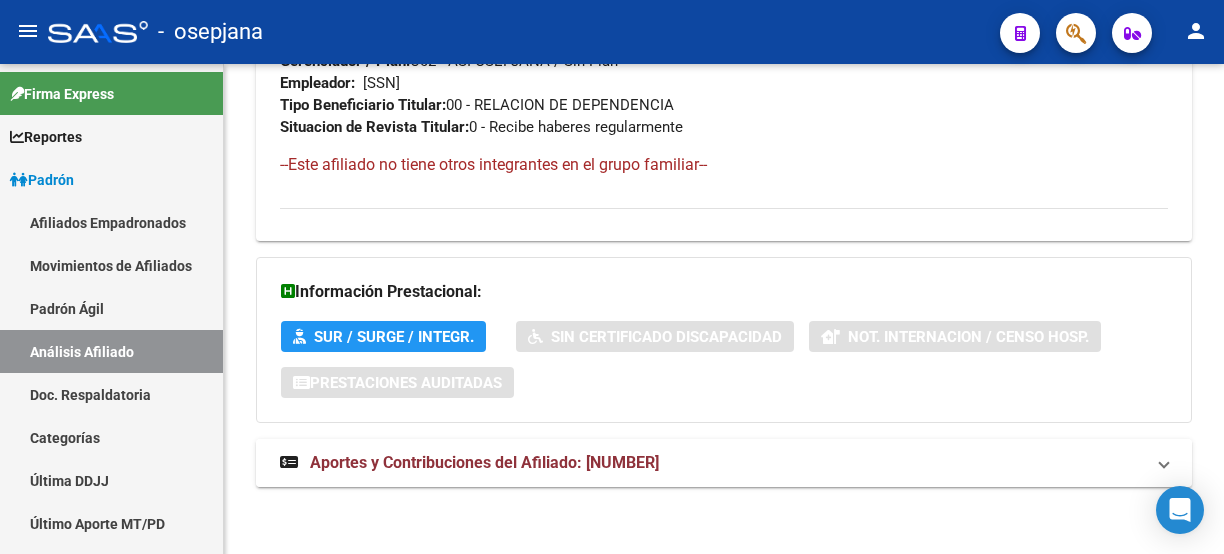 click on "Aportes y Contribuciones del Afiliado: [NUMBER]" at bounding box center (712, 463) 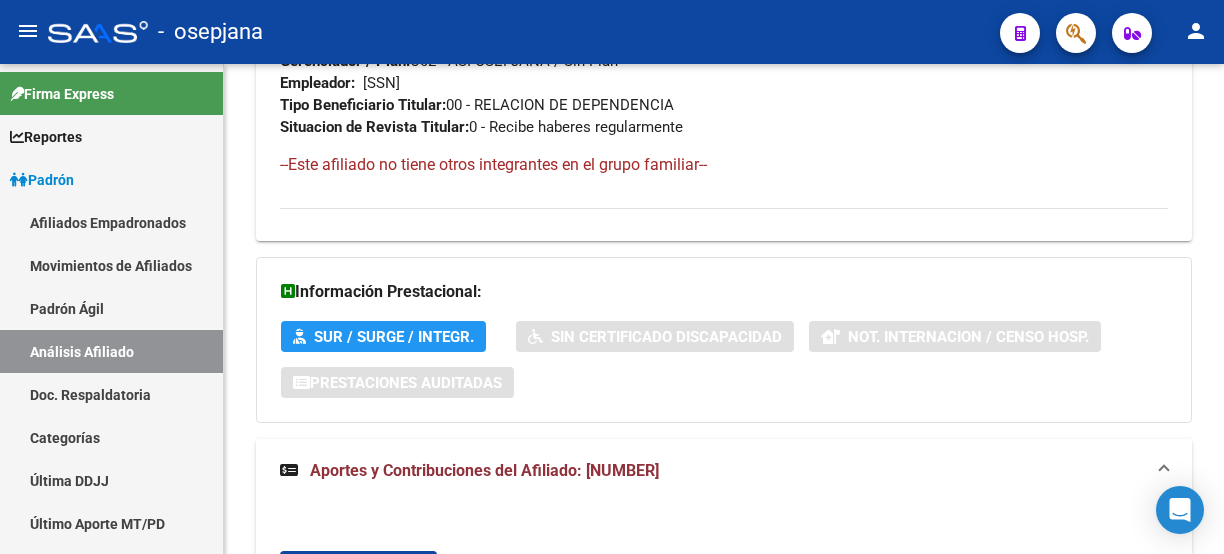 click 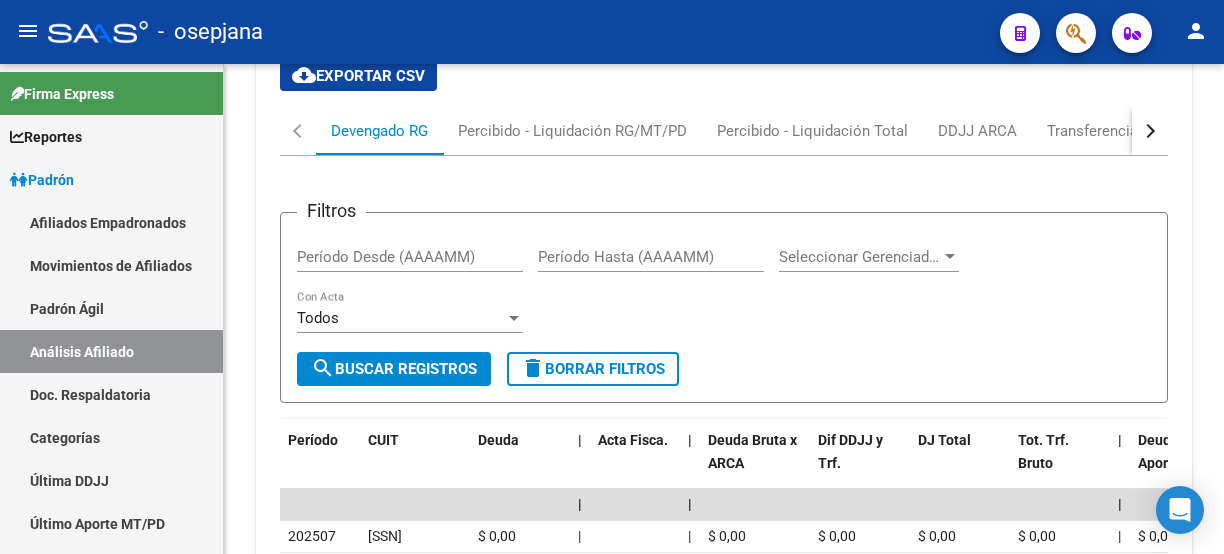 click 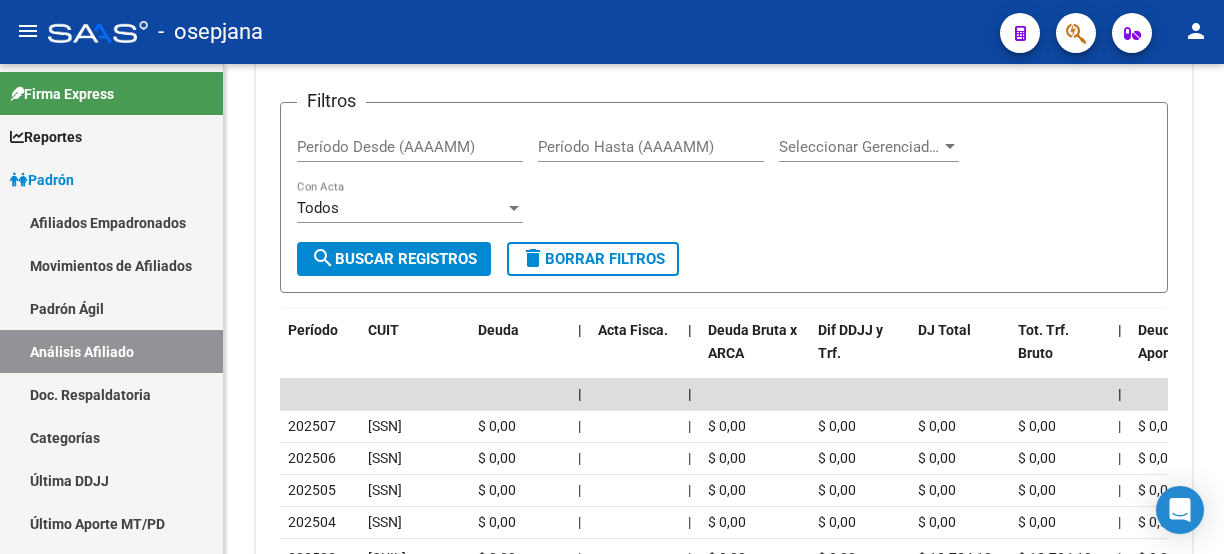 click on "menu -   osepjana  person    Firma Express     Reportes Padrón Traspasos x O.S. Traspasos x Gerenciador Traspasos x Provincia Nuevos Aportantes Métricas - Padrón SSS Métricas - Crecimiento Población    Padrón Afiliados Empadronados Movimientos de Afiliados Padrón Ágil Análisis Afiliado Doc. Respaldatoria Categorías Última DDJJ Último Aporte MT/PD    Integración (discapacidad) Certificado Discapacidad    Explorador de Archivos Sistemas Externos Inserciones Manuales de Padrón Ágil SSS Traspasos Res. 01/2025 y Revs. Opciones Diarias (+) RG - Altas ONLINE (+) RG - Bajas ONLINE (+) MT - Altas ONLINE (+) MT - Bajas ONLINE (+) MT - Adhesiones (+) Padrón Completo SSS MT - Bajas Directas Novedades Recibidas Novedades Aceptadas Novedades Rechazadas Padrón Desempleo RG - Expedientes MT - Familiares MT - Inconsistencias RG - Bajas Opción (papel) RG - Altas Opción (papel) MT - Bajas Opción (papel) MT - Altas Opción (papel) RG - Inconsistencias (papel) MT - Efec. Soc. MT - Arg. Trabaja SSS" at bounding box center (612, 277) 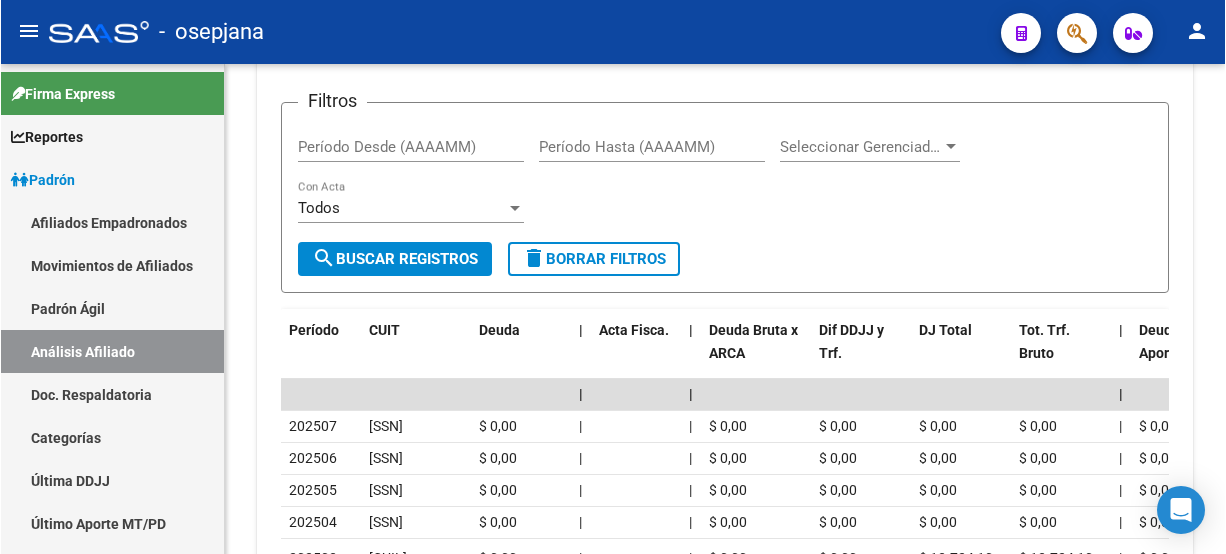 scroll, scrollTop: 1965, scrollLeft: 0, axis: vertical 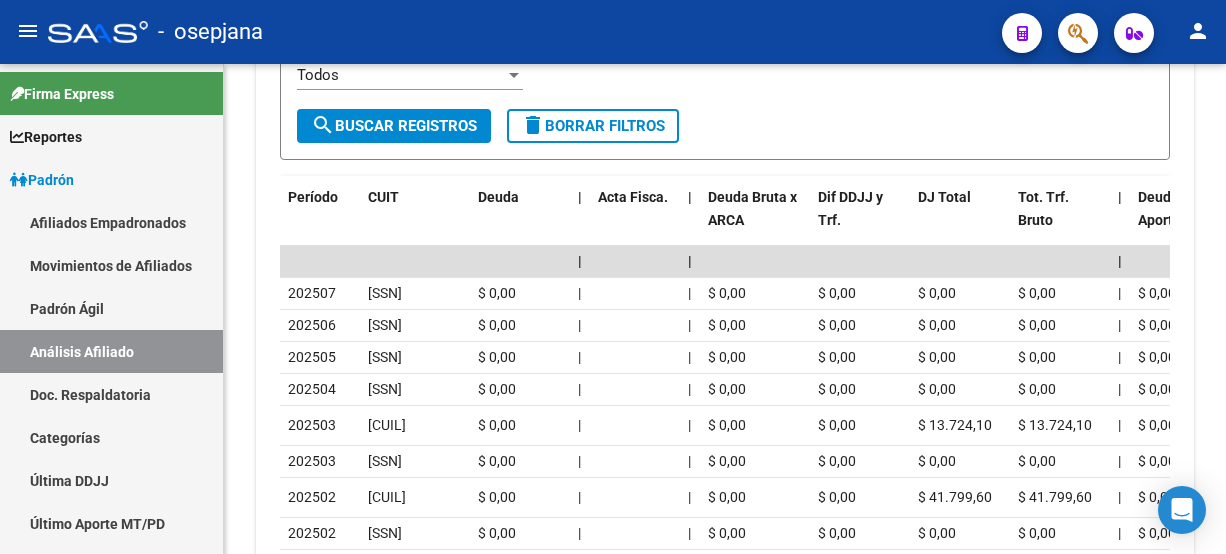 click on "PADRON -> Análisis Afiliado  Cambiar Afiliado
[CUIL] CUIL DATOS PADRÓN ÁGIL:  [LAST] [FIRST]     |   INACTIVO   |     AFILIADO TITULAR  Datos Personales y Afiliatorios según Entes Externos: SSS FTP ARCA Padrón ARCA Impuestos Organismos Ext.    Gerenciador:      C02 - ASI OSEPJANA Atención telefónica: Atención emergencias: Otros Datos Útiles:    Datos de Empadronamiento  Enviar Credencial Digital remove_red_eye Movimientos    Sin Certificado Discapacidad Crear Familiar ABM Rápido ABM Etiquetas: Estado: INACTIVO Última Alta Formal:  [DATE] Ultimo Tipo Movimiento Alta:  ALTA por REINGRESO Última Baja Formal:  [DATE] Ultimo Tipo Movimiento Baja:  FALTA DE DDJJ (+ 3 MESE) DATOS DEL AFILIADO Apellido:  [FIRST] [LAST] CUIL:  [CUIL] Documento:  DU - DOCUMENTO UNICO [NUMBER]  Nacionalidad:  ARGENTINA Parentesco:  0 - Titular Estado Civil:  Soltero Discapacitado:    NO (00) Sexo:  M Nacimiento:  [DATE] Edad:  42  NO TIENE TELEFONOS REGISTRADOS Provincia:" 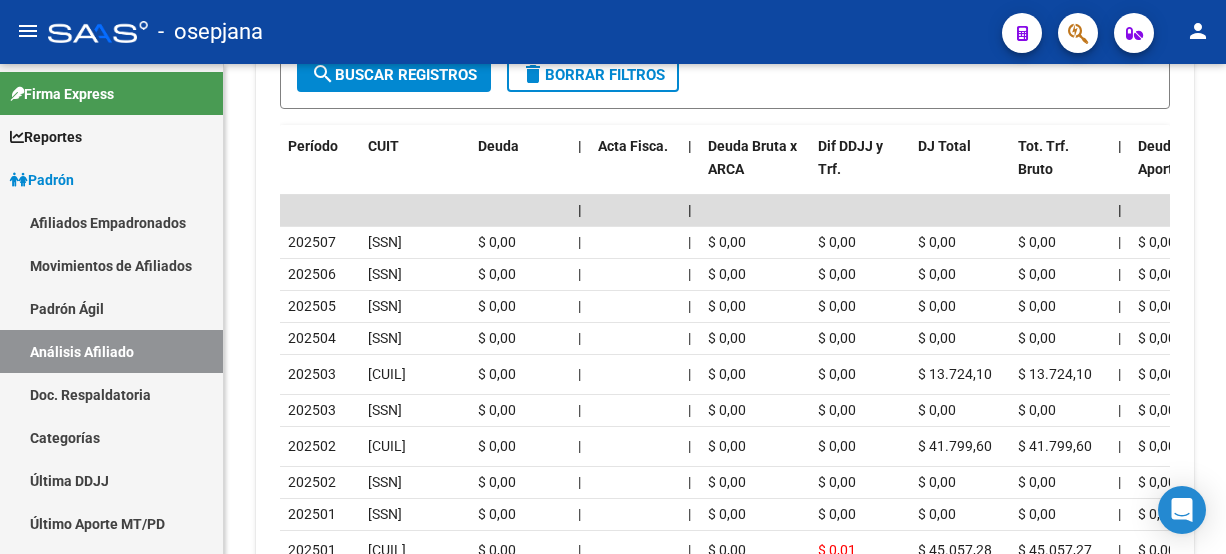 scroll, scrollTop: 2127, scrollLeft: 0, axis: vertical 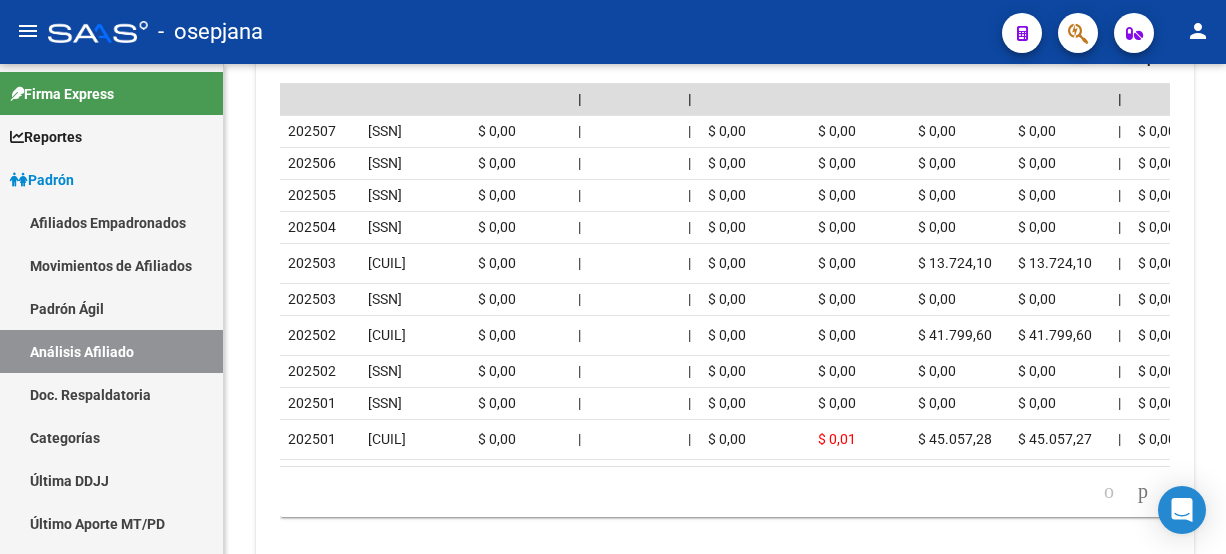 click 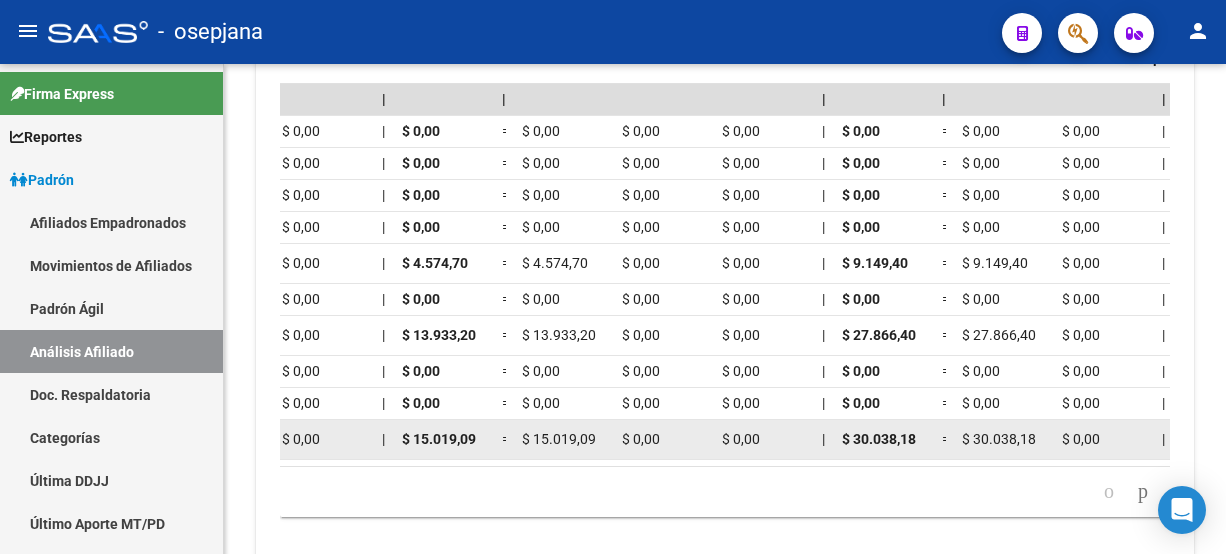 click on "$ 30.038,18" 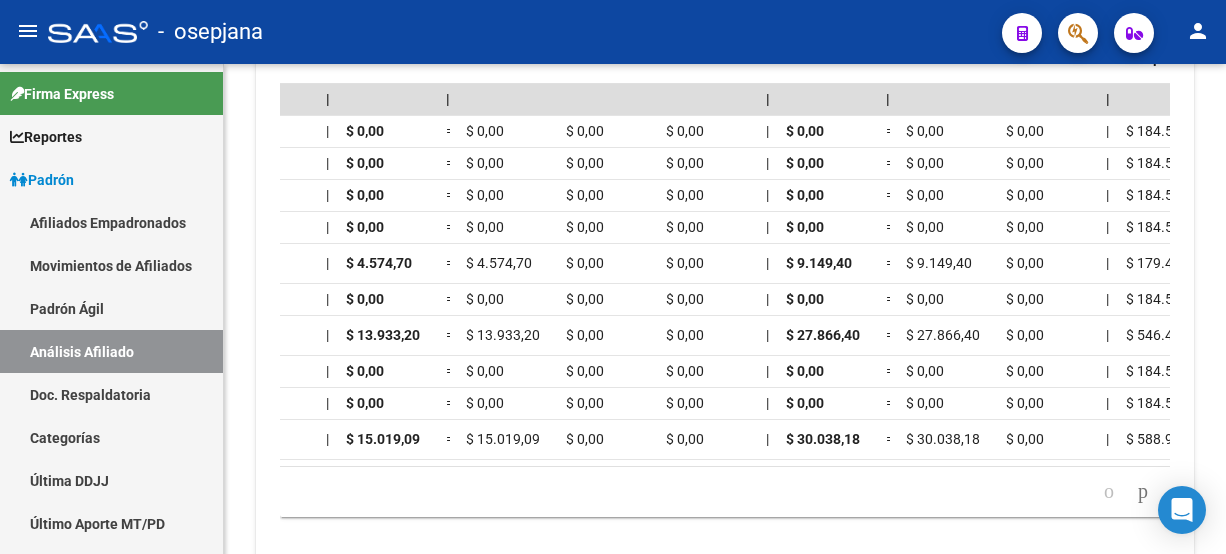drag, startPoint x: 915, startPoint y: 431, endPoint x: 1220, endPoint y: 466, distance: 307.00162 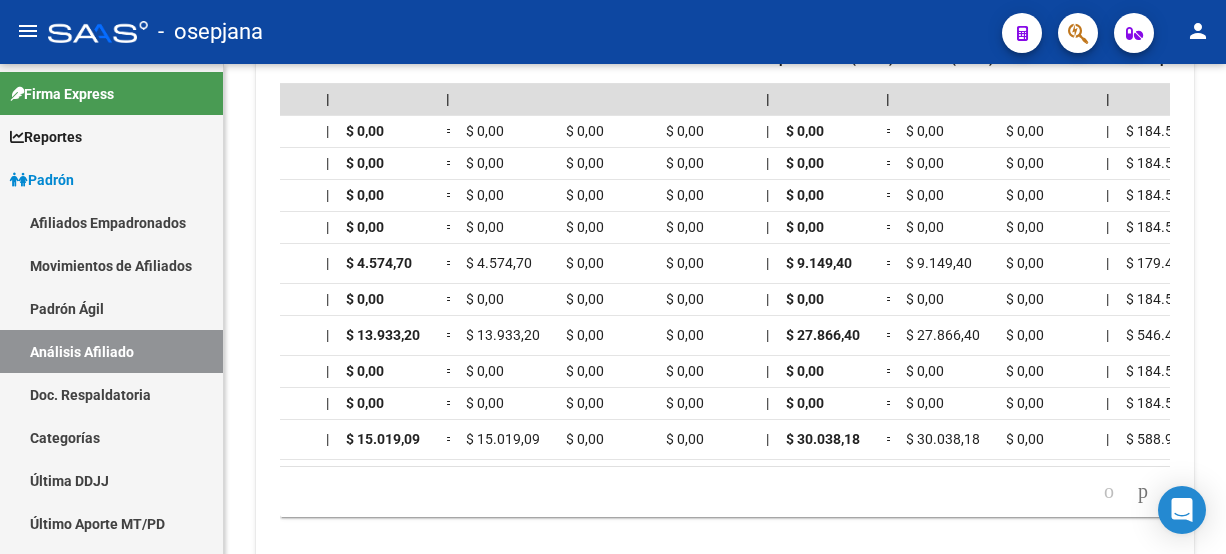 scroll, scrollTop: 0, scrollLeft: 2346, axis: horizontal 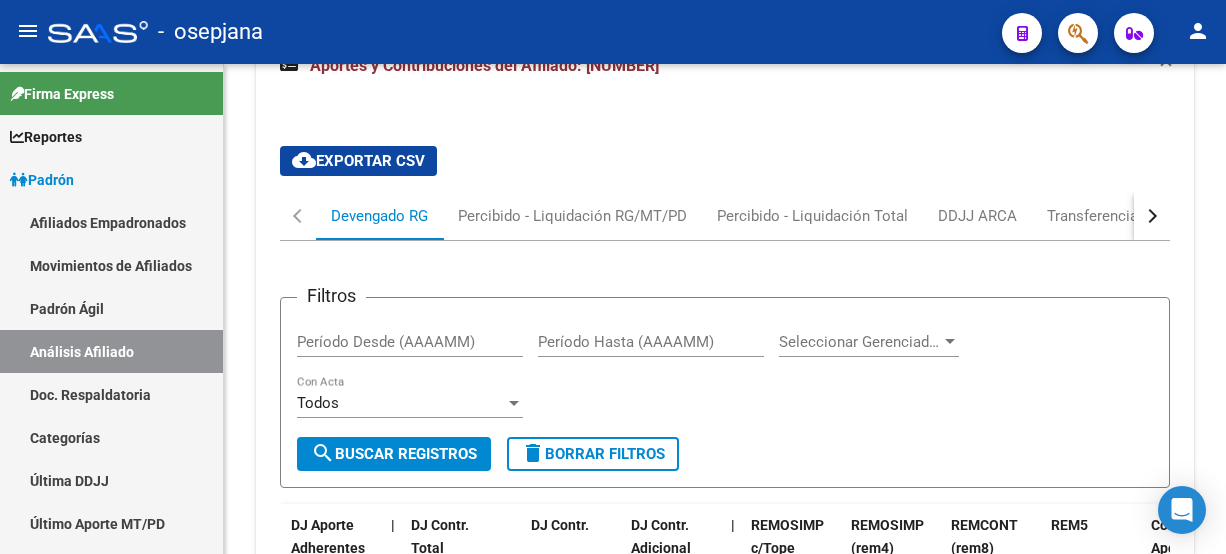 click 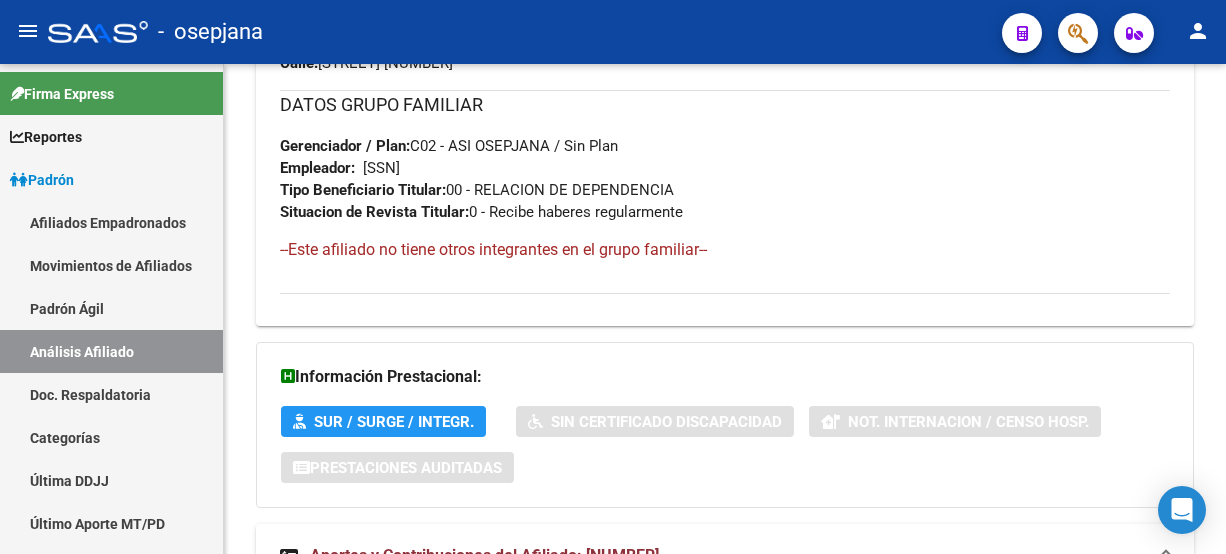 click 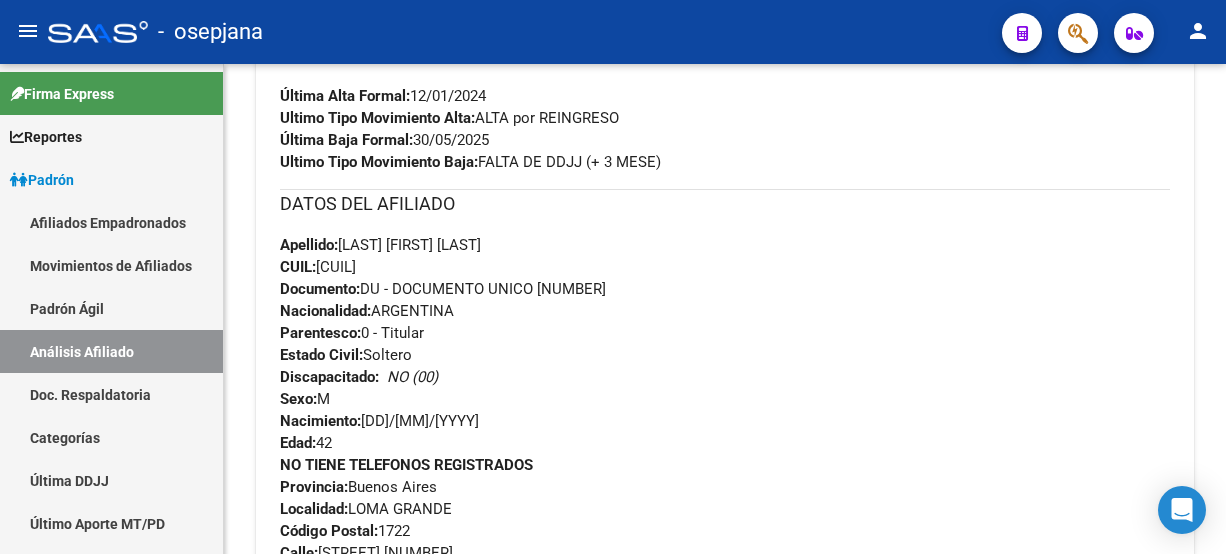click 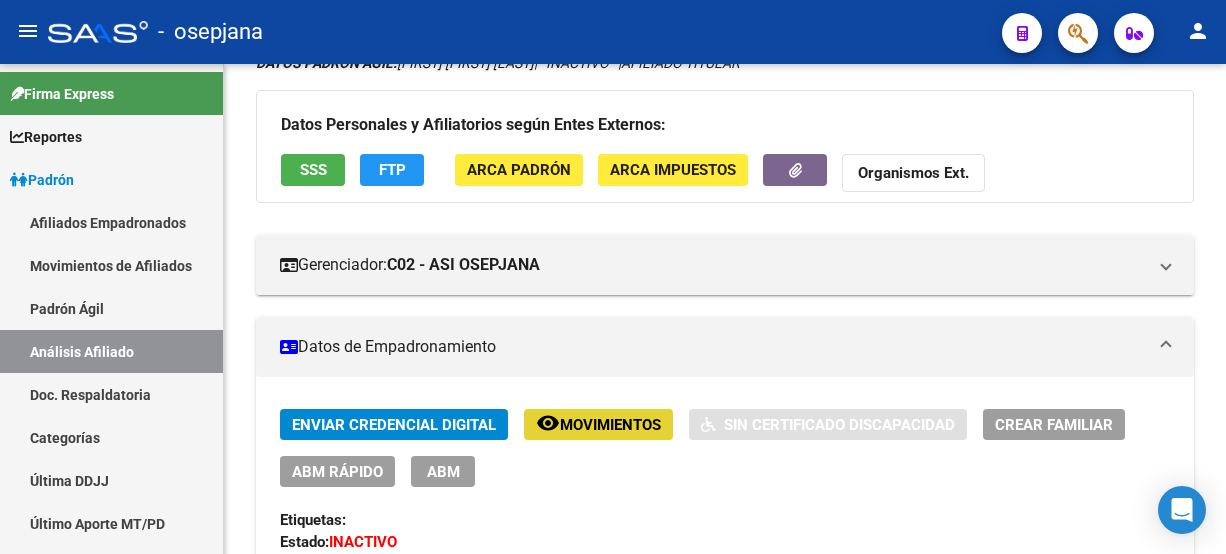 click on "Movimientos" 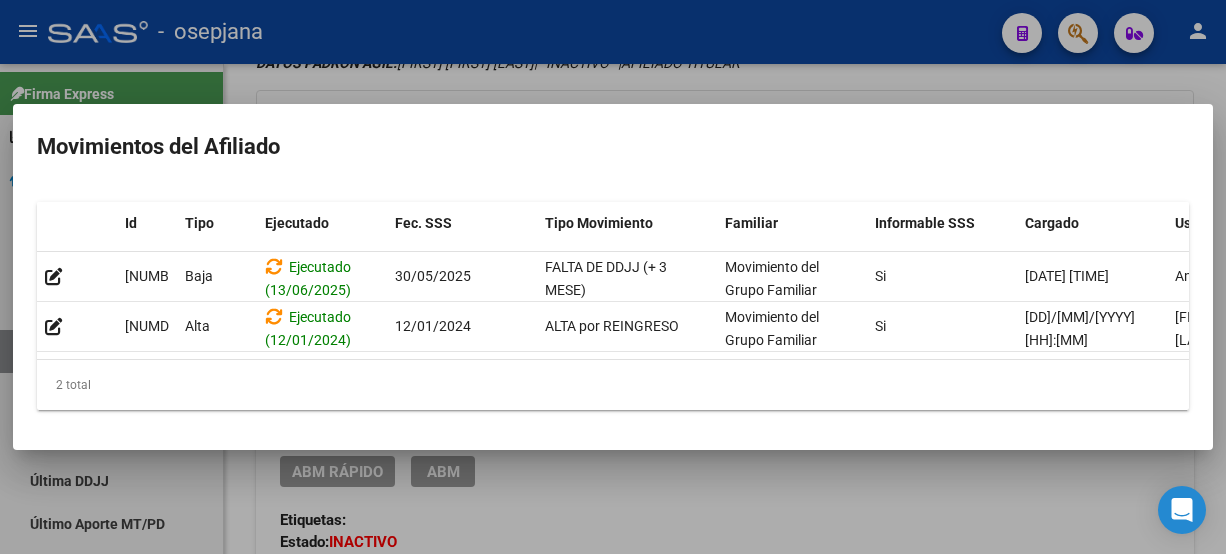 click at bounding box center [613, 277] 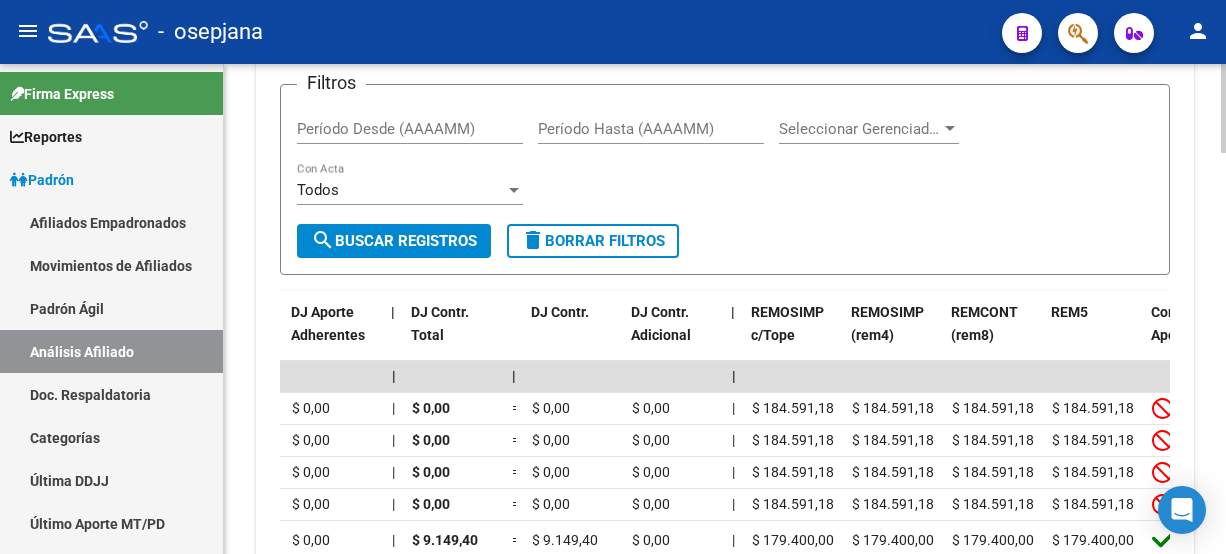 scroll, scrollTop: 1857, scrollLeft: 0, axis: vertical 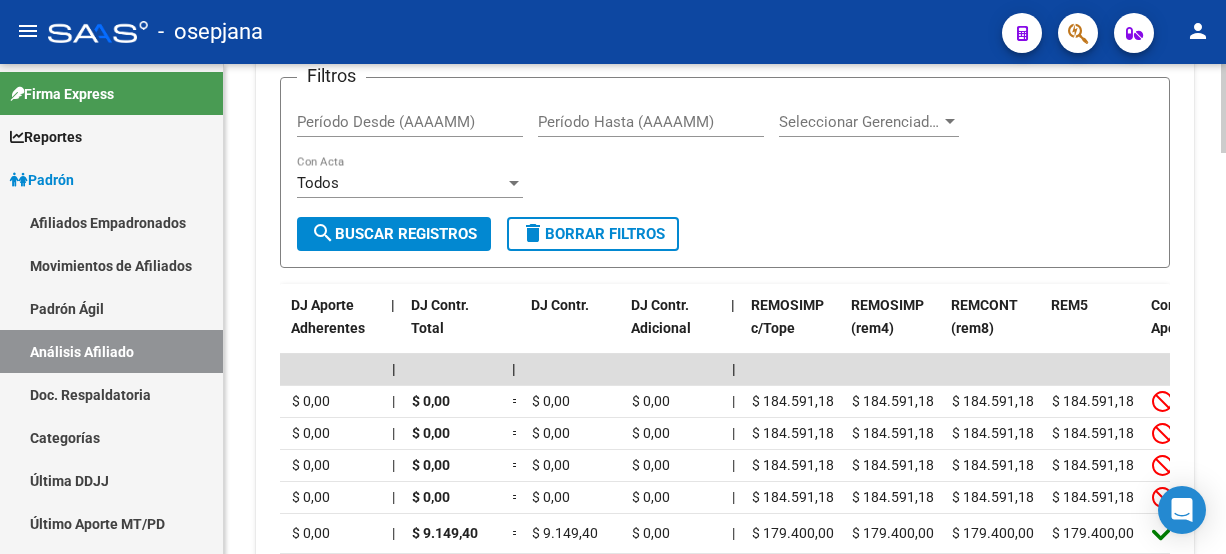 click on "PADRON -> Análisis Afiliado  Cambiar Afiliado
[CUIL] CUIL DATOS PADRÓN ÁGIL:  [LAST] [FIRST]     |   INACTIVO   |     AFILIADO TITULAR  Datos Personales y Afiliatorios según Entes Externos: SSS FTP ARCA Padrón ARCA Impuestos Organismos Ext.    Gerenciador:      C02 - ASI OSEPJANA Atención telefónica: Atención emergencias: Otros Datos Útiles:    Datos de Empadronamiento  Enviar Credencial Digital remove_red_eye Movimientos    Sin Certificado Discapacidad Crear Familiar ABM Rápido ABM Etiquetas: Estado: INACTIVO Última Alta Formal:  [DATE] Ultimo Tipo Movimiento Alta:  ALTA por REINGRESO Última Baja Formal:  [DATE] Ultimo Tipo Movimiento Baja:  FALTA DE DDJJ (+ 3 MESE) DATOS DEL AFILIADO Apellido:  [FIRST] [LAST] CUIL:  [CUIL] Documento:  DU - DOCUMENTO UNICO [NUMBER]  Nacionalidad:  ARGENTINA Parentesco:  0 - Titular Estado Civil:  Soltero Discapacitado:    NO (00) Sexo:  M Nacimiento:  [DATE] Edad:  42  NO TIENE TELEFONOS REGISTRADOS Provincia:" 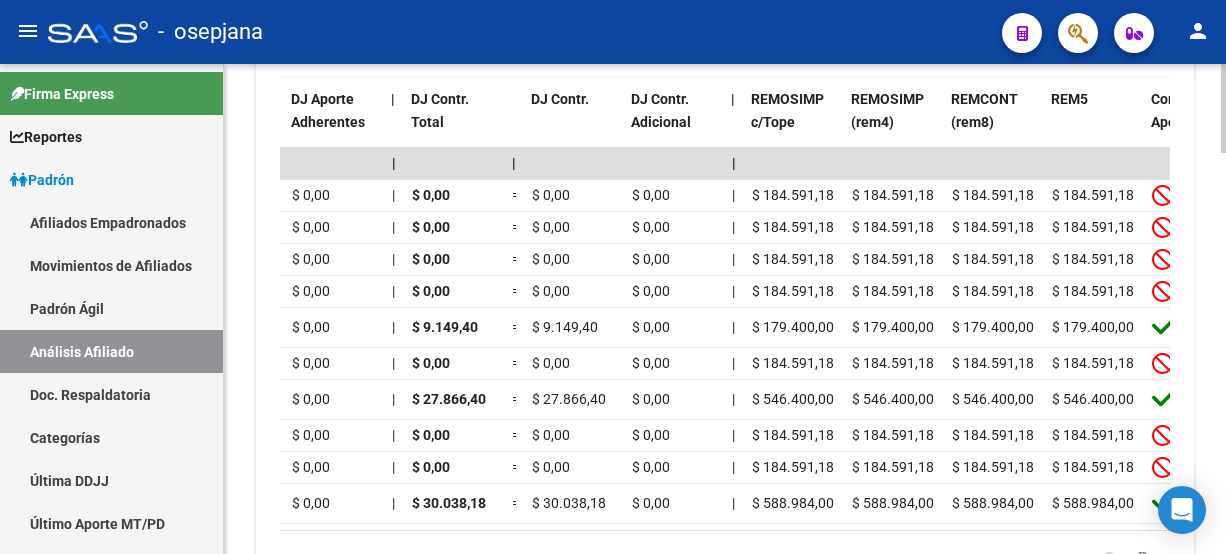 click on "menu -   osepjana  person    Firma Express     Reportes Padrón Traspasos x O.S. Traspasos x Gerenciador Traspasos x Provincia Nuevos Aportantes Métricas - Padrón SSS Métricas - Crecimiento Población    Padrón Afiliados Empadronados Movimientos de Afiliados Padrón Ágil Análisis Afiliado Doc. Respaldatoria Categorías Última DDJJ Último Aporte MT/PD    Integración (discapacidad) Certificado Discapacidad    Explorador de Archivos Sistemas Externos Inserciones Manuales de Padrón Ágil SSS Traspasos Res. 01/2025 y Revs. Opciones Diarias (+) RG - Altas ONLINE (+) RG - Bajas ONLINE (+) MT - Altas ONLINE (+) MT - Bajas ONLINE (+) MT - Adhesiones (+) Padrón Completo SSS MT - Bajas Directas Novedades Recibidas Novedades Aceptadas Novedades Rechazadas Padrón Desempleo RG - Expedientes MT - Familiares MT - Inconsistencias RG - Bajas Opción (papel) RG - Altas Opción (papel) MT - Bajas Opción (papel) MT - Altas Opción (papel) RG - Inconsistencias (papel) MT - Efec. Soc. MT - Arg. Trabaja SSS" at bounding box center (613, 277) 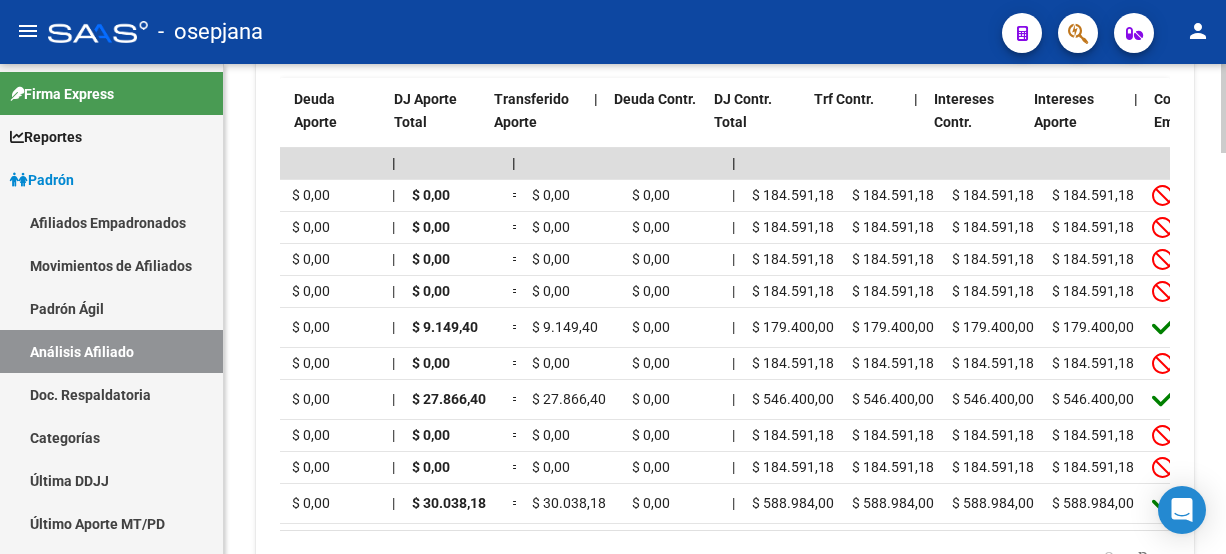 scroll, scrollTop: 0, scrollLeft: 0, axis: both 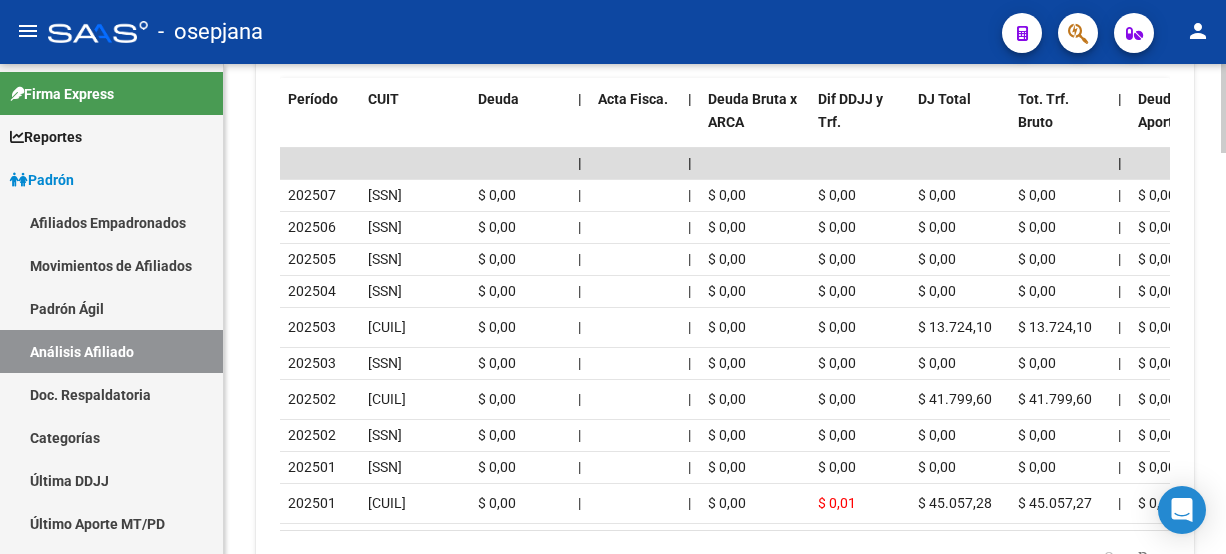 click on "cloud_download  Exportar CSV  Devengado RG Percibido - Liquidación RG/MT/PD Percibido - Liquidación Total DDJJ ARCA Transferencias ARCA ARCA Relaciones Laborales Filtros Período Desde (AAAAMM) Período Hasta (AAAAMM) Seleccionar Gerenciador Seleccionar Gerenciador Todos Con Acta search  Buscar Registros  delete  Borrar Filtros  Período CUIT Deuda | Acta Fisca. | Deuda Bruta x ARCA Dif DDJJ y Trf. DJ Total Tot. Trf. Bruto | Deuda Aporte DJ Aporte Total Transferido Aporte | Deuda Contr. DJ Contr. Total Trf Contr. | Intereses Contr. Intereses Aporte | Contr. Empresa Contr. Int. Empresa Aporte Int. Empresa | DJ Aporte Total DJ Aporte DJ Aporte Adicional DJ Aporte Adherentes | DJ Contr. Total DJ Contr. DJ Contr. Adicional | REMOSIMP c/Tope REMOSIMP (rem4) REMCONT (rem8) REM5 Corresponde Aportes Corresponde Contr. NOGRPFAM SECOBLIG FECPRESENT DJ Contribución CUIT Periodo DJ Aporte CUIT Periodo | Porcentaje Contr. Porcentaje Aporte | DDJJ ID | | | | | | | | | | | | | 202507 30999001935 $ 0,00 | | $ 0,00 | | |" at bounding box center (725, 158) 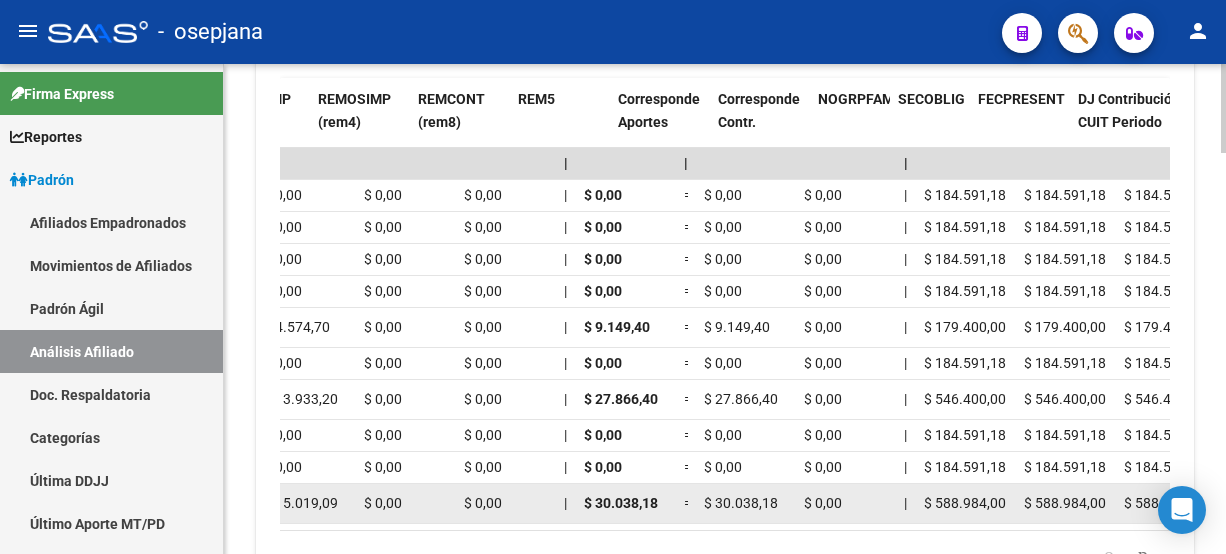 scroll, scrollTop: 0, scrollLeft: 3350, axis: horizontal 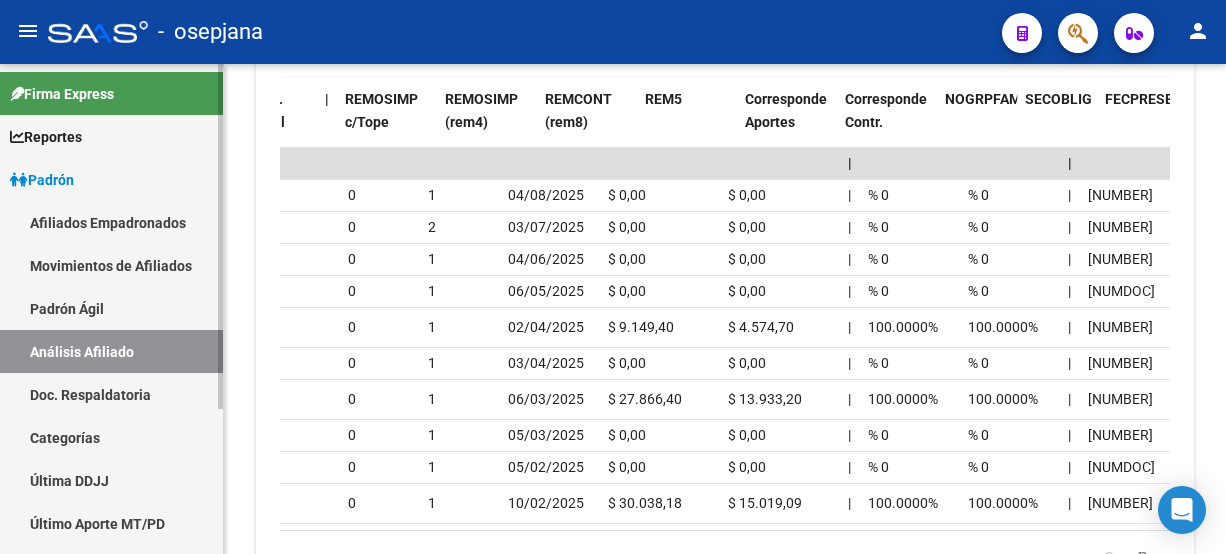drag, startPoint x: 1068, startPoint y: 503, endPoint x: 76, endPoint y: 534, distance: 992.48425 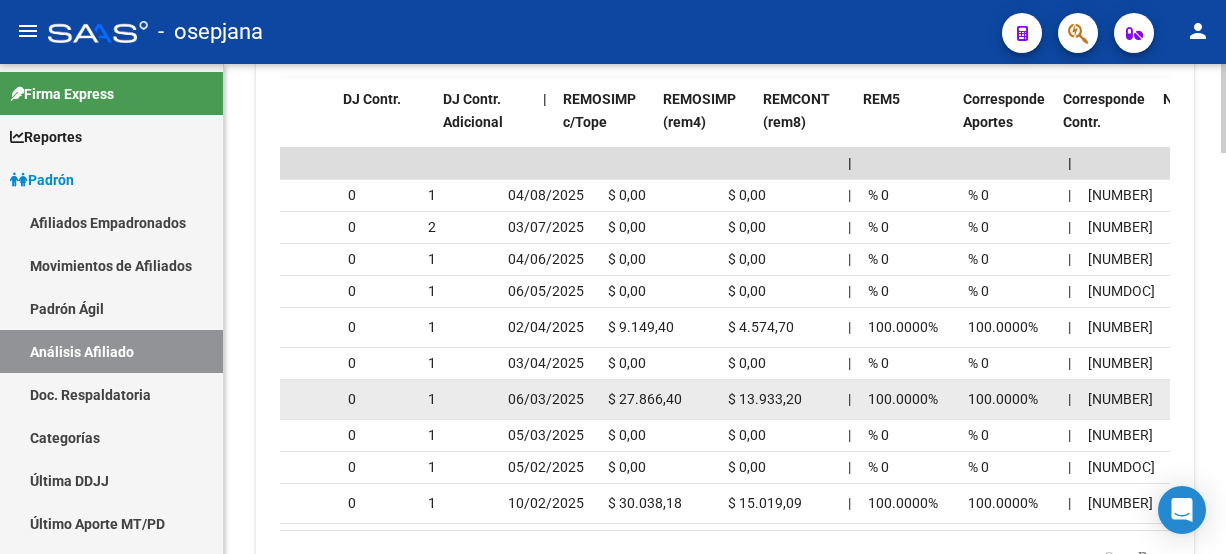scroll, scrollTop: 0, scrollLeft: 2535, axis: horizontal 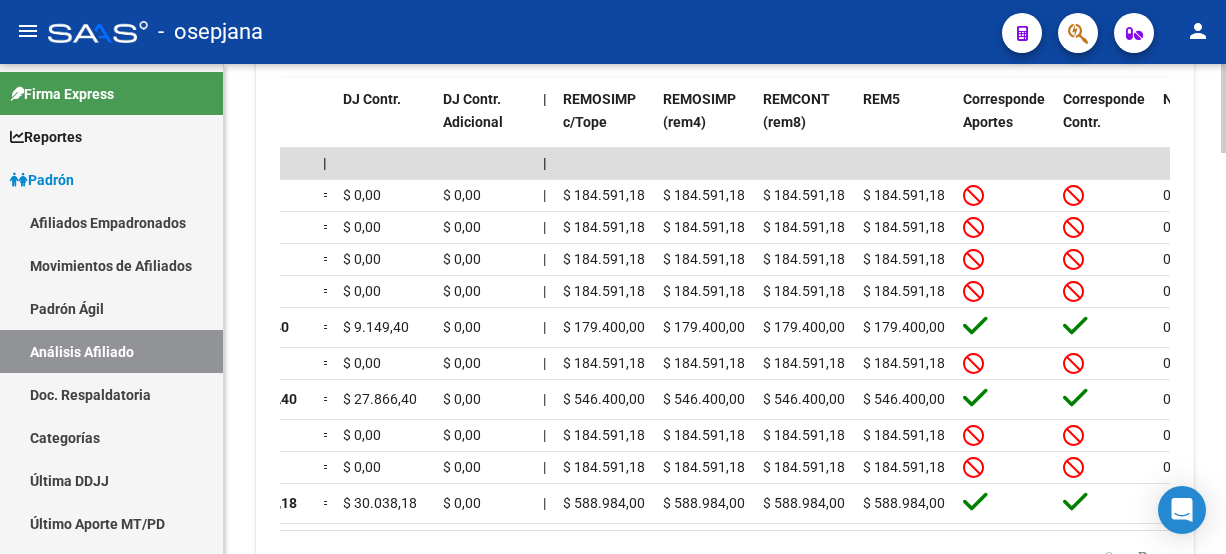 click on "PADRON -> Análisis Afiliado  Cambiar Afiliado
[CUIL] CUIL DATOS PADRÓN ÁGIL:  [LAST] [FIRST]     |   INACTIVO   |     AFILIADO TITULAR  Datos Personales y Afiliatorios según Entes Externos: SSS FTP ARCA Padrón ARCA Impuestos Organismos Ext.    Gerenciador:      C02 - ASI OSEPJANA Atención telefónica: Atención emergencias: Otros Datos Útiles:    Datos de Empadronamiento  Enviar Credencial Digital remove_red_eye Movimientos    Sin Certificado Discapacidad Crear Familiar ABM Rápido ABM Etiquetas: Estado: INACTIVO Última Alta Formal:  [DATE] Ultimo Tipo Movimiento Alta:  ALTA por REINGRESO Última Baja Formal:  [DATE] Ultimo Tipo Movimiento Baja:  FALTA DE DDJJ (+ 3 MESE) DATOS DEL AFILIADO Apellido:  [FIRST] [LAST] CUIL:  [CUIL] Documento:  DU - DOCUMENTO UNICO [NUMBER]  Nacionalidad:  ARGENTINA Parentesco:  0 - Titular Estado Civil:  Soltero Discapacitado:    NO (00) Sexo:  M Nacimiento:  [DATE] Edad:  42  NO TIENE TELEFONOS REGISTRADOS Provincia:" 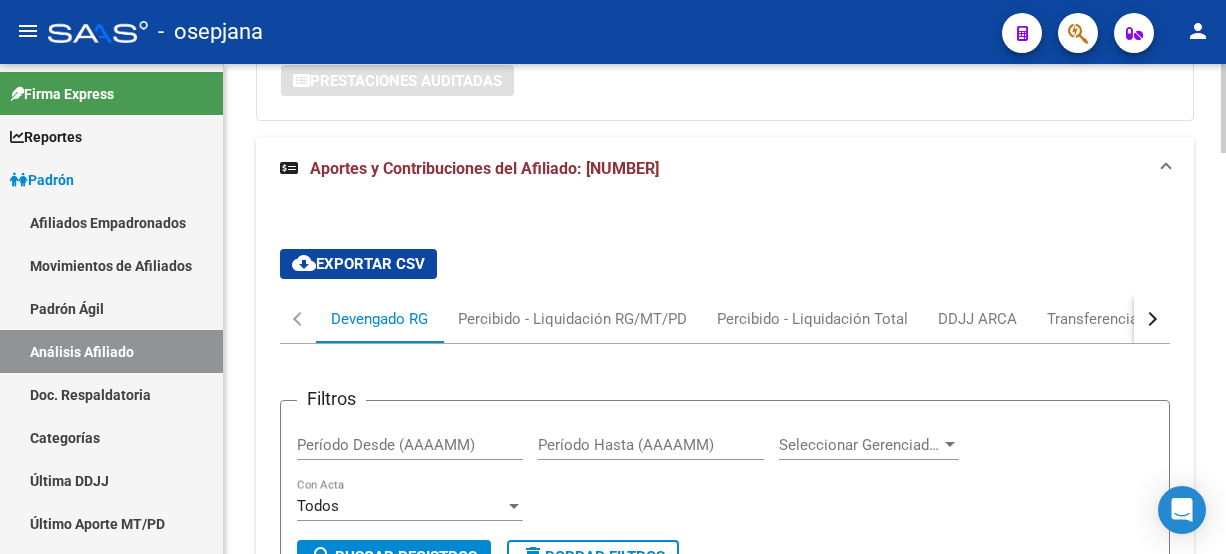 click 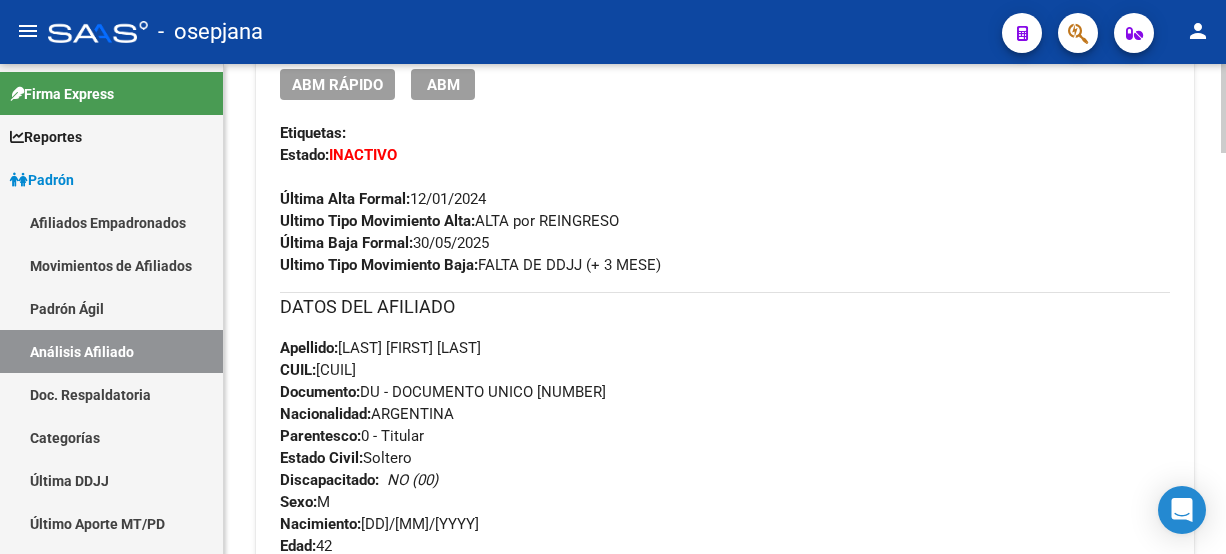 click 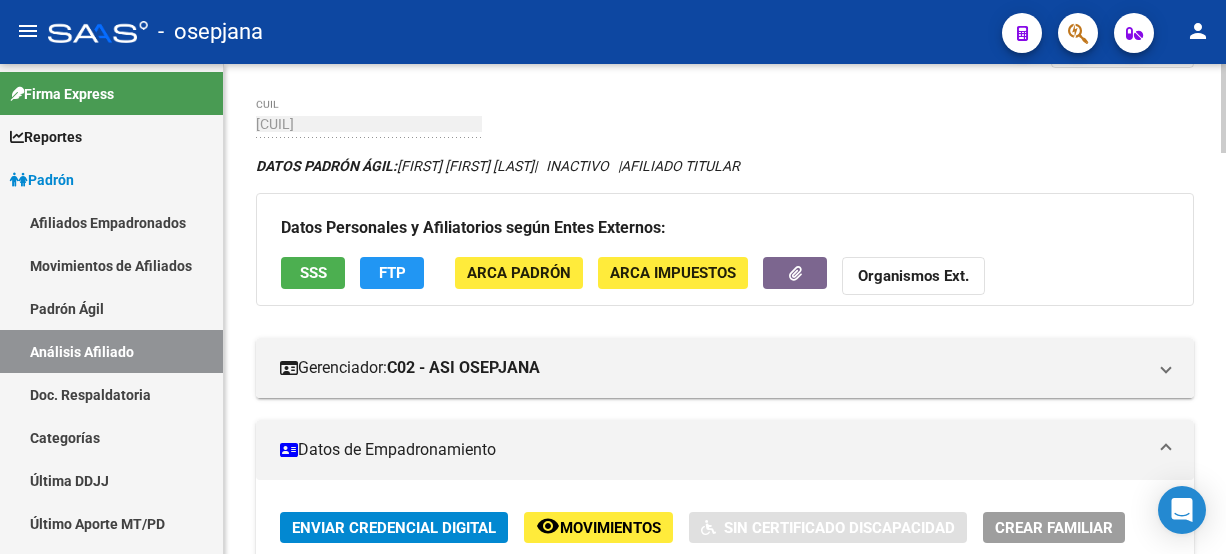 click 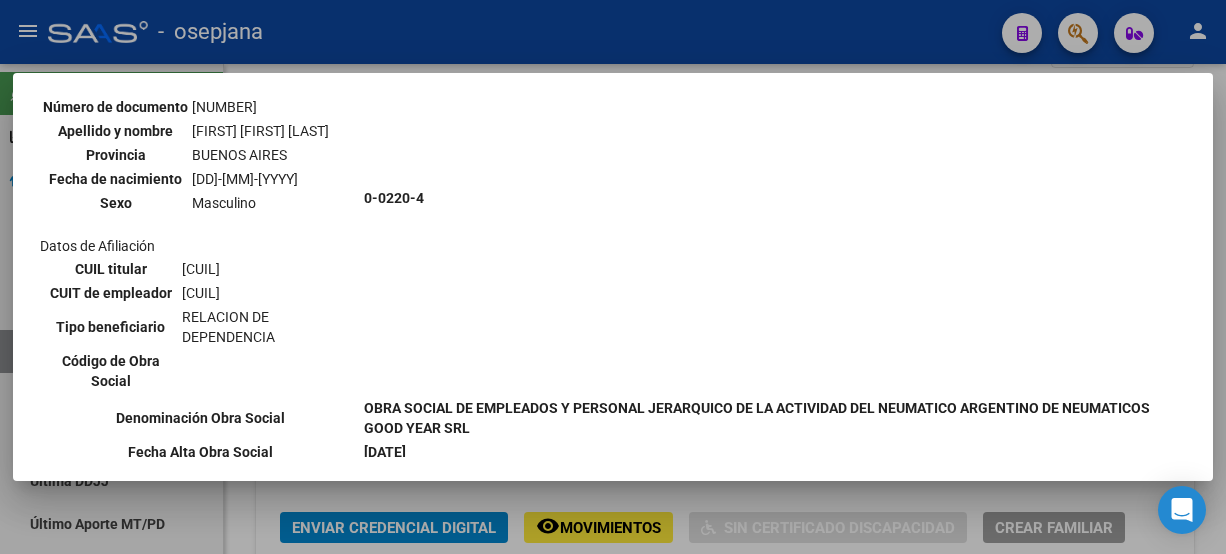scroll, scrollTop: 188, scrollLeft: 0, axis: vertical 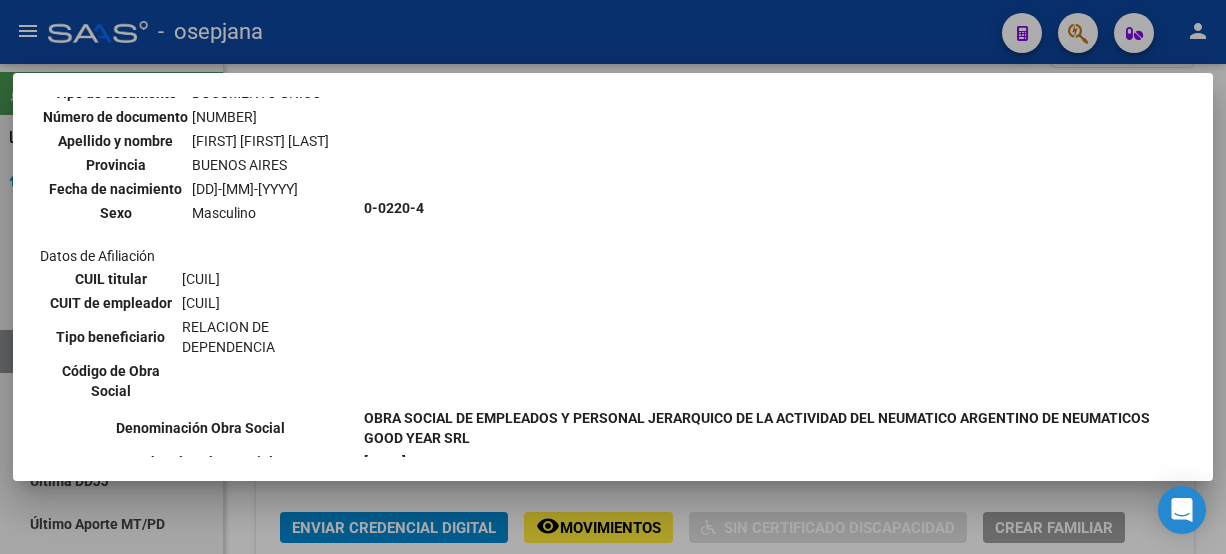 drag, startPoint x: 186, startPoint y: 127, endPoint x: 254, endPoint y: 123, distance: 68.117546 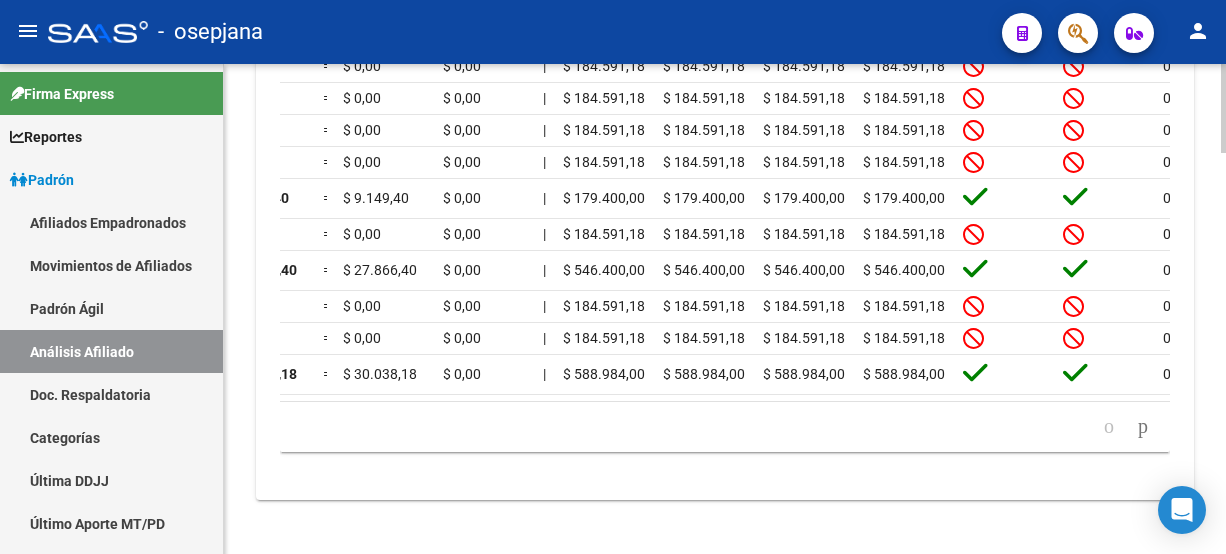 click on "PADRON -> Análisis Afiliado  Cambiar Afiliado
[CUIL] CUIL DATOS PADRÓN ÁGIL:  [LAST] [FIRST]     |   INACTIVO   |     AFILIADO TITULAR  Datos Personales y Afiliatorios según Entes Externos: SSS FTP ARCA Padrón ARCA Impuestos Organismos Ext.    Gerenciador:      C02 - ASI OSEPJANA Atención telefónica: Atención emergencias: Otros Datos Útiles:    Datos de Empadronamiento  Enviar Credencial Digital remove_red_eye Movimientos    Sin Certificado Discapacidad Crear Familiar ABM Rápido ABM Etiquetas: Estado: INACTIVO Última Alta Formal:  [DATE] Ultimo Tipo Movimiento Alta:  ALTA por REINGRESO Última Baja Formal:  [DATE] Ultimo Tipo Movimiento Baja:  FALTA DE DDJJ (+ 3 MESE) DATOS DEL AFILIADO Apellido:  [FIRST] [LAST] CUIL:  [CUIL] Documento:  DU - DOCUMENTO UNICO [NUMBER]  Nacionalidad:  ARGENTINA Parentesco:  0 - Titular Estado Civil:  Soltero Discapacitado:    NO (00) Sexo:  M Nacimiento:  [DATE] Edad:  42  NO TIENE TELEFONOS REGISTRADOS Provincia:" 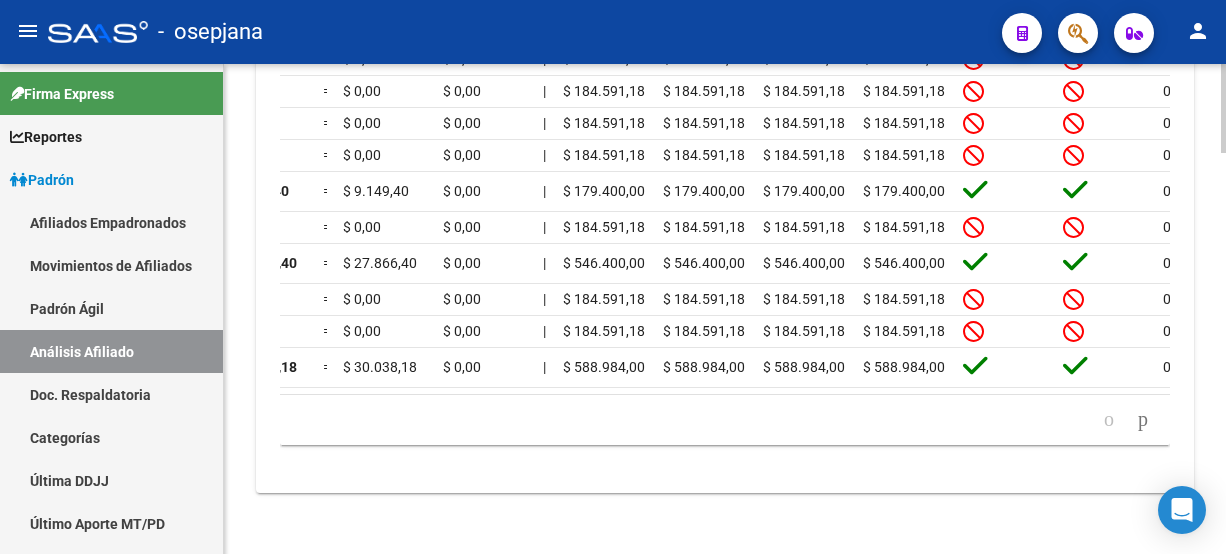 scroll, scrollTop: 0, scrollLeft: 0, axis: both 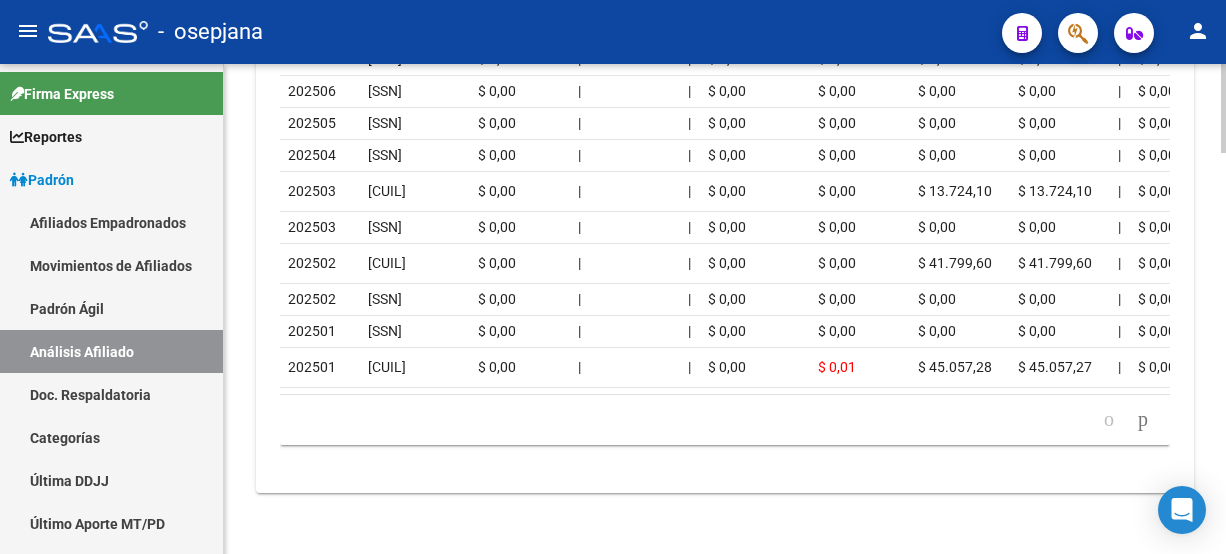click on "total 1 2 3 4 5" 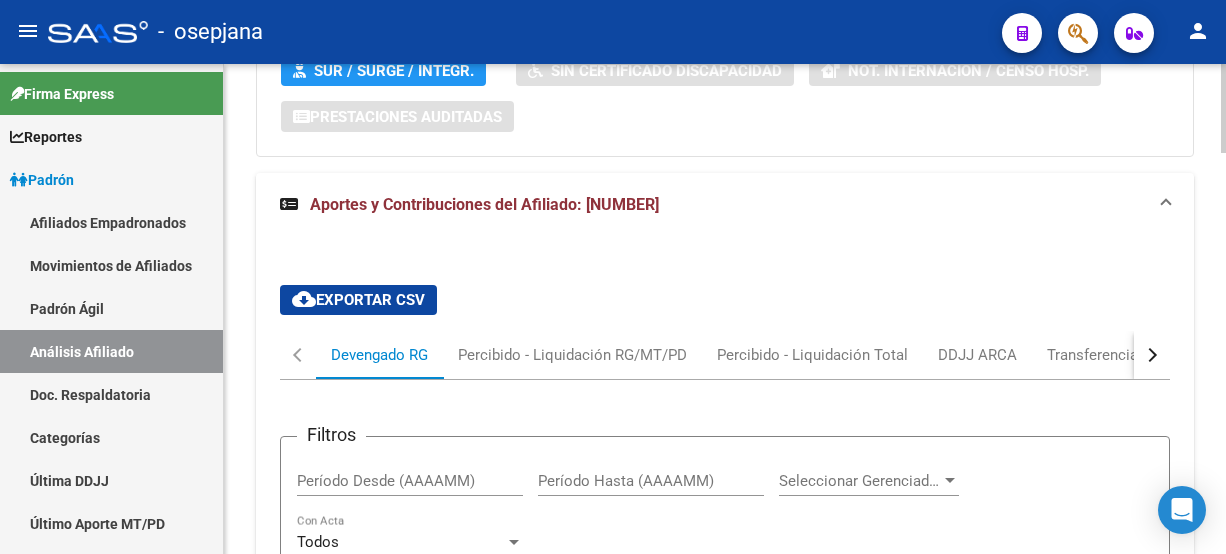 scroll, scrollTop: 1219, scrollLeft: 0, axis: vertical 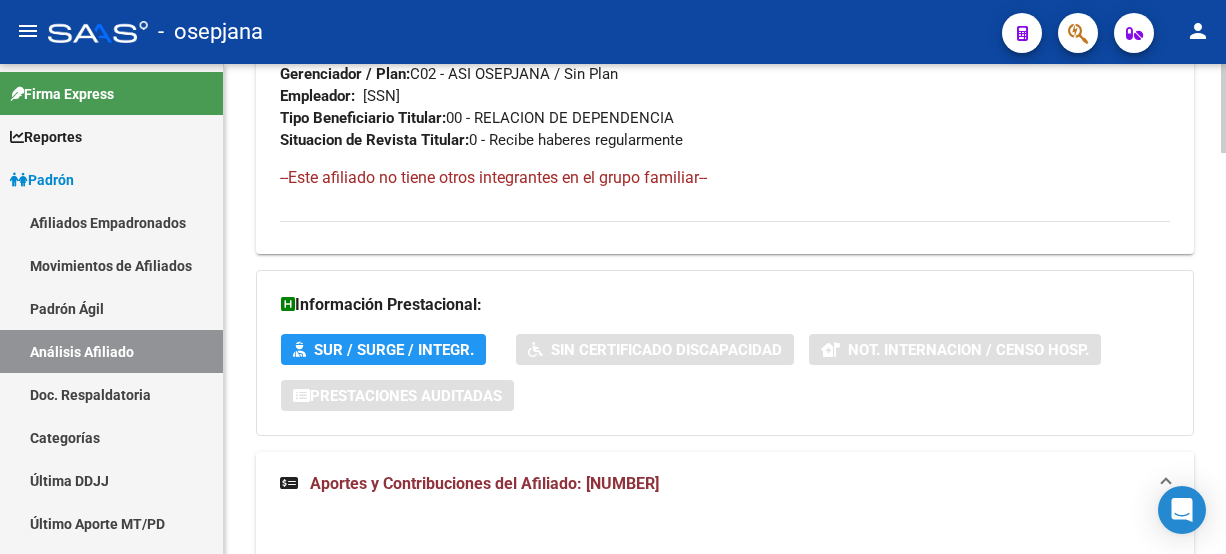 drag, startPoint x: 1218, startPoint y: 326, endPoint x: 1220, endPoint y: 347, distance: 21.095022 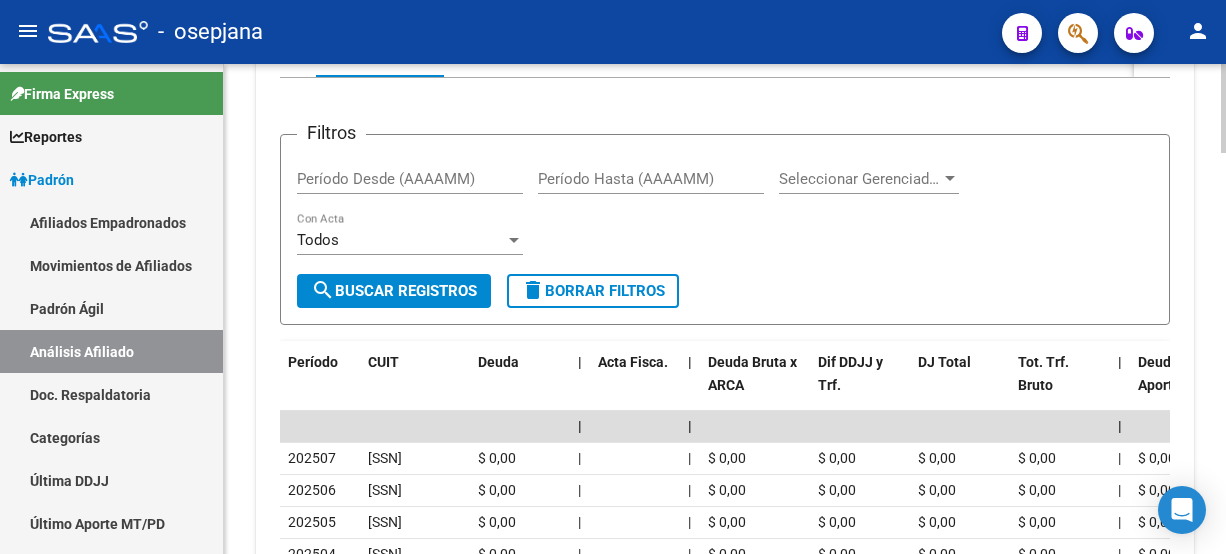 scroll, scrollTop: 1944, scrollLeft: 0, axis: vertical 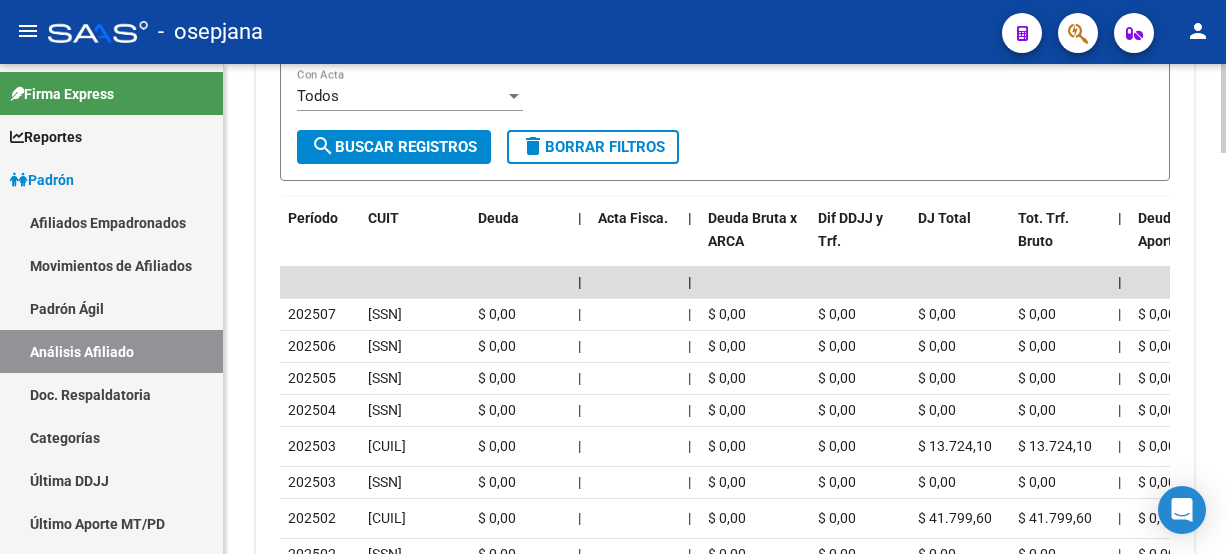 click 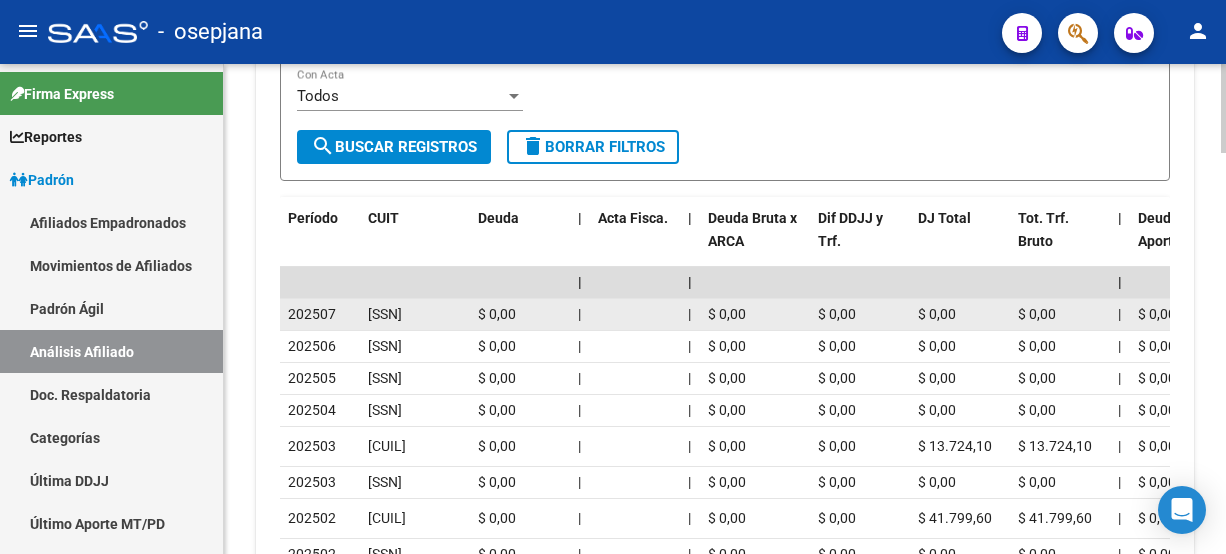 drag, startPoint x: 428, startPoint y: 311, endPoint x: 366, endPoint y: 315, distance: 62.1289 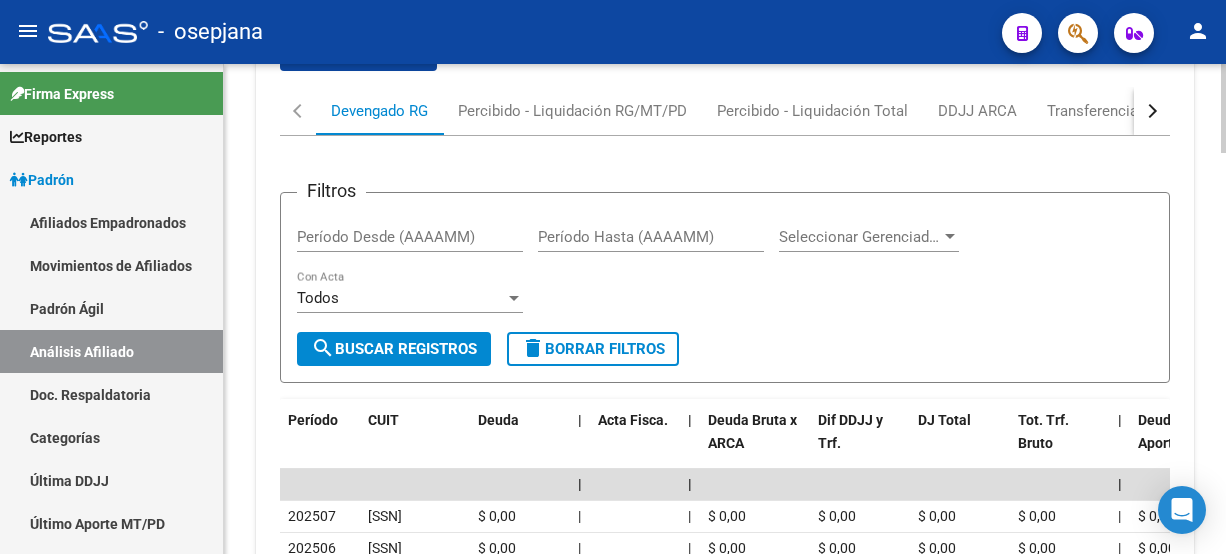 click on "menu -   osepjana  person    Firma Express     Reportes Padrón Traspasos x O.S. Traspasos x Gerenciador Traspasos x Provincia Nuevos Aportantes Métricas - Padrón SSS Métricas - Crecimiento Población    Padrón Afiliados Empadronados Movimientos de Afiliados Padrón Ágil Análisis Afiliado Doc. Respaldatoria Categorías Última DDJJ Último Aporte MT/PD    Integración (discapacidad) Certificado Discapacidad    Explorador de Archivos Sistemas Externos Inserciones Manuales de Padrón Ágil SSS Traspasos Res. 01/2025 y Revs. Opciones Diarias (+) RG - Altas ONLINE (+) RG - Bajas ONLINE (+) MT - Altas ONLINE (+) MT - Bajas ONLINE (+) MT - Adhesiones (+) Padrón Completo SSS MT - Bajas Directas Novedades Recibidas Novedades Aceptadas Novedades Rechazadas Padrón Desempleo RG - Expedientes MT - Familiares MT - Inconsistencias RG - Bajas Opción (papel) RG - Altas Opción (papel) MT - Bajas Opción (papel) MT - Altas Opción (papel) RG - Inconsistencias (papel) MT - Efec. Soc. MT - Arg. Trabaja SSS" at bounding box center (613, 277) 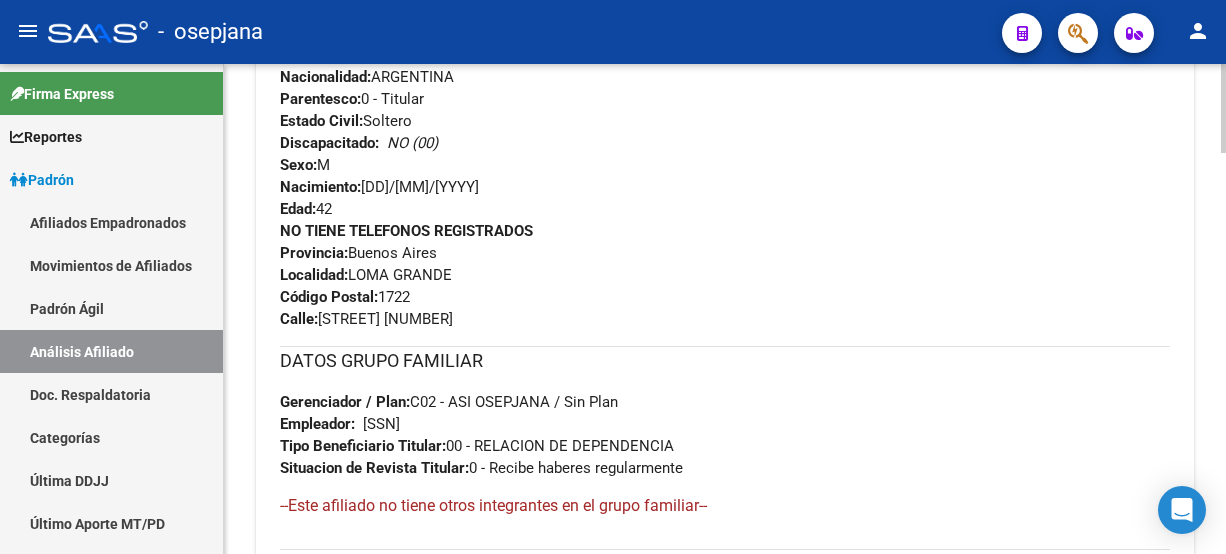 click 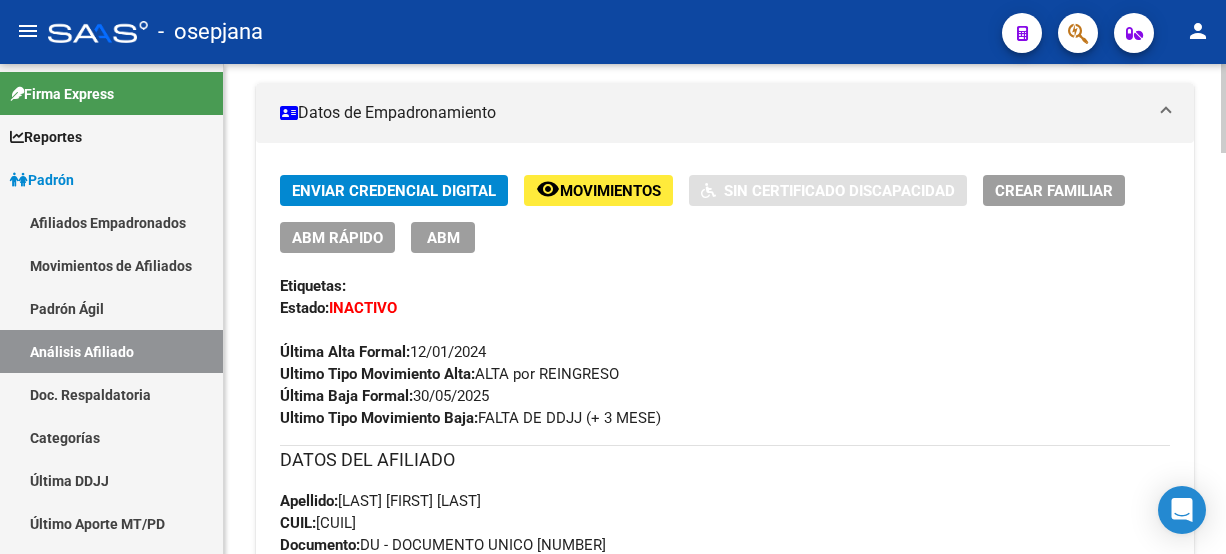 click 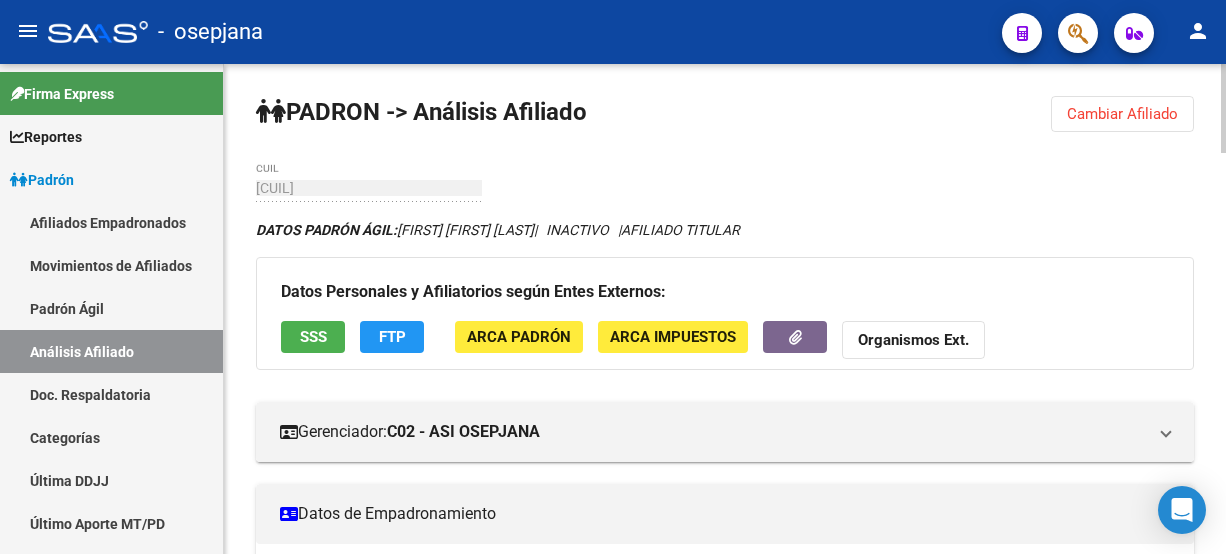 click 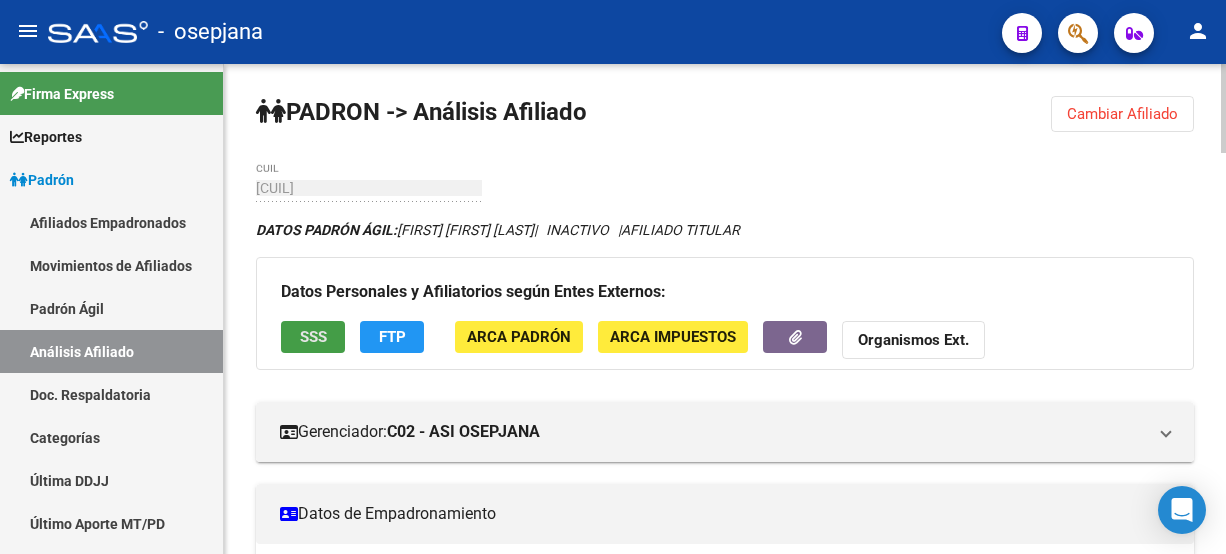 click on "SSS" 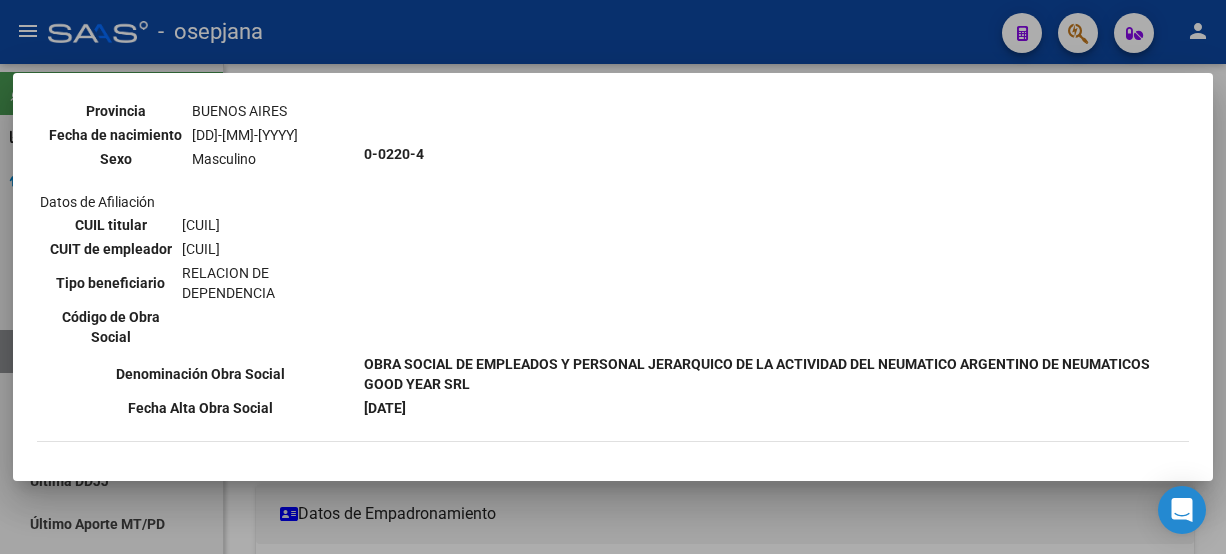 scroll, scrollTop: 244, scrollLeft: 0, axis: vertical 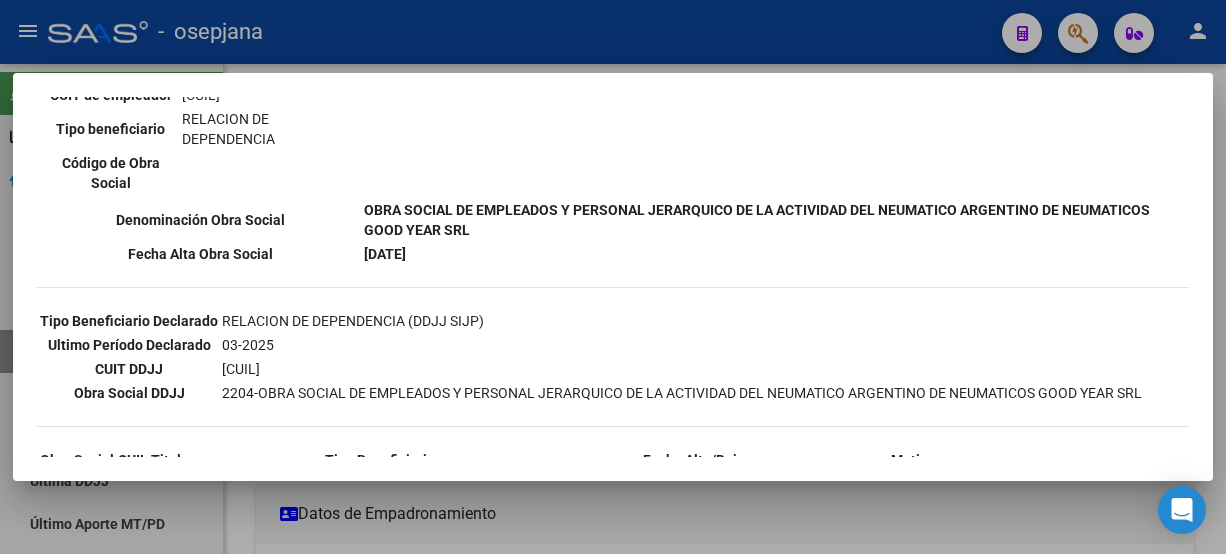 click on "--ACTIVO en Obra Social según consulta SSS--
DATOS DE AFILIACION VIGENTE
Datos personales
Parentesco
TITULAR
CUIL
[CUIL]
Tipo de documento
DOCUMENTO UNICO
Número de documento
[NUMDOC]
Apellido y nombre
[LASTNAME] [FIRSTNAME] [MIDDLENAME]
Provincia
[STATE]
Fecha de nacimiento
[DD]-[MM]-[YYYY]
Sexo
Masculino
Datos de Afiliación
CUIL titular
[CUIL]
CUIT de empleador
[CUIT]
Tipo beneficiario
RELACION DE DEPENDENCIA
Código de Obra Social
0-0220-4
Denominación Obra Social
Fecha Alta Obra Social
01-01-2009
Tipo Beneficiario Declarado
RELACION DE DEPENDENCIA (DDJJ SIJP)
Ultimo Período Declarado
03-2025
CUIT DDJJ" at bounding box center [613, 277] 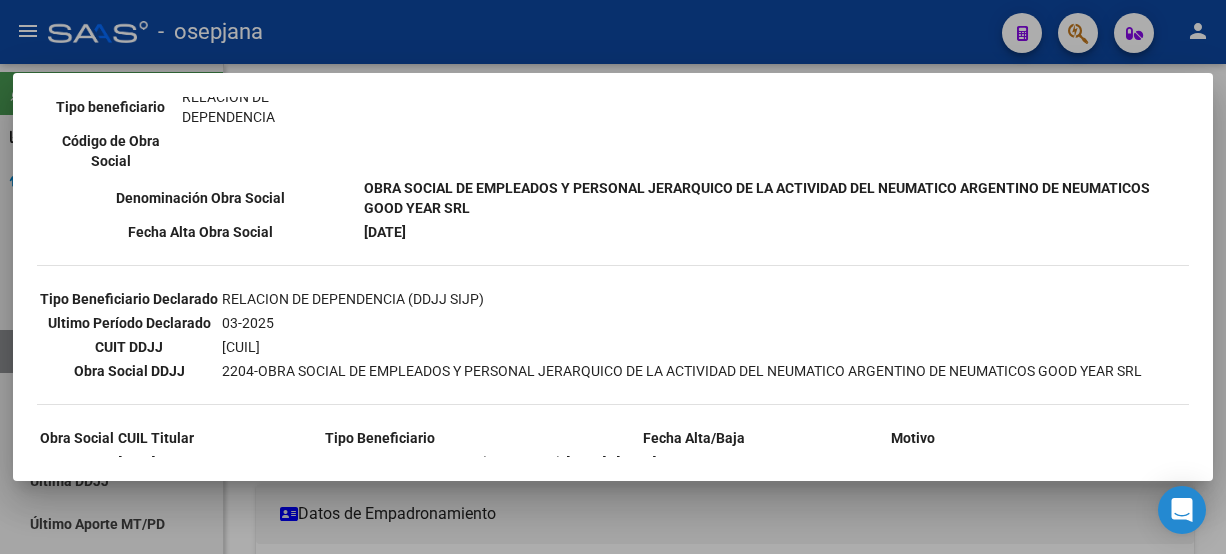 scroll, scrollTop: 424, scrollLeft: 0, axis: vertical 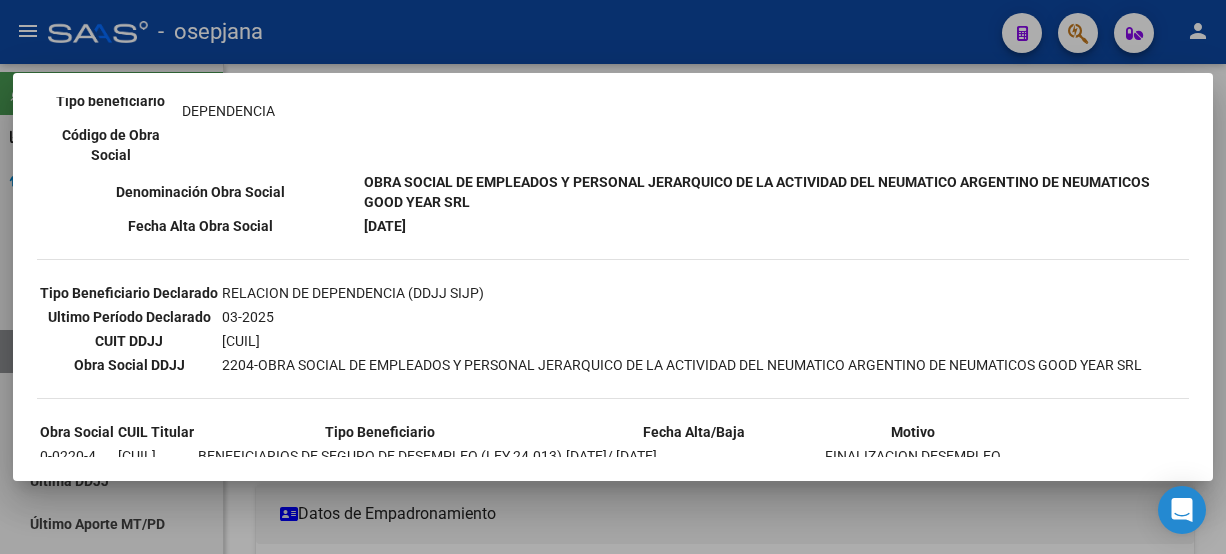click at bounding box center (613, 277) 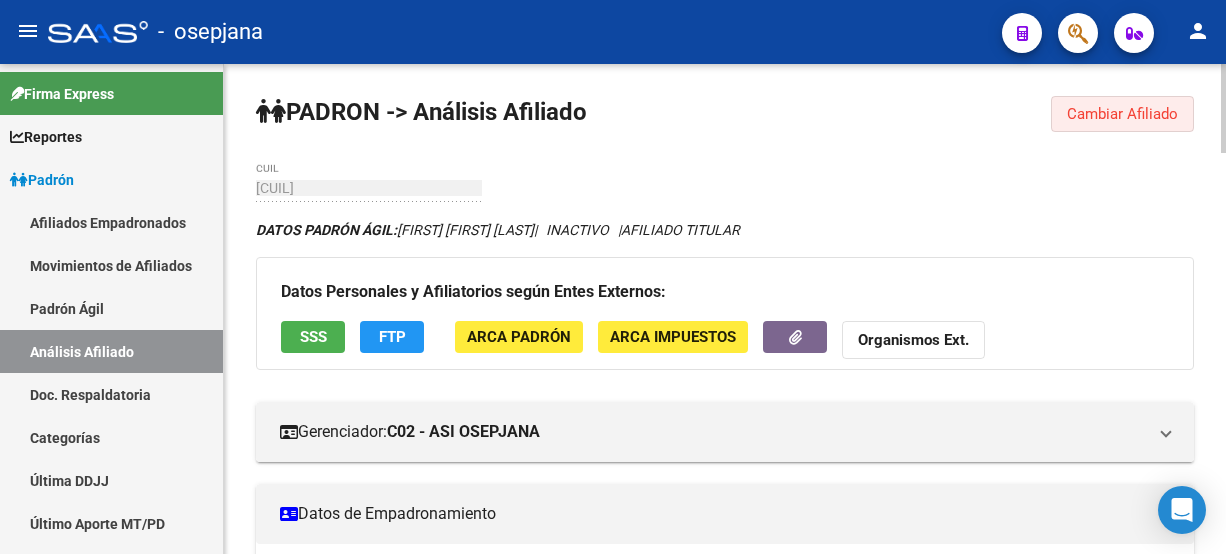 click on "Cambiar Afiliado" 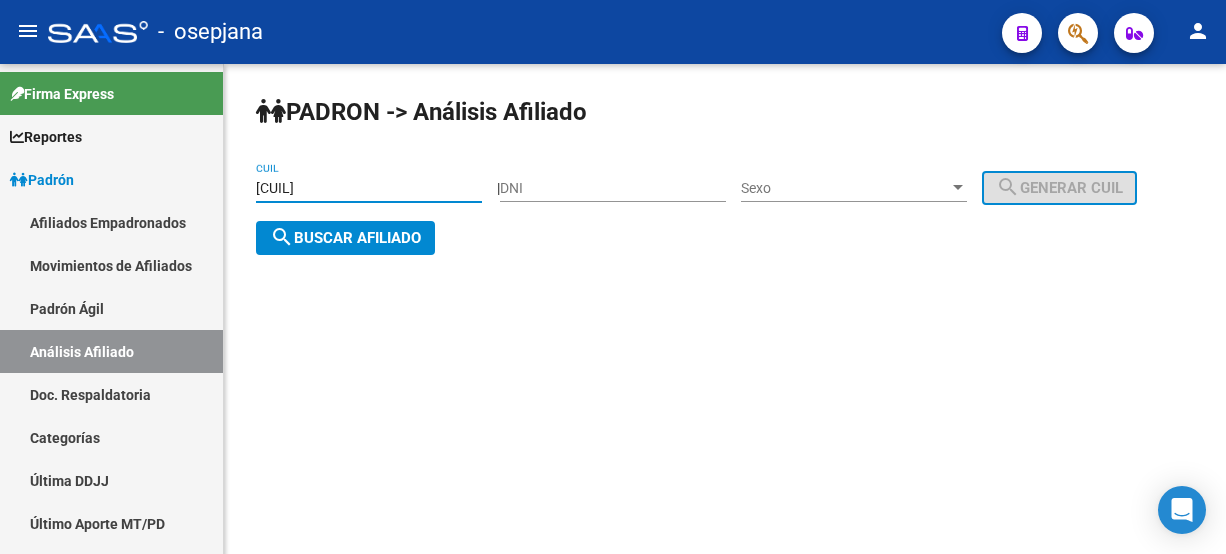 drag, startPoint x: 440, startPoint y: 186, endPoint x: 298, endPoint y: 208, distance: 143.69412 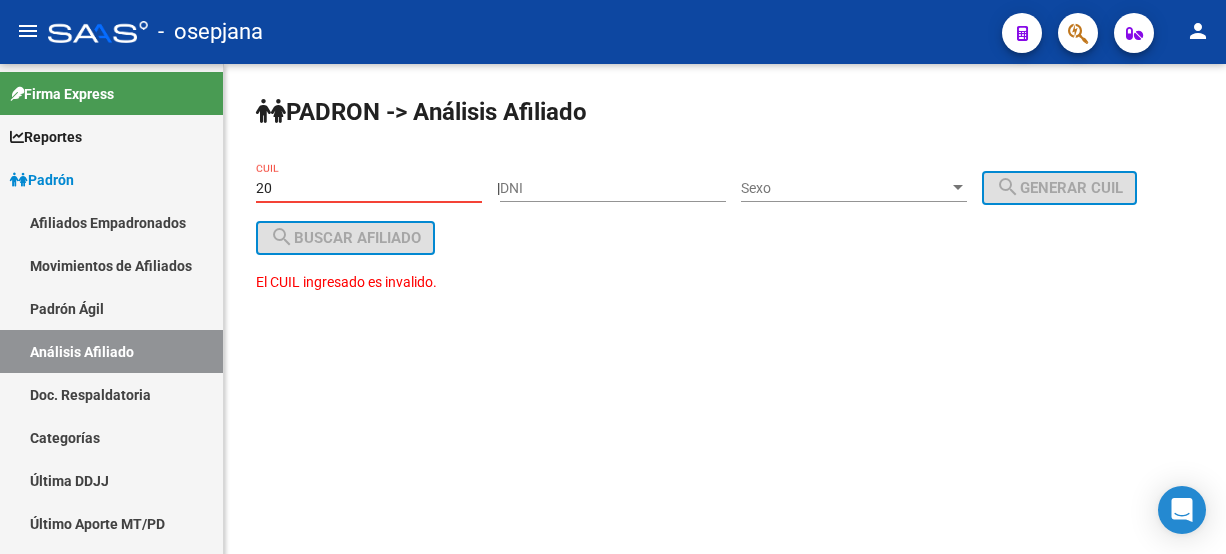 type on "2" 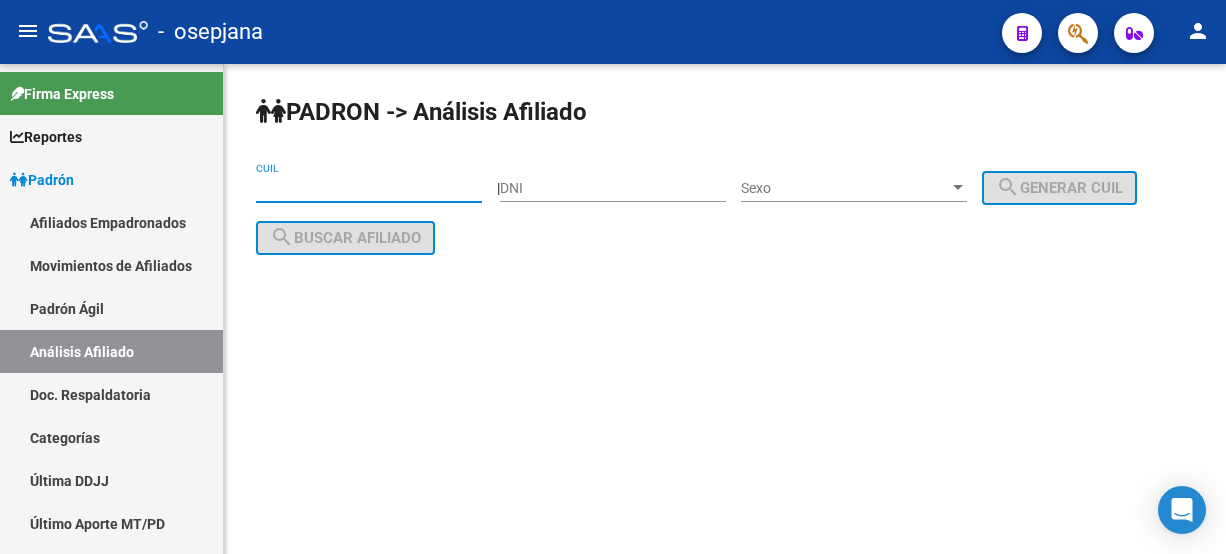 paste on "[CUIL]" 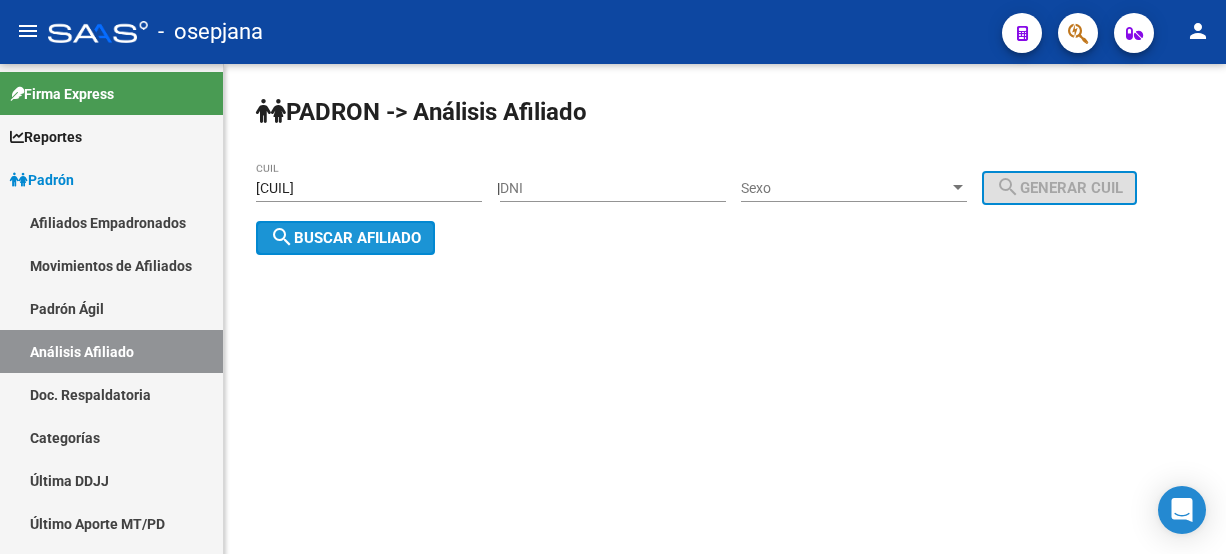 click on "search  Buscar afiliado" 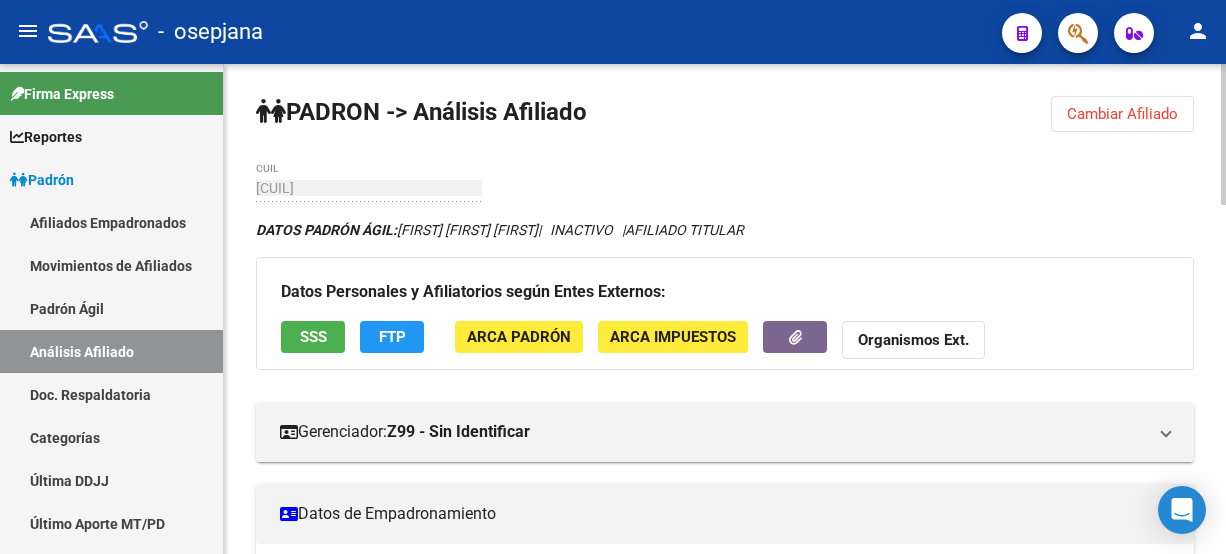 scroll, scrollTop: 428, scrollLeft: 0, axis: vertical 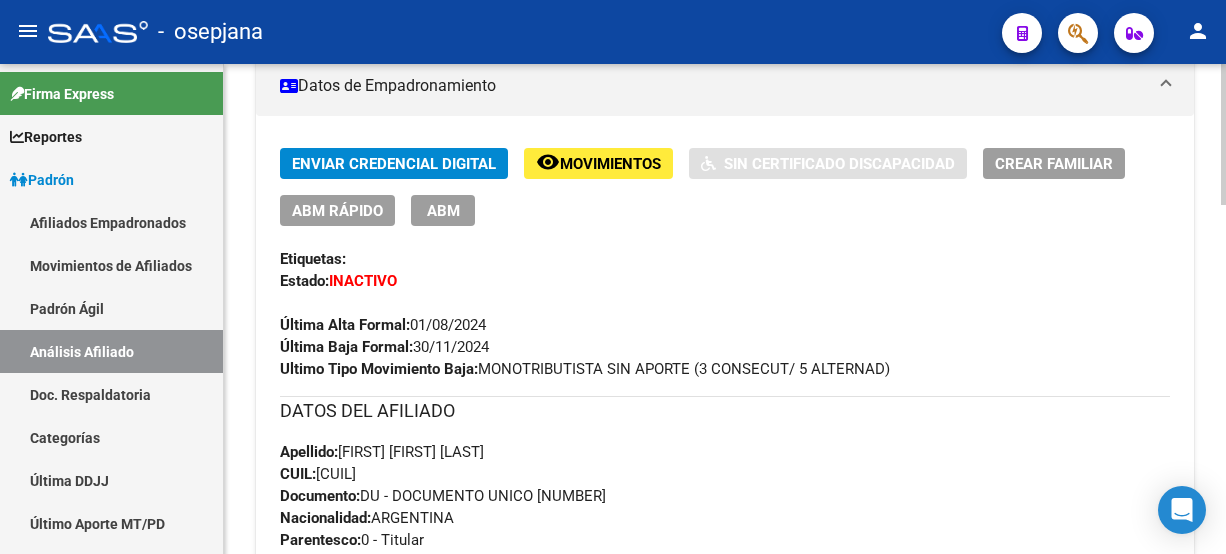 click 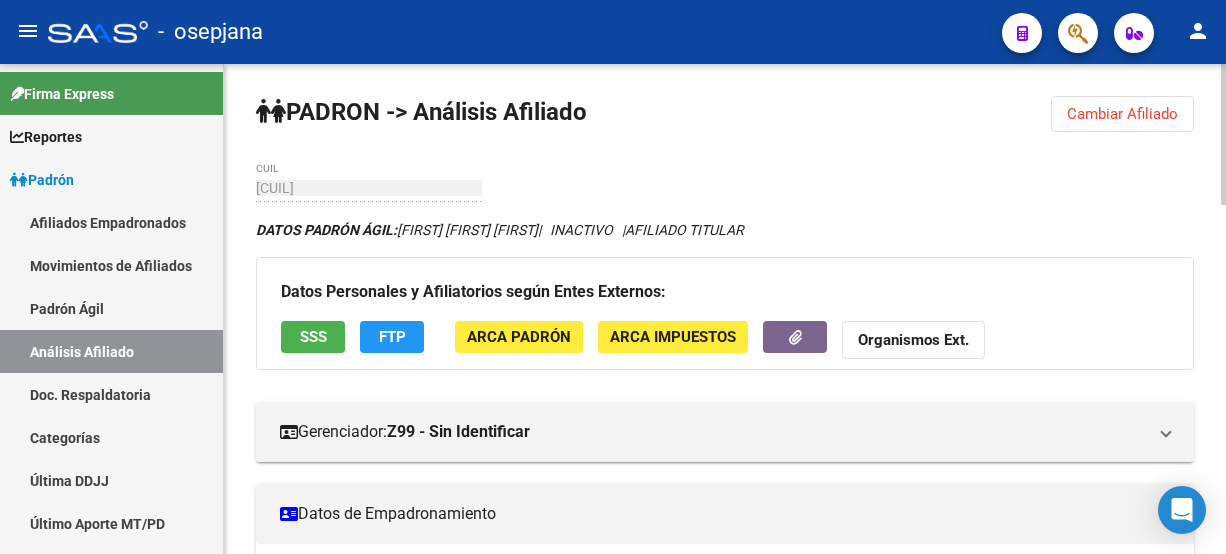 click 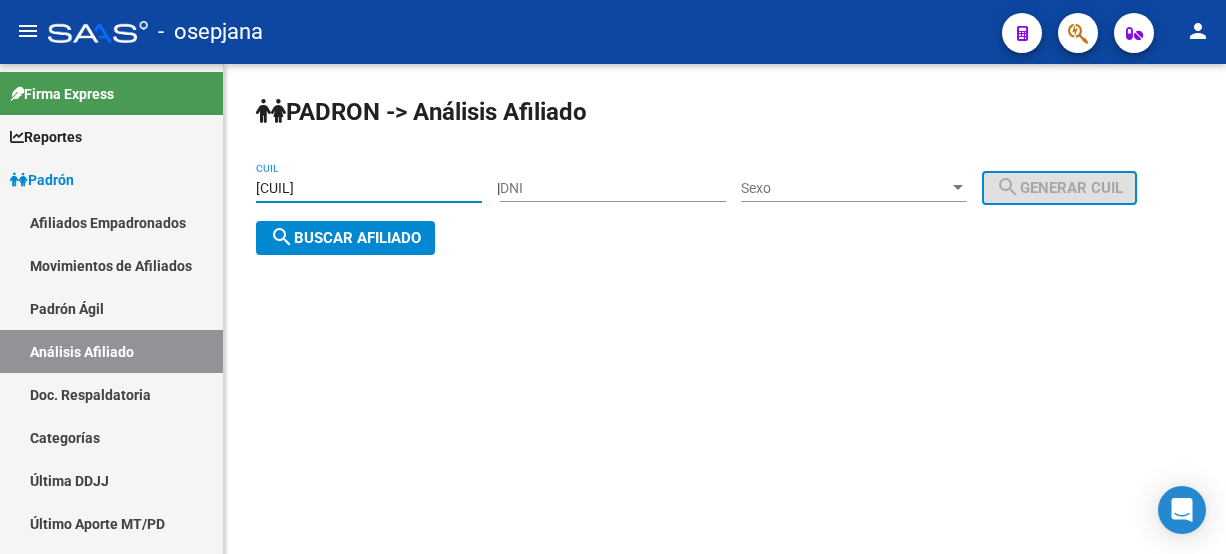 click on "[CUIL]" at bounding box center [369, 188] 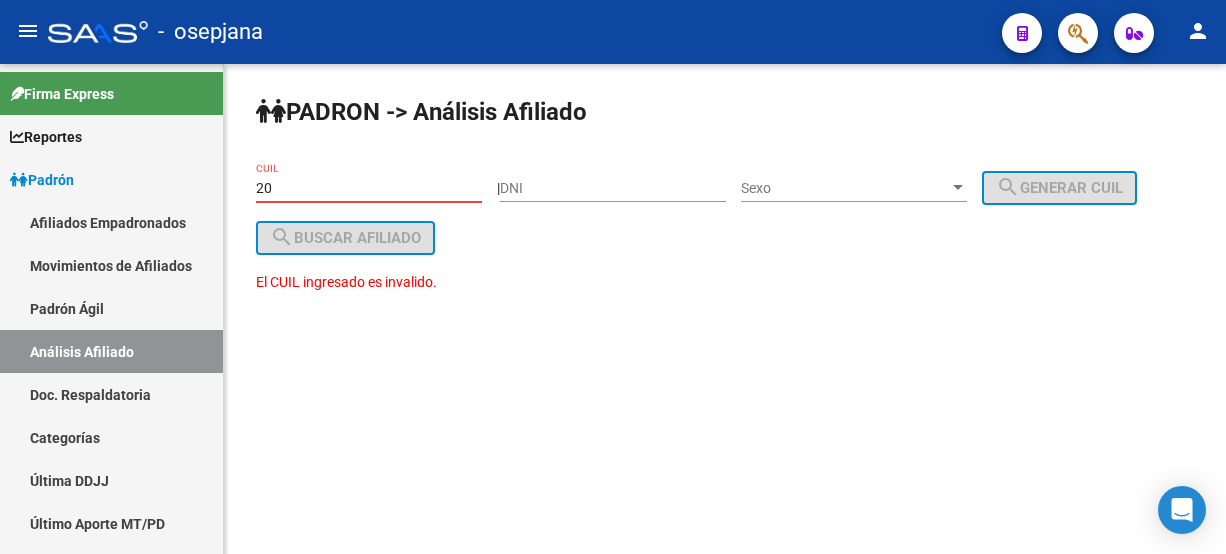type on "2" 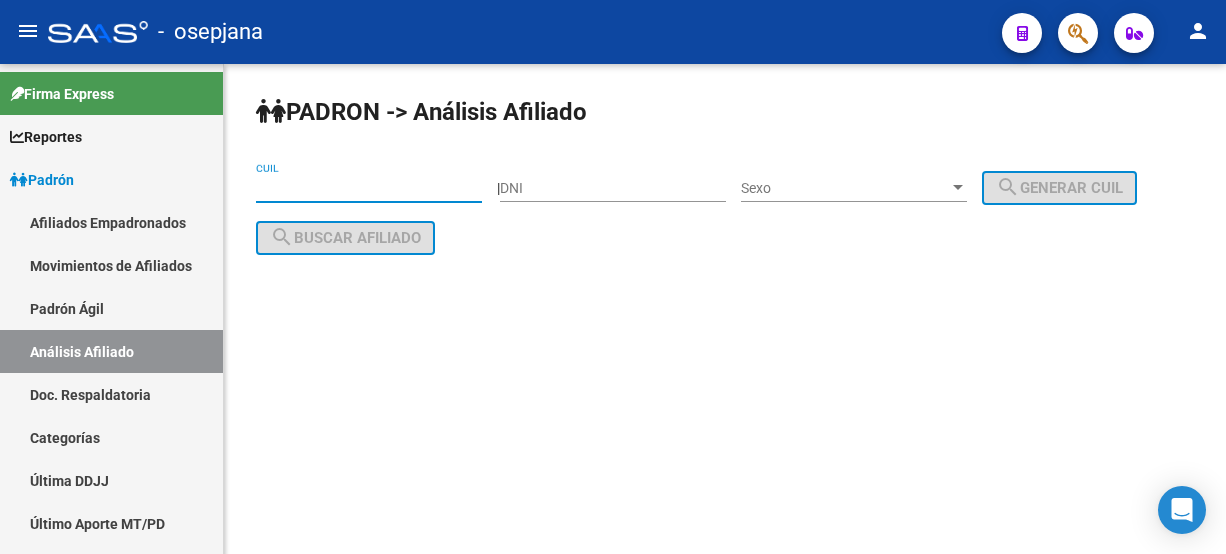 paste on "[CUIL]" 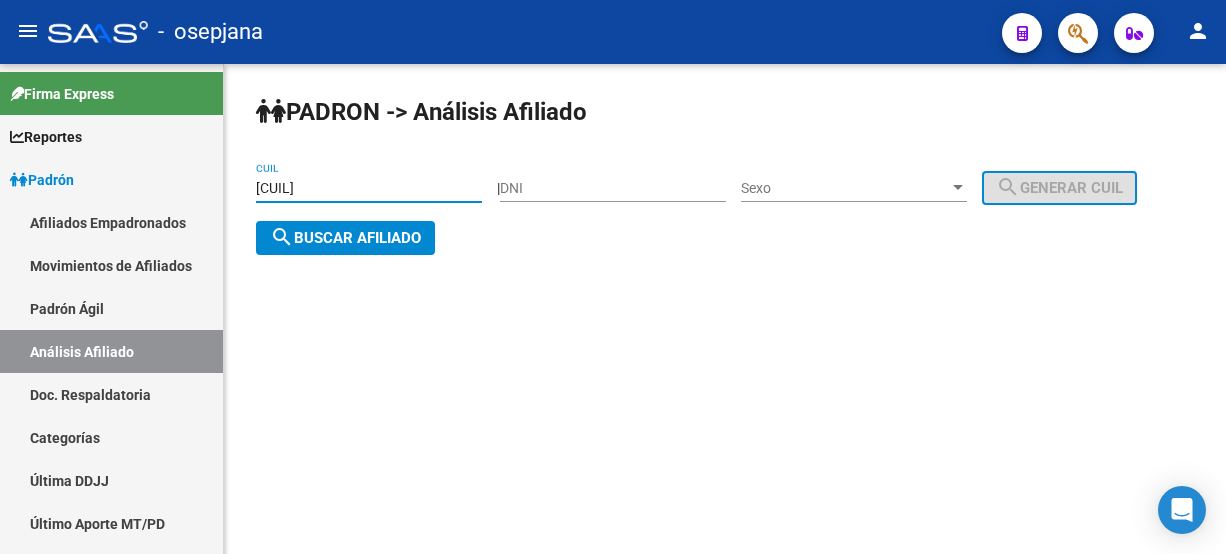 click on "PADRON -> Análisis Afiliado [CUIL] CUIL    |    DNI Sexo Sexo search  Generar CUIL  search  Buscar afiliado" 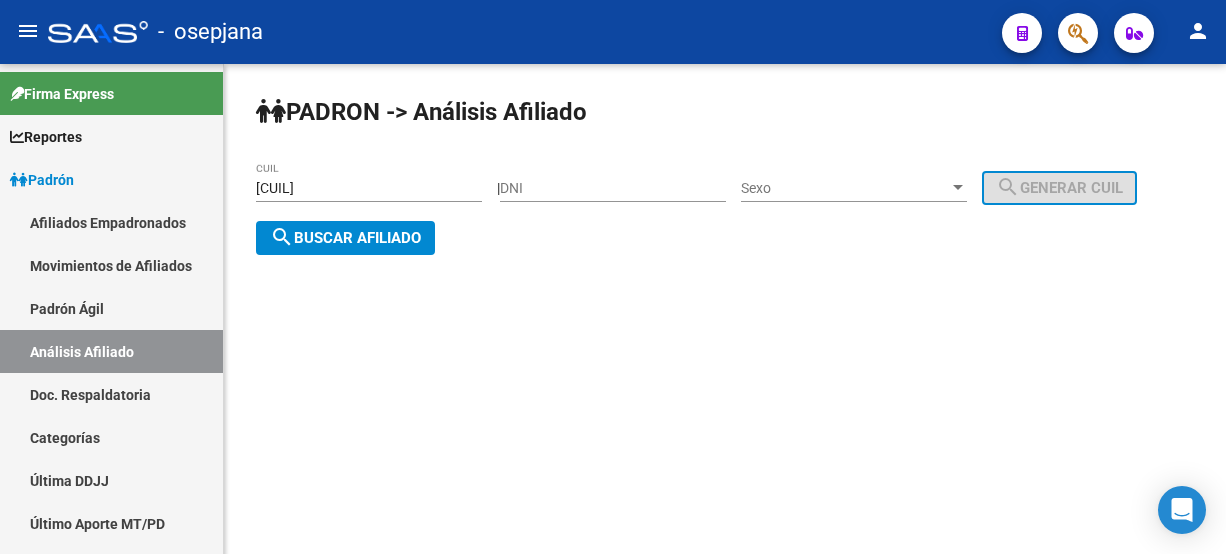 click on "search  Buscar afiliado" 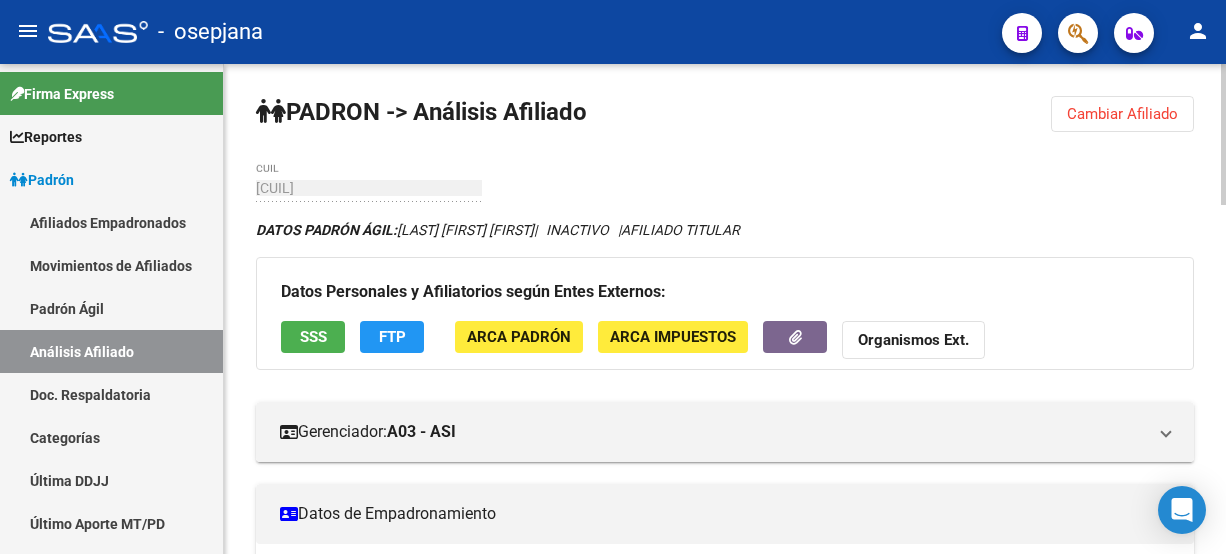 click 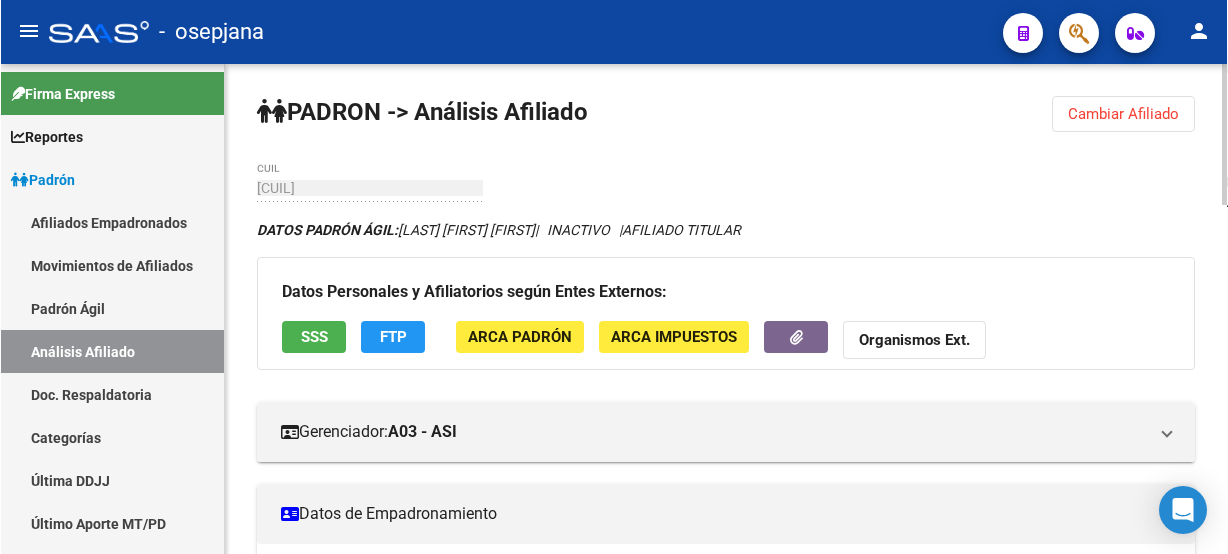 scroll, scrollTop: 198, scrollLeft: 0, axis: vertical 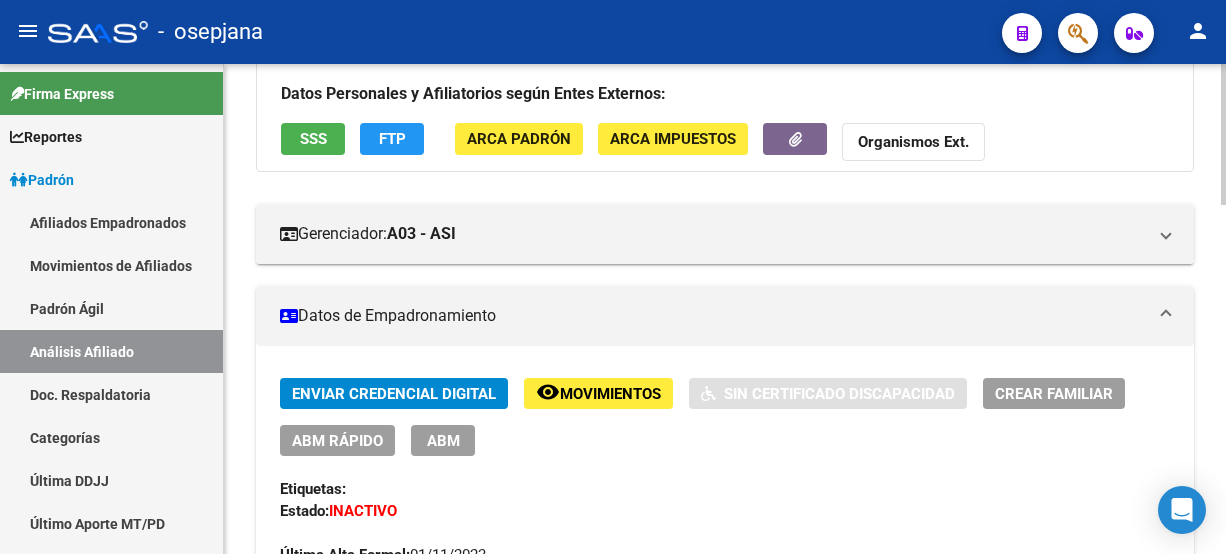 click 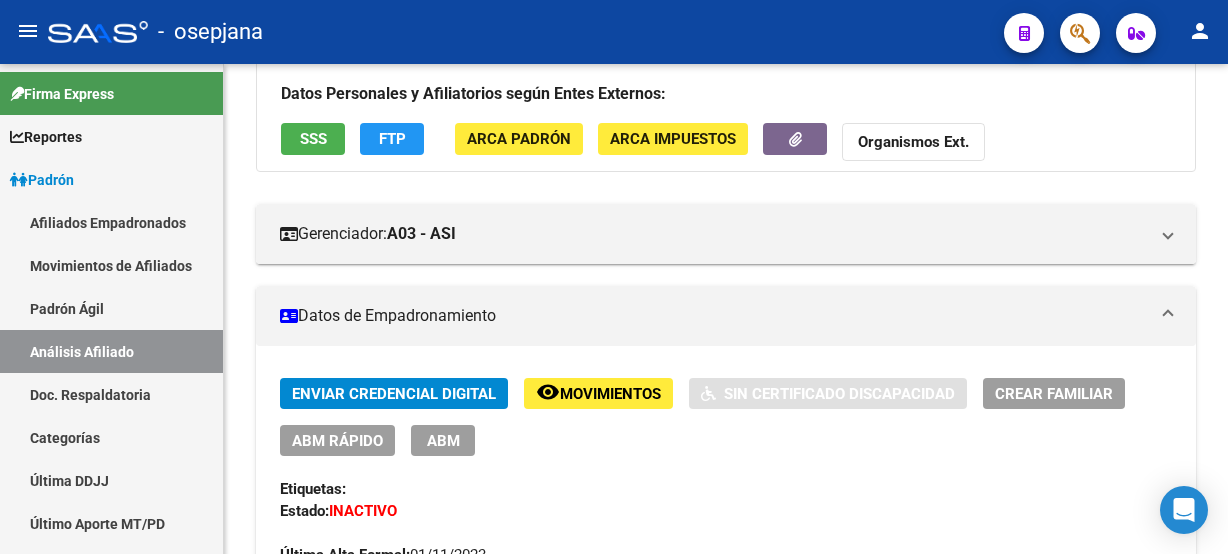 click on "PADRON -> Análisis Afiliado  Cambiar Afiliado
[CUIL] CUIL DATOS PADRÓN ÁGIL:  [LAST] [FIRST] [LAST]     |   INACTIVO   |     AFILIADO TITULAR  Datos Personales y Afiliatorios según Entes Externos: SSS FTP ARCA Padrón ARCA Impuestos Organismos Ext.    Gerenciador:      A03 - ASI Atención telefónica: Atención emergencias: Otros Datos Útiles:    Datos de Empadronamiento  Enviar Credencial Digital remove_red_eye Movimientos    Sin Certificado Discapacidad Crear Familiar ABM Rápido ABM Etiquetas: Estado: INACTIVO Última Alta Formal:  01/11/2023 Última Baja Formal:  30/09/2024 Ultimo Tipo Movimiento Baja:  MONOTRIBUTISTA SIN APORTE (3 CONSECUT/ 5 ALTERNAD) DATOS DEL AFILIADO Apellido:  [LAST] [LAST] [FIRST] CUIL:  [CUIL] Documento:  DU - DOCUMENTO UNICO [DOCUMENT]  Nacionalidad:  ARGENTINA Parentesco:  0 - Titular Estado Civil:  Soltero Discapacitado:    NO (00) Sexo:  F Nacimiento:  13/11/1996 Edad:  28  NO TIENE TELEFONOS REGISTRADOS Provincia:  [STATE] Localidad:" 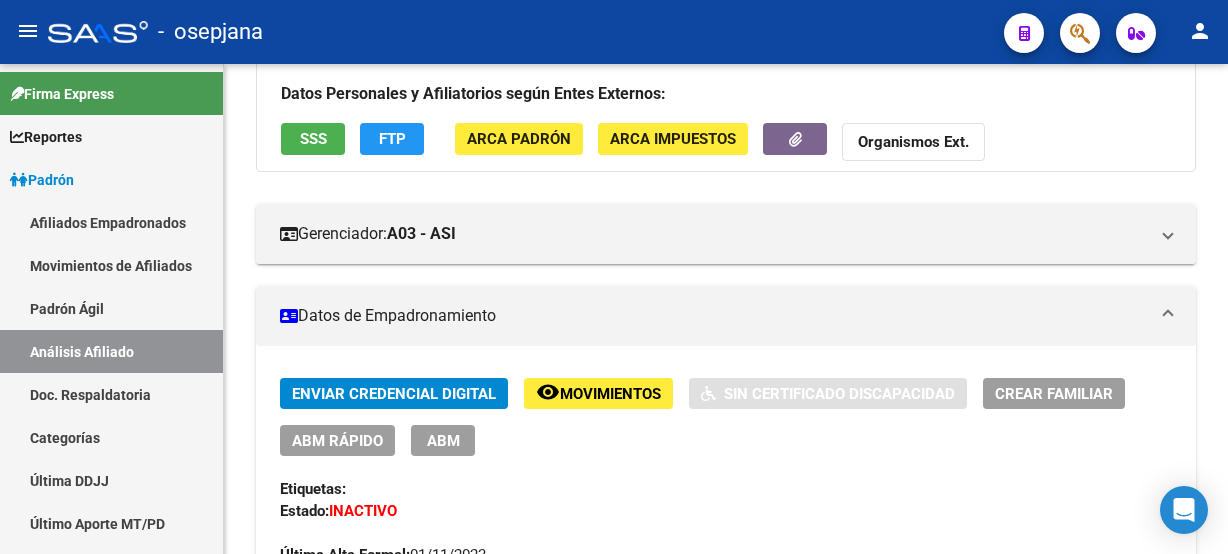 scroll, scrollTop: 0, scrollLeft: 0, axis: both 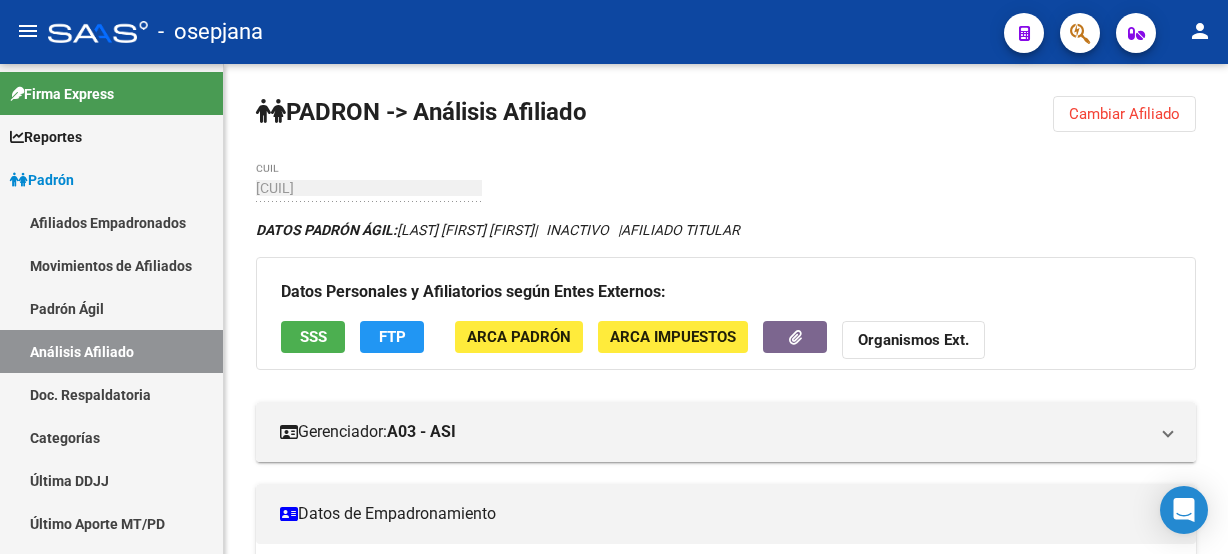 click 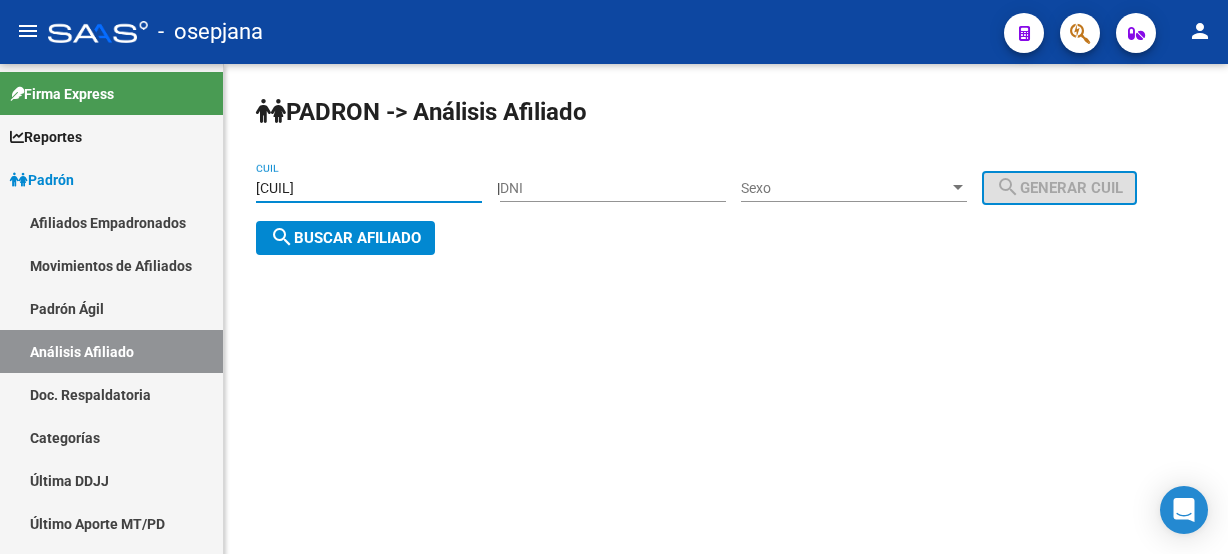 click on "[CUIL]" at bounding box center (369, 188) 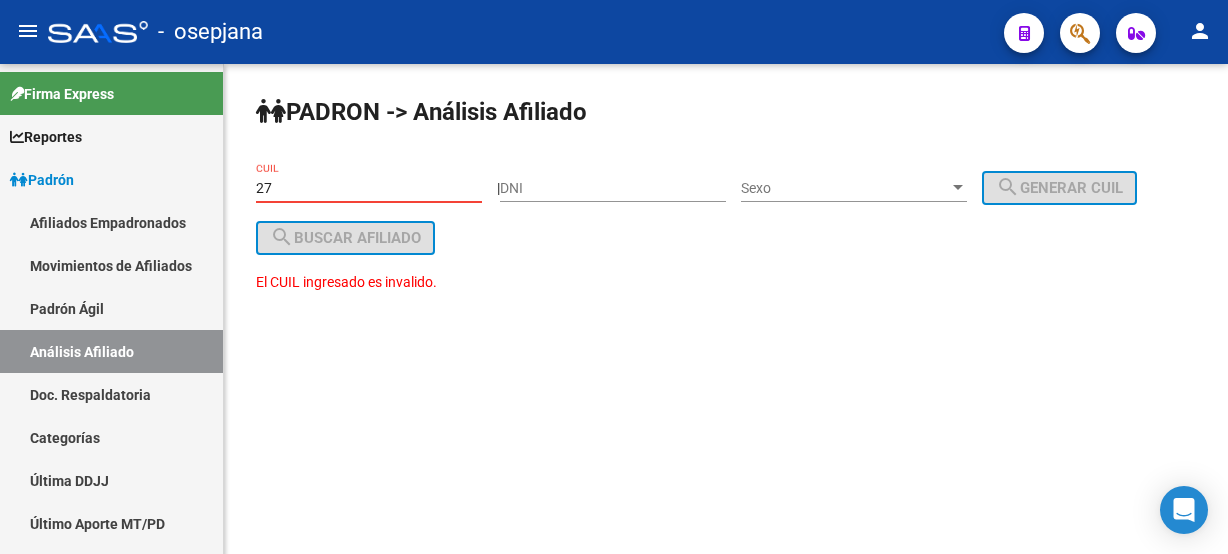 type on "2" 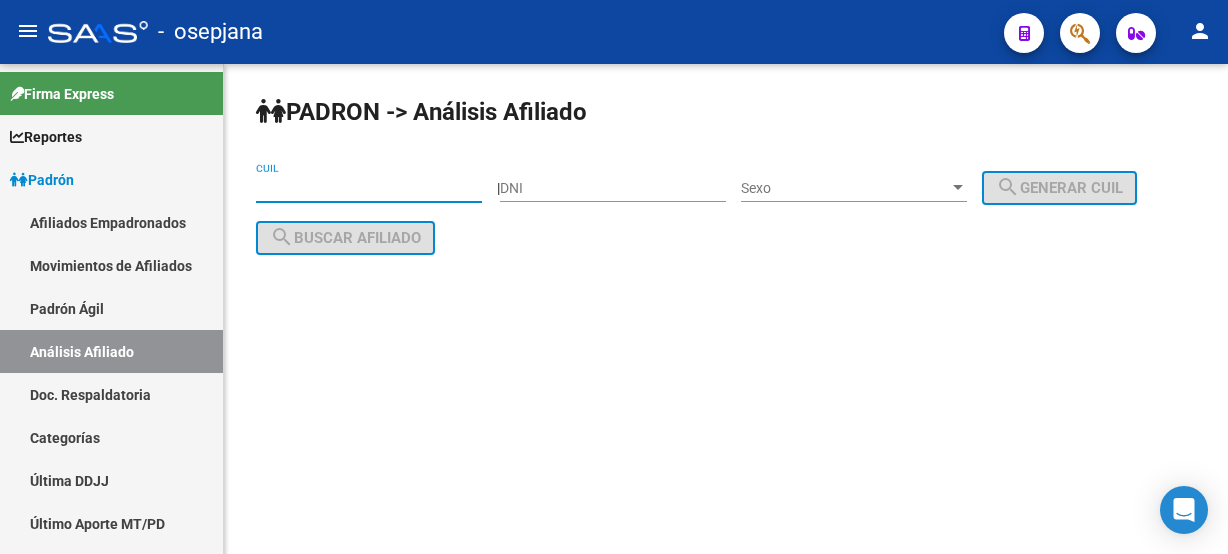 paste on "[CUIL]" 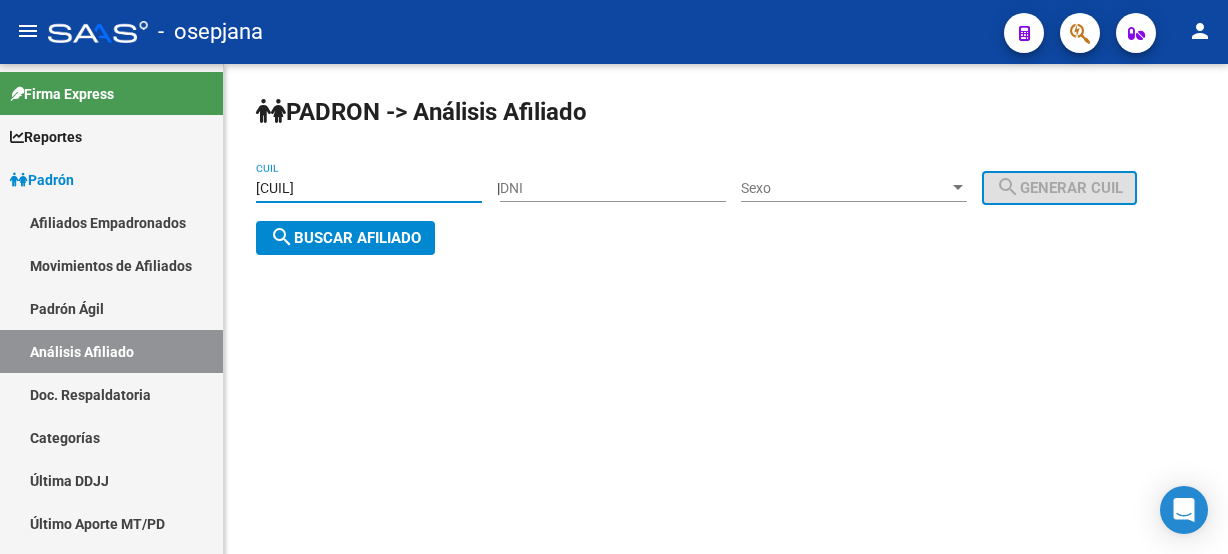 click on "search  Buscar afiliado" 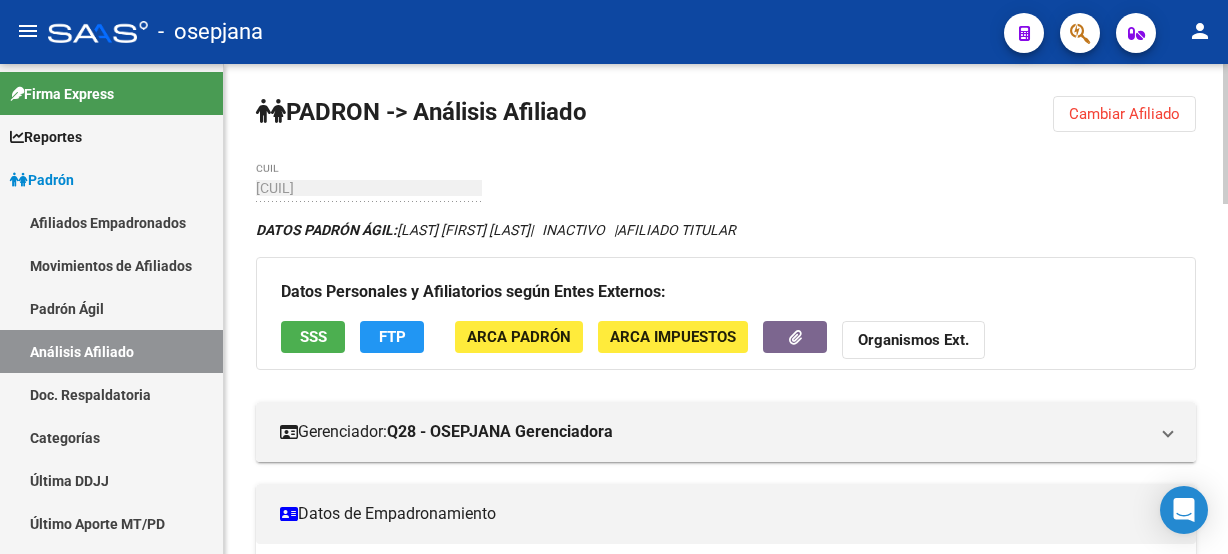 click 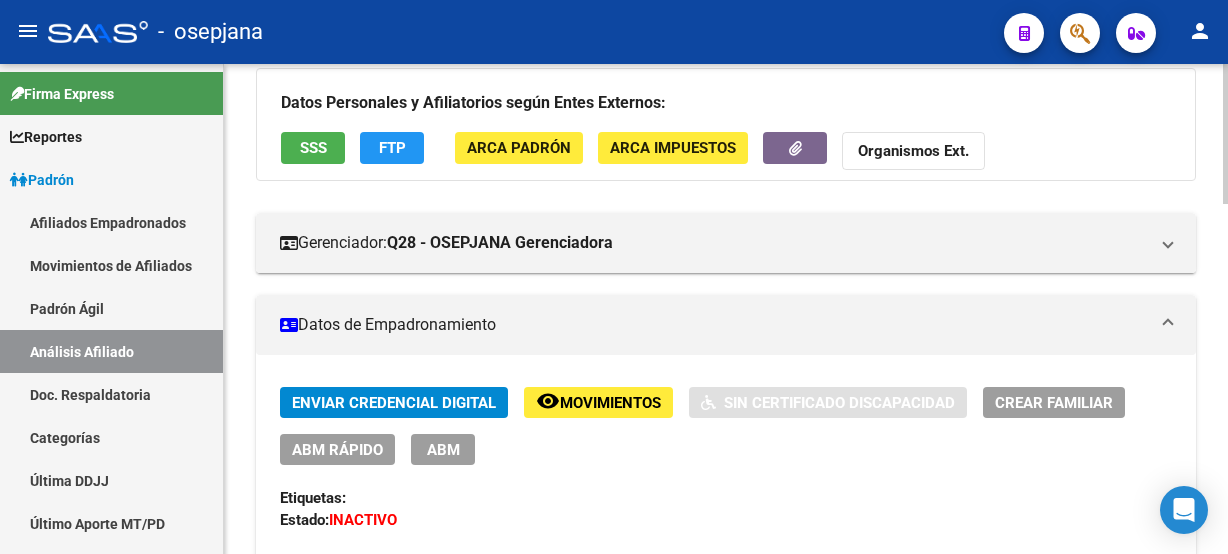 scroll, scrollTop: 287, scrollLeft: 0, axis: vertical 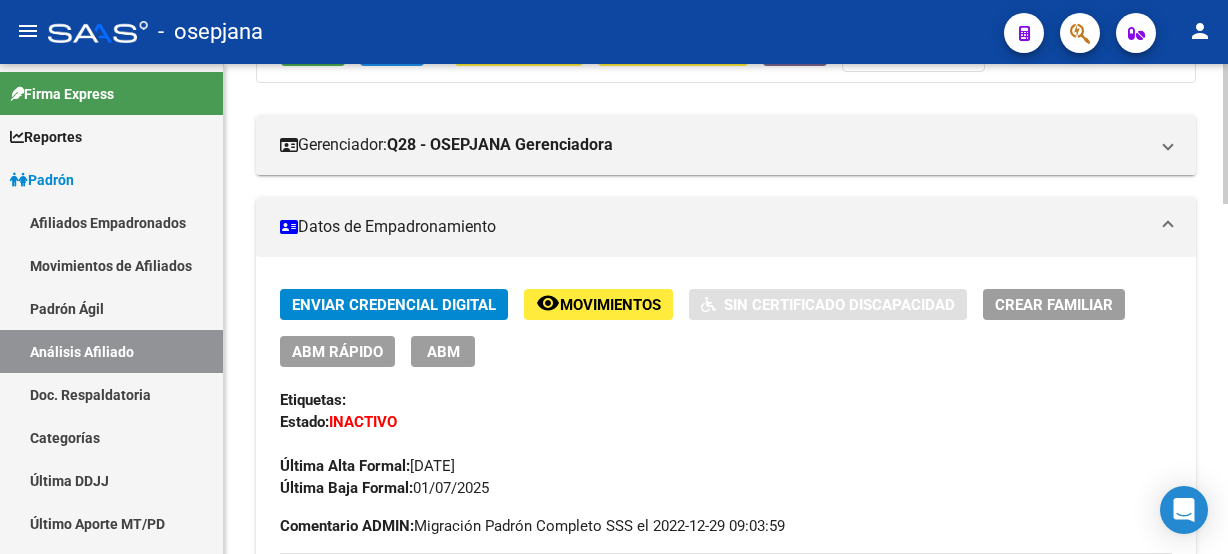 click 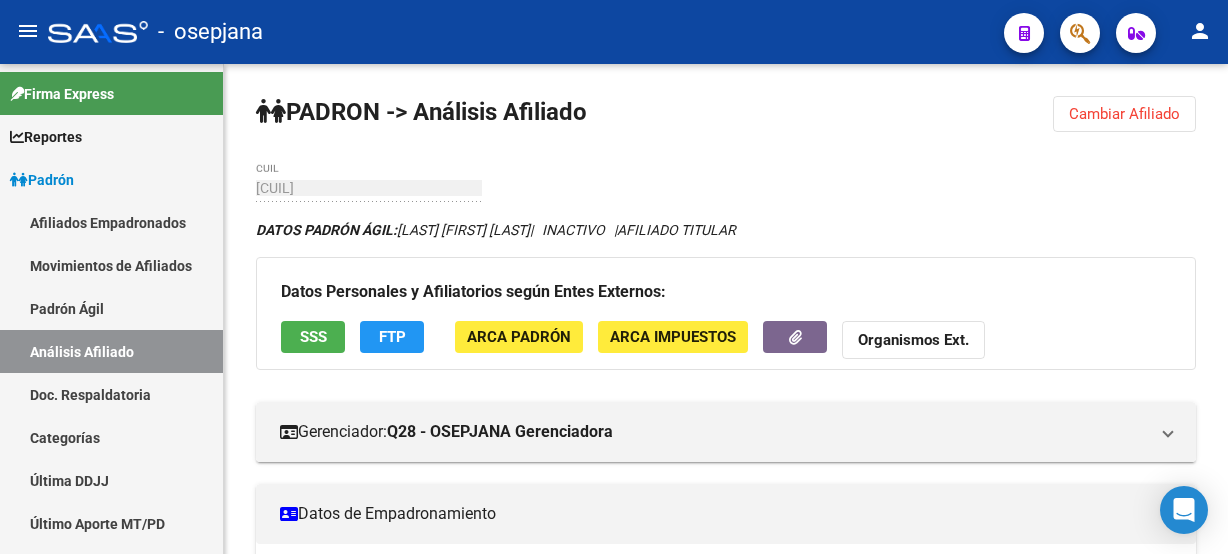 click on "Cambiar Afiliado" 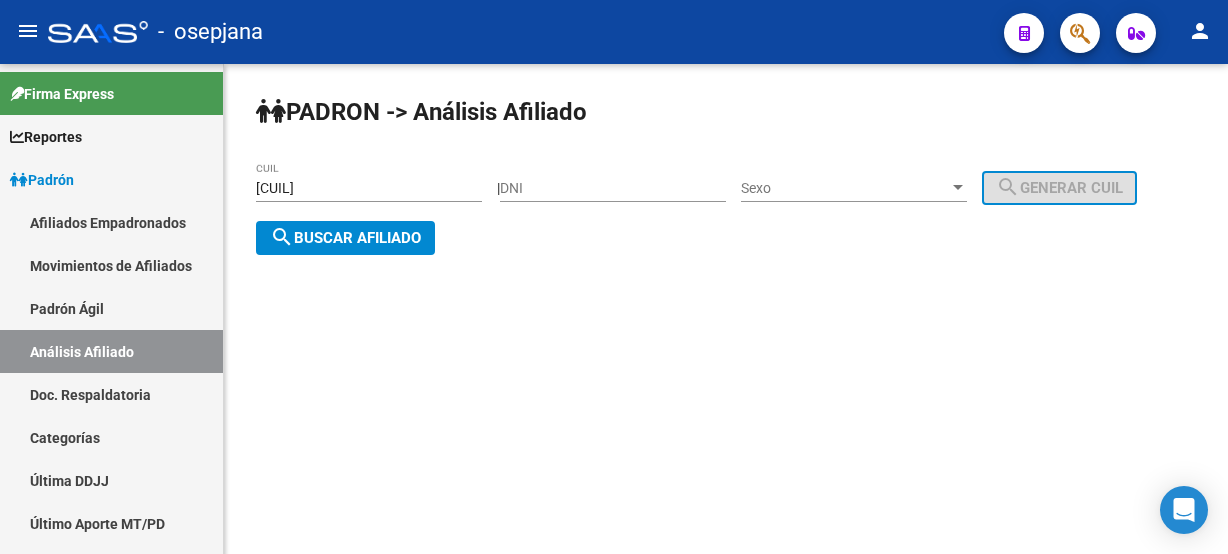 click on "[CUIL]" at bounding box center [369, 188] 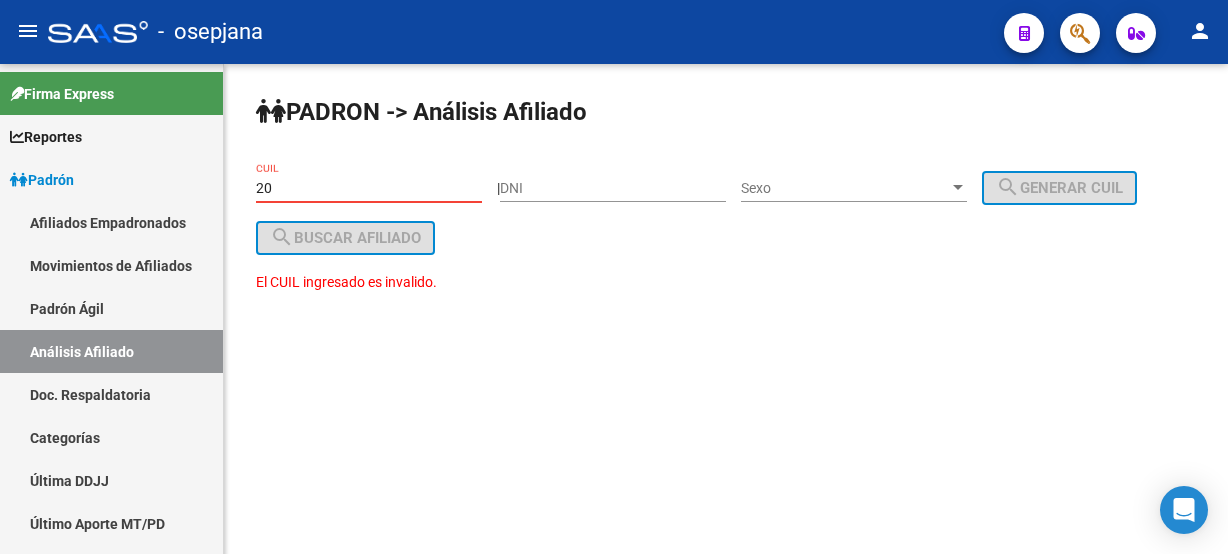 type on "2" 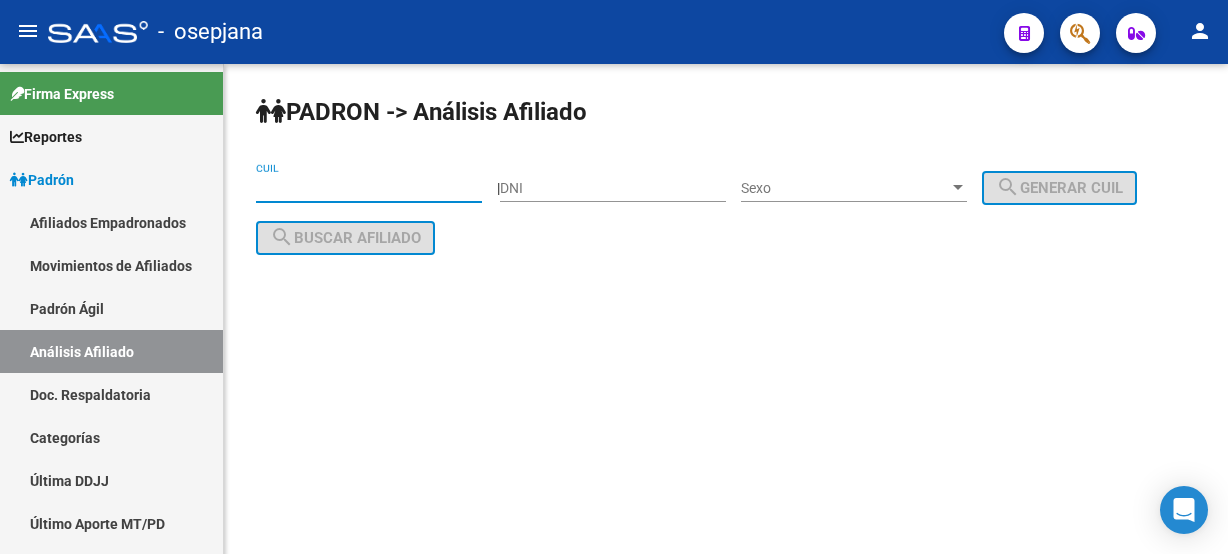 paste on "[CUIL]" 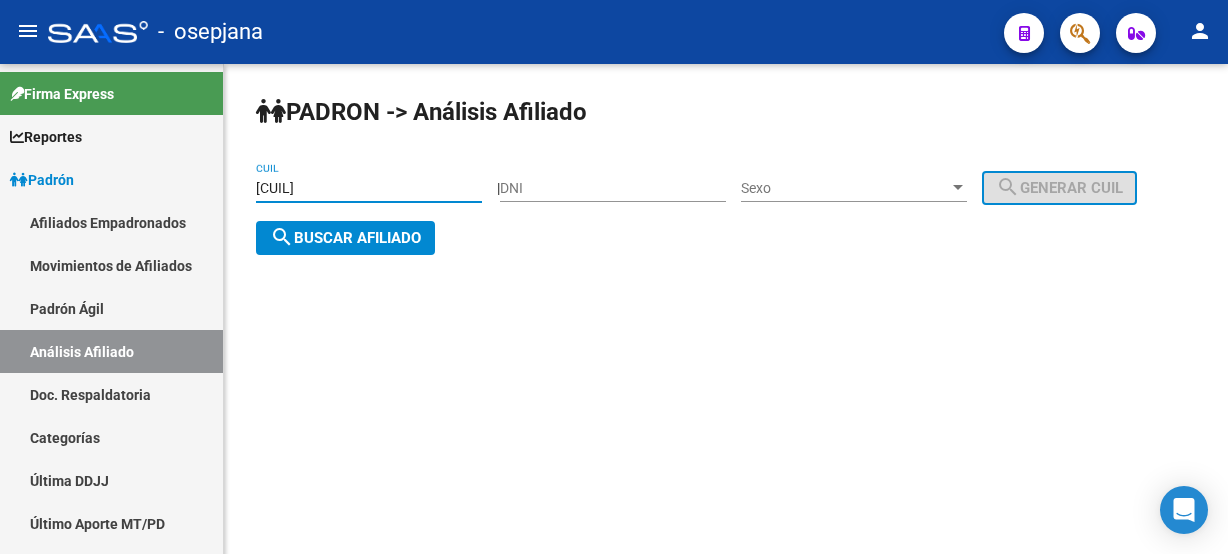 click on "search  Buscar afiliado" 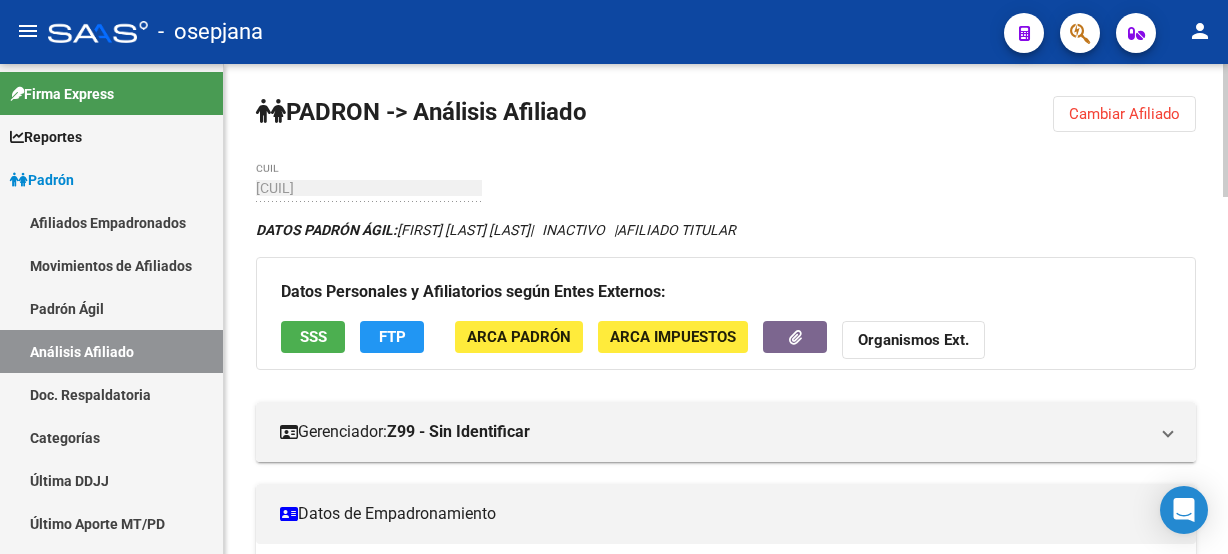 click 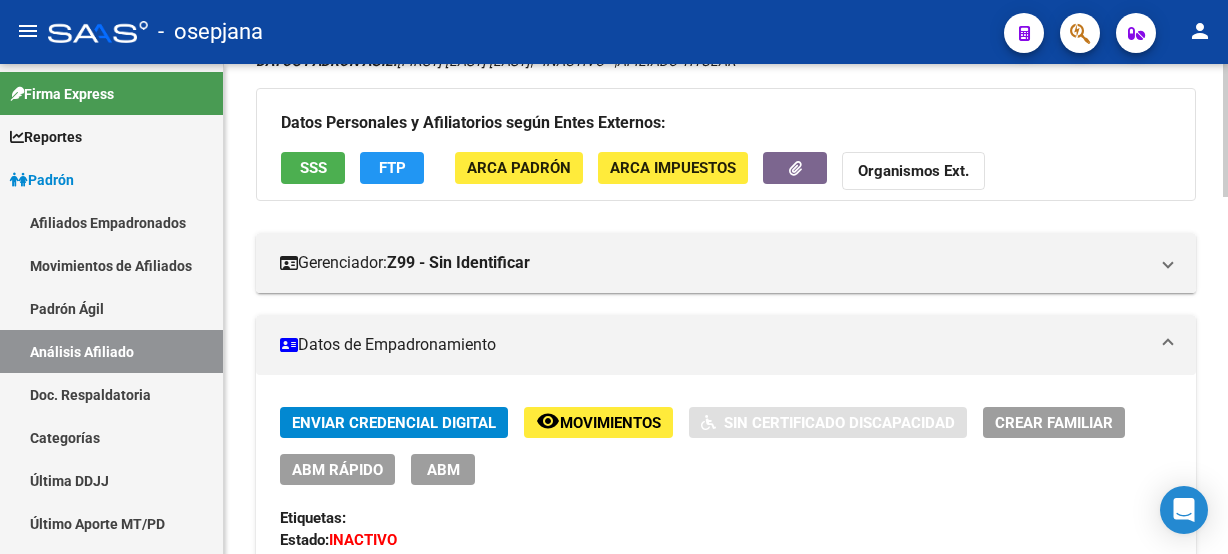 scroll, scrollTop: 296, scrollLeft: 0, axis: vertical 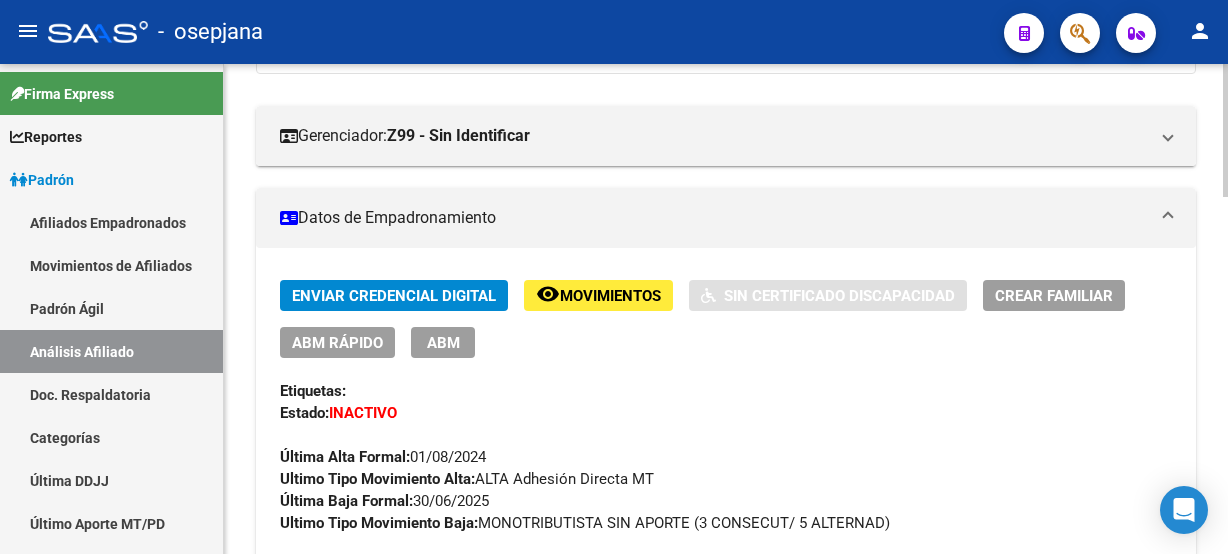 click on "menu -   osepjana  person    Firma Express     Reportes Padrón Traspasos x O.S. Traspasos x Gerenciador Traspasos x Provincia Nuevos Aportantes Métricas - Padrón SSS Métricas - Crecimiento Población    Padrón Afiliados Empadronados Movimientos de Afiliados Padrón Ágil Análisis Afiliado Doc. Respaldatoria Categorías Última DDJJ Último Aporte MT/PD    Integración (discapacidad) Certificado Discapacidad    Explorador de Archivos Sistemas Externos Inserciones Manuales de Padrón Ágil SSS Traspasos Res. 01/2025 y Revs. Opciones Diarias (+) RG - Altas ONLINE (+) RG - Bajas ONLINE (+) MT - Altas ONLINE (+) MT - Bajas ONLINE (+) MT - Adhesiones (+) Padrón Completo SSS MT - Bajas Directas Novedades Recibidas Novedades Aceptadas Novedades Rechazadas Padrón Desempleo RG - Expedientes MT - Familiares MT - Inconsistencias RG - Bajas Opción (papel) RG - Altas Opción (papel) MT - Bajas Opción (papel) MT - Altas Opción (papel) RG - Inconsistencias (papel) MT - Efec. Soc. MT - Arg. Trabaja SSS" at bounding box center (614, 277) 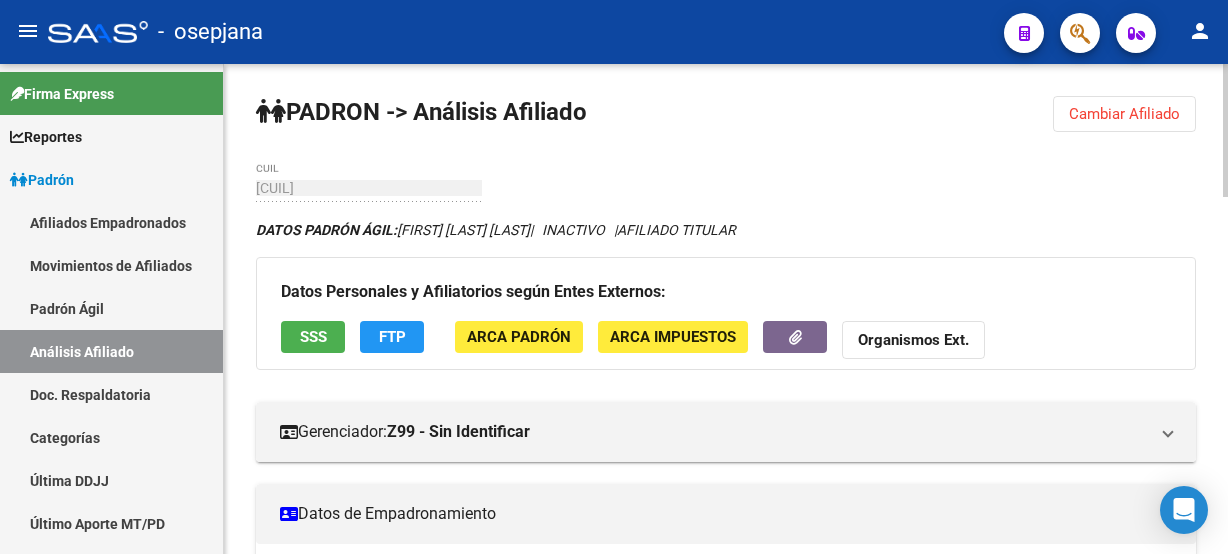 click 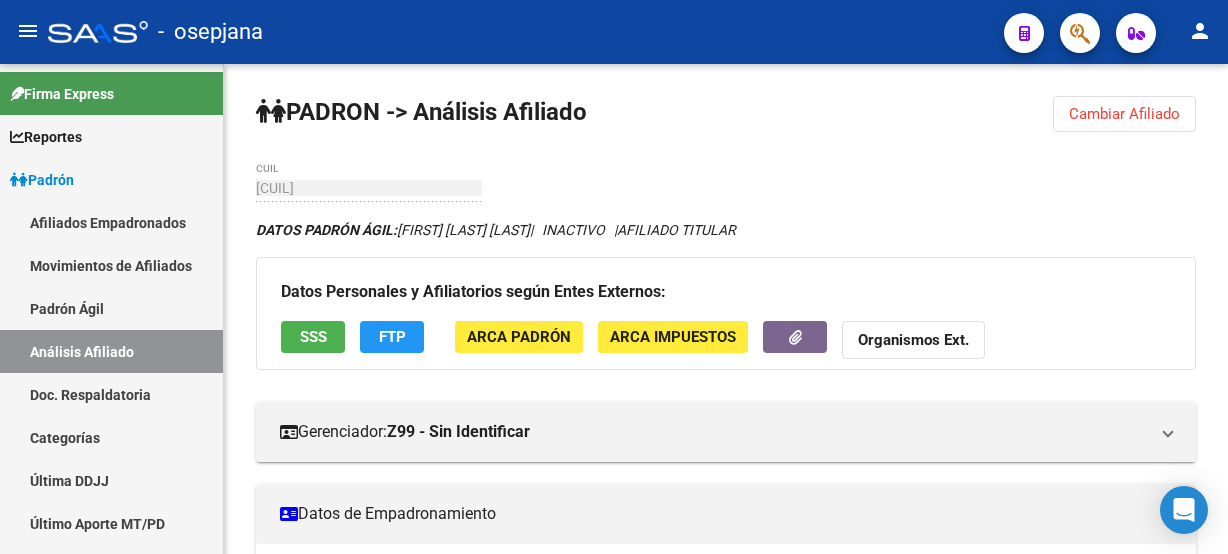 click on "Cambiar Afiliado" 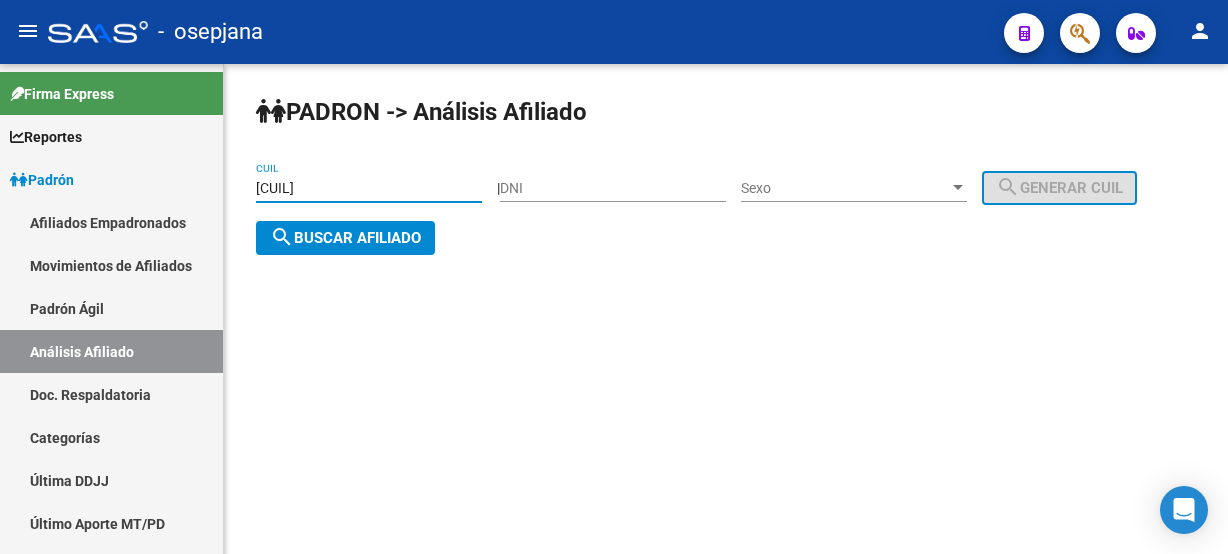 click on "[CUIL]" at bounding box center (369, 188) 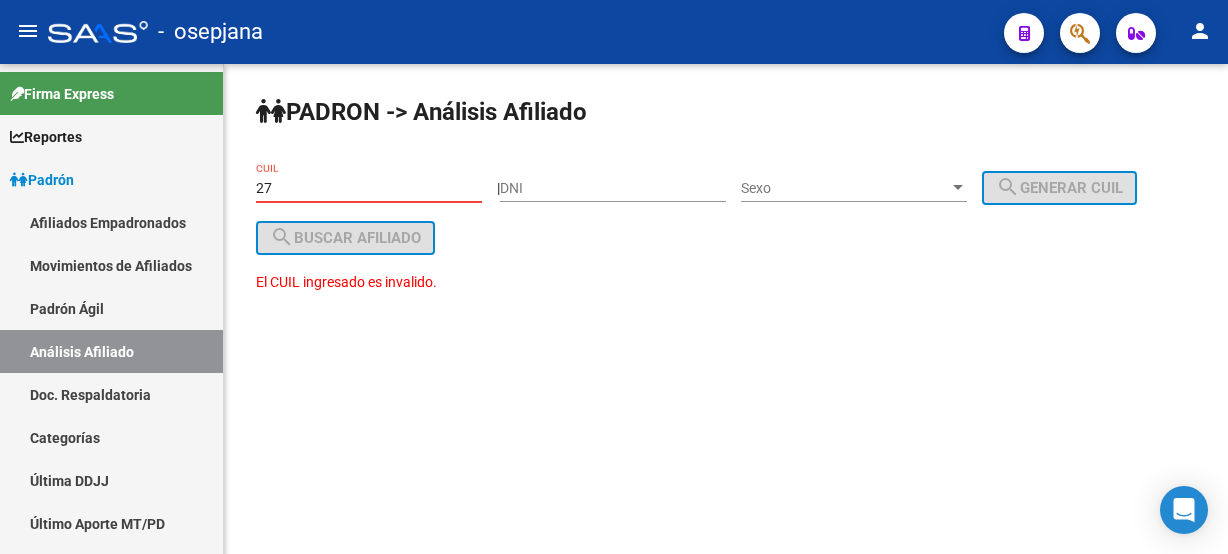 type on "2" 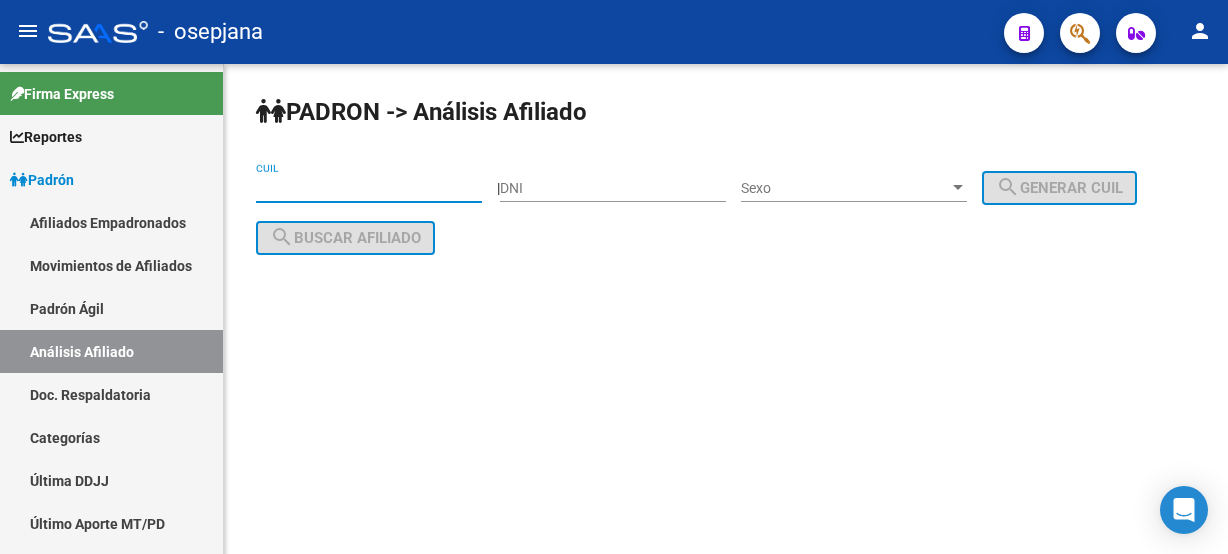 paste on "[CUIL]" 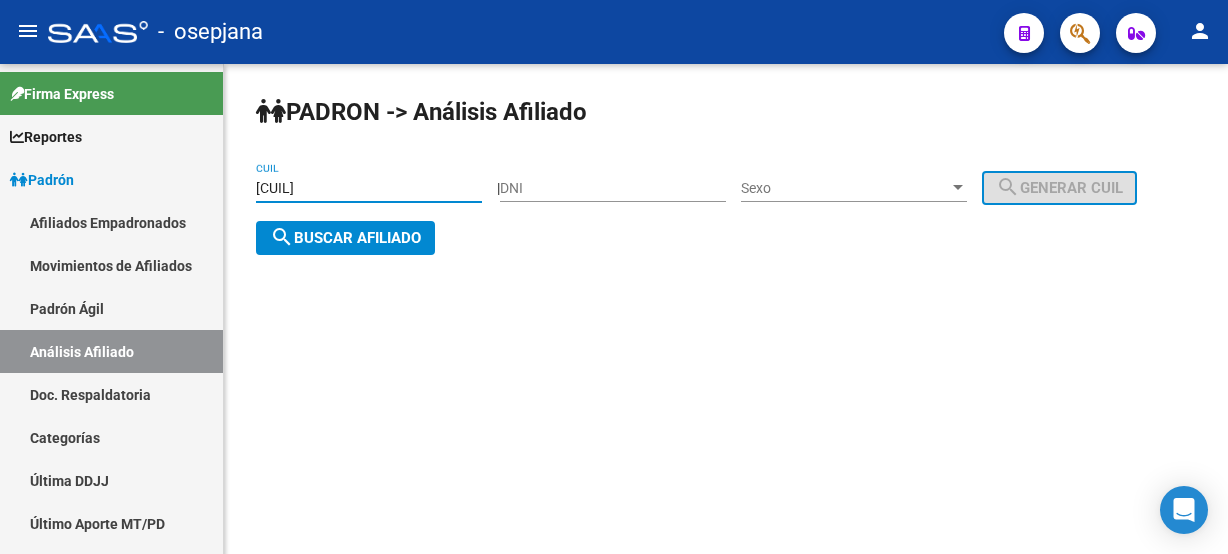 click on "search  Buscar afiliado" 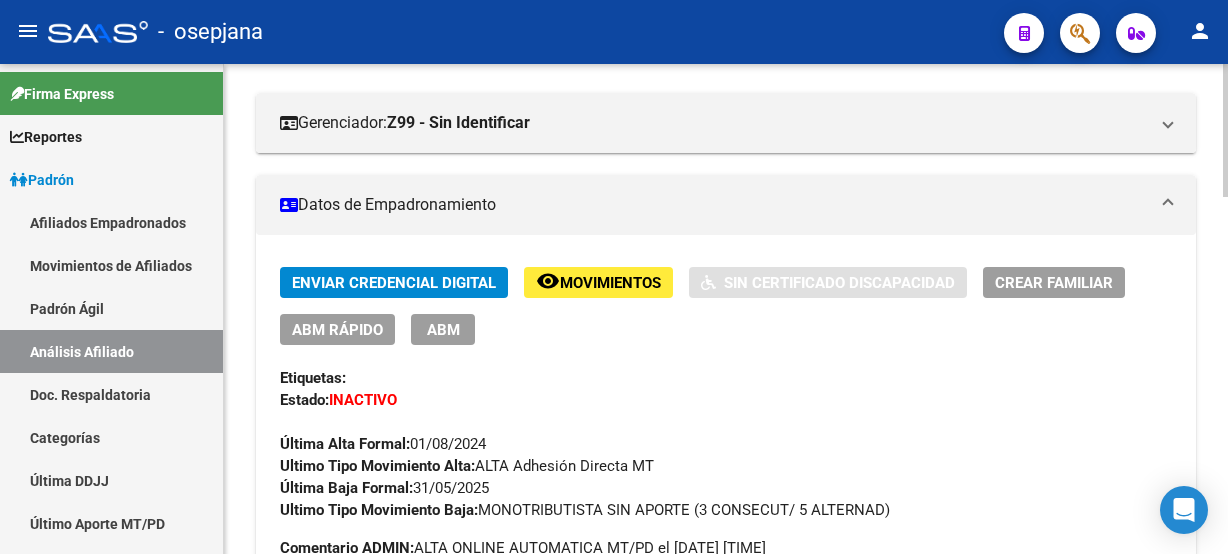 click on "INACTIVO desde 01/08/2024  Ultimo Tipo Movimiento Alta:  ALTA Adhesión Directa MT Última Baja Formal:  31/05/2025 Ultimo Tipo Movimiento Baja:  MONOTRIBUTISTA SIN APORTE (3 CONSECUT/ 5 ALTERNAD) Comentario ADMIN:  ALTA ONLINE AUTOMATICA MT/PD el 2024-09-06 08:31:03 DATOS DEL AFILIADO Apellido:  [LASTNAME] [FIRSTNAME] [MIDDLENAME]   CUIL:  [CUIL] Documento:  DU - DOCUMENTO UNICO [NUMDOC]  Nacionalidad:  ARGENTINA Parentesco:  0 - Titular Estado Civil:  Soltero    NO (00)" 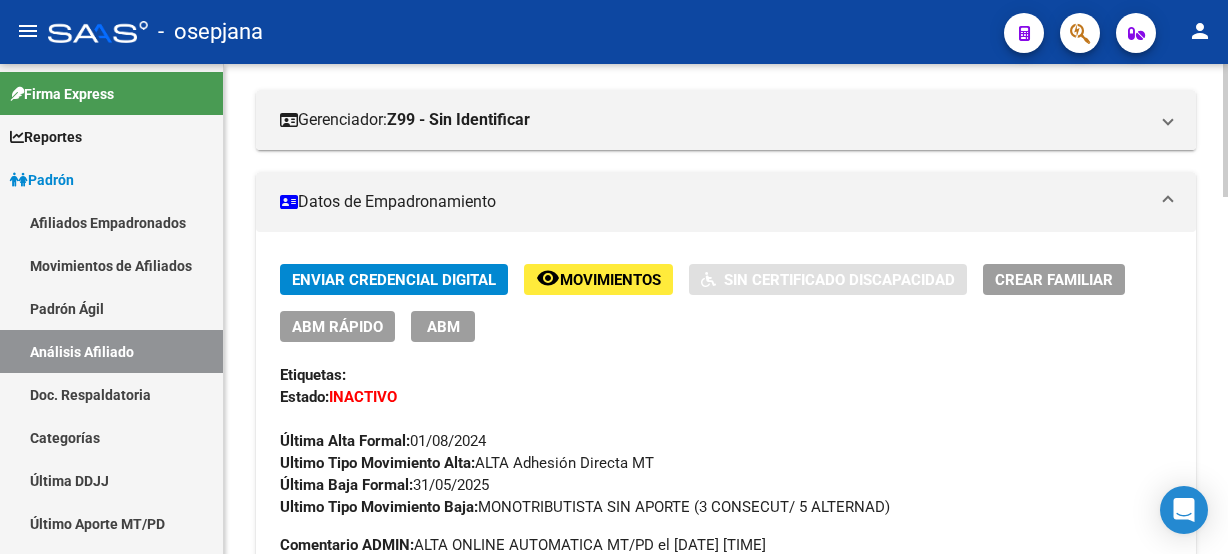scroll, scrollTop: 0, scrollLeft: 0, axis: both 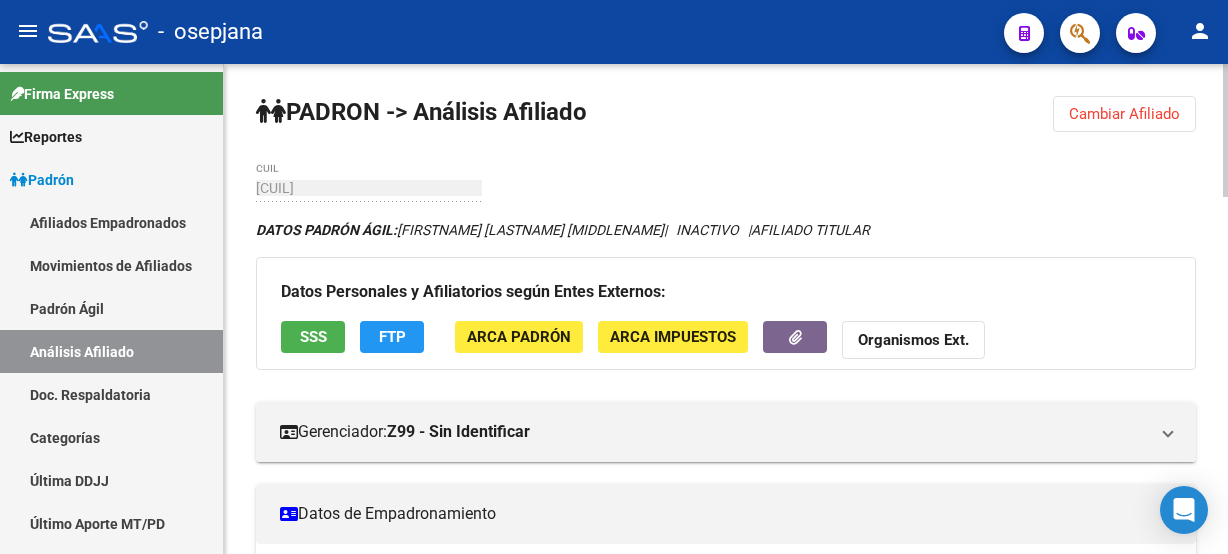 click 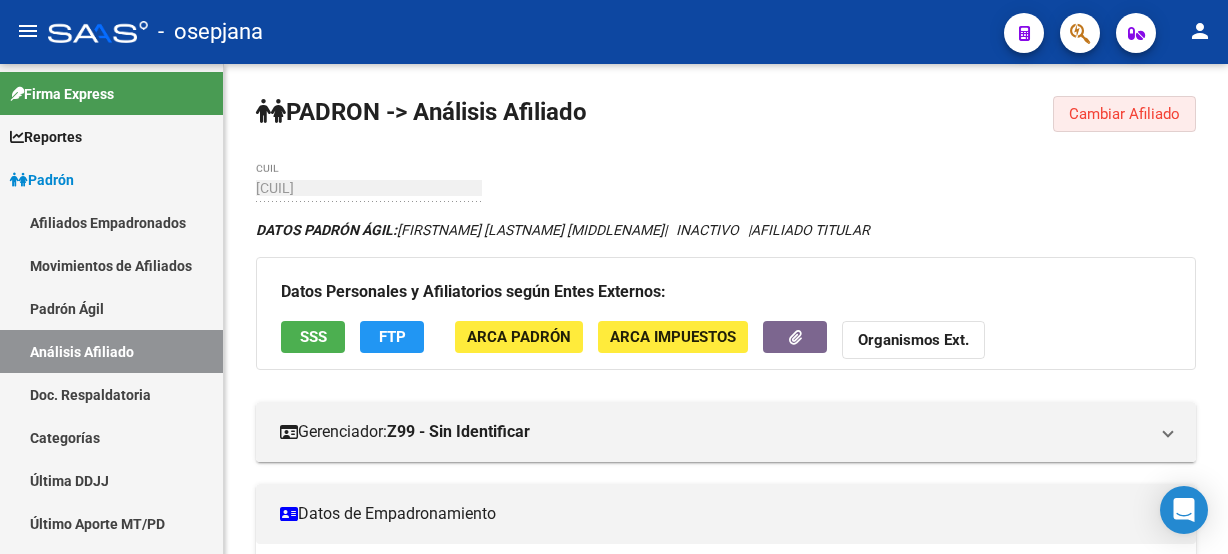 click on "Cambiar Afiliado" 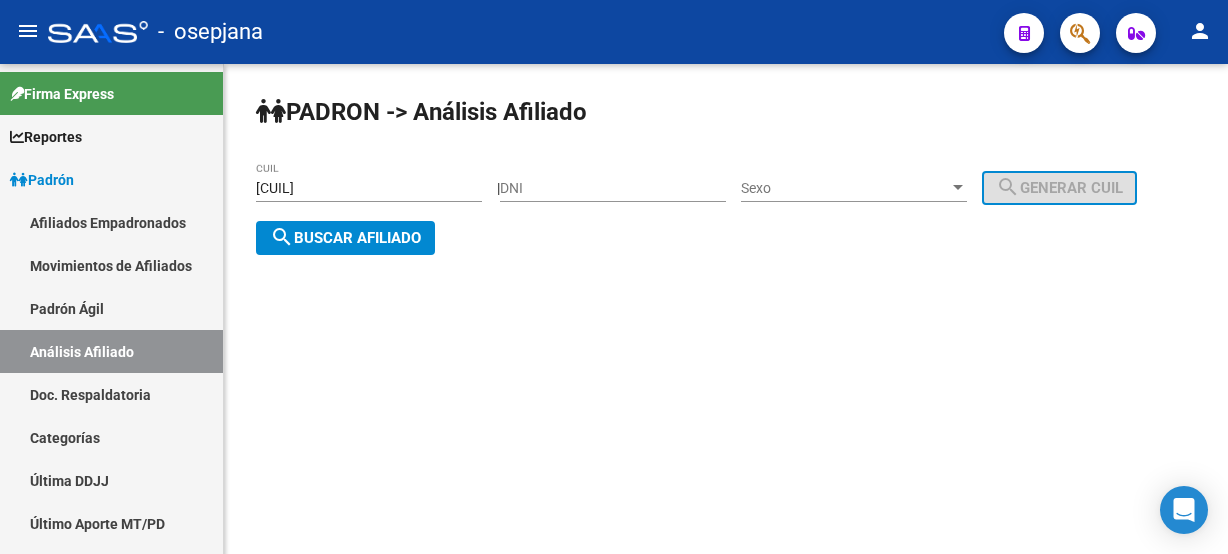 click on "[CUIL]" at bounding box center [369, 188] 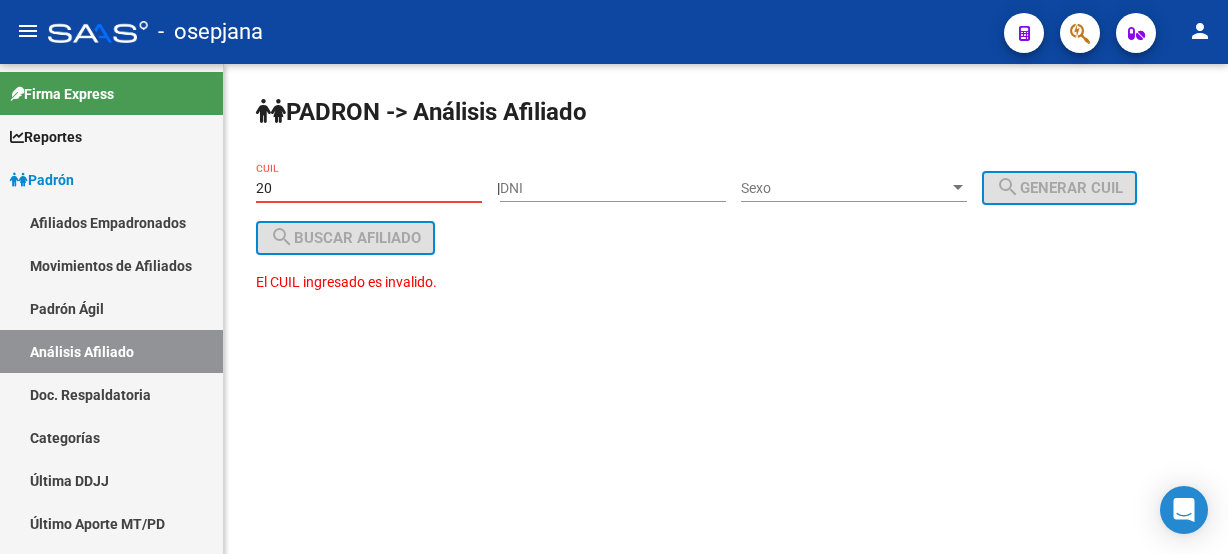 type on "2" 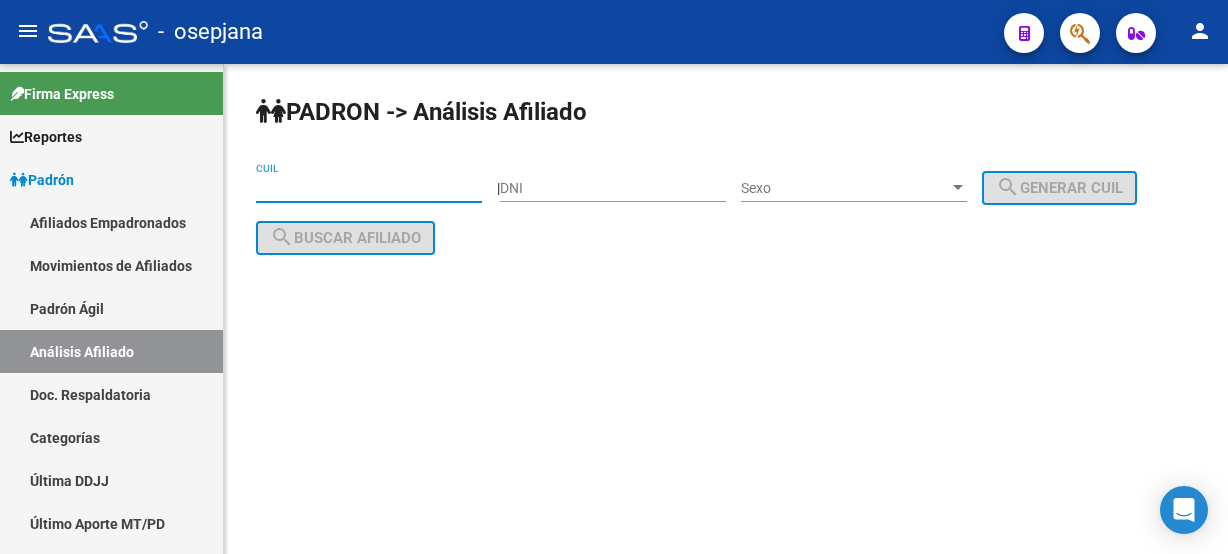 paste on "[CUIL]" 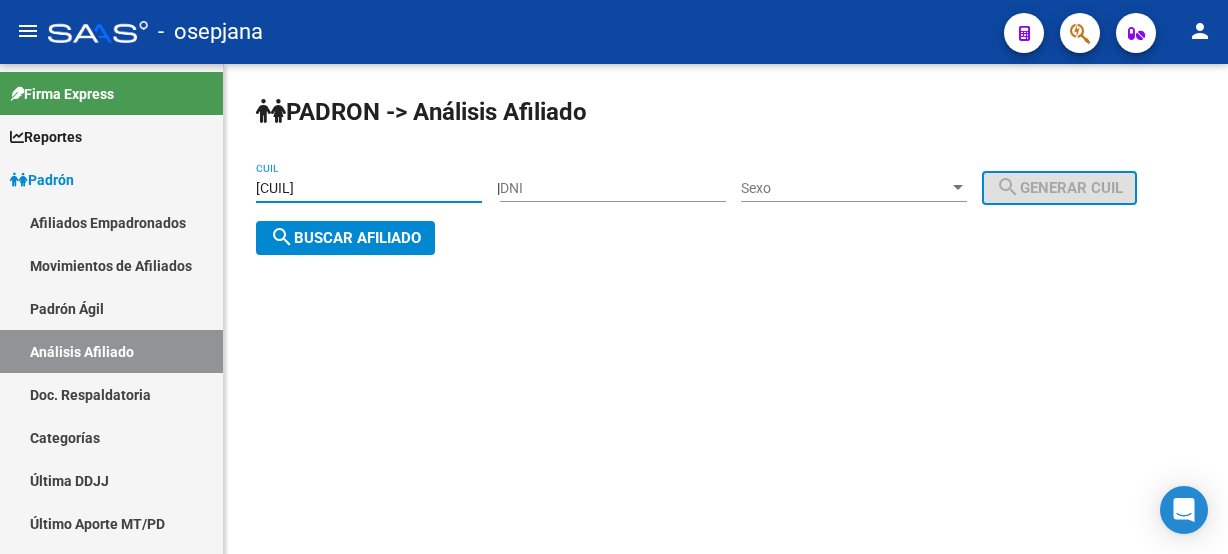click on "search  Buscar afiliado" 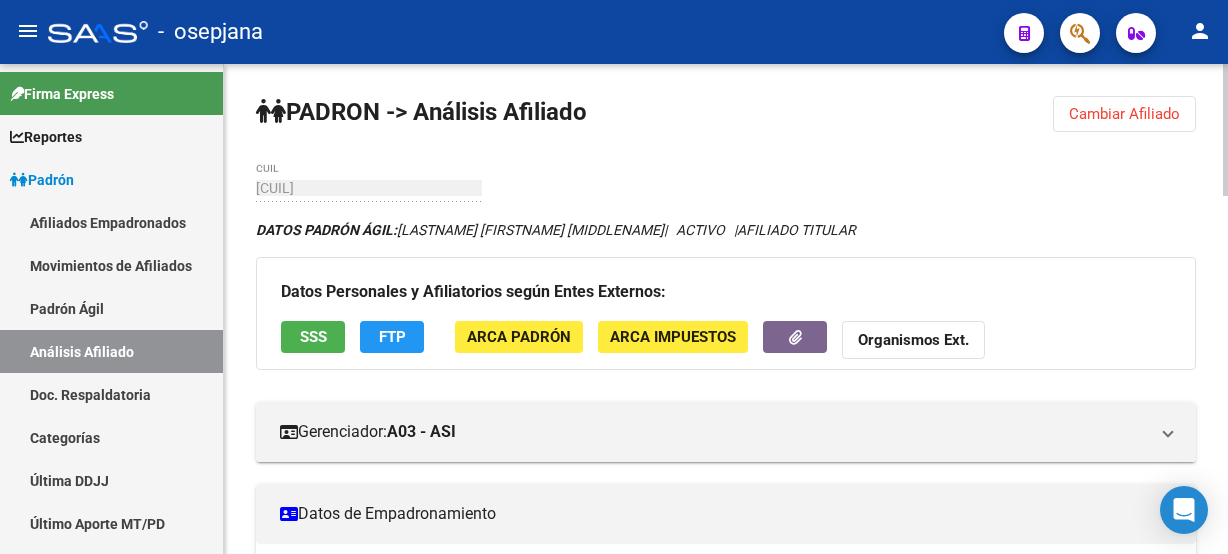 click 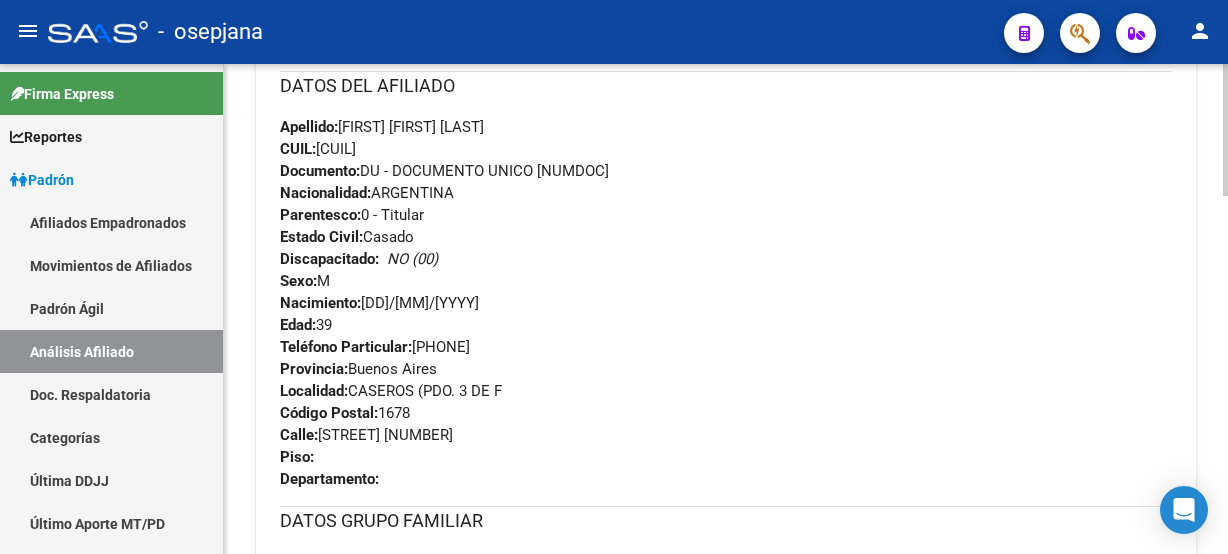 click on "20-32321072-2 CUIL DATOS PADRÓN ÁGIL: MERLO LEANDRO ALBERTO | ACTIVO | AFILIADO TITULAR Datos Personales y Afiliatorios según Entes Externos: SSS FTP ARCA Padrón ARCA Impuestos Organismos Ext. Gerenciador: A03 - ASI Atención telefónica: Atención emergencias: Otros Datos Útiles: Datos de Empadronamiento Enviar Credencial Digital remove_red_eye Movimientos Sin Certificado Discapacidad Crear Familiar ABM Rápido ABM Etiquetas: Estado: ACTIVO Última Alta Formal: 01/[MM]/[YYYY] Última Baja Formal: 01/[MM]/[YYYY] Comentario ADMIN: Migración Padrón Completo SSS el 2022-12-29 09:03:59 DATOS DEL AFILIADO Apellido: MERLO CUIL: 20323210722 Documento: DU - DOCUMENTO UNICO 32321072 Nacionalidad: ARGENTINA Parentesco: 0 - Titular Estado Civil: Casado Discapacitado: NO (00) Sexo: M Nacimiento: 22/[MM]/[YYYY] Edad: 39 Teléfono Particular: [PHONE] Provincia: Buenos Aires" 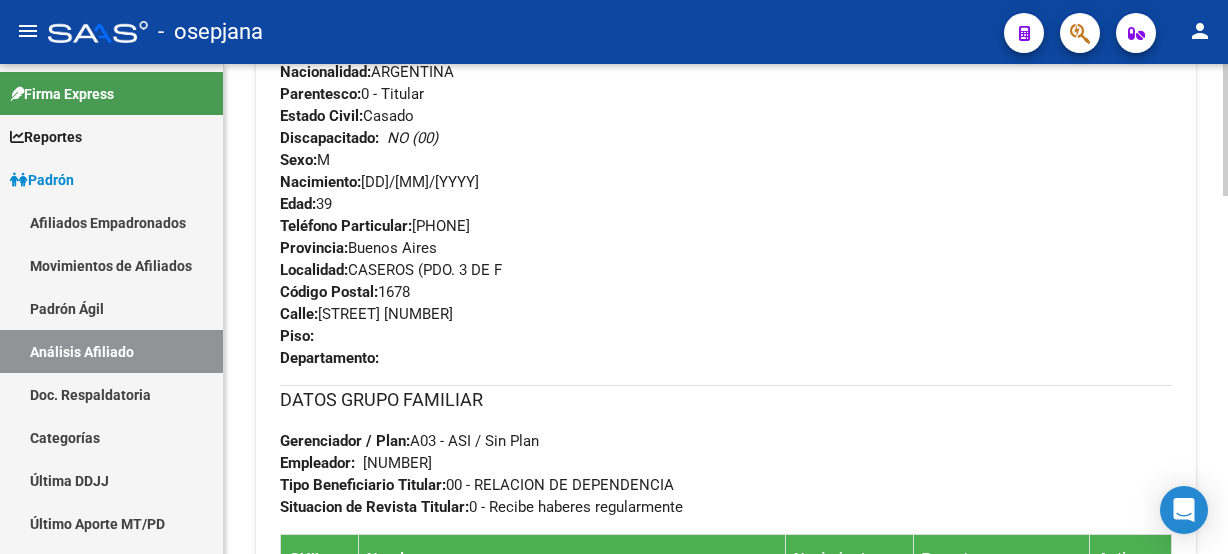 click on "20-32321072-2 CUIL DATOS PADRÓN ÁGIL: MERLO LEANDRO ALBERTO | ACTIVO | AFILIADO TITULAR Datos Personales y Afiliatorios según Entes Externos: SSS FTP ARCA Padrón ARCA Impuestos Organismos Ext. Gerenciador: A03 - ASI Atención telefónica: Atención emergencias: Otros Datos Útiles: Datos de Empadronamiento Enviar Credencial Digital remove_red_eye Movimientos Sin Certificado Discapacidad Crear Familiar ABM Rápido ABM Etiquetas: Estado: ACTIVO Última Alta Formal: 01/[MM]/[YYYY] Última Baja Formal: 01/[MM]/[YYYY] Comentario ADMIN: Migración Padrón Completo SSS el 2022-12-29 09:03:59 DATOS DEL AFILIADO Apellido: MERLO CUIL: 20323210722 Documento: DU - DOCUMENTO UNICO 32321072 Nacionalidad: ARGENTINA Parentesco: 0 - Titular Estado Civil: Casado Discapacitado: NO (00) Sexo: M Nacimiento: 22/[MM]/[YYYY] Edad: 39 Teléfono Particular: [PHONE] Provincia: Buenos Aires" 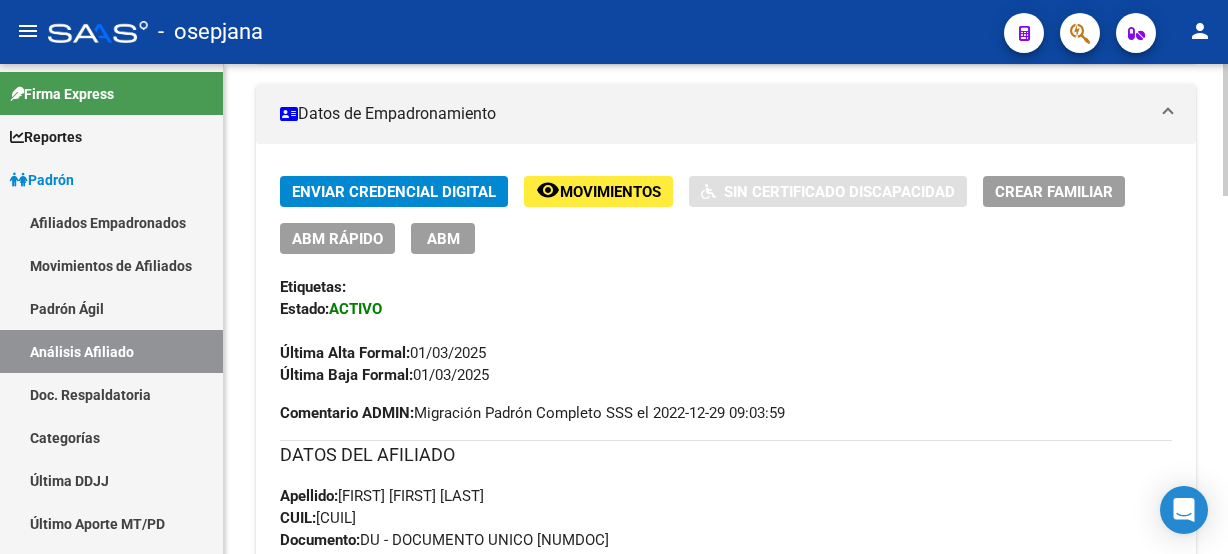 click 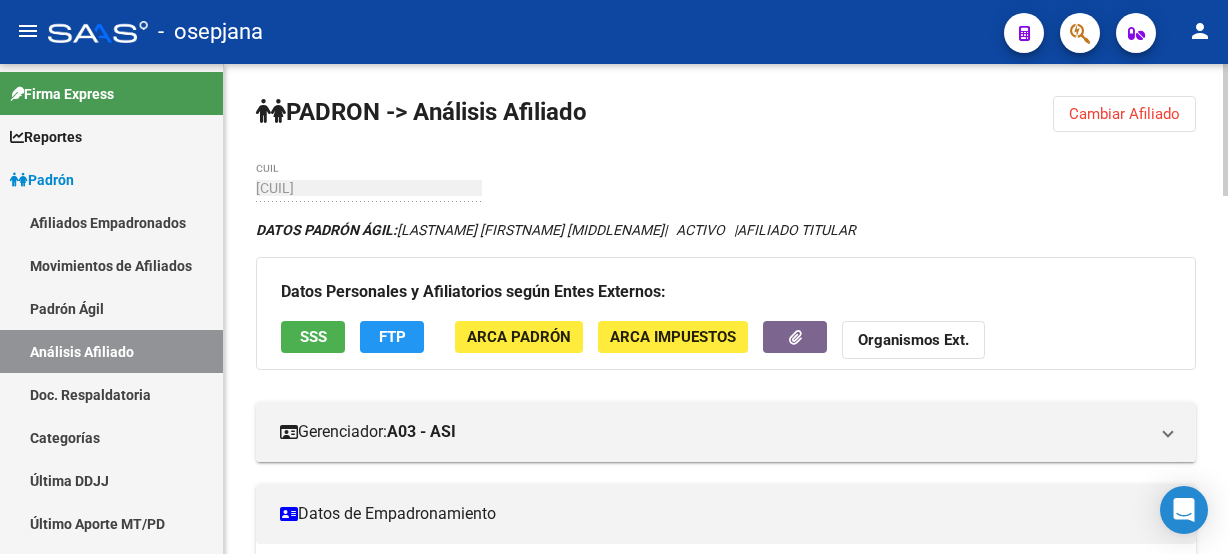 click on "Cambiar Afiliado" 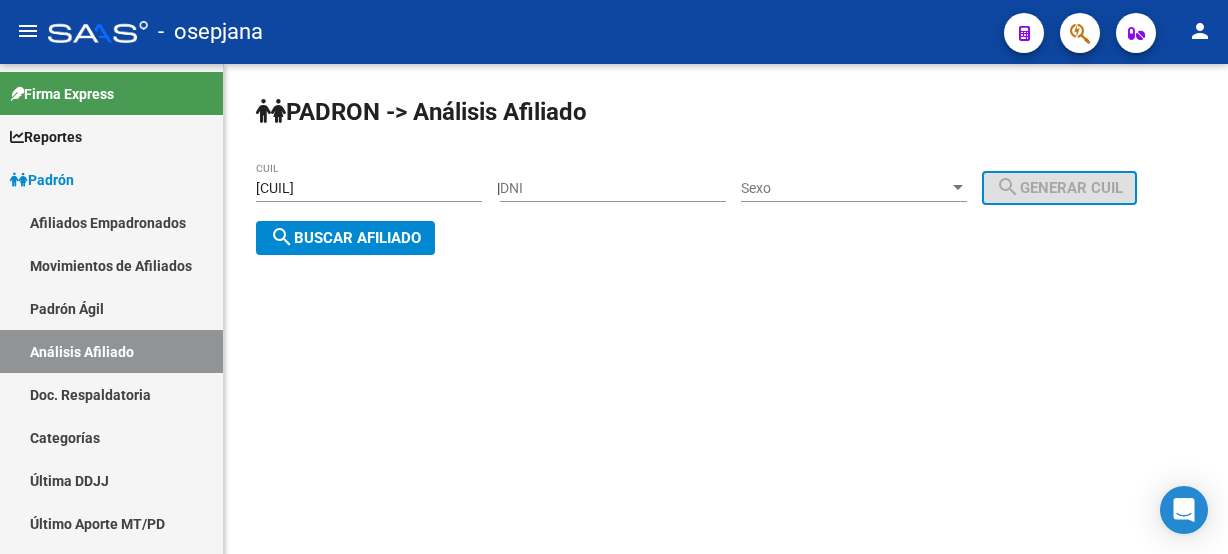 click on "[CUIL]" at bounding box center [369, 188] 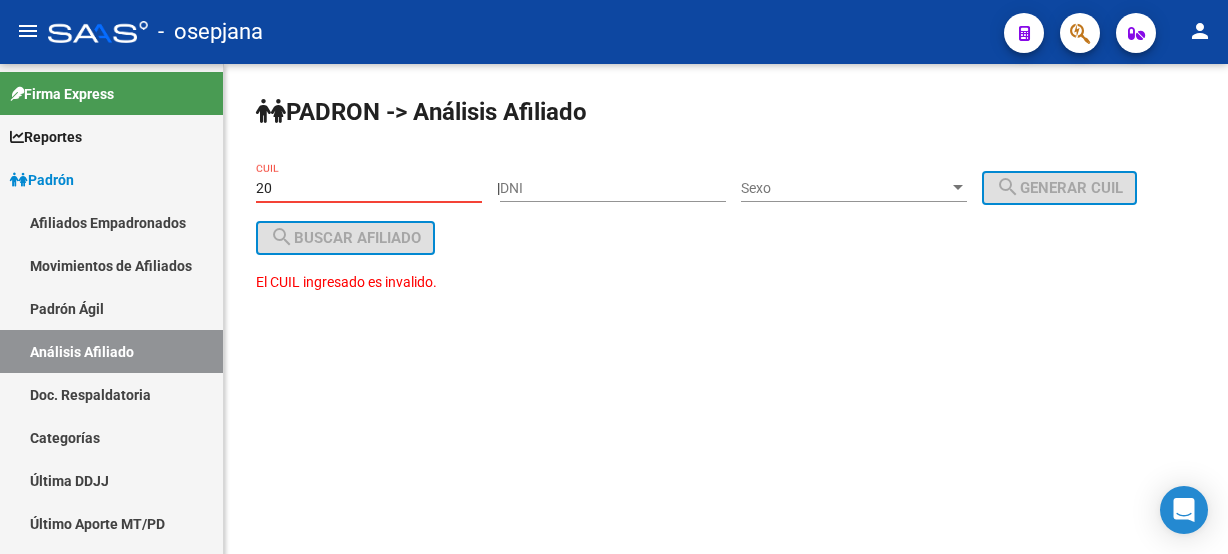 type on "2" 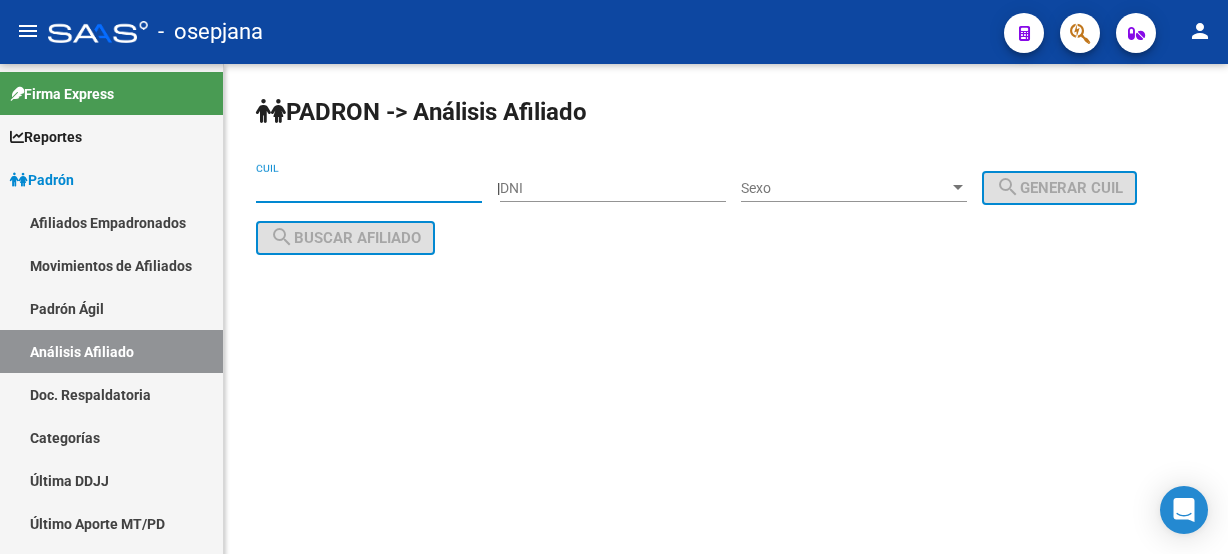 paste on "[CUIL]" 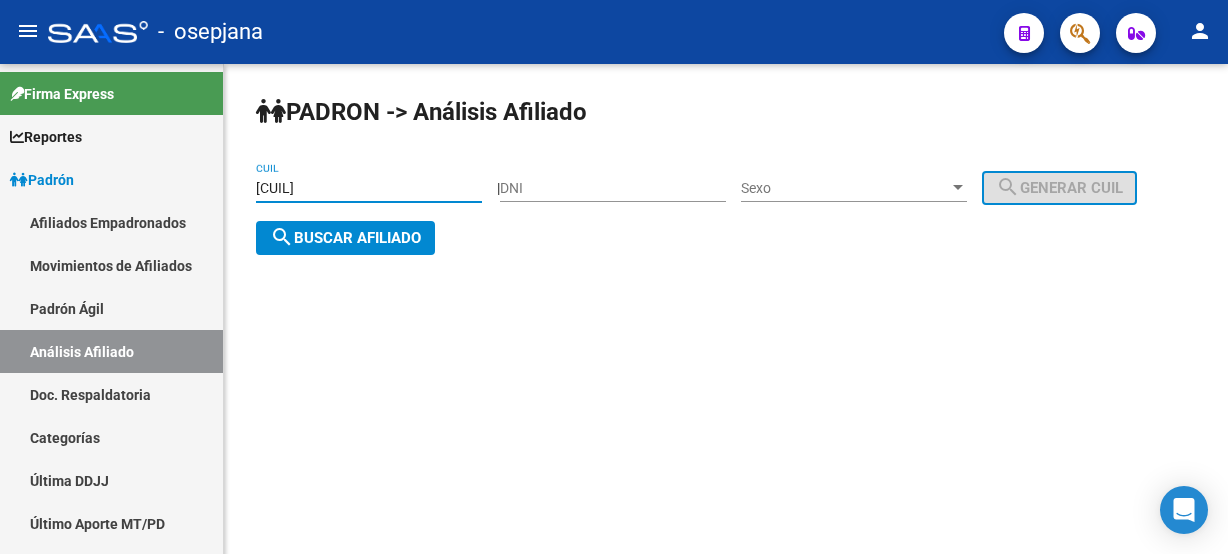 click on "search  Buscar afiliado" 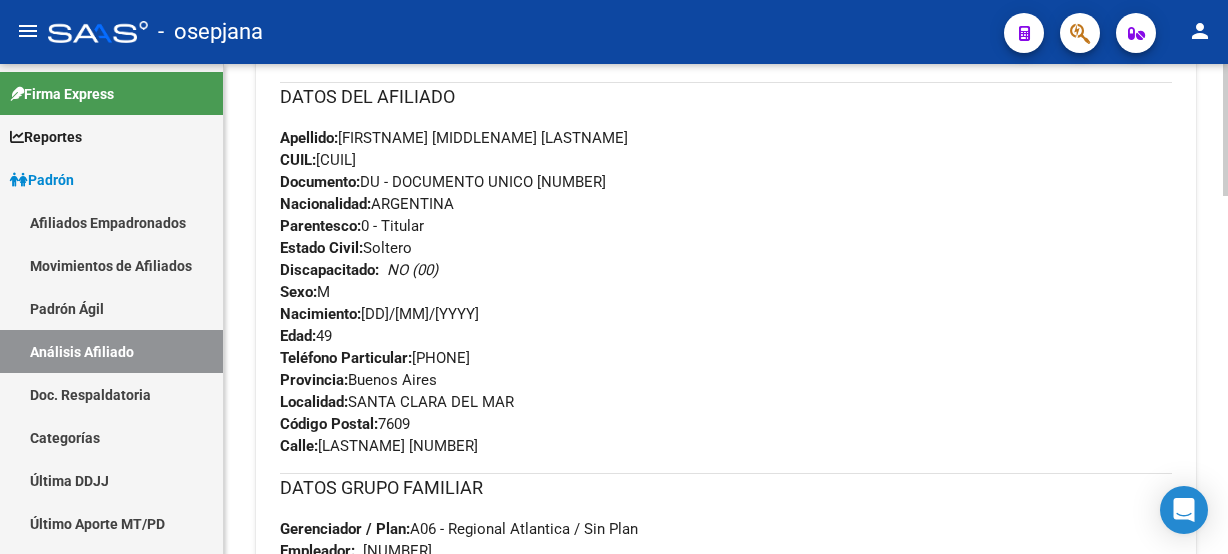 scroll, scrollTop: 855, scrollLeft: 0, axis: vertical 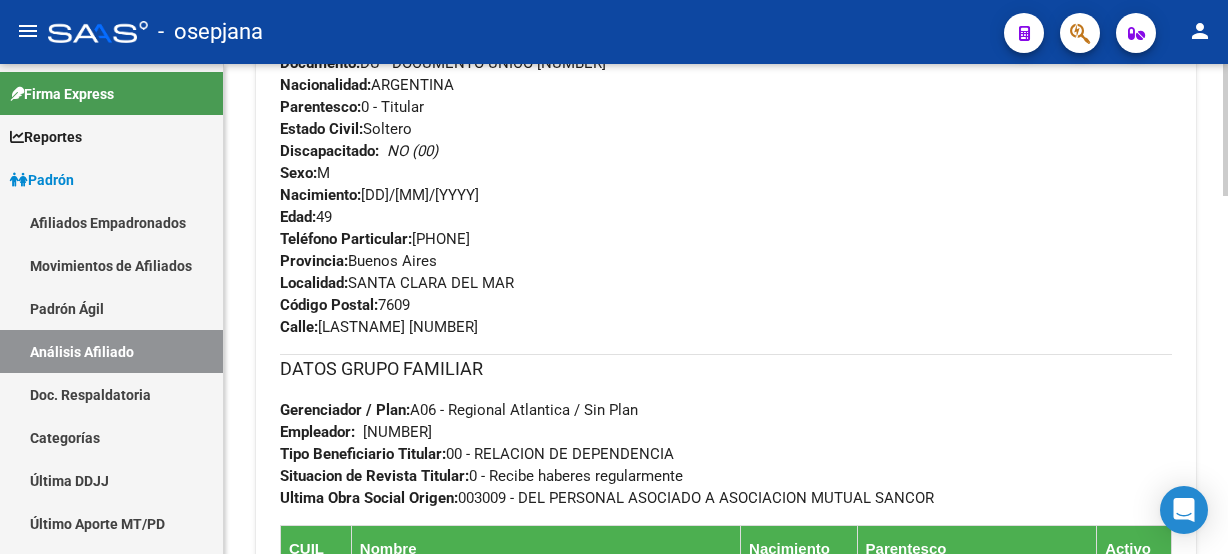 click on "20-24782074-5 CUIL DATOS PADRÓN ÁGIL: ACOSTA ARMANDO CESAR | ACTIVO | AFILIADO TITULAR Datos Personales y Afiliatorios según Entes Externos: SSS FTP ARCA Padrón ARCA Impuestos Organismos Ext. Gerenciador: A06 - Regional Atlantica Atención telefónica: Atención emergencias: Otros Datos Útiles: Datos de Empadronamiento Enviar Credencial Digital remove_red_eye Movimientos Sin Certificado Discapacidad Crear Familiar ABM Rápido ABM Etiquetas: Estado: ACTIVO Última Alta Formal: 01/[MM]/[YYYY] Comentario ADMIN: ALTA ONLINE AUTOMATICA MT/PD el 2024-06-06 11:59:47 DATOS DEL AFILIADO Apellido: ACOSTA CUIL: 20247820745 Documento: DU - DOCUMENTO UNICO 24782074 Nacionalidad: ARGENTINA Parentesco: 0 - Titular Estado Civil: Soltero Discapacitado: NO (00) Sexo: M Nacimiento: 05/[MM]/[YYYY] Edad: 49 Teléfono Particular: [PHONE] Provincia: Buenos Aires Localidad: SANTA CLARA DEL MAR 7609" 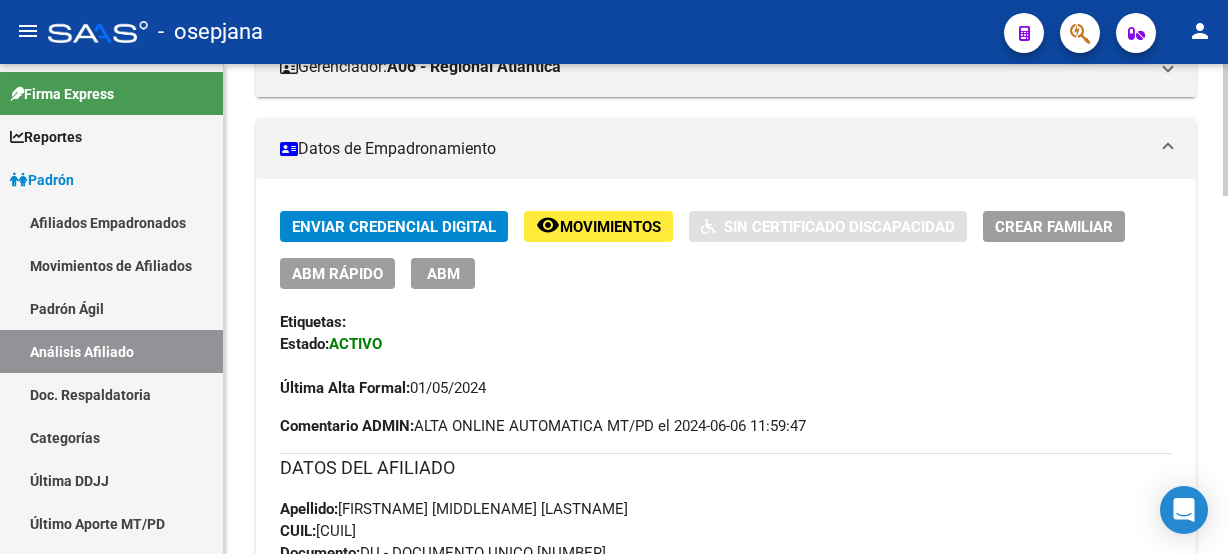 click 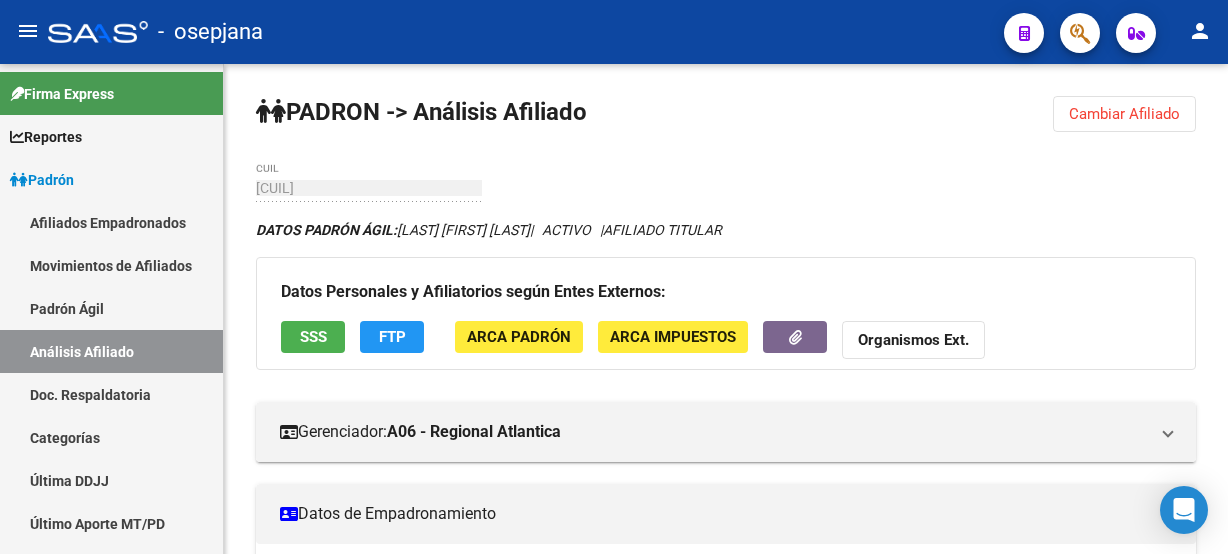 click on "Cambiar Afiliado" 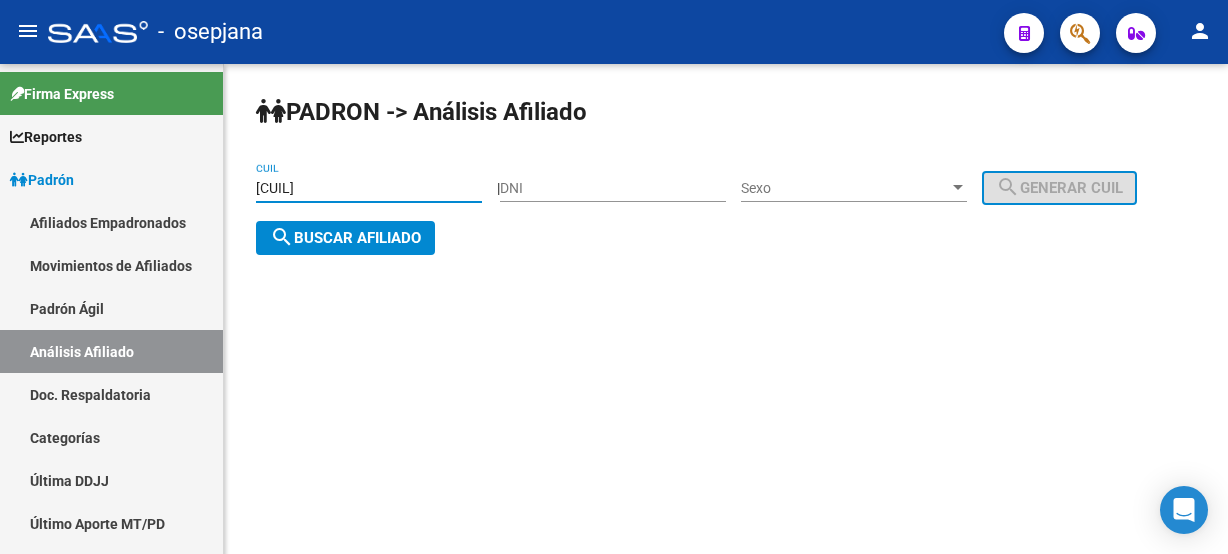 click on "[CUIL]" at bounding box center [369, 188] 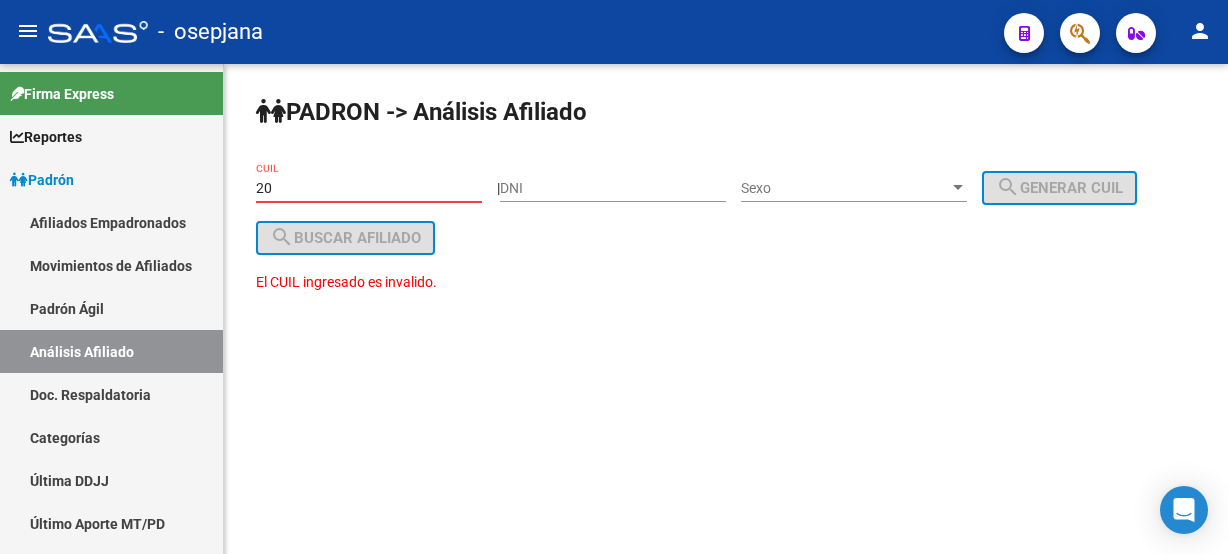 type on "2" 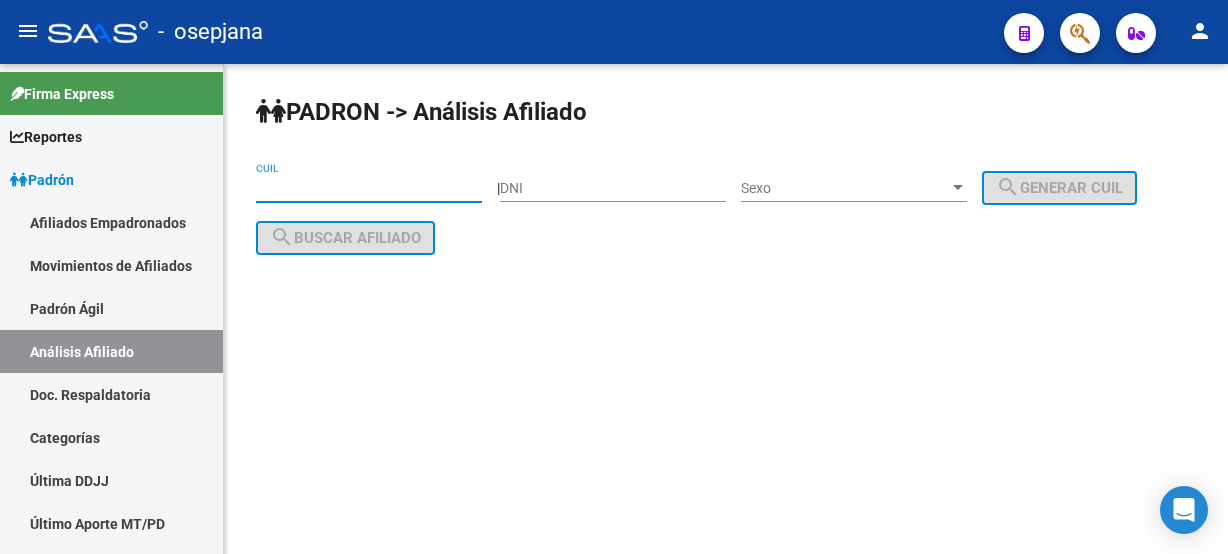 paste on "[CUIL]" 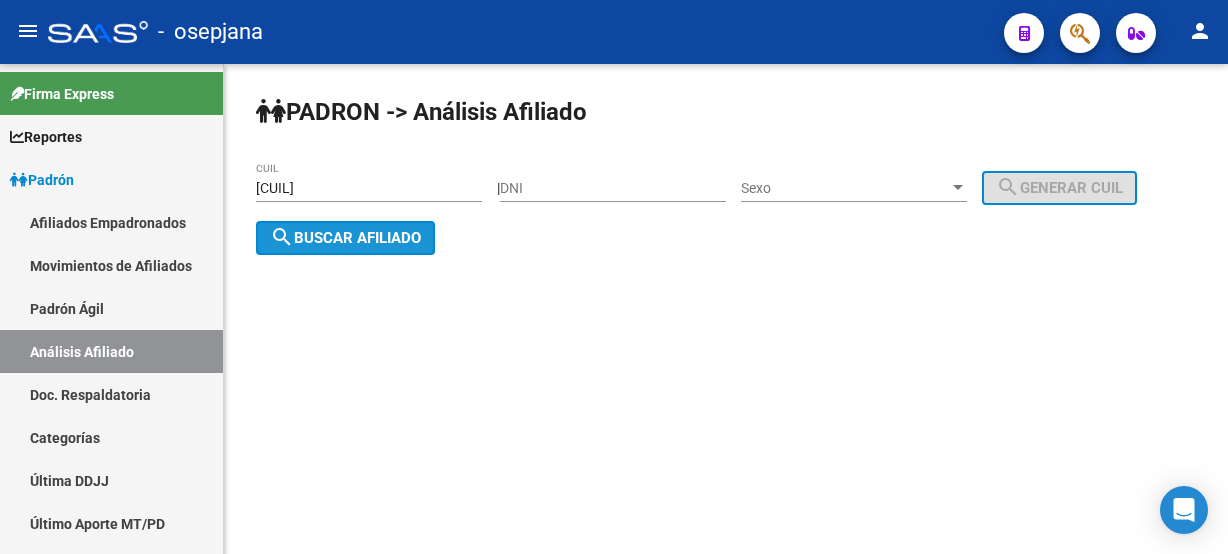 click on "search" 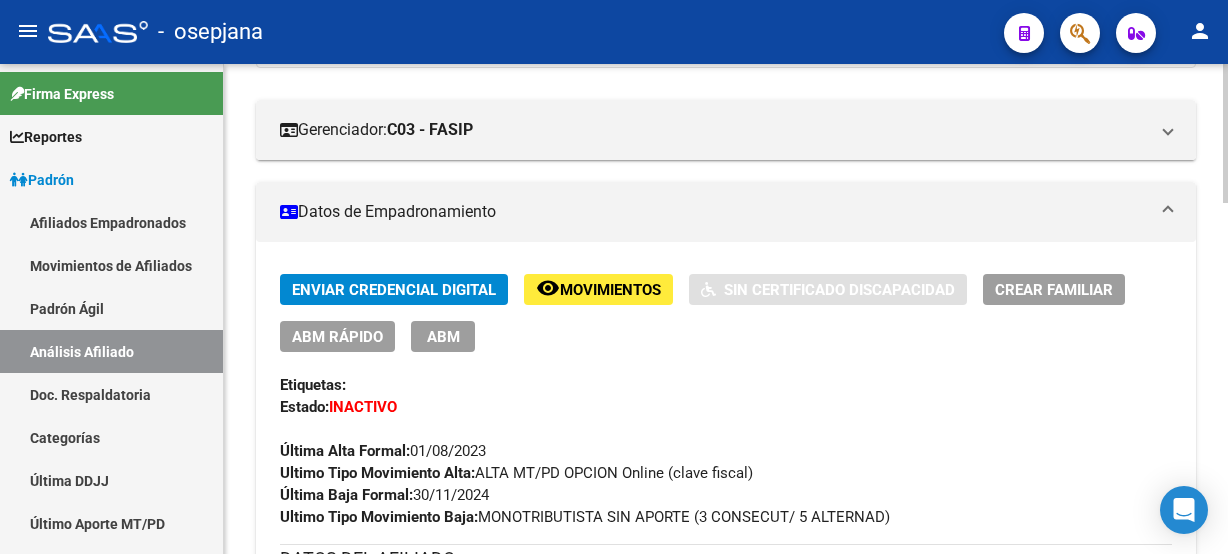click on "PADRON -> Análisis Afiliado Cambiar Afiliado
[CUIL] CUIL DATOS PADRÓN ÁGIL: [LAST] [FIRST] | | INACTIVO | | AFILIADO TITULAR Datos Personales y Afiliatorios según Entes Externos: SSS FTP ARCA Padrón ARCA Impuestos Organismos Ext. Gerenciador: C03 - FASIP Atención telefónica: Atención emergencias: Otros Datos Útiles: Datos de Empadronamiento Enviar Credencial Digital remove_red_eye Movimientos Sin Certificado Discapacidad Crear Familiar ABM Rápido ABM Etiquetas: Estado: INACTIVO Última Alta Formal: [DATE] Ultimo Tipo Movimiento Alta: ALTA MT/PD OPCION Online (clave fiscal) Última Baja Formal: [DATE] Ultimo Tipo Movimiento Baja: MONOTRIBUTISTA SIN APORTE (3 CONSECUT/ 5 ALTERNAD) DATOS DEL AFILIADO Apellido: [FIRST] [MIDDLE] [LAST] CUIL: [CUIL] Documento: DU - DOCUMENTO UNICO [NUMBER] Nacionalidad: ARGENTINA Parentesco: 0 - Titular Estado Civil: Soltero Discapacitado: NO (00) Sexo: M Nacimiento: [DATE] Edad: 23" 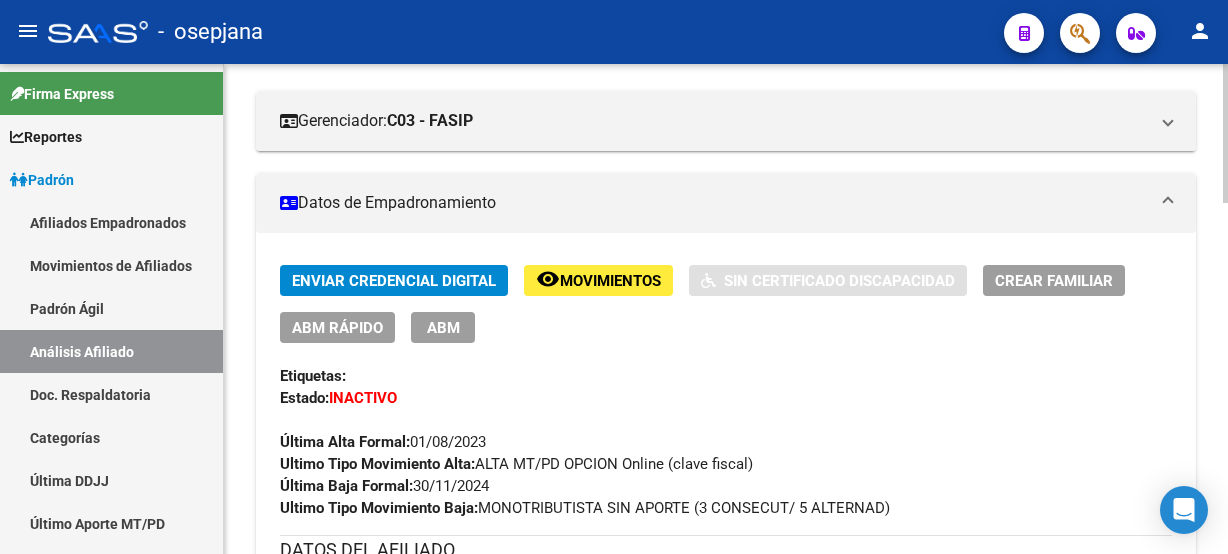 drag, startPoint x: 1214, startPoint y: 220, endPoint x: 1197, endPoint y: 350, distance: 131.10683 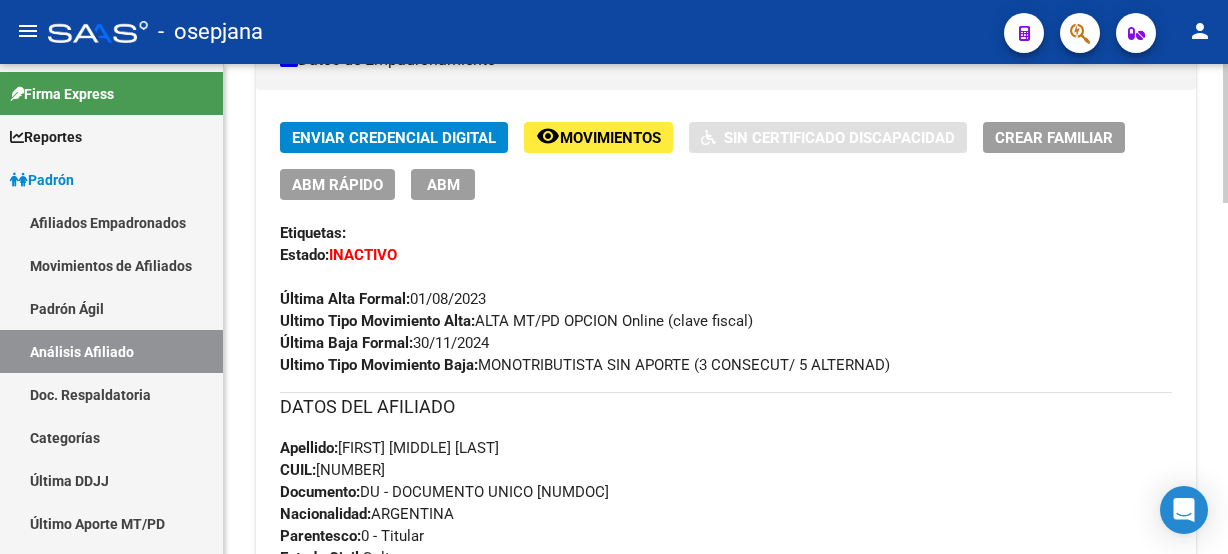 click on "PADRON -> Análisis Afiliado Cambiar Afiliado
[CUIL] CUIL DATOS PADRÓN ÁGIL: [LAST] [FIRST] | | INACTIVO | | AFILIADO TITULAR Datos Personales y Afiliatorios según Entes Externos: SSS FTP ARCA Padrón ARCA Impuestos Organismos Ext. Gerenciador: C03 - FASIP Atención telefónica: Atención emergencias: Otros Datos Útiles: Datos de Empadronamiento Enviar Credencial Digital remove_red_eye Movimientos Sin Certificado Discapacidad Crear Familiar ABM Rápido ABM Etiquetas: Estado: INACTIVO Última Alta Formal: [DATE] Ultimo Tipo Movimiento Alta: ALTA MT/PD OPCION Online (clave fiscal) Última Baja Formal: [DATE] Ultimo Tipo Movimiento Baja: MONOTRIBUTISTA SIN APORTE (3 CONSECUT/ 5 ALTERNAD) DATOS DEL AFILIADO Apellido: [FIRST] [MIDDLE] [LAST] CUIL: [CUIL] Documento: DU - DOCUMENTO UNICO [NUMBER] Nacionalidad: ARGENTINA Parentesco: 0 - Titular Estado Civil: Soltero Discapacitado: NO (00) Sexo: M Nacimiento: [DATE] Edad: 23" 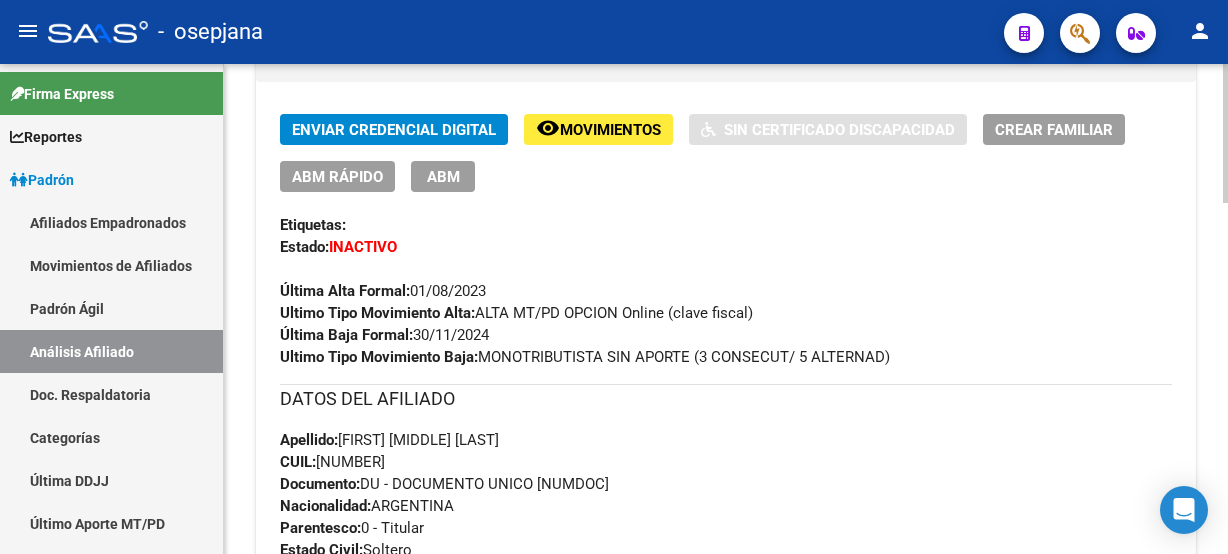 drag, startPoint x: 1211, startPoint y: 329, endPoint x: 1199, endPoint y: 321, distance: 14.422205 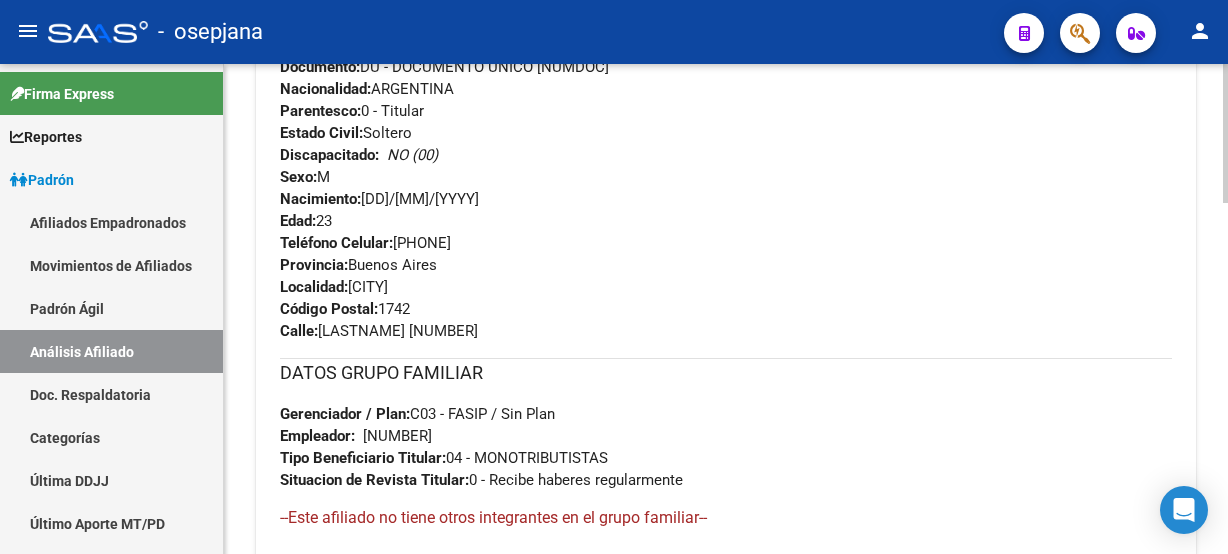 scroll, scrollTop: 958, scrollLeft: 0, axis: vertical 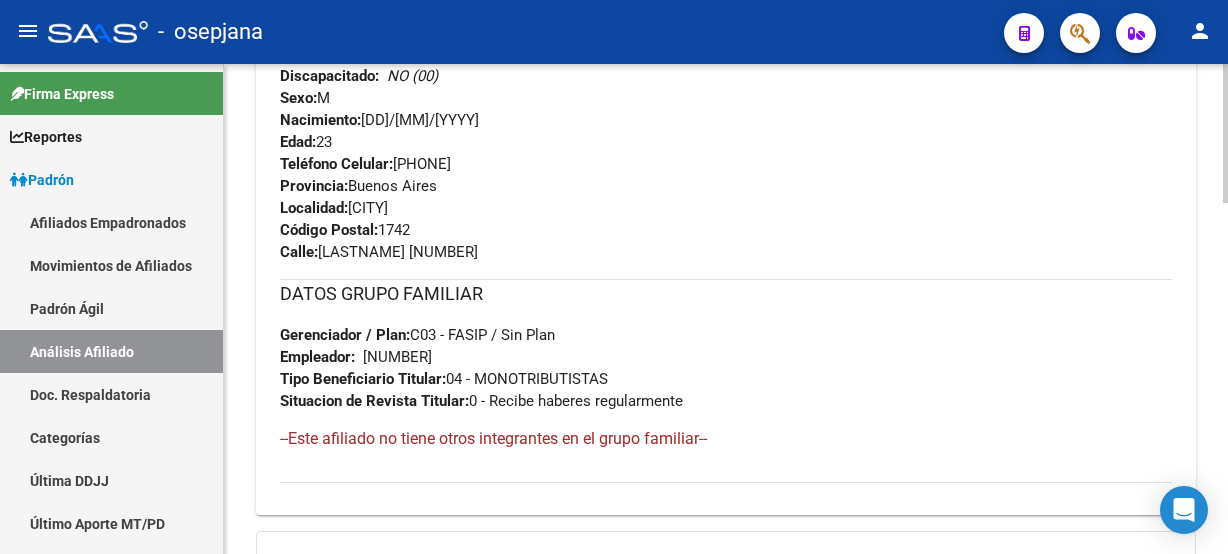 click on "PADRON -> Análisis Afiliado Cambiar Afiliado
[CUIL] CUIL DATOS PADRÓN ÁGIL: [LAST] [FIRST] | | INACTIVO | | AFILIADO TITULAR Datos Personales y Afiliatorios según Entes Externos: SSS FTP ARCA Padrón ARCA Impuestos Organismos Ext. Gerenciador: C03 - FASIP Atención telefónica: Atención emergencias: Otros Datos Útiles: Datos de Empadronamiento Enviar Credencial Digital remove_red_eye Movimientos Sin Certificado Discapacidad Crear Familiar ABM Rápido ABM Etiquetas: Estado: INACTIVO Última Alta Formal: [DATE] Ultimo Tipo Movimiento Alta: ALTA MT/PD OPCION Online (clave fiscal) Última Baja Formal: [DATE] Ultimo Tipo Movimiento Baja: MONOTRIBUTISTA SIN APORTE (3 CONSECUT/ 5 ALTERNAD) DATOS DEL AFILIADO Apellido: [FIRST] [MIDDLE] [LAST] CUIL: [CUIL] Documento: DU - DOCUMENTO UNICO [NUMBER] Nacionalidad: ARGENTINA Parentesco: 0 - Titular Estado Civil: Soltero Discapacitado: NO (00) Sexo: M Nacimiento: [DATE] Edad: 23" 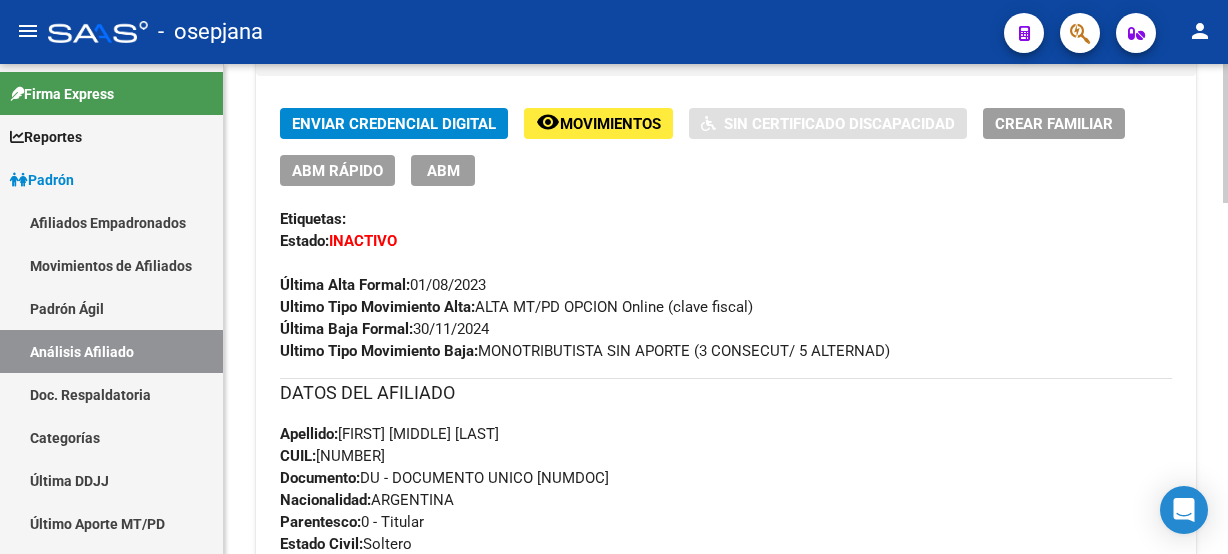 scroll, scrollTop: 0, scrollLeft: 0, axis: both 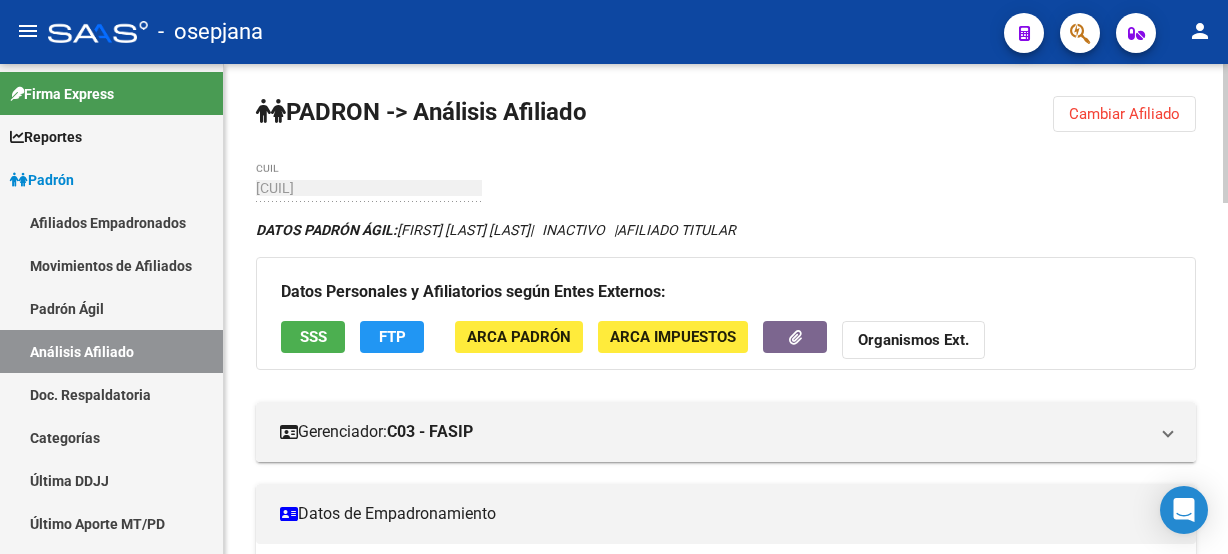 click 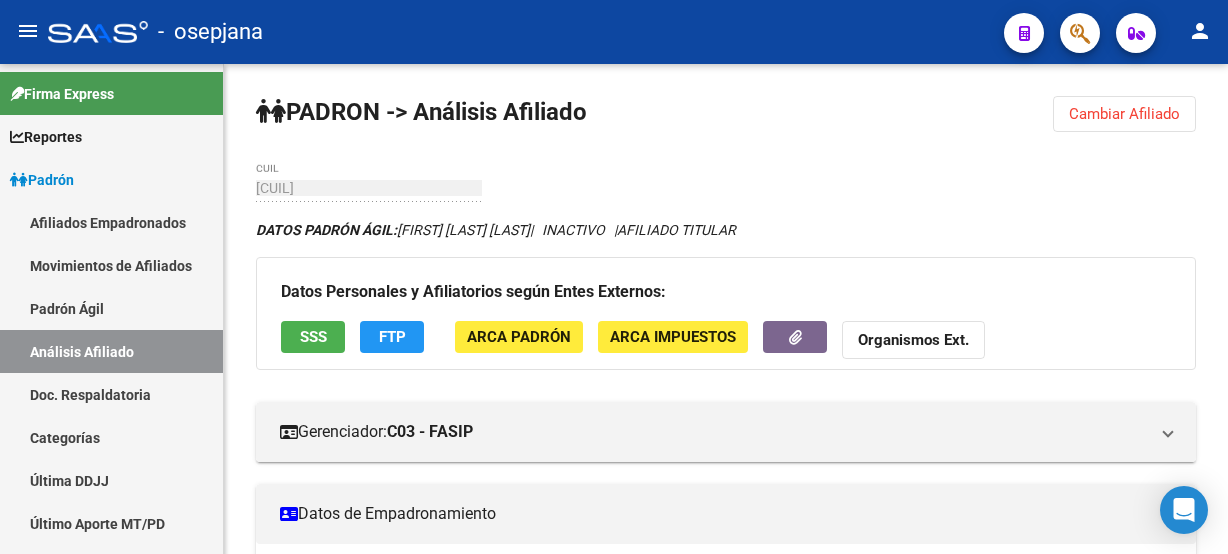 click on "Cambiar Afiliado" 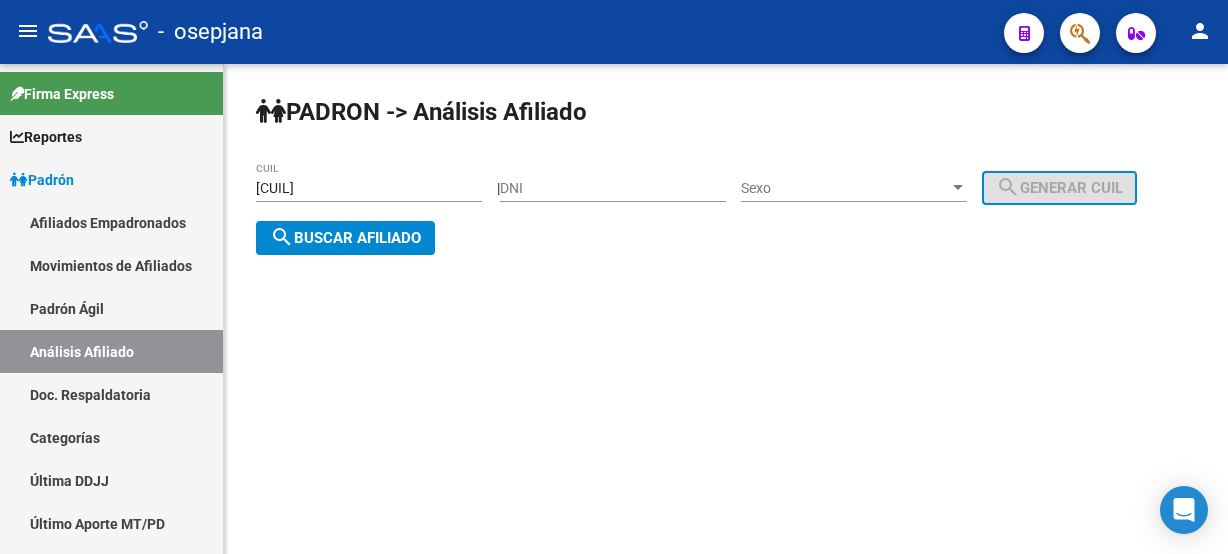 click on "[CUIL]" at bounding box center (369, 188) 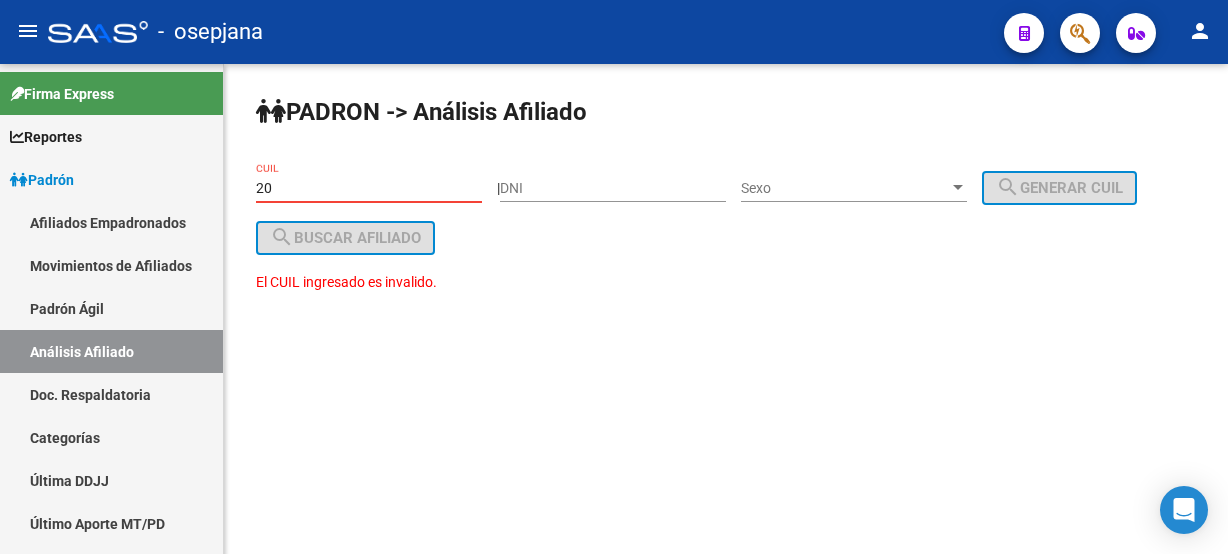 type on "2" 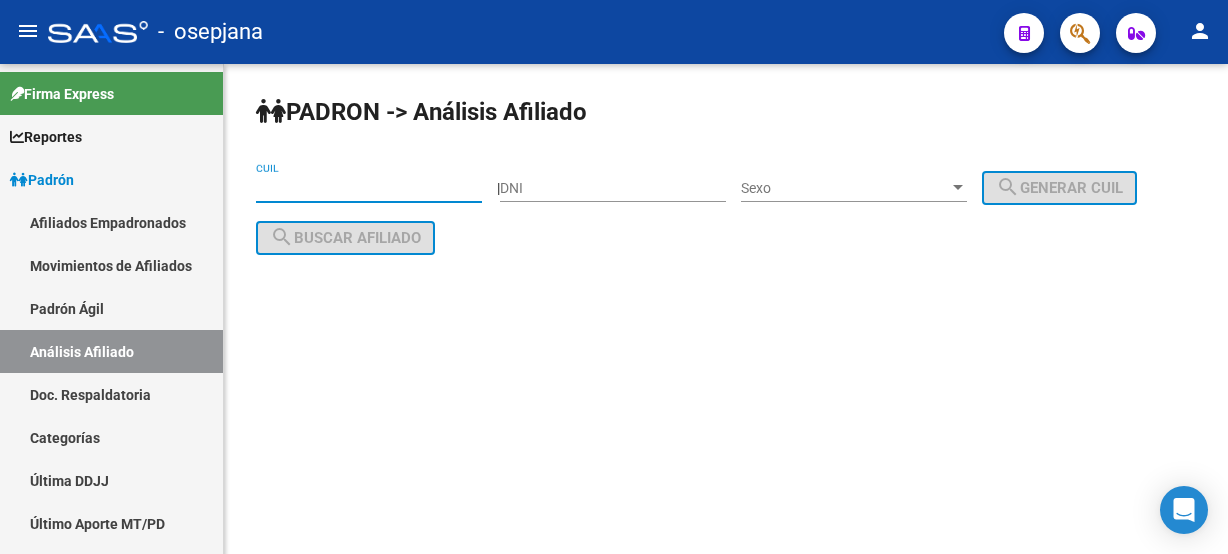 paste on "[CUIL]" 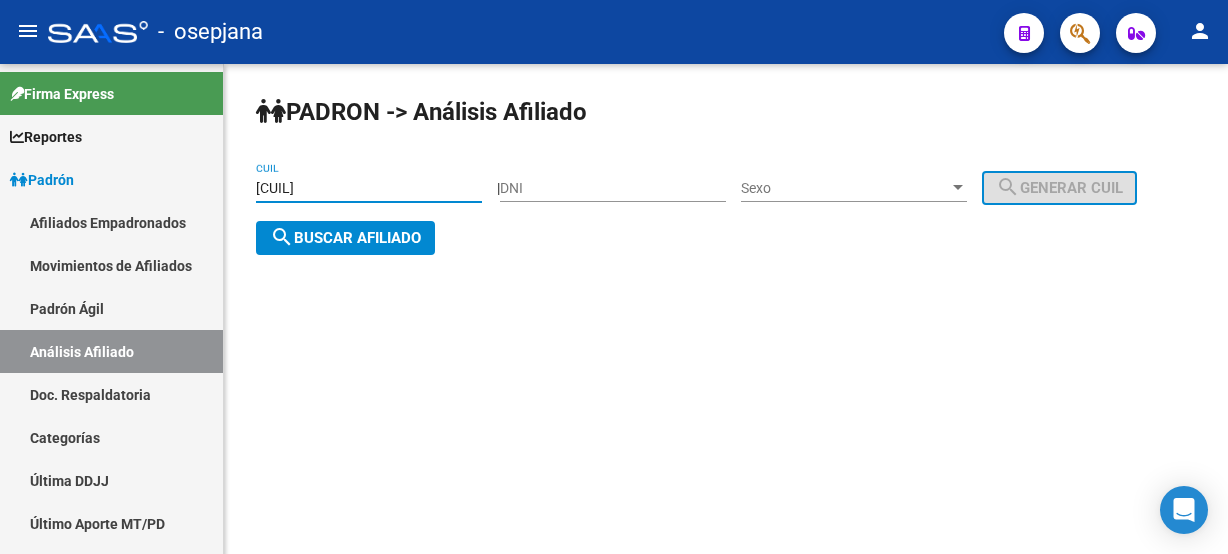 click on "search  Buscar afiliado" 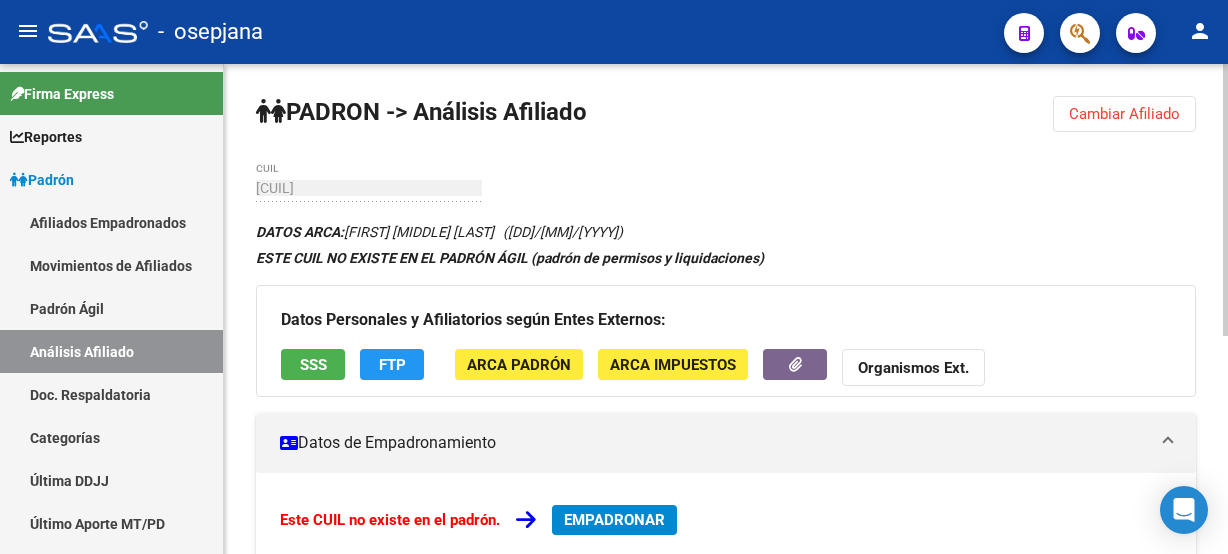 click 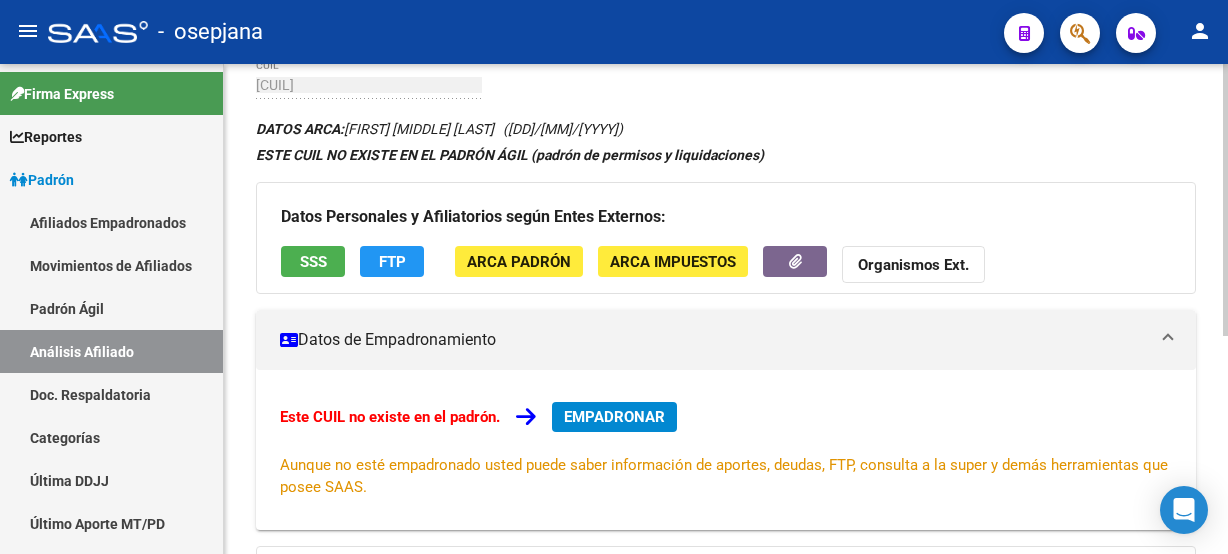 click on "PADRON -> Análisis Afiliado  Cambiar Afiliado
[CUIL] CUIL DATOS ARCA:  [LAST] [FIRST] [FIRST]   (16/05/1961)  ESTE CUIL NO EXISTE EN EL PADRÓN ÁGIL (padrón de permisos y liquidaciones) Datos Personales y Afiliatorios según Entes Externos: SSS FTP ARCA Padrón ARCA Impuestos Organismos Ext.    Datos de Empadronamiento  Este CUIL no existe en el padrón.   EMPADRONAR
Aunque no esté empadronado usted puede saber información de aportes, deudas, FTP, consulta a la super y demás herramientas que posee SAAS.   Información Prestacional:       SUR / SURGE / INTEGR.    Sin Certificado Discapacidad    Not. Internacion / Censo Hosp.  Prestaciones Auditadas     Aportes y Contribuciones del Afiliado: [CUIL] Hemos buscado el CUIL - [CUIL] - y el mismo no existe en nuestra información procesada de aportes y contribuciones  El mismo fue buscado en:  Cuenta Corriente Devengada de Régimen General Cuenta Corriente Devengada de Monotributo / Personal Doméstico Percibido Total" 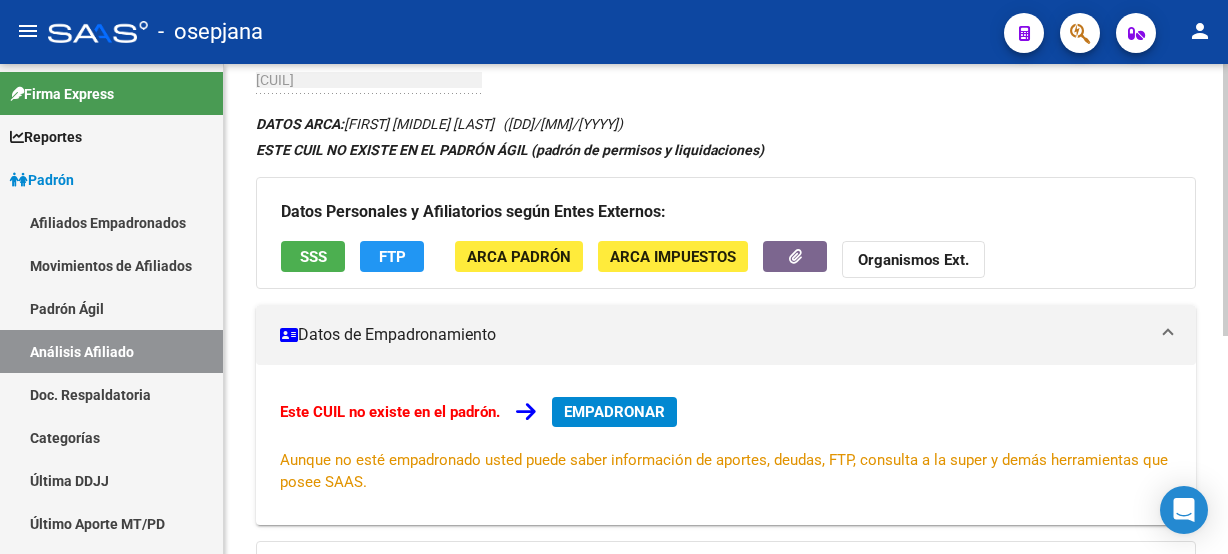 click on "PADRON -> Análisis Afiliado  Cambiar Afiliado
[CUIL] CUIL DATOS ARCA:  [LAST] [FIRST] [FIRST]   (16/05/1961)  ESTE CUIL NO EXISTE EN EL PADRÓN ÁGIL (padrón de permisos y liquidaciones) Datos Personales y Afiliatorios según Entes Externos: SSS FTP ARCA Padrón ARCA Impuestos Organismos Ext.    Datos de Empadronamiento  Este CUIL no existe en el padrón.   EMPADRONAR
Aunque no esté empadronado usted puede saber información de aportes, deudas, FTP, consulta a la super y demás herramientas que posee SAAS.   Información Prestacional:       SUR / SURGE / INTEGR.    Sin Certificado Discapacidad    Not. Internacion / Censo Hosp.  Prestaciones Auditadas     Aportes y Contribuciones del Afiliado: [CUIL] Hemos buscado el CUIL - [CUIL] - y el mismo no existe en nuestra información procesada de aportes y contribuciones  El mismo fue buscado en:  Cuenta Corriente Devengada de Régimen General Cuenta Corriente Devengada de Monotributo / Personal Doméstico Percibido Total" 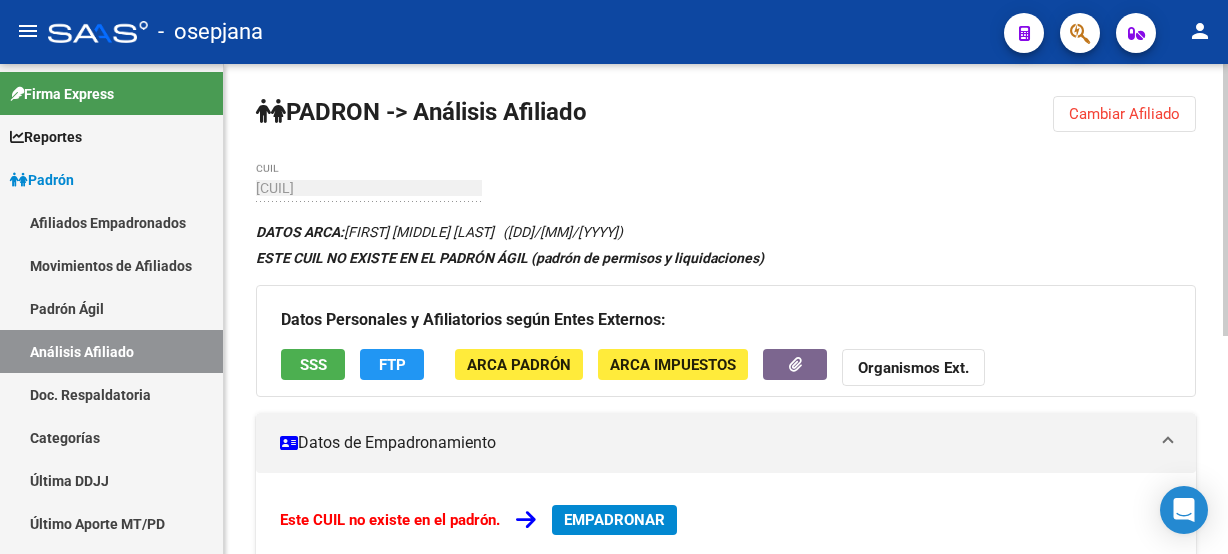 click 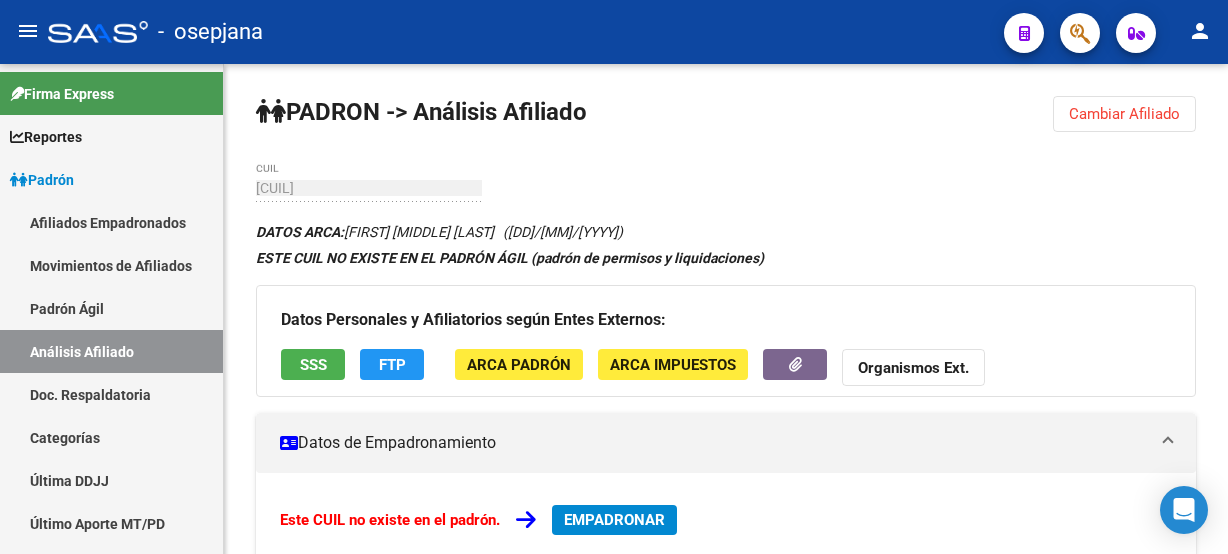 click on "Cambiar Afiliado" 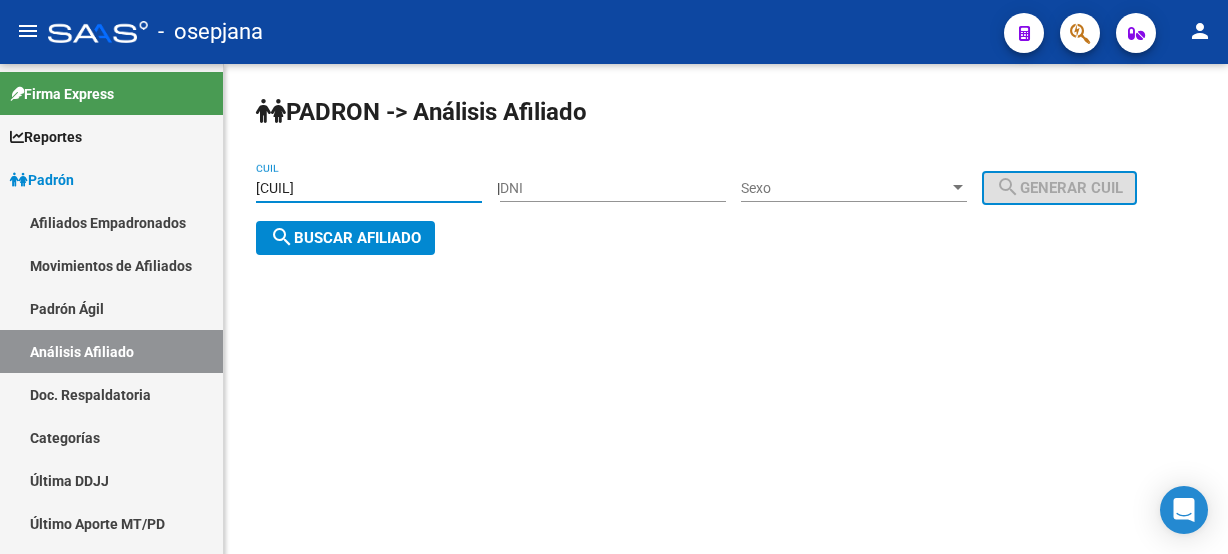 click on "[CUIL]" at bounding box center [369, 188] 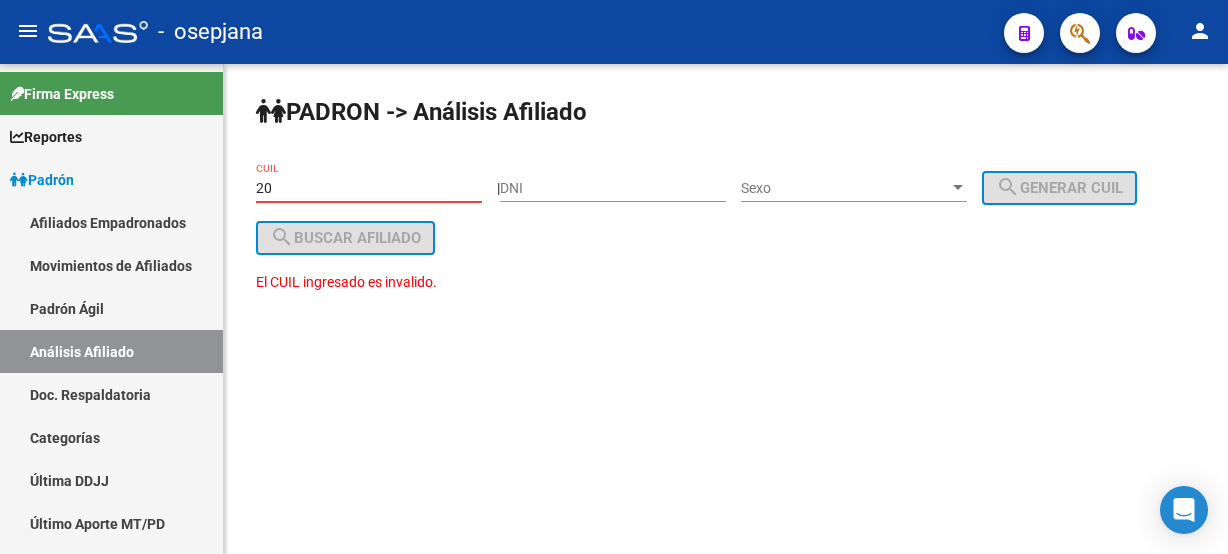 type on "2" 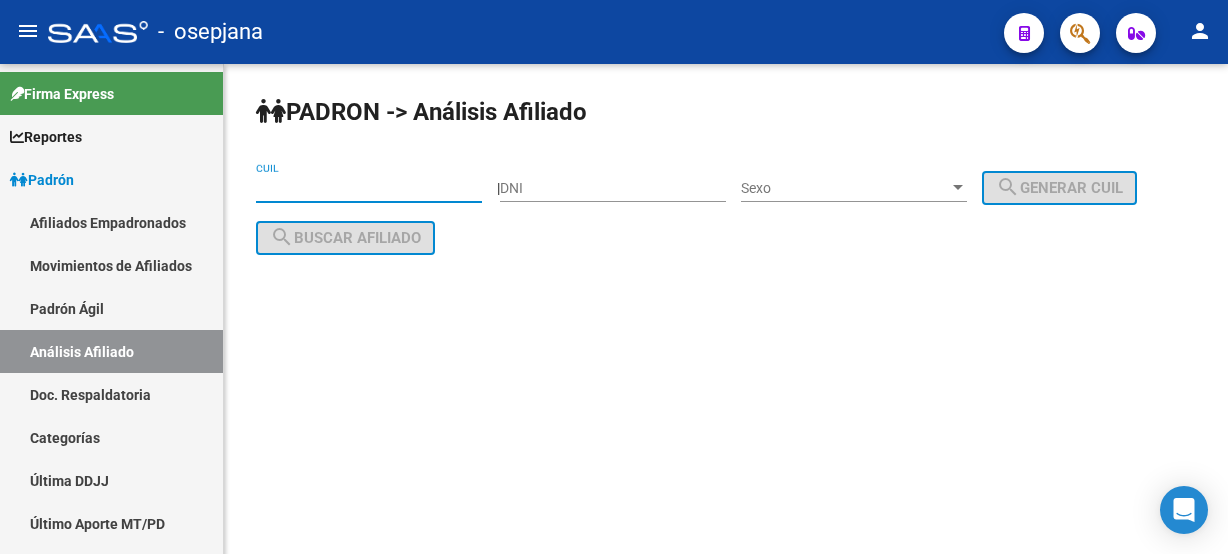 paste on "[CUIL]" 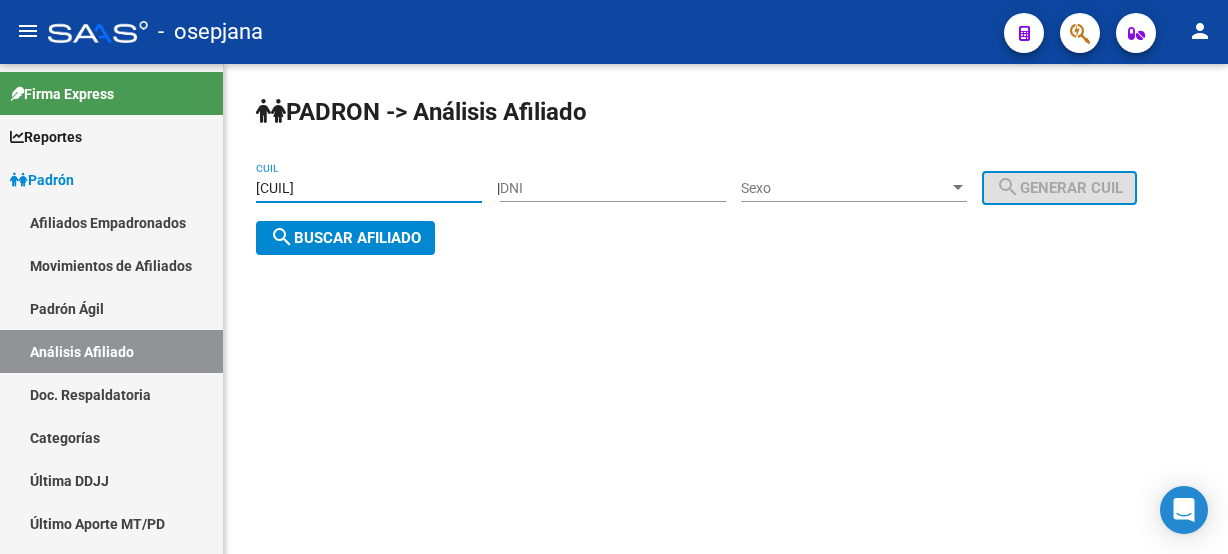click on "search  Buscar afiliado" 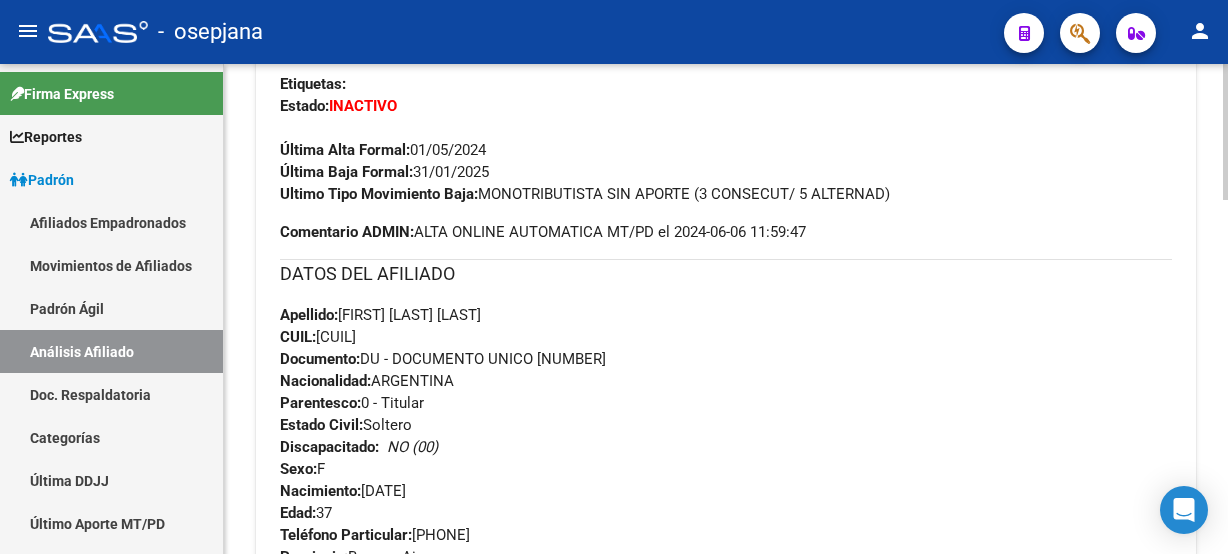 scroll, scrollTop: 797, scrollLeft: 0, axis: vertical 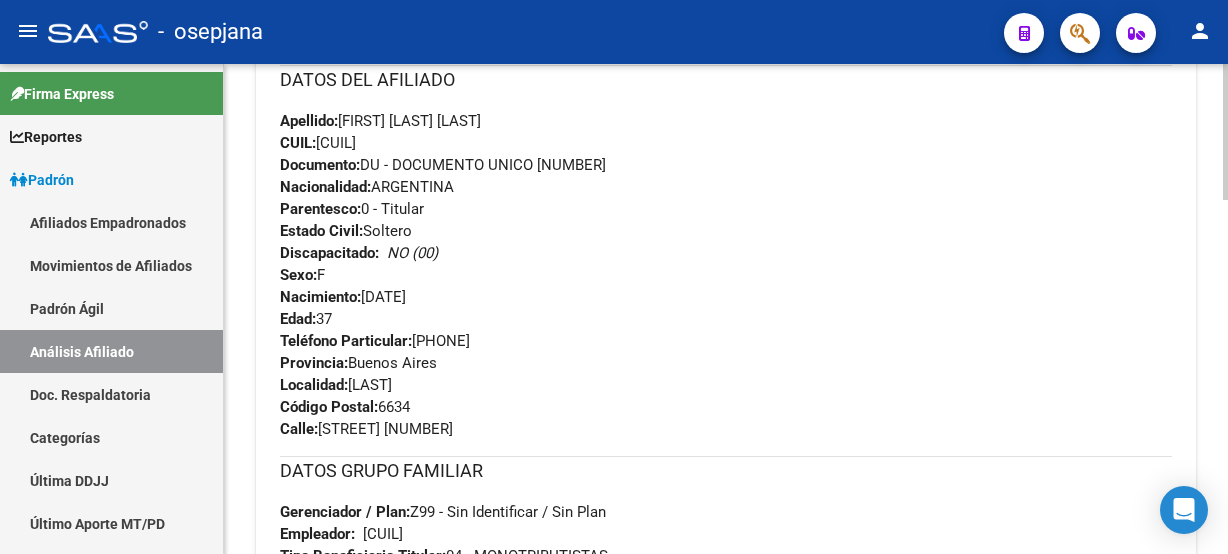 click 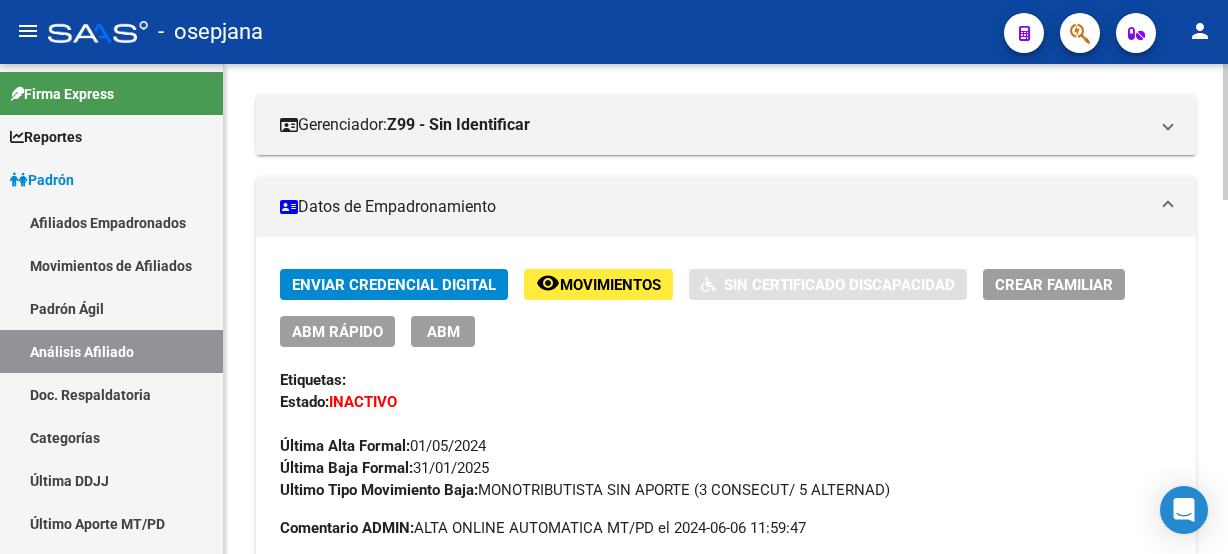 click 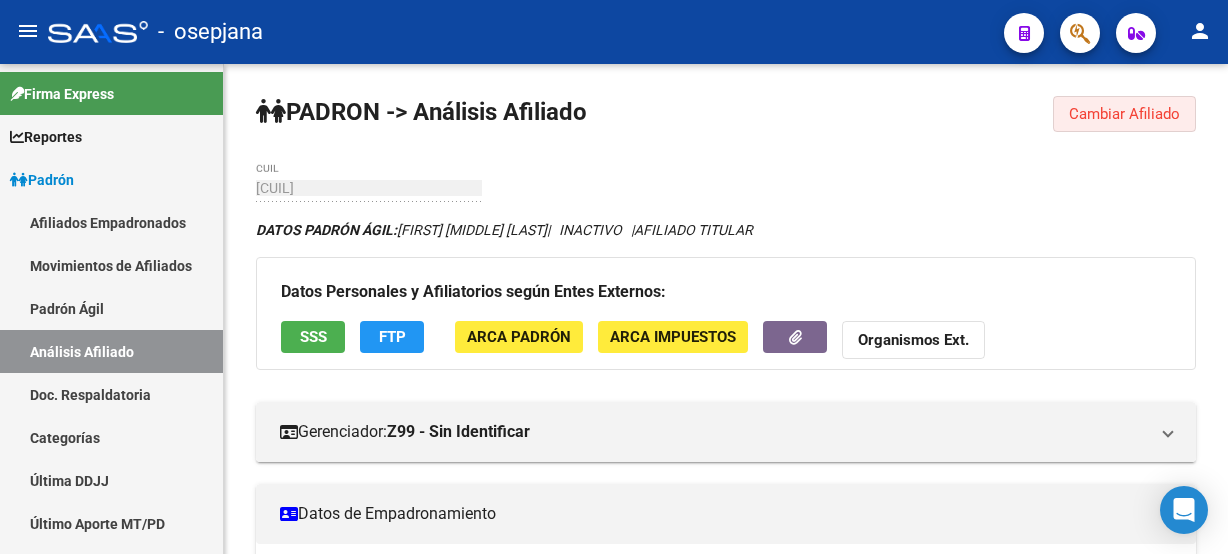click on "Cambiar Afiliado" 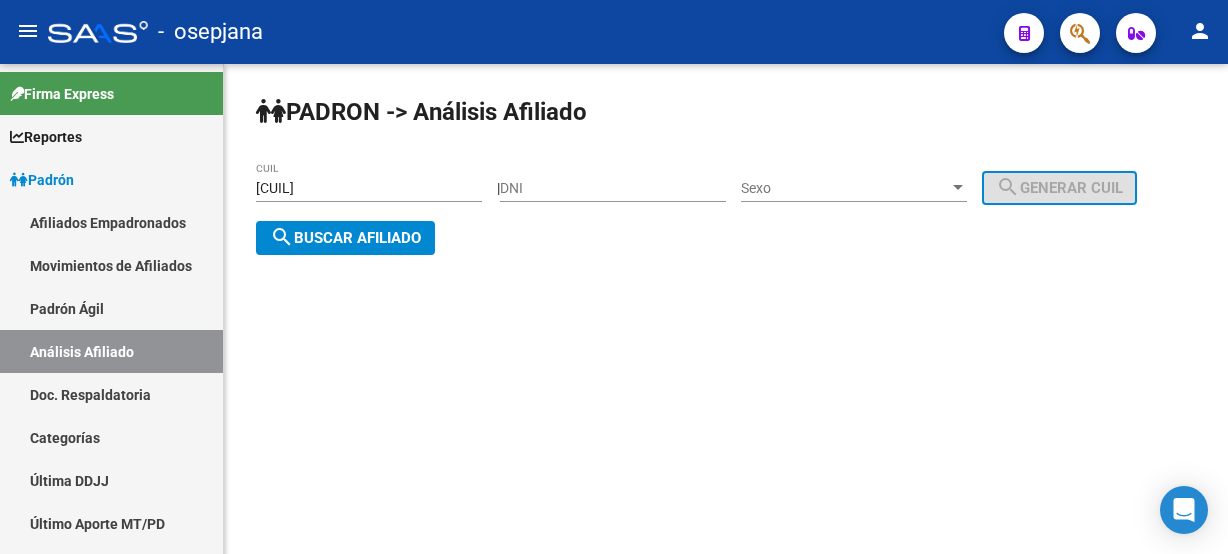 click on "[CUIL]" at bounding box center [369, 188] 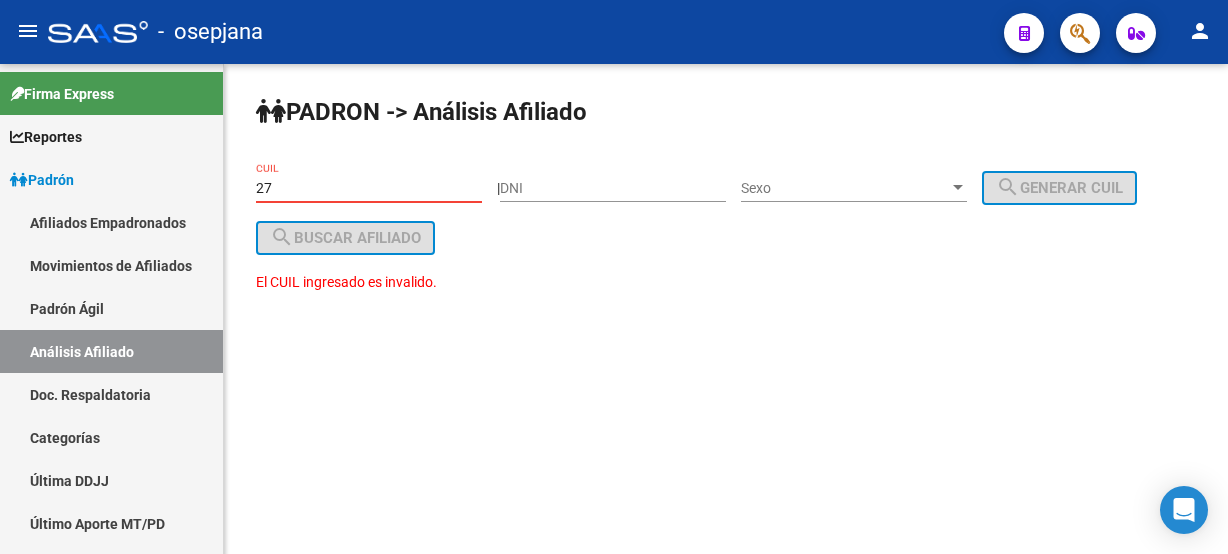 type on "2" 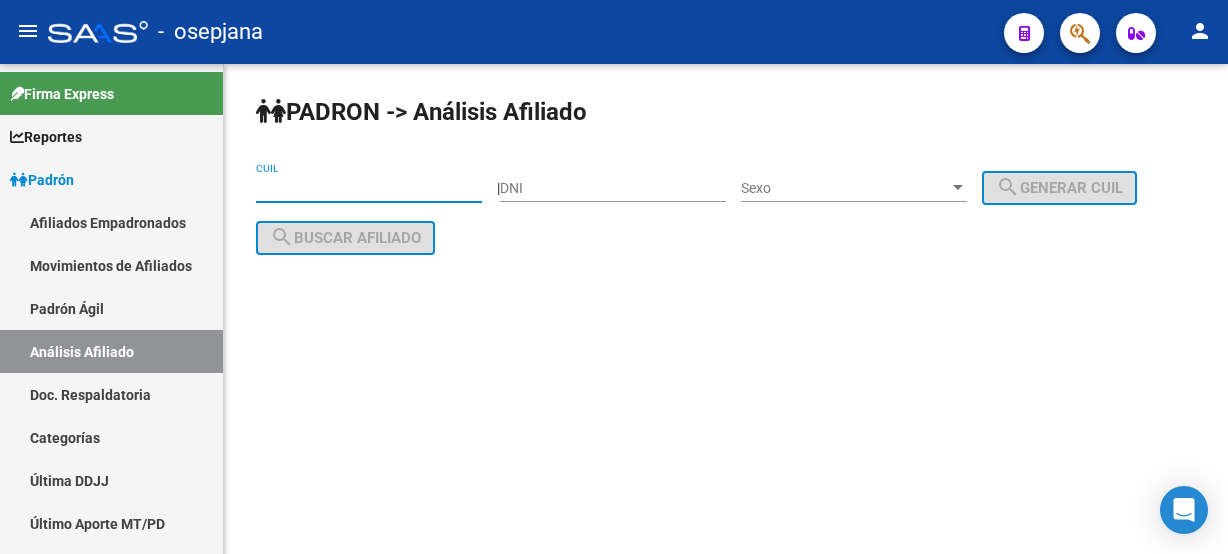 paste on "[CUIL]" 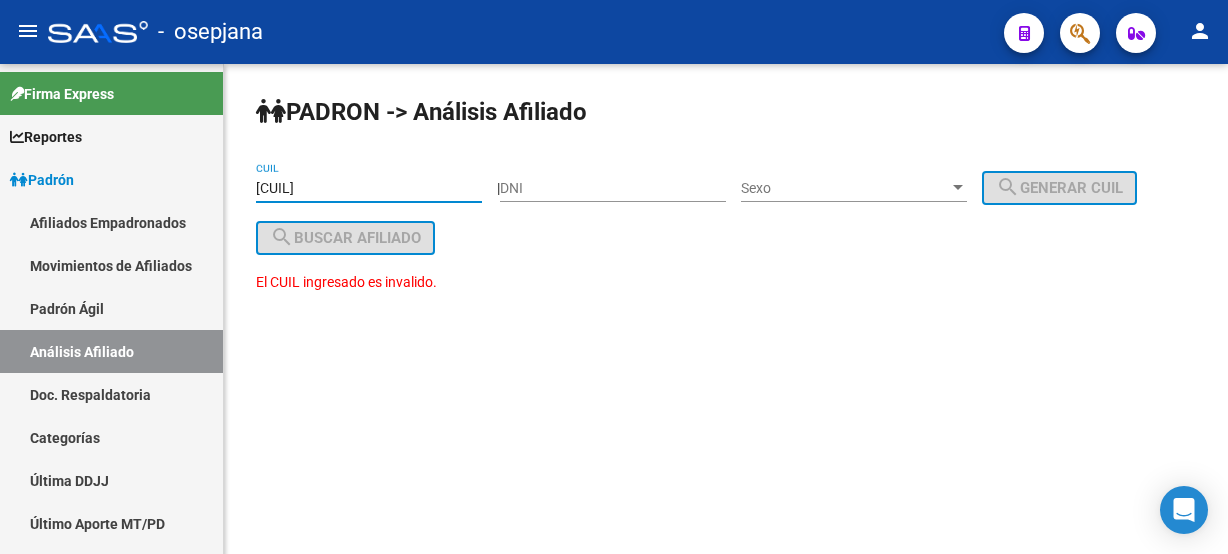 click on "[CUIL]" at bounding box center (369, 188) 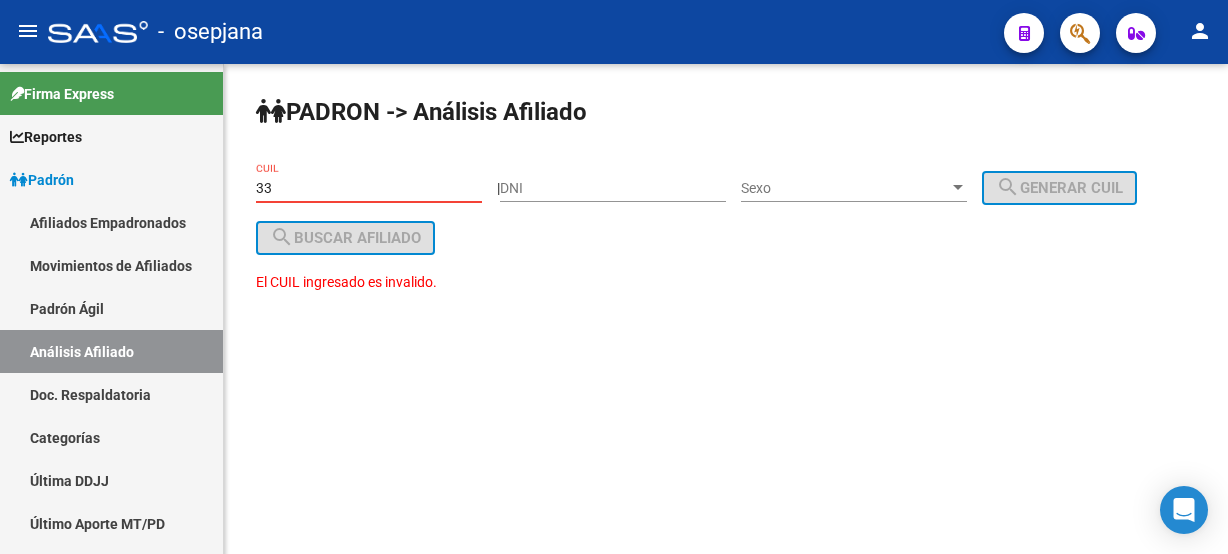 type on "3" 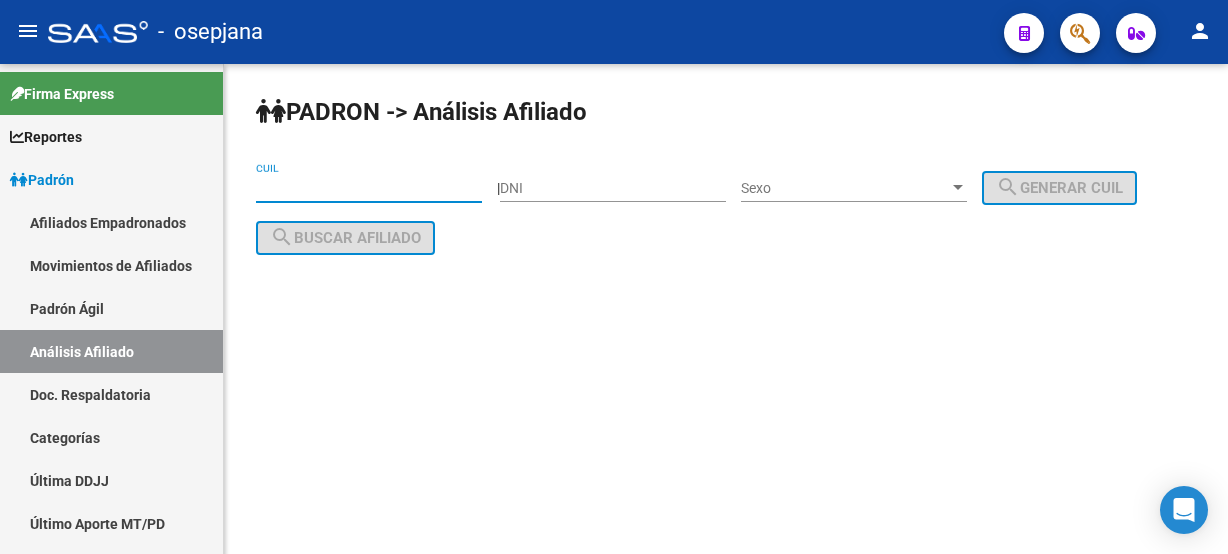 paste on "[CUIL]" 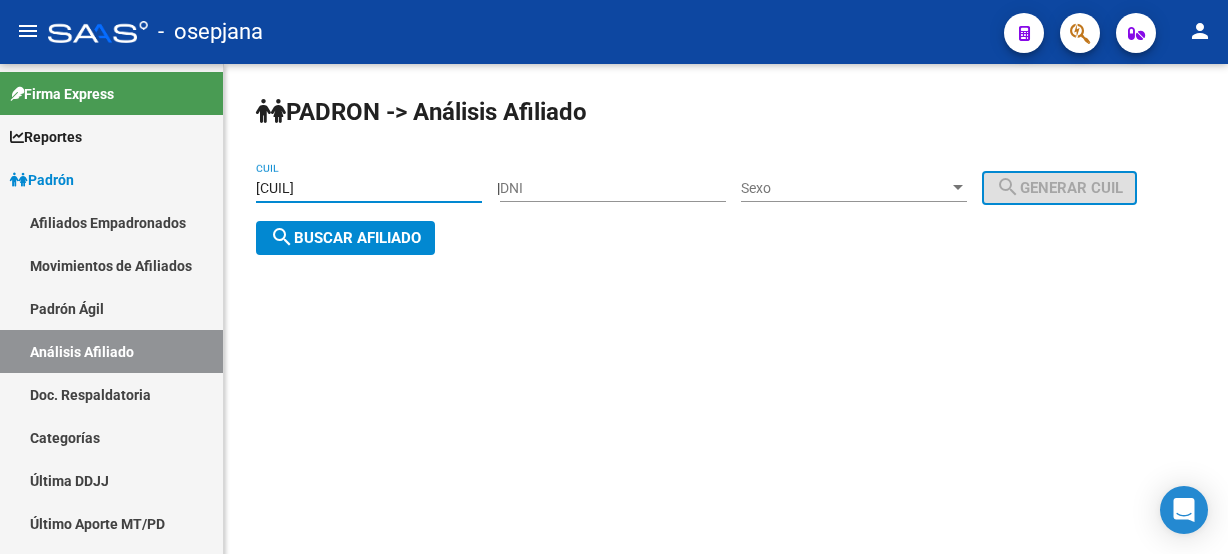 type on "[CUIL]" 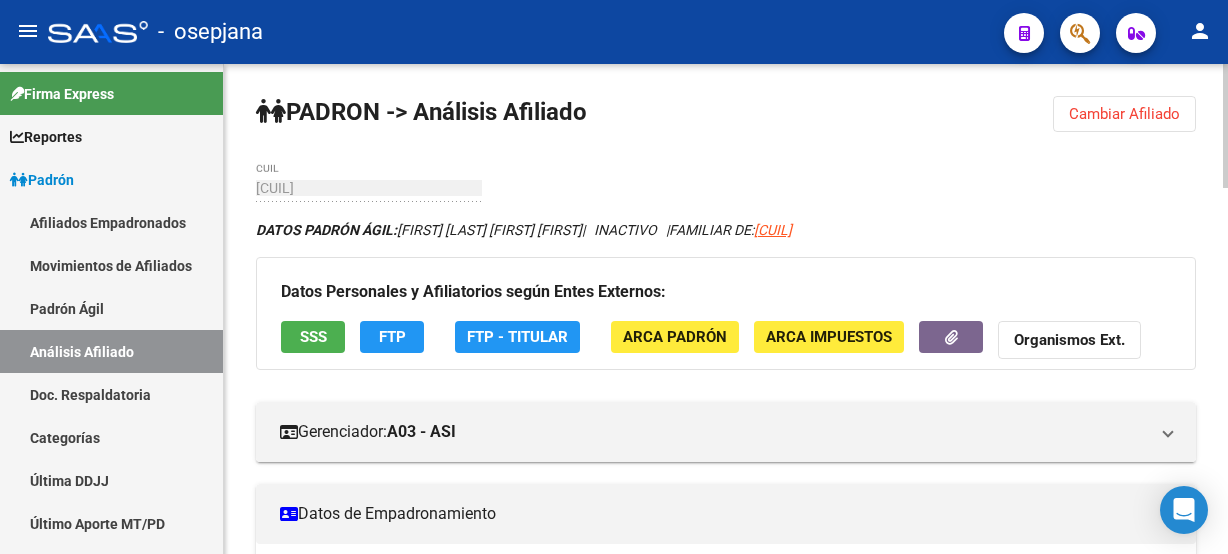 click 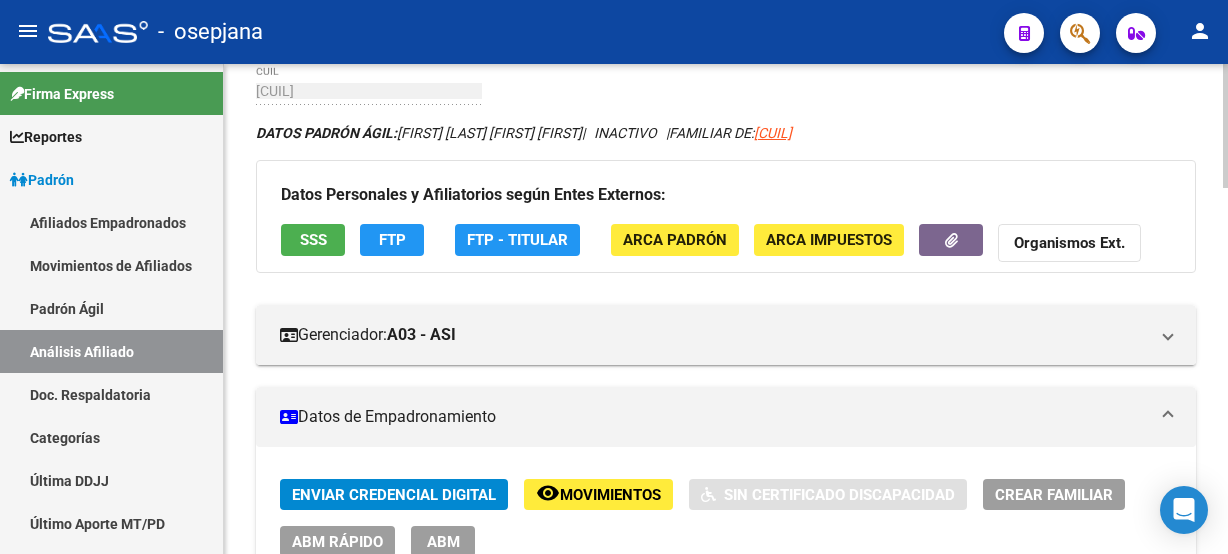 drag, startPoint x: 1209, startPoint y: 213, endPoint x: 1209, endPoint y: 257, distance: 44 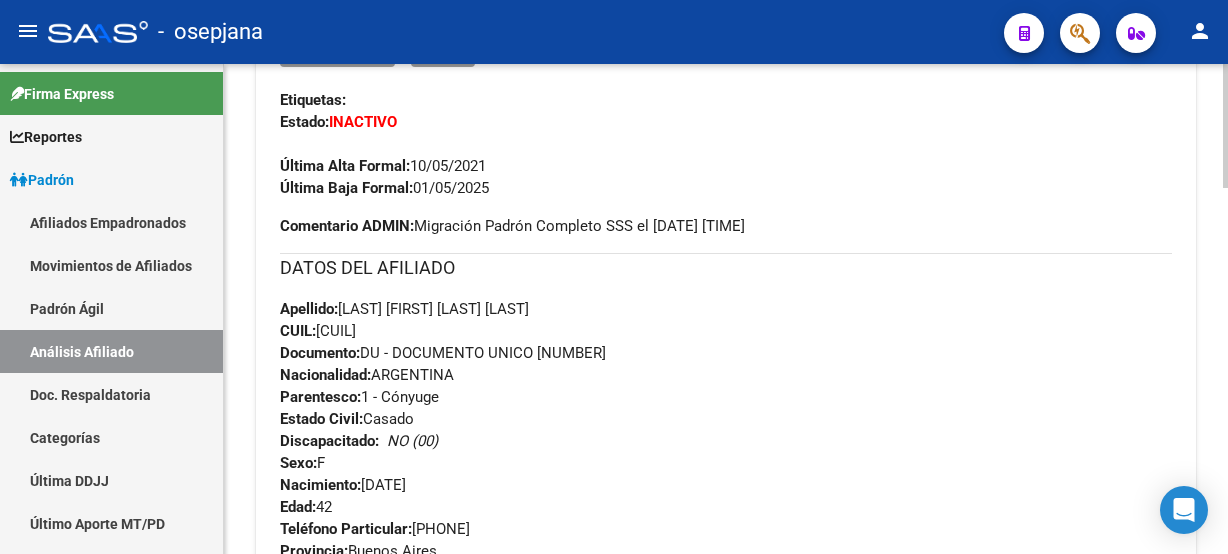scroll, scrollTop: 1077, scrollLeft: 0, axis: vertical 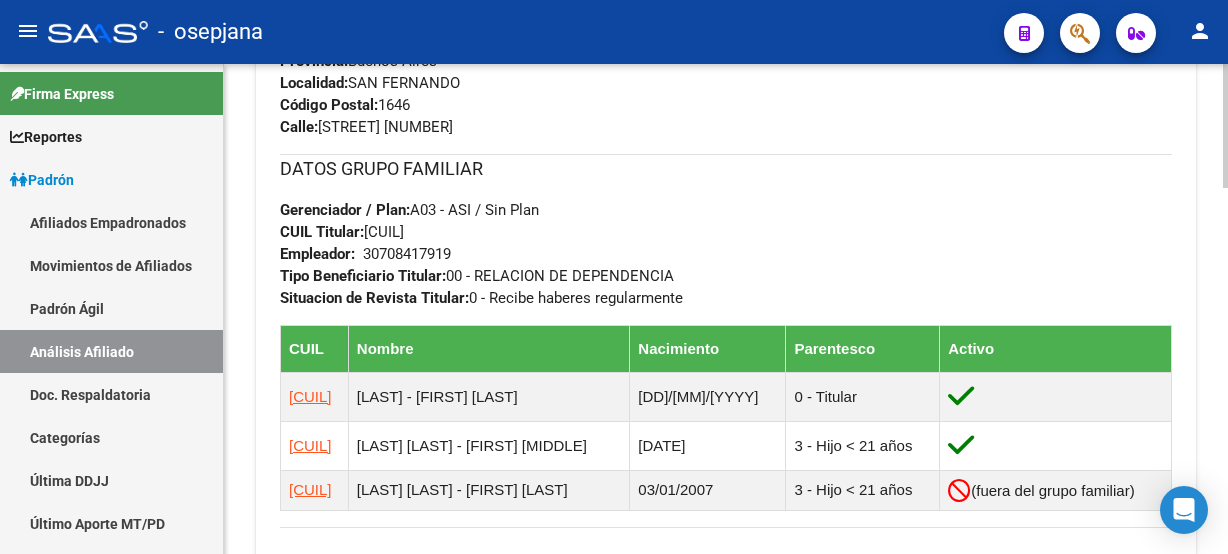 click on "PADRON -> Análisis Afiliado  Cambiar Afiliado
[CUIL] CUIL DATOS PADRÓN ÁGIL:  [LAST] [FIRST] [FIRST]     |   INACTIVO   |     FAMILIAR DE:  [CUIL] Datos Personales y Afiliatorios según Entes Externos: SSS FTP  FTP - Titular ARCA Padrón ARCA Impuestos Organismos Ext.    Gerenciador:      A03 - ASI Atención telefónica: Atención emergencias: Otros Datos Útiles:    Datos de Empadronamiento  Enviar Credencial Digital remove_red_eye Movimientos    Sin Certificado Discapacidad Crear Familiar ABM Rápido ABM Etiquetas: Estado: INACTIVO Última Alta Formal:  10/05/2021 Última Baja Formal:  01/05/2025 Comentario ADMIN:  Migración Padrón Completo SSS el 2022-12-29 09:04:09 DATOS DEL AFILIADO Apellido:  [FIRST] [FIRST] [LAST] CUIL:  [CUIL] Documento:  DU - DOCUMENTO UNICO [DOCUMENT]  Nacionalidad:  ARGENTINA Parentesco:  1 - Cónyuge Estado Civil:  Casado Discapacitado:    NO (00) Sexo:  F Nacimiento:  07/05/1983 Edad:  42  Teléfono Particular:  [PHONE]          Provincia:" 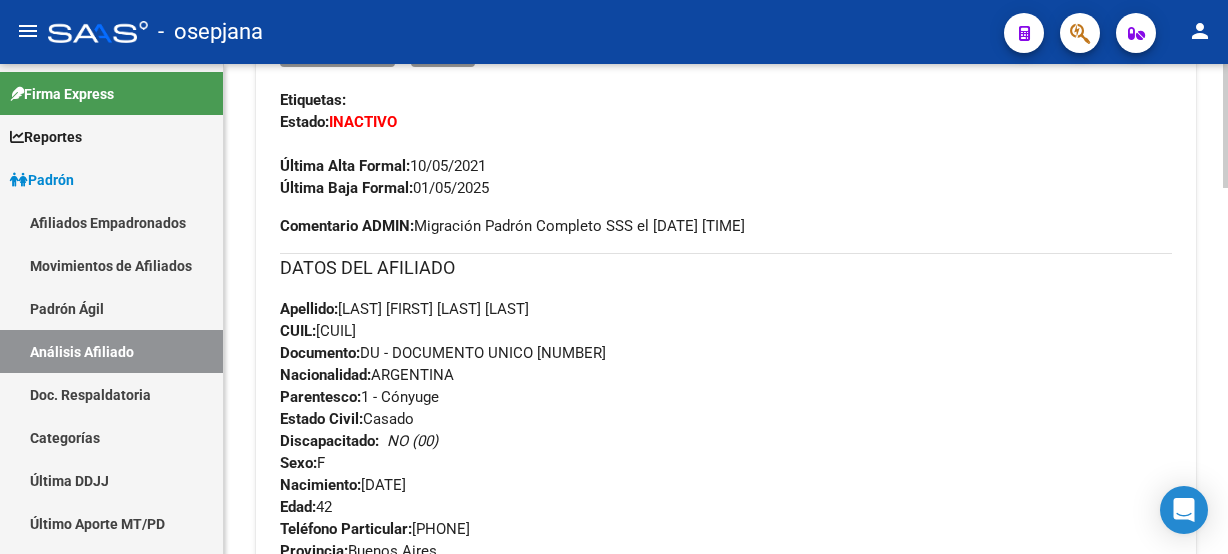 click 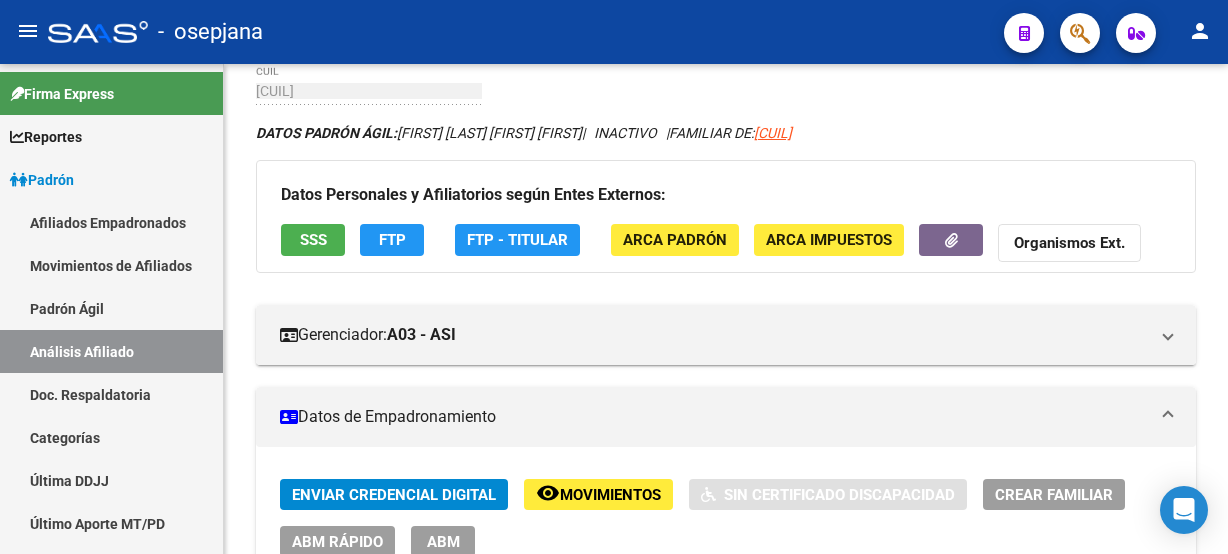 click on "Movimientos" 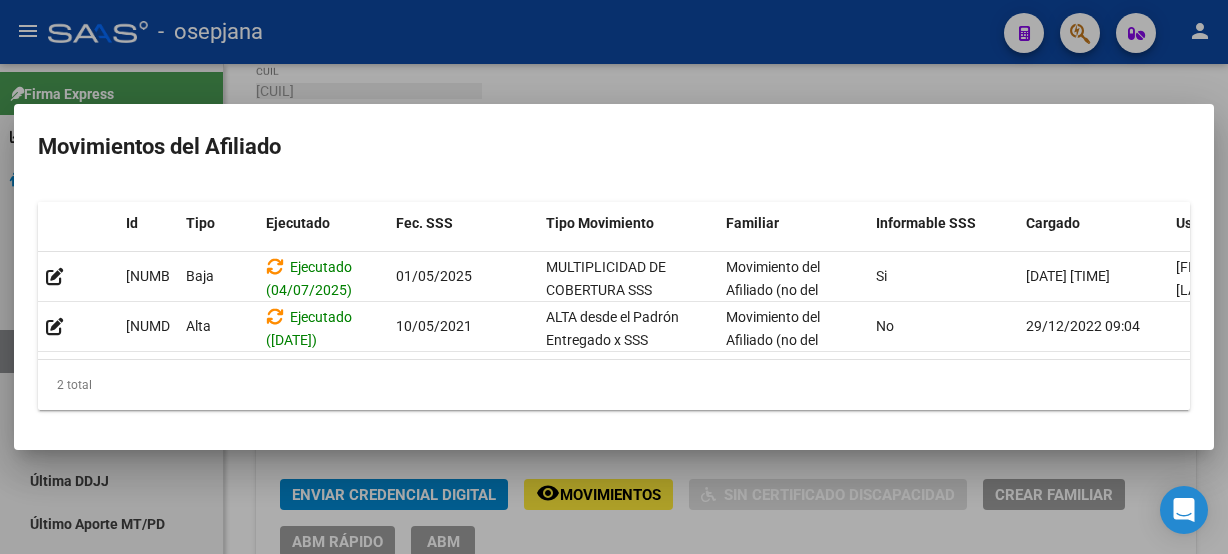 click at bounding box center [614, 277] 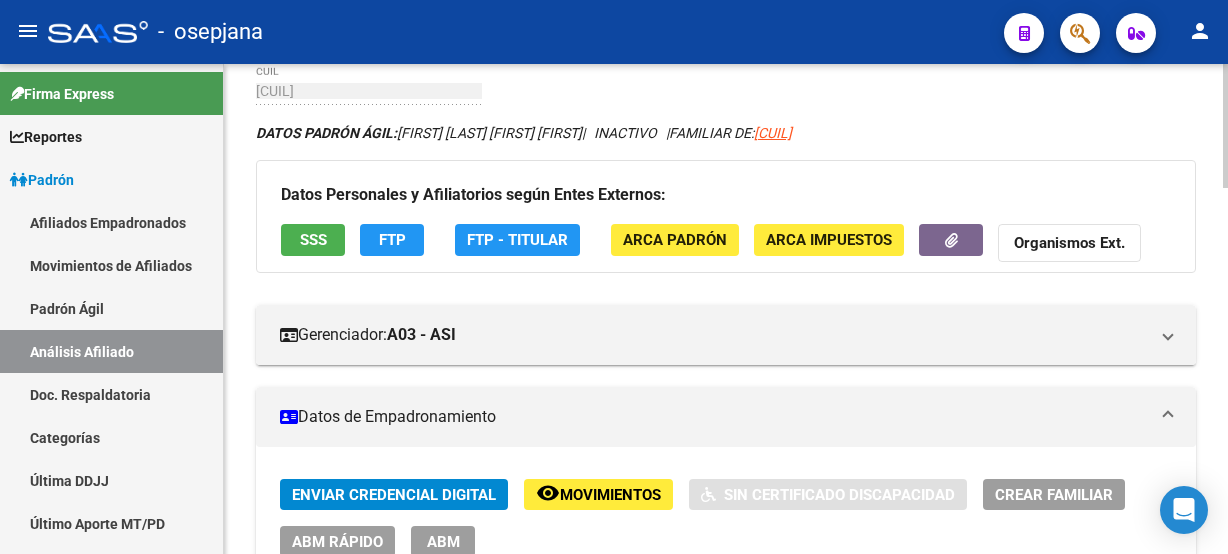 scroll, scrollTop: 441, scrollLeft: 0, axis: vertical 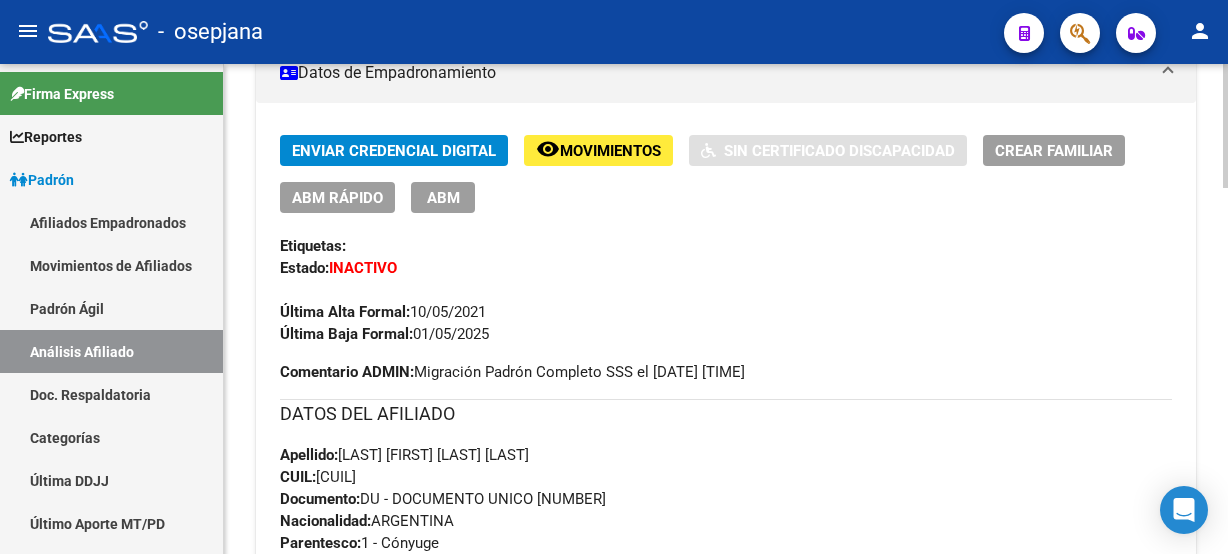 click on "PADRON -> Análisis Afiliado  Cambiar Afiliado
[CUIL] CUIL DATOS PADRÓN ÁGIL:  [LAST] [FIRST] [FIRST]     |   INACTIVO   |     FAMILIAR DE:  [CUIL] Datos Personales y Afiliatorios según Entes Externos: SSS FTP  FTP - Titular ARCA Padrón ARCA Impuestos Organismos Ext.    Gerenciador:      A03 - ASI Atención telefónica: Atención emergencias: Otros Datos Útiles:    Datos de Empadronamiento  Enviar Credencial Digital remove_red_eye Movimientos    Sin Certificado Discapacidad Crear Familiar ABM Rápido ABM Etiquetas: Estado: INACTIVO Última Alta Formal:  10/05/2021 Última Baja Formal:  01/05/2025 Comentario ADMIN:  Migración Padrón Completo SSS el 2022-12-29 09:04:09 DATOS DEL AFILIADO Apellido:  [FIRST] [FIRST] [LAST] CUIL:  [CUIL] Documento:  DU - DOCUMENTO UNICO [DOCUMENT]  Nacionalidad:  ARGENTINA Parentesco:  1 - Cónyuge Estado Civil:  Casado Discapacitado:    NO (00) Sexo:  F Nacimiento:  07/05/1983 Edad:  42  Teléfono Particular:  [PHONE]          Provincia:" 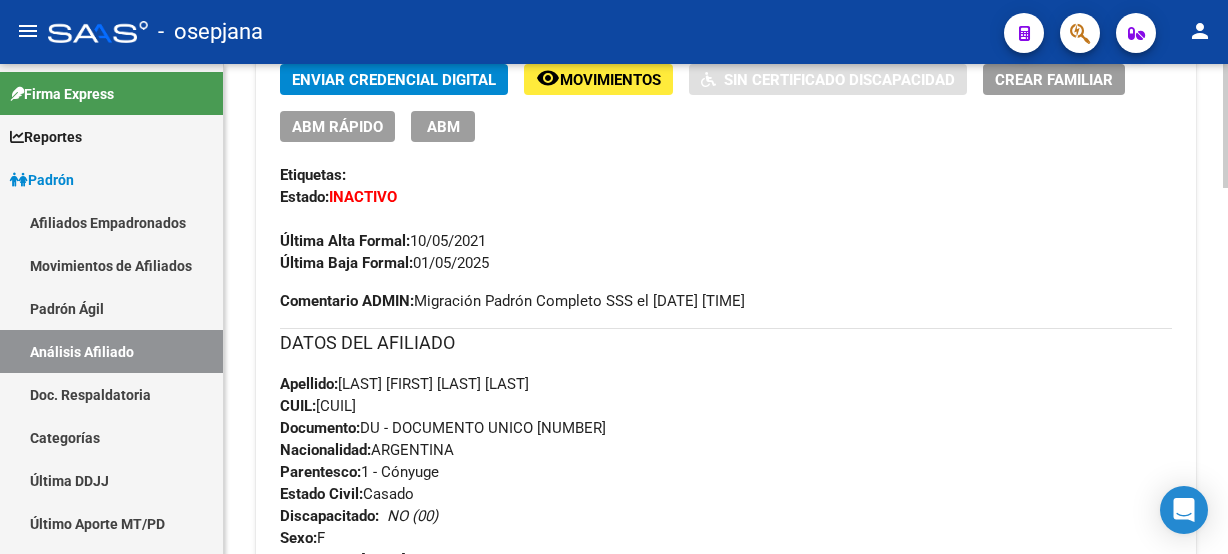 click on "PADRON -> Análisis Afiliado  Cambiar Afiliado
[CUIL] CUIL DATOS PADRÓN ÁGIL:  [LAST] [FIRST] [FIRST]     |   INACTIVO   |     FAMILIAR DE:  [CUIL] Datos Personales y Afiliatorios según Entes Externos: SSS FTP  FTP - Titular ARCA Padrón ARCA Impuestos Organismos Ext.    Gerenciador:      A03 - ASI Atención telefónica: Atención emergencias: Otros Datos Útiles:    Datos de Empadronamiento  Enviar Credencial Digital remove_red_eye Movimientos    Sin Certificado Discapacidad Crear Familiar ABM Rápido ABM Etiquetas: Estado: INACTIVO Última Alta Formal:  10/05/2021 Última Baja Formal:  01/05/2025 Comentario ADMIN:  Migración Padrón Completo SSS el 2022-12-29 09:04:09 DATOS DEL AFILIADO Apellido:  [FIRST] [FIRST] [LAST] CUIL:  [CUIL] Documento:  DU - DOCUMENTO UNICO [DOCUMENT]  Nacionalidad:  ARGENTINA Parentesco:  1 - Cónyuge Estado Civil:  Casado Discapacitado:    NO (00) Sexo:  F Nacimiento:  07/05/1983 Edad:  42  Teléfono Particular:  [PHONE]          Provincia:" 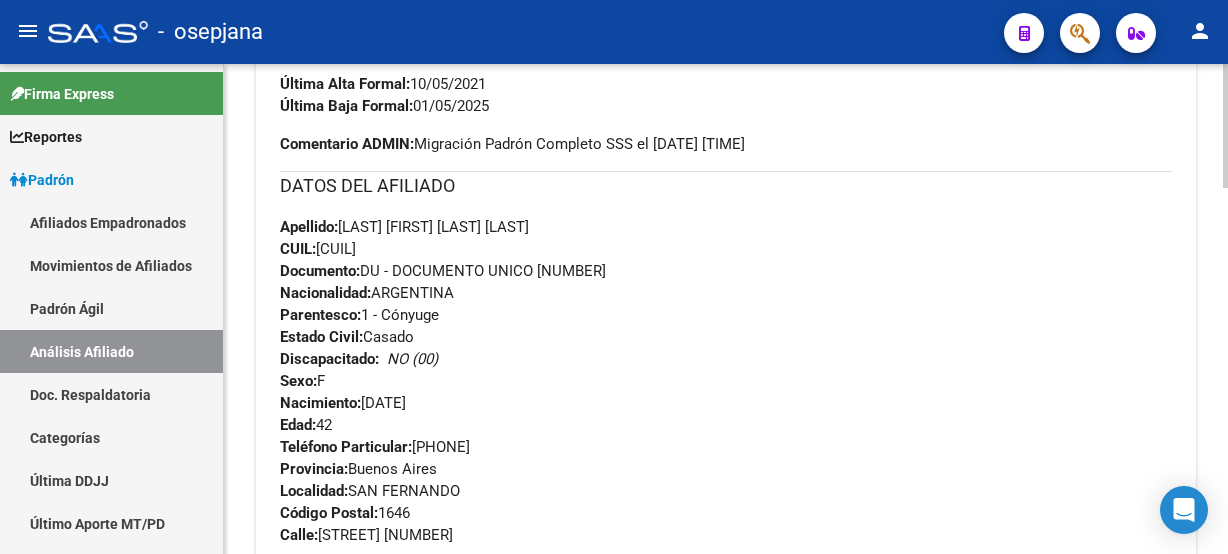 click on "PADRON -> Análisis Afiliado  Cambiar Afiliado
[CUIL] CUIL DATOS PADRÓN ÁGIL:  [LAST] [FIRST] [FIRST]     |   INACTIVO   |     FAMILIAR DE:  [CUIL] Datos Personales y Afiliatorios según Entes Externos: SSS FTP  FTP - Titular ARCA Padrón ARCA Impuestos Organismos Ext.    Gerenciador:      A03 - ASI Atención telefónica: Atención emergencias: Otros Datos Útiles:    Datos de Empadronamiento  Enviar Credencial Digital remove_red_eye Movimientos    Sin Certificado Discapacidad Crear Familiar ABM Rápido ABM Etiquetas: Estado: INACTIVO Última Alta Formal:  10/05/2021 Última Baja Formal:  01/05/2025 Comentario ADMIN:  Migración Padrón Completo SSS el 2022-12-29 09:04:09 DATOS DEL AFILIADO Apellido:  [FIRST] [FIRST] [LAST] CUIL:  [CUIL] Documento:  DU - DOCUMENTO UNICO [DOCUMENT]  Nacionalidad:  ARGENTINA Parentesco:  1 - Cónyuge Estado Civil:  Casado Discapacitado:    NO (00) Sexo:  F Nacimiento:  07/05/1983 Edad:  42  Teléfono Particular:  [PHONE]          Provincia:" 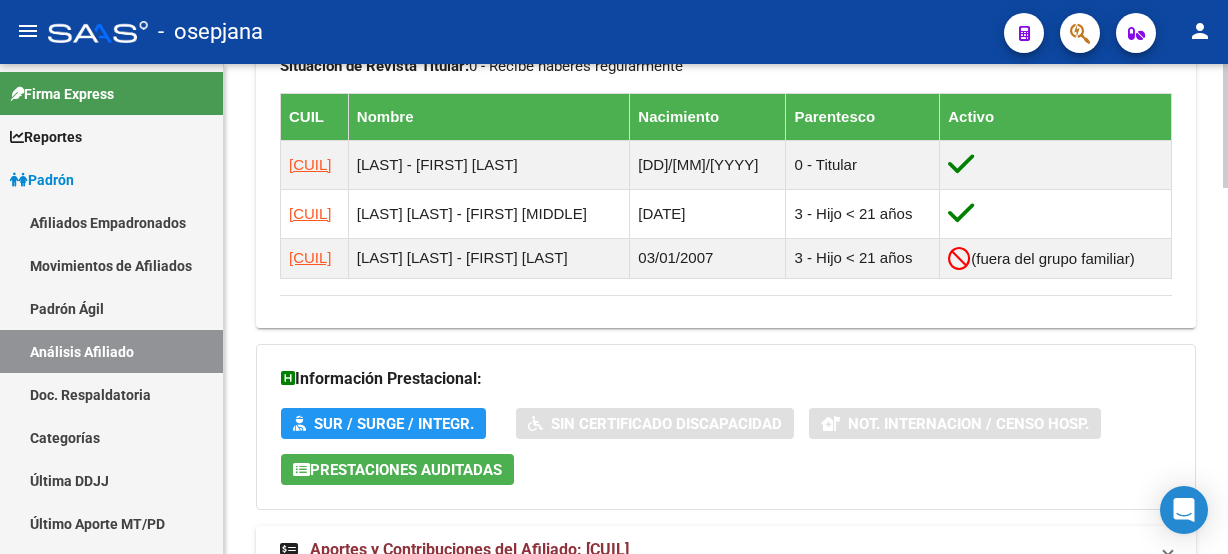 scroll, scrollTop: 1442, scrollLeft: 0, axis: vertical 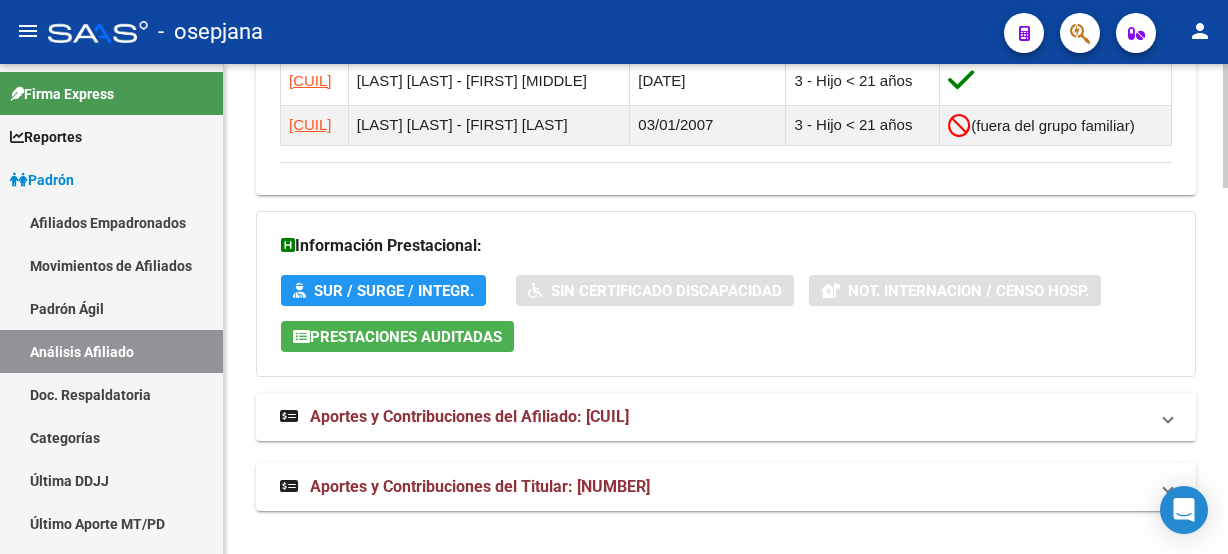 click on "DATOS PADRÓN ÁGIL:  [LASTNAME] [FIRSTNAME] [MIDDLENAME]     |   INACTIVO   |     FAMILIAR DE:  [CUIL] Datos Personales y Afiliatorios según Entes Externos: SSS FTP  FTP - Titular ARCA Padrón ARCA Impuestos Organismos Ext.    Gerenciador:      A03 - ASI Atención telefónica: Atención emergencias: Otros Datos Útiles:    Datos de Empadronamiento  Enviar Credencial Digital remove_red_eye Movimientos    Sin Certificado Discapacidad Crear Familiar ABM Rápido ABM Etiquetas: Estado: INACTIVO Última Alta Formal:  10/05/2021 Última Baja Formal:  01/05/2025 Comentario ADMIN:  Migración Padrón Completo SSS el 2022-12-29 09:04:09 DATOS DEL AFILIADO Apellido:  [FIRSTNAME] [LASTNAME] CUIL:  [CUIL] Documento:  DU - DOCUMENTO UNICO [NUMDOC]  Nacionalidad:  ARGENTINA Parentesco:  1 - Cónyuge Estado Civil:  Casado Discapacitado:    NO (00) Sexo:  F Nacimiento:  07/05/1983 Edad:  42  Teléfono Particular:  [PHONE]          Provincia:  Buenos Aires Localidad:  SAN FERNANDO Código Postal:  1646 Calle:" 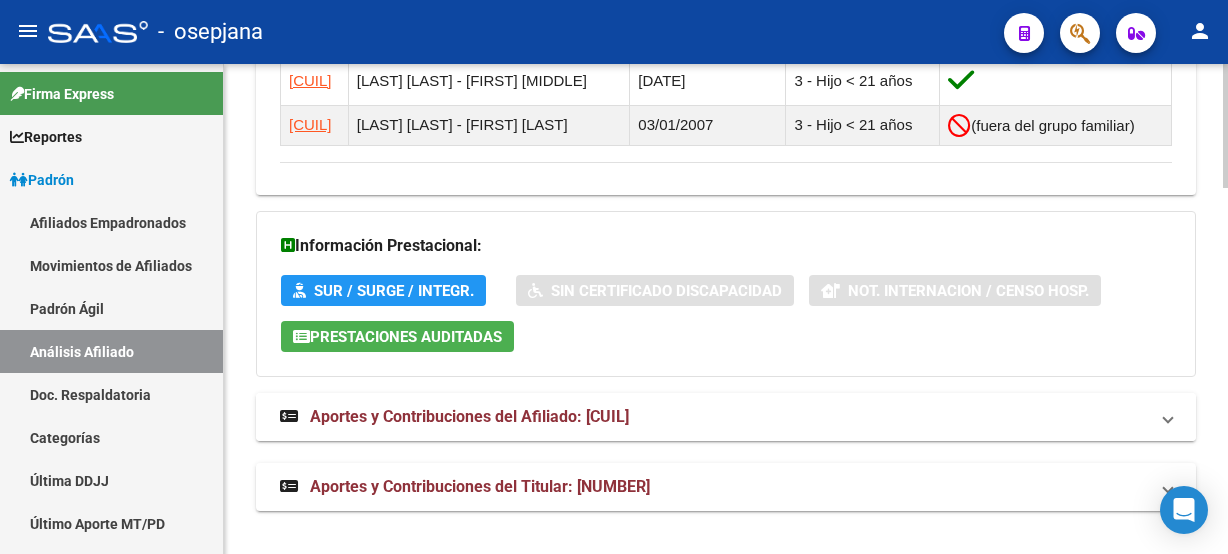 click on "Aportes y Contribuciones del Afiliado: [CUIL]" at bounding box center [714, 417] 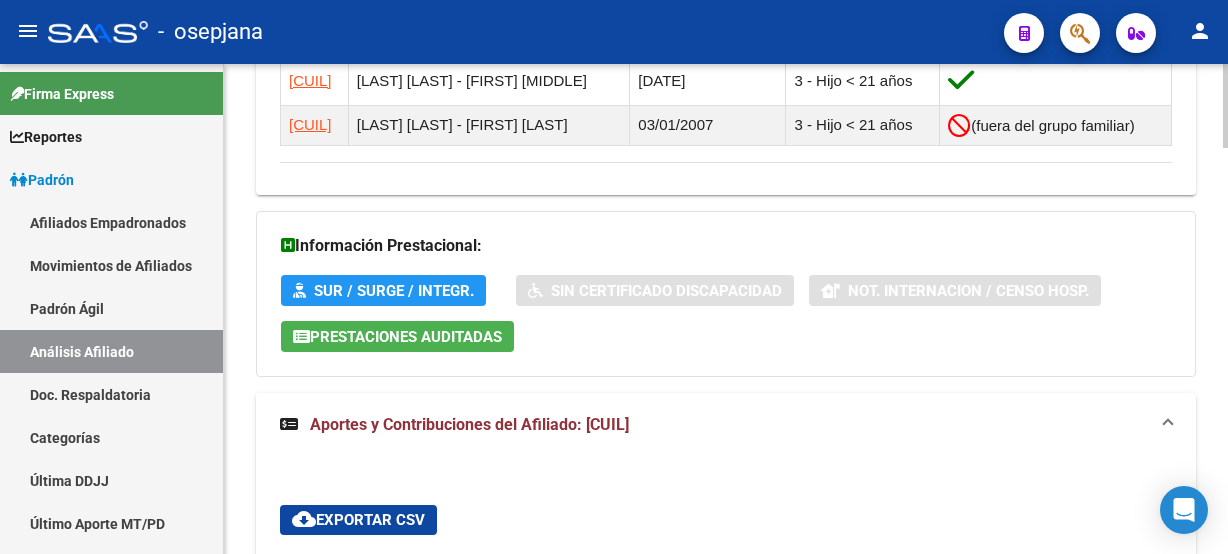 click 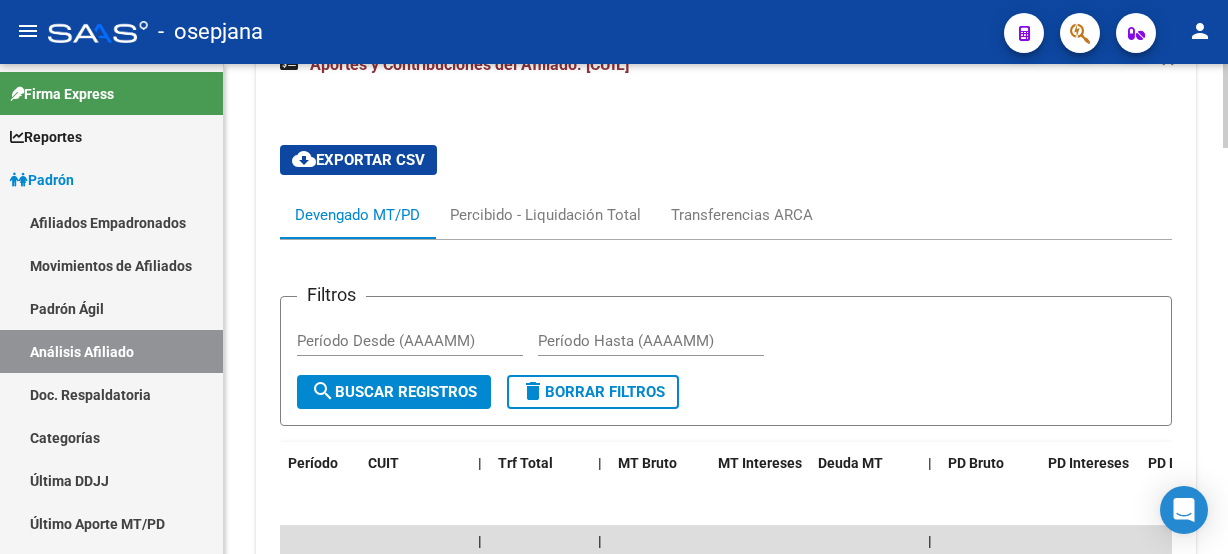 scroll, scrollTop: 1806, scrollLeft: 0, axis: vertical 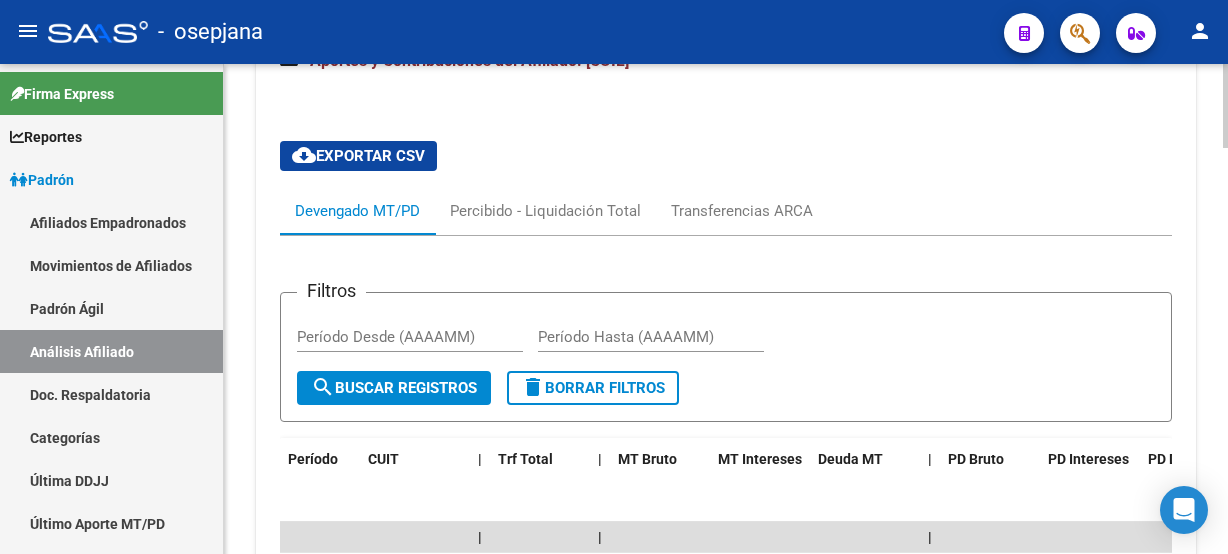 click on "PADRON -> Análisis Afiliado  Cambiar Afiliado
[CUIL] CUIL DATOS PADRÓN ÁGIL:  [LAST] [FIRST] [FIRST]     |   INACTIVO   |     FAMILIAR DE:  [CUIL] Datos Personales y Afiliatorios según Entes Externos: SSS FTP  FTP - Titular ARCA Padrón ARCA Impuestos Organismos Ext.    Gerenciador:      A03 - ASI Atención telefónica: Atención emergencias: Otros Datos Útiles:    Datos de Empadronamiento  Enviar Credencial Digital remove_red_eye Movimientos    Sin Certificado Discapacidad Crear Familiar ABM Rápido ABM Etiquetas: Estado: INACTIVO Última Alta Formal:  10/05/2021 Última Baja Formal:  01/05/2025 Comentario ADMIN:  Migración Padrón Completo SSS el 2022-12-29 09:04:09 DATOS DEL AFILIADO Apellido:  [FIRST] [FIRST] [LAST] CUIL:  [CUIL] Documento:  DU - DOCUMENTO UNICO [DOCUMENT]  Nacionalidad:  ARGENTINA Parentesco:  1 - Cónyuge Estado Civil:  Casado Discapacitado:    NO (00) Sexo:  F Nacimiento:  07/05/1983 Edad:  42  Teléfono Particular:  [PHONE]          Provincia:" 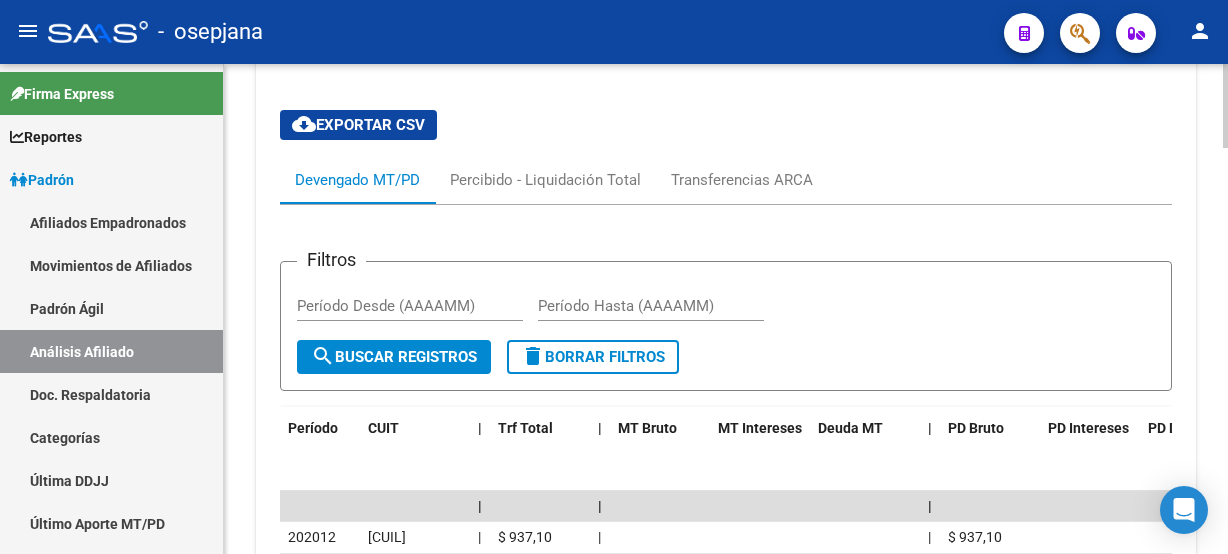 click on "PADRON -> Análisis Afiliado  Cambiar Afiliado
[CUIL] CUIL DATOS PADRÓN ÁGIL:  [LAST] [FIRST] [FIRST]     |   INACTIVO   |     FAMILIAR DE:  [CUIL] Datos Personales y Afiliatorios según Entes Externos: SSS FTP  FTP - Titular ARCA Padrón ARCA Impuestos Organismos Ext.    Gerenciador:      A03 - ASI Atención telefónica: Atención emergencias: Otros Datos Útiles:    Datos de Empadronamiento  Enviar Credencial Digital remove_red_eye Movimientos    Sin Certificado Discapacidad Crear Familiar ABM Rápido ABM Etiquetas: Estado: INACTIVO Última Alta Formal:  10/05/2021 Última Baja Formal:  01/05/2025 Comentario ADMIN:  Migración Padrón Completo SSS el 2022-12-29 09:04:09 DATOS DEL AFILIADO Apellido:  [FIRST] [FIRST] [LAST] CUIL:  [CUIL] Documento:  DU - DOCUMENTO UNICO [DOCUMENT]  Nacionalidad:  ARGENTINA Parentesco:  1 - Cónyuge Estado Civil:  Casado Discapacitado:    NO (00) Sexo:  F Nacimiento:  07/05/1983 Edad:  42  Teléfono Particular:  [PHONE]          Provincia:" 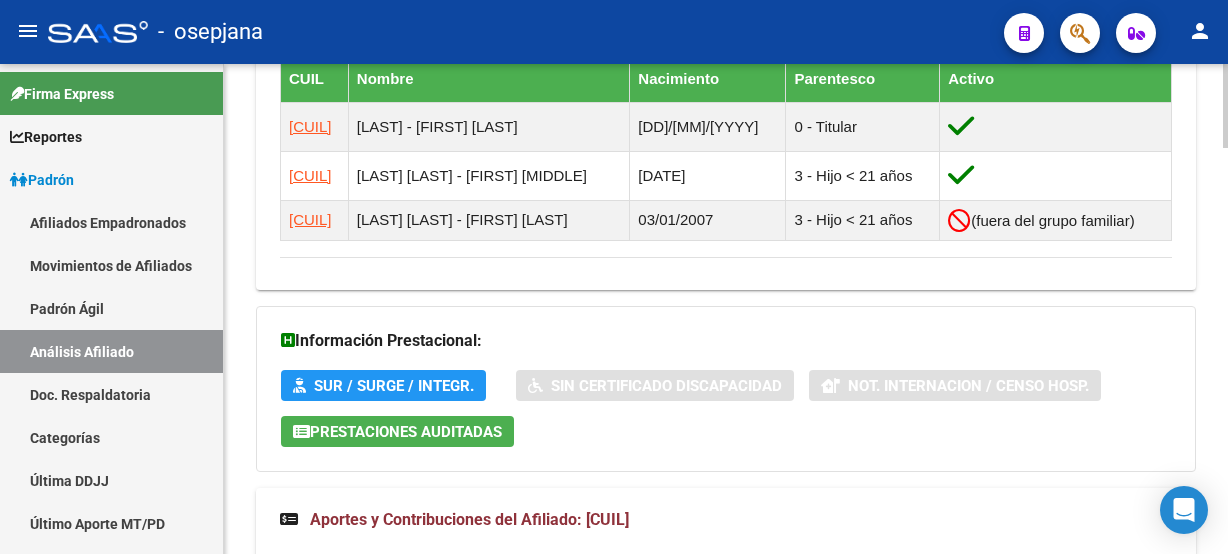 click 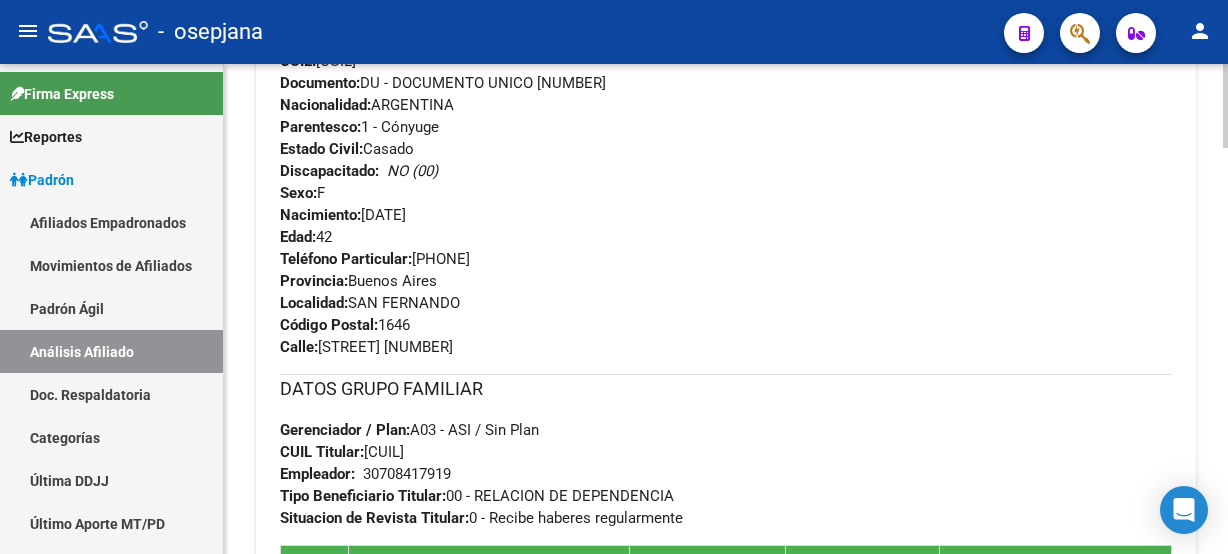 click 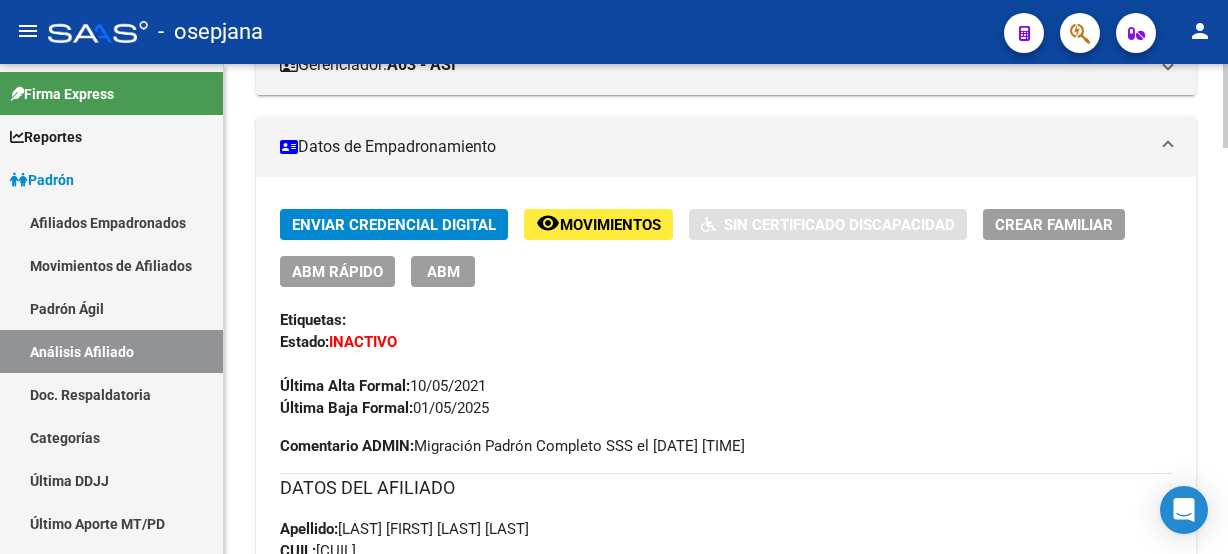 click 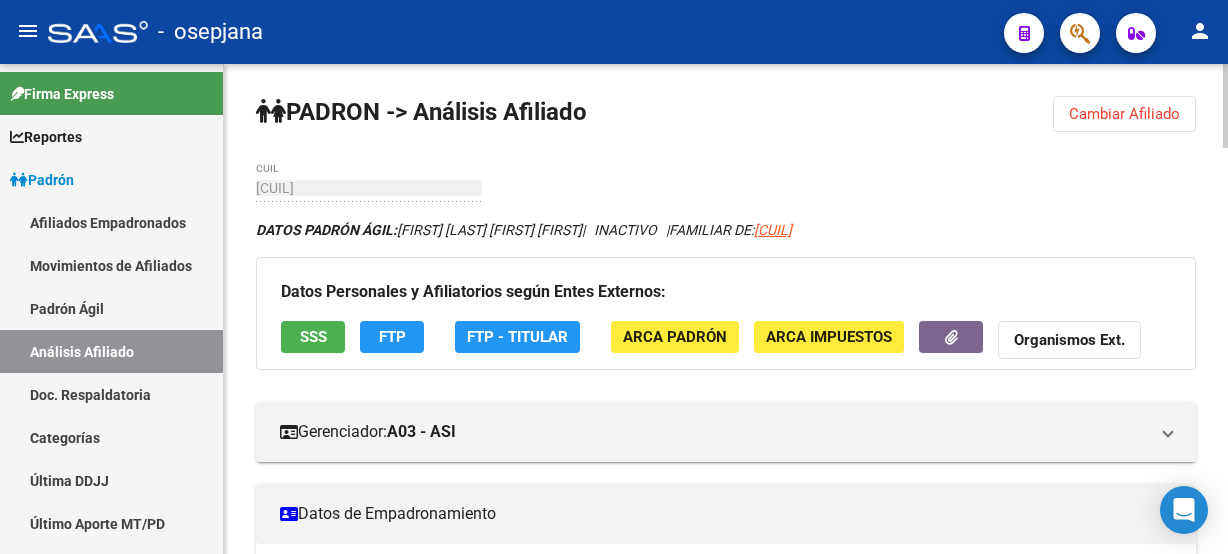 click on "FTP" 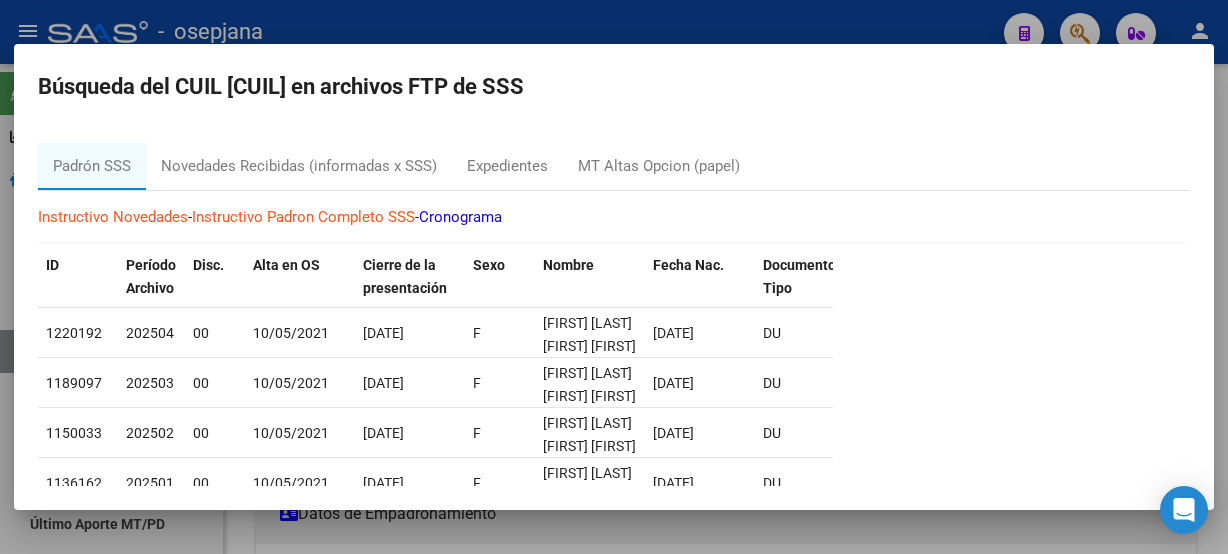 click at bounding box center [614, 277] 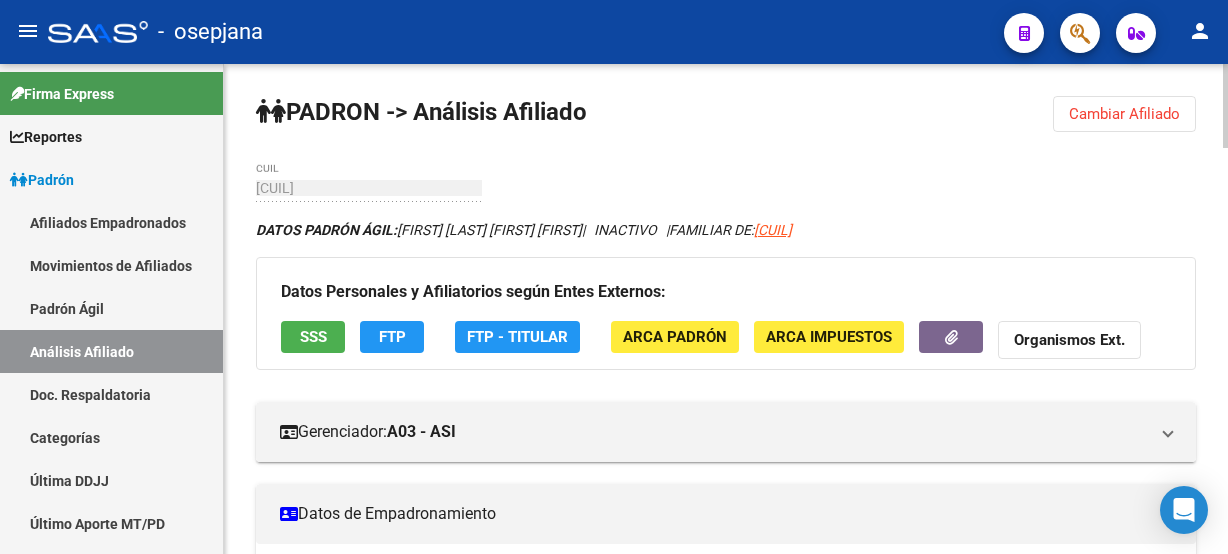 drag, startPoint x: 1221, startPoint y: 123, endPoint x: 1223, endPoint y: 150, distance: 27.073973 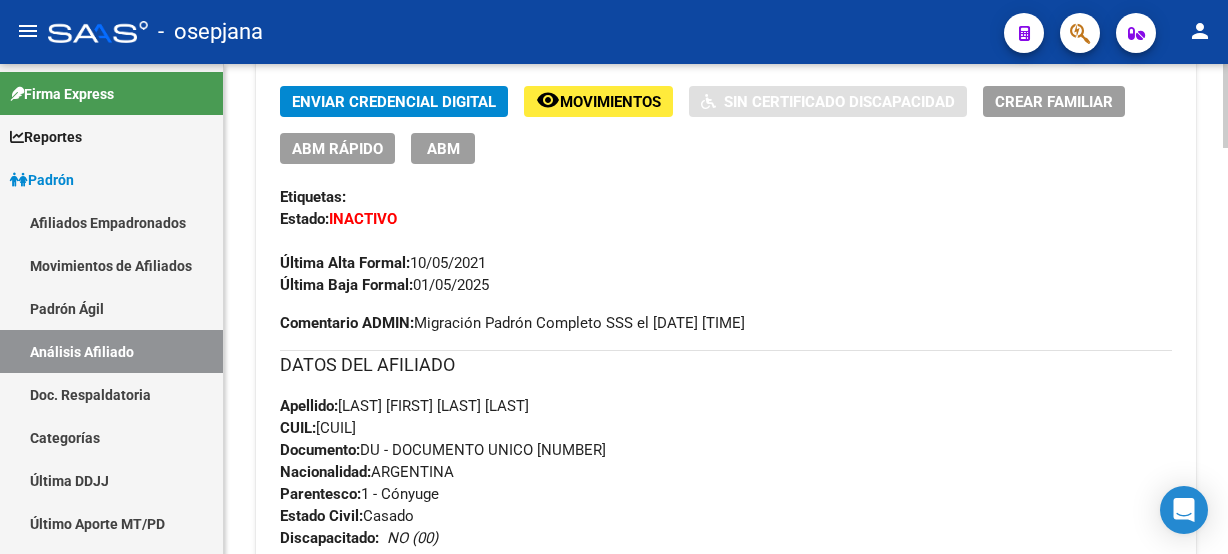 click 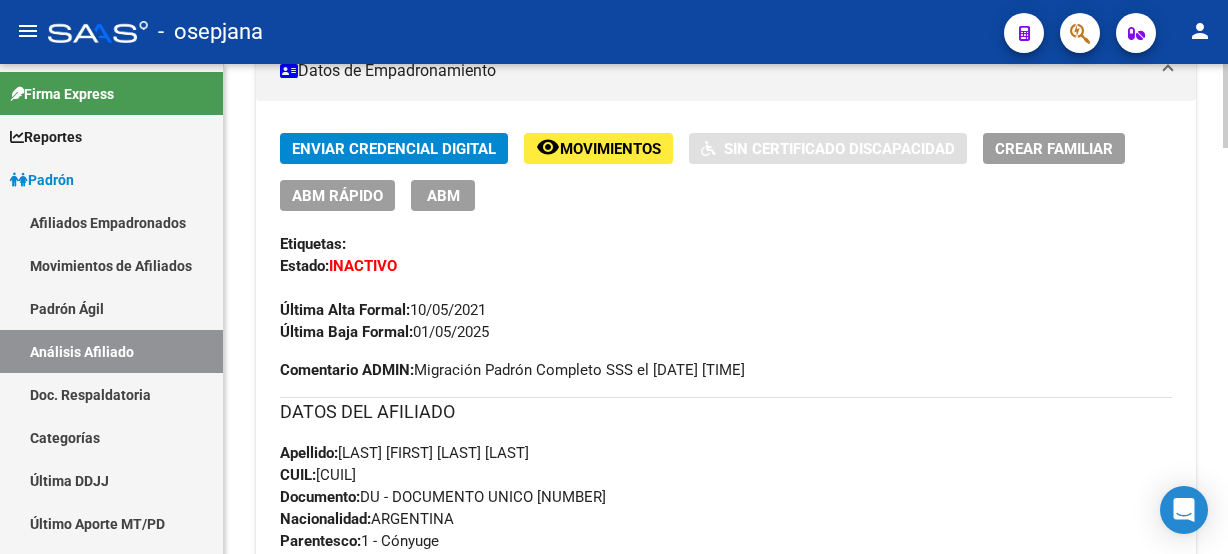 scroll, scrollTop: 397, scrollLeft: 0, axis: vertical 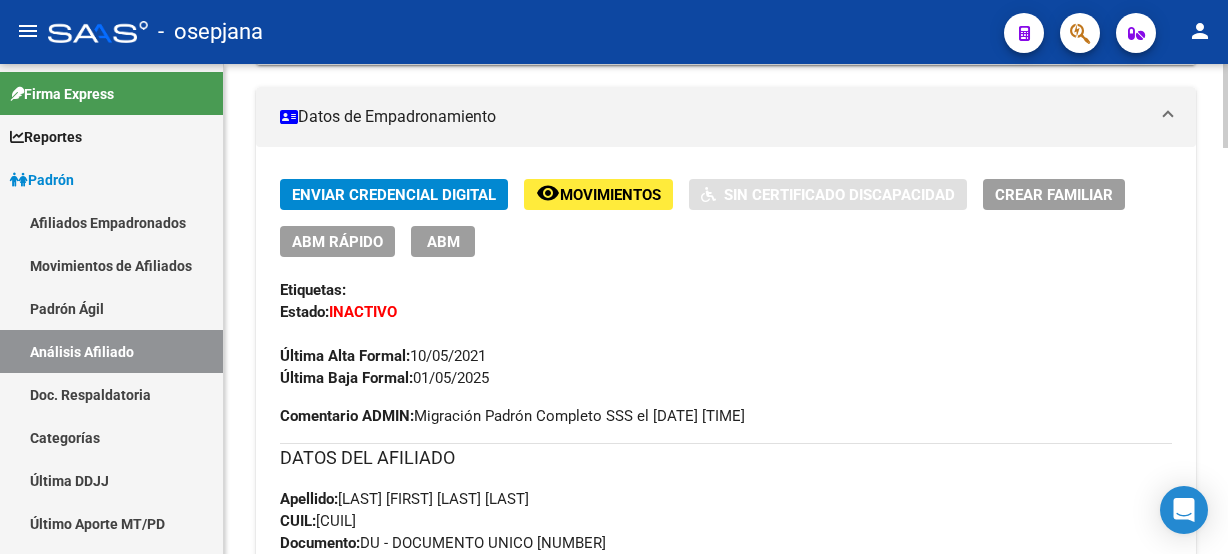 click on "PADRON -> Análisis Afiliado  Cambiar Afiliado
[CUIL] CUIL DATOS PADRÓN ÁGIL:  [LAST] [FIRST] [FIRST]     |   INACTIVO   |     FAMILIAR DE:  [CUIL] Datos Personales y Afiliatorios según Entes Externos: SSS FTP  FTP - Titular ARCA Padrón ARCA Impuestos Organismos Ext.    Gerenciador:      A03 - ASI Atención telefónica: Atención emergencias: Otros Datos Útiles:    Datos de Empadronamiento  Enviar Credencial Digital remove_red_eye Movimientos    Sin Certificado Discapacidad Crear Familiar ABM Rápido ABM Etiquetas: Estado: INACTIVO Última Alta Formal:  10/05/2021 Última Baja Formal:  01/05/2025 Comentario ADMIN:  Migración Padrón Completo SSS el 2022-12-29 09:04:09 DATOS DEL AFILIADO Apellido:  [FIRST] [FIRST] [LAST] CUIL:  [CUIL] Documento:  DU - DOCUMENTO UNICO [DOCUMENT]  Nacionalidad:  ARGENTINA Parentesco:  1 - Cónyuge Estado Civil:  Casado Discapacitado:    NO (00) Sexo:  F Nacimiento:  07/05/1983 Edad:  42  Teléfono Particular:  [PHONE]          Provincia:" 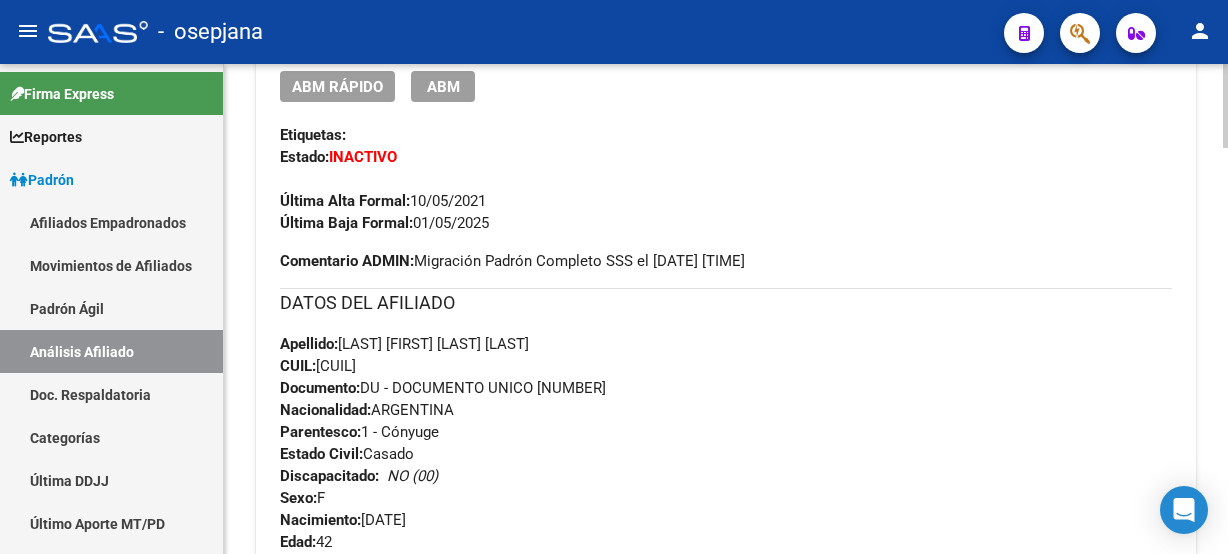 click 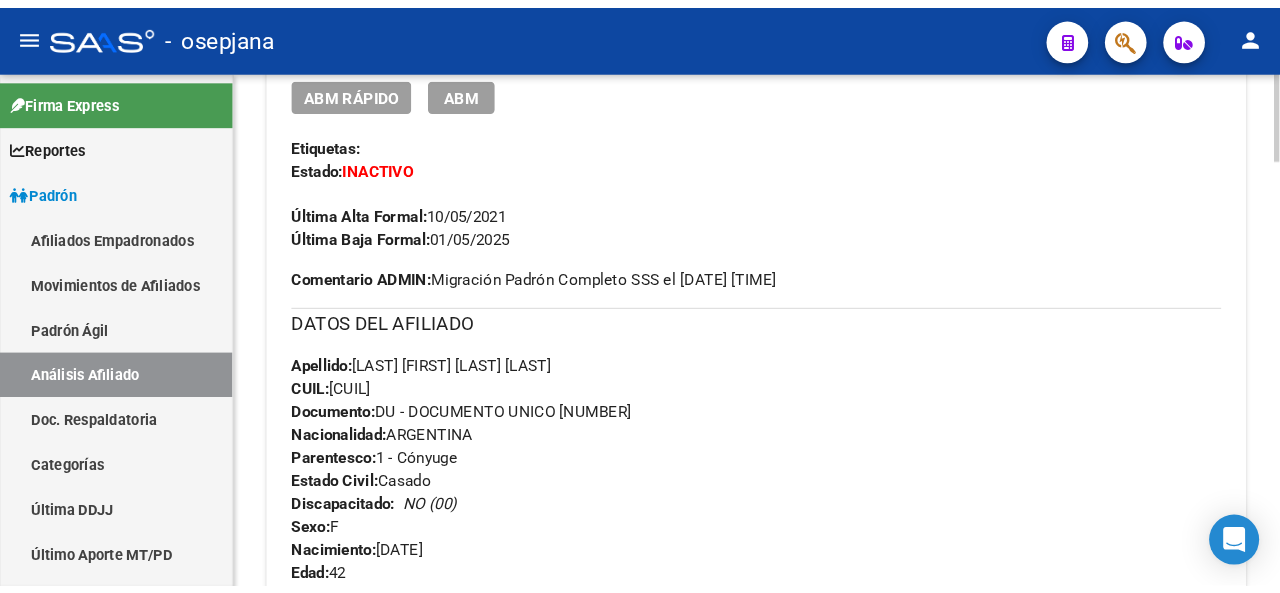 scroll, scrollTop: 644, scrollLeft: 0, axis: vertical 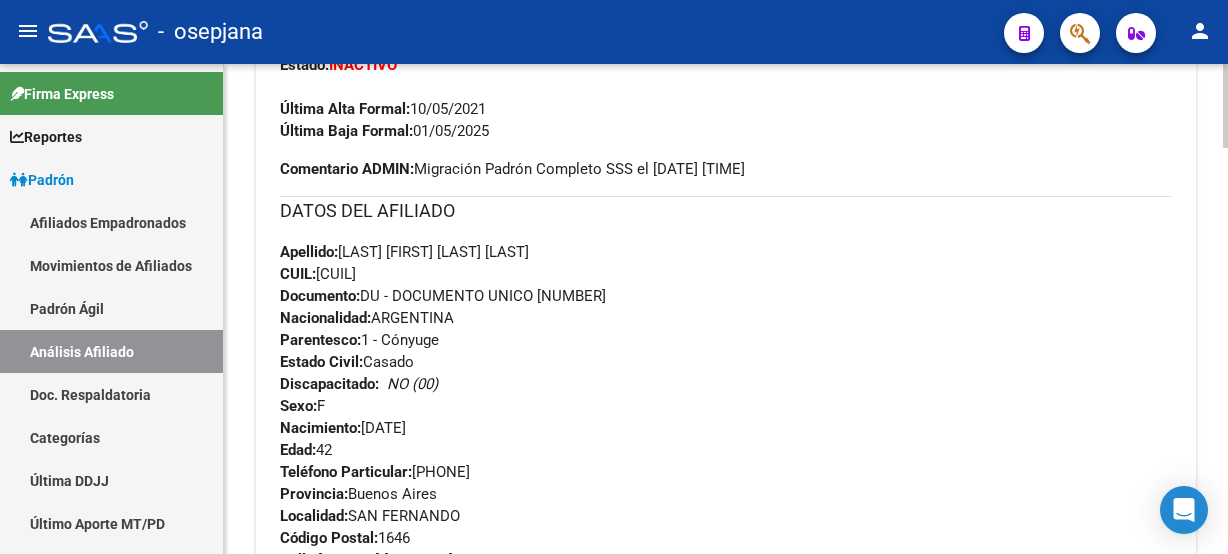 click on "PADRON -> Análisis Afiliado  Cambiar Afiliado
[CUIL] CUIL DATOS PADRÓN ÁGIL:  [LAST] [FIRST] [FIRST]     |   INACTIVO   |     FAMILIAR DE:  [CUIL] Datos Personales y Afiliatorios según Entes Externos: SSS FTP  FTP - Titular ARCA Padrón ARCA Impuestos Organismos Ext.    Gerenciador:      A03 - ASI Atención telefónica: Atención emergencias: Otros Datos Útiles:    Datos de Empadronamiento  Enviar Credencial Digital remove_red_eye Movimientos    Sin Certificado Discapacidad Crear Familiar ABM Rápido ABM Etiquetas: Estado: INACTIVO Última Alta Formal:  10/05/2021 Última Baja Formal:  01/05/2025 Comentario ADMIN:  Migración Padrón Completo SSS el 2022-12-29 09:04:09 DATOS DEL AFILIADO Apellido:  [FIRST] [FIRST] [LAST] CUIL:  [CUIL] Documento:  DU - DOCUMENTO UNICO [DOCUMENT]  Nacionalidad:  ARGENTINA Parentesco:  1 - Cónyuge Estado Civil:  Casado Discapacitado:    NO (00) Sexo:  F Nacimiento:  07/05/1983 Edad:  42  Teléfono Particular:  [PHONE]          Provincia:" 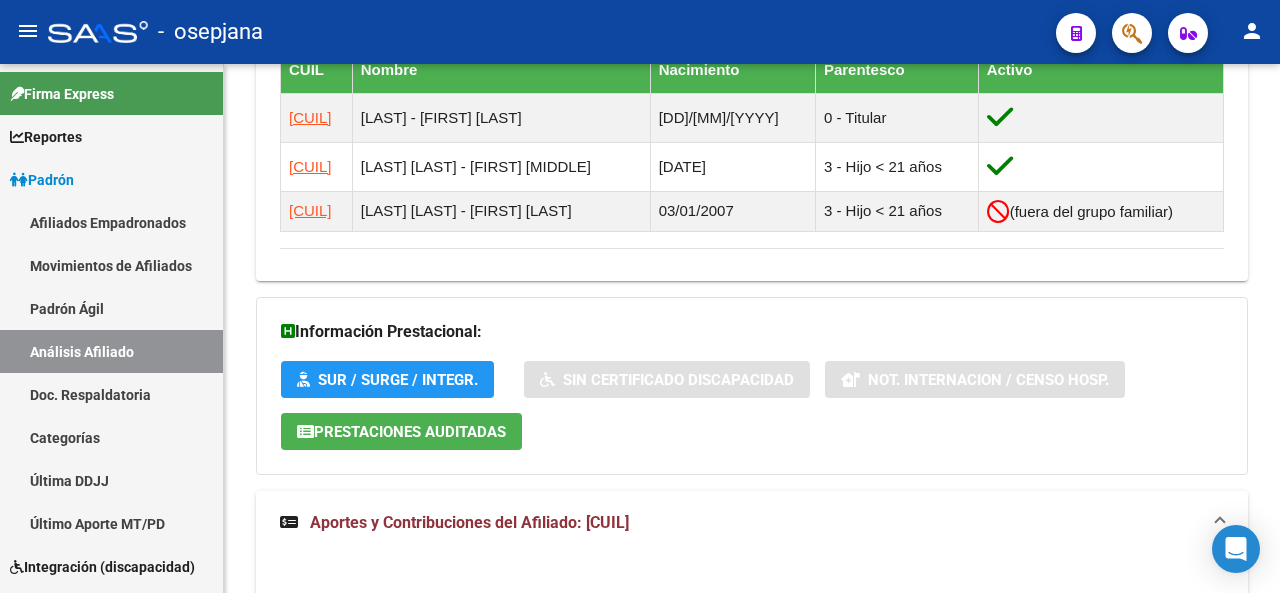 scroll, scrollTop: 1298, scrollLeft: 0, axis: vertical 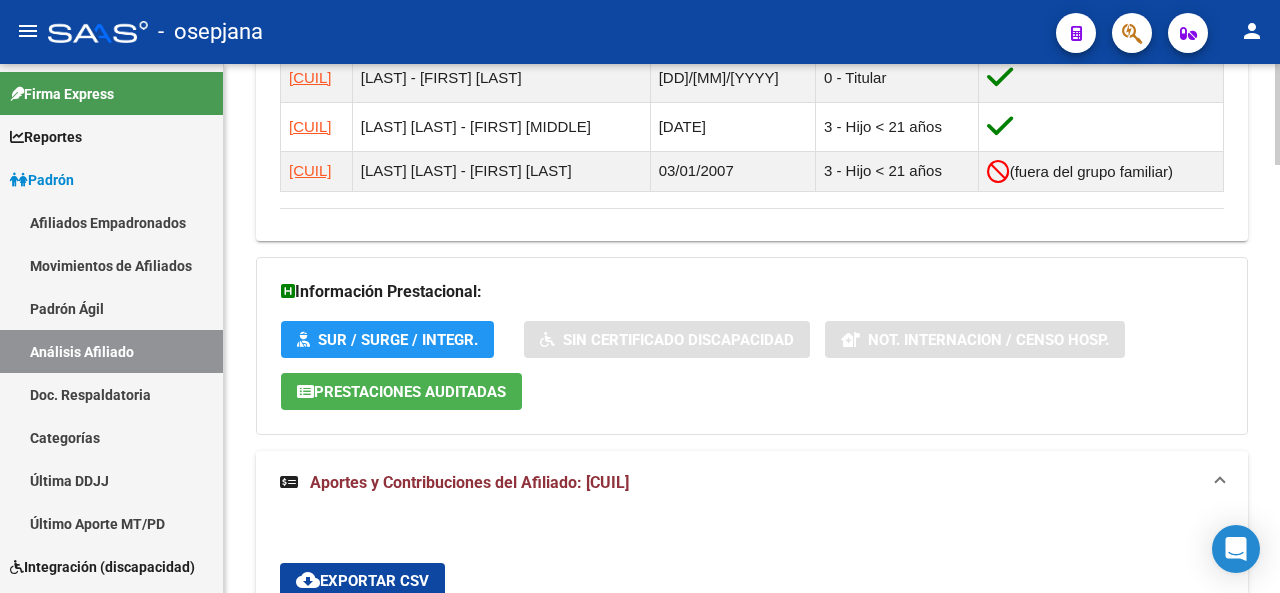 click 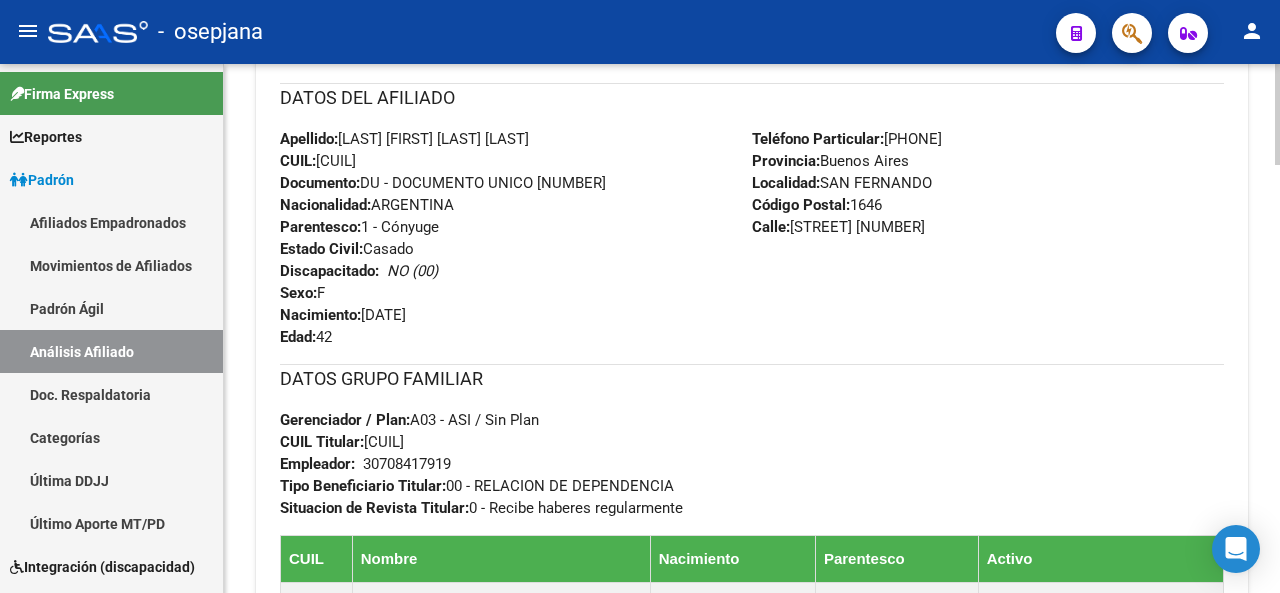 click 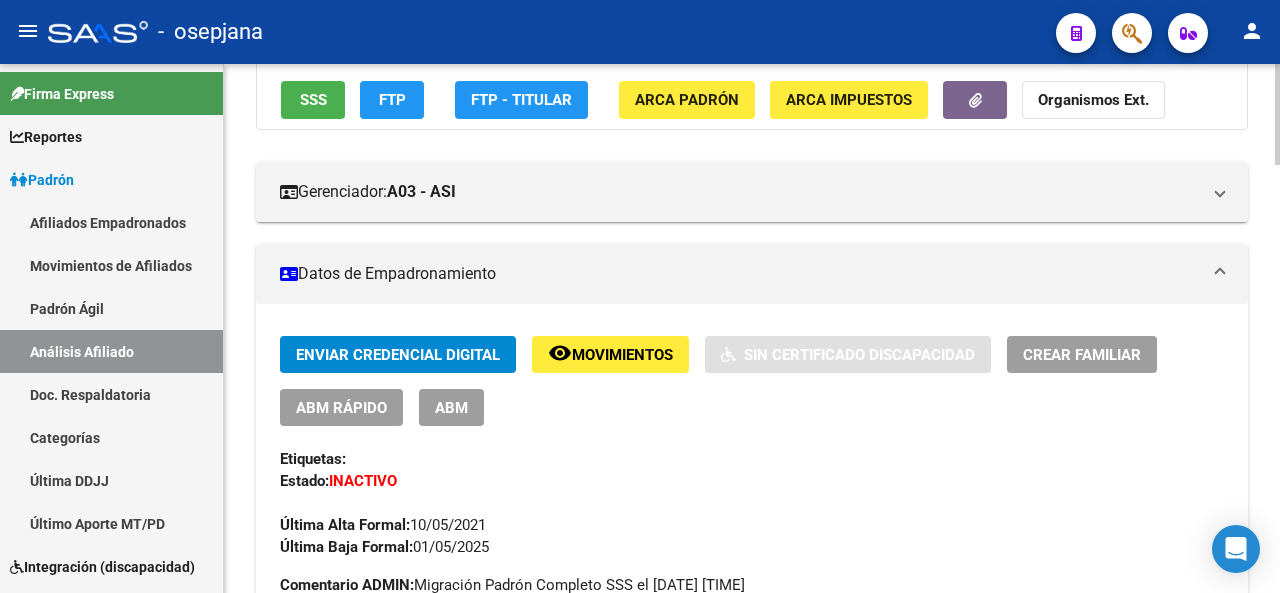 click on "ABM Rápido" 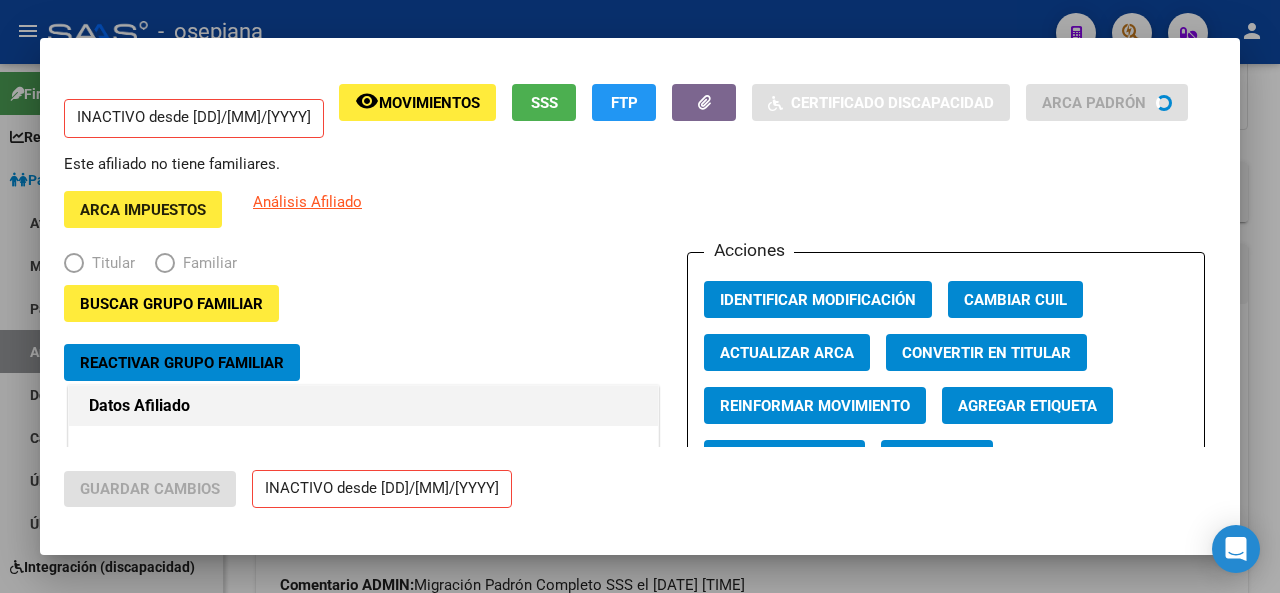 radio on "true" 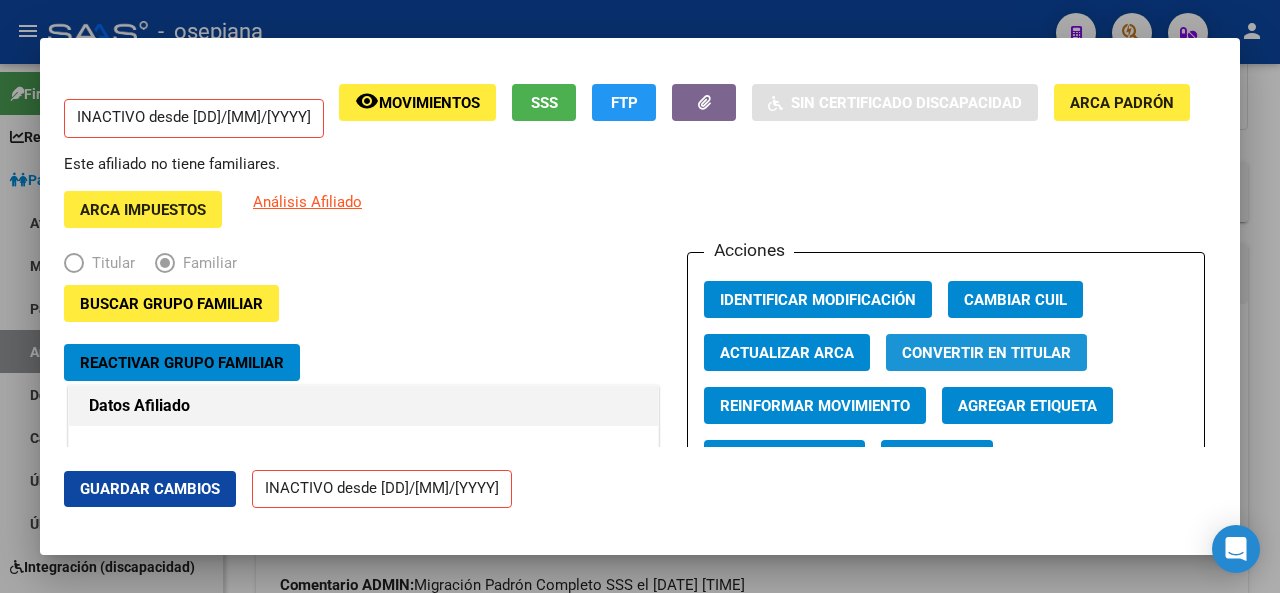 click on "Convertir en Titular" at bounding box center [986, 353] 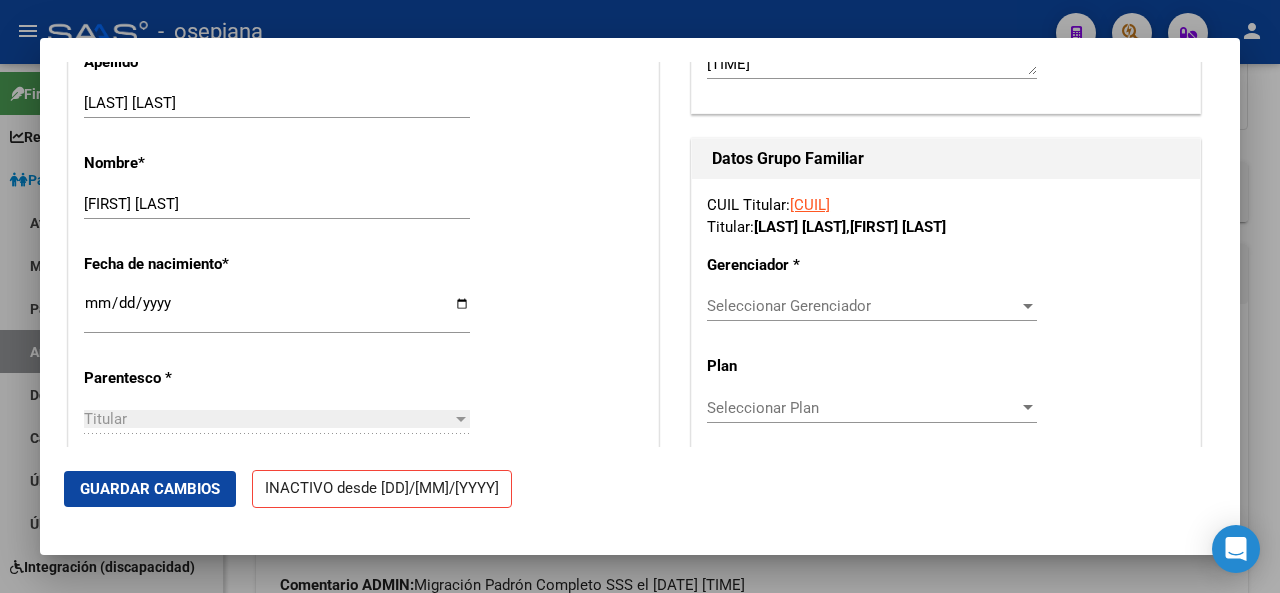 scroll, scrollTop: 945, scrollLeft: 0, axis: vertical 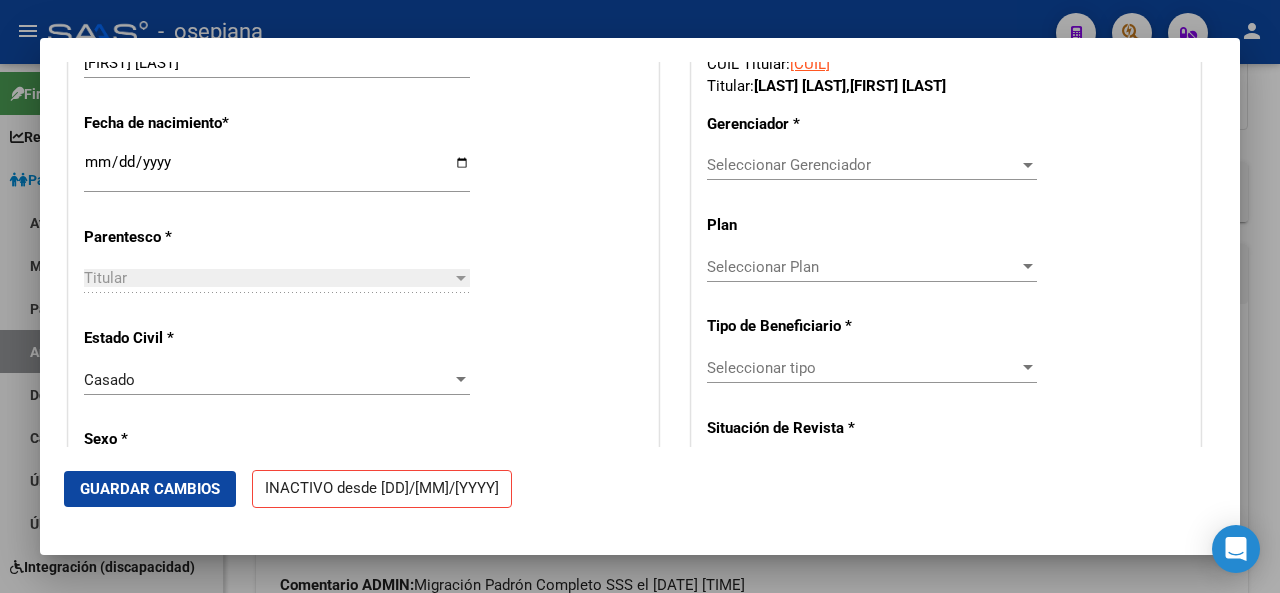 click on "Seleccionar Gerenciador Seleccionar Gerenciador" at bounding box center (872, 165) 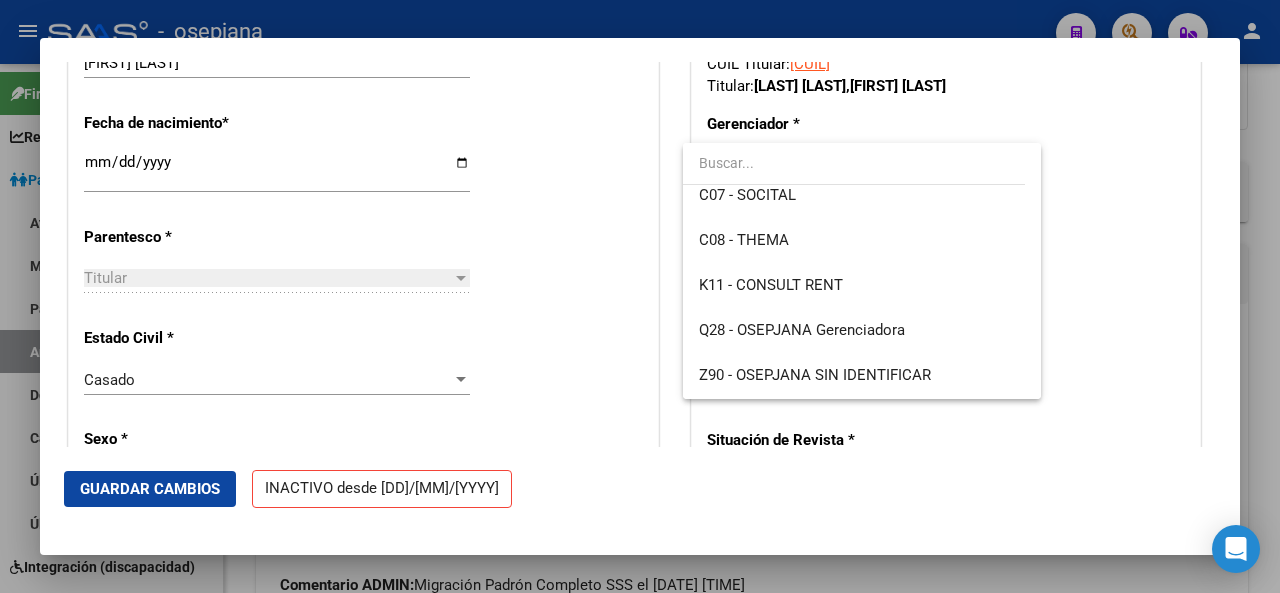 scroll, scrollTop: 422, scrollLeft: 0, axis: vertical 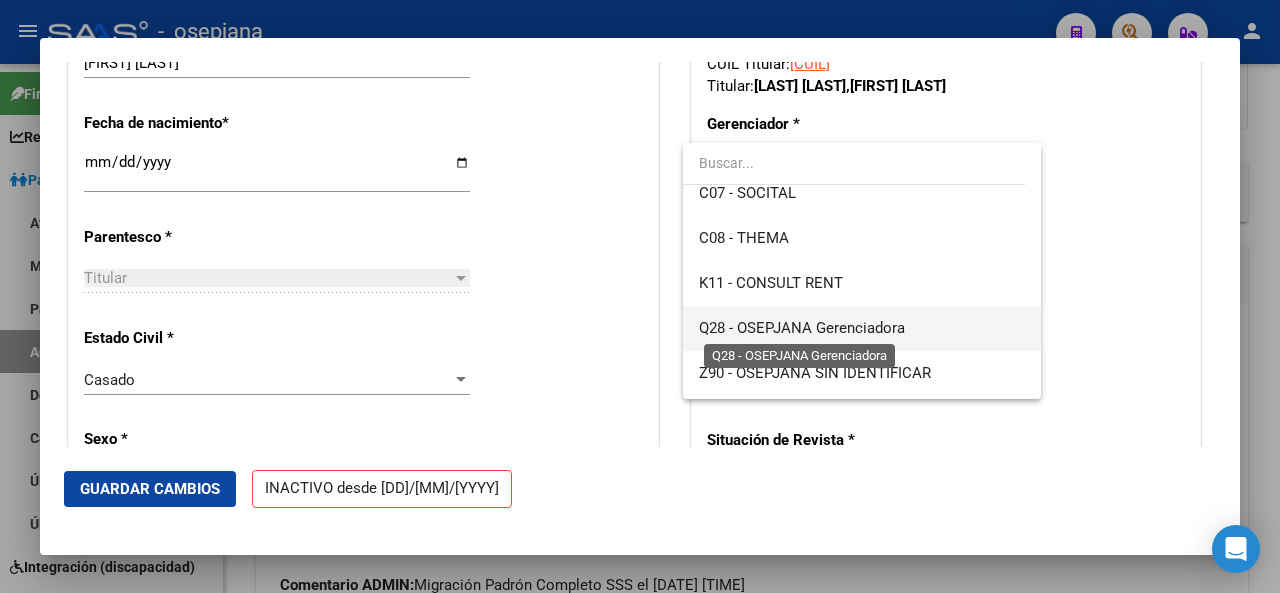 click on "Q28 - OSEPJANA Gerenciadora" at bounding box center [802, 328] 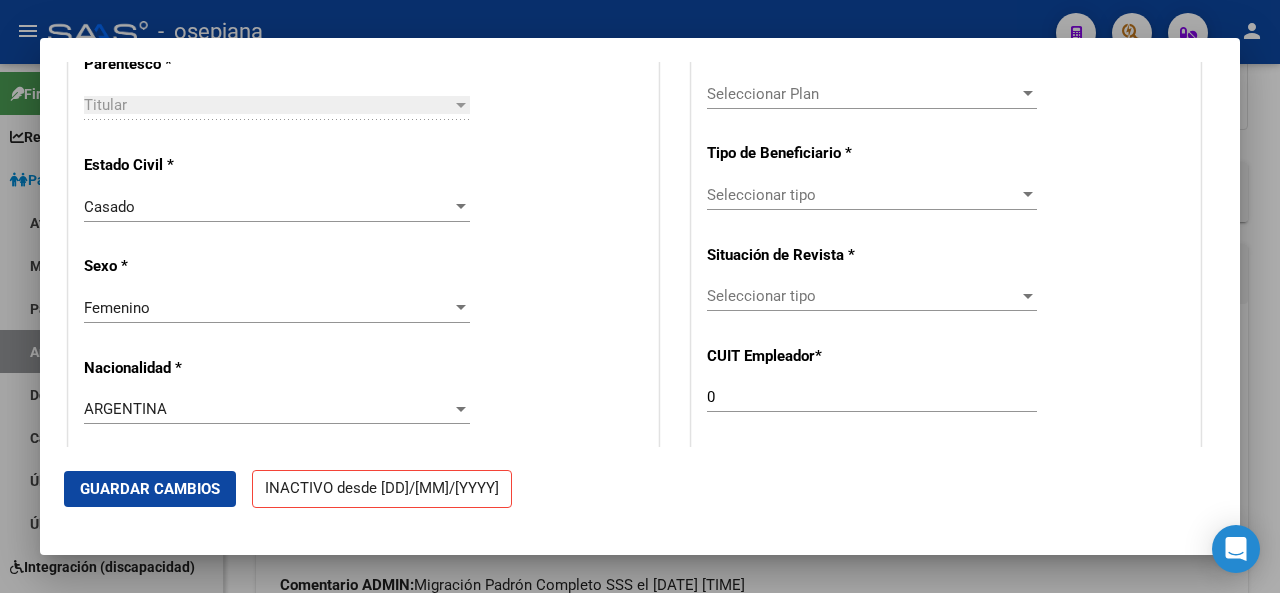 scroll, scrollTop: 1182, scrollLeft: 0, axis: vertical 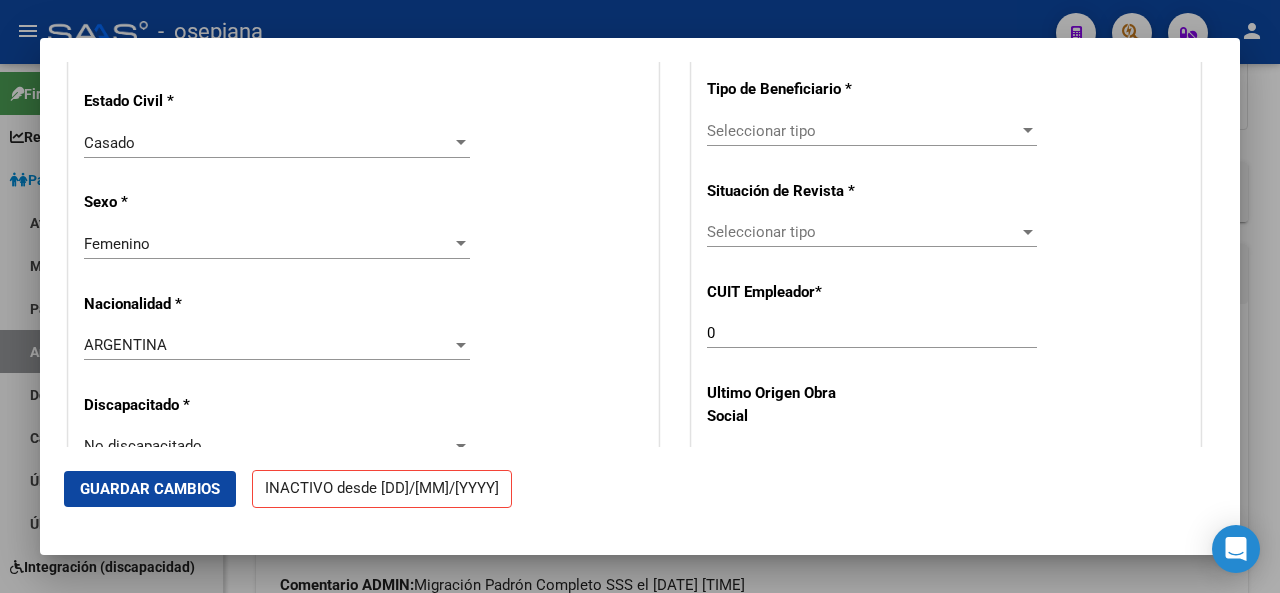 click on "Seleccionar tipo" at bounding box center (863, 131) 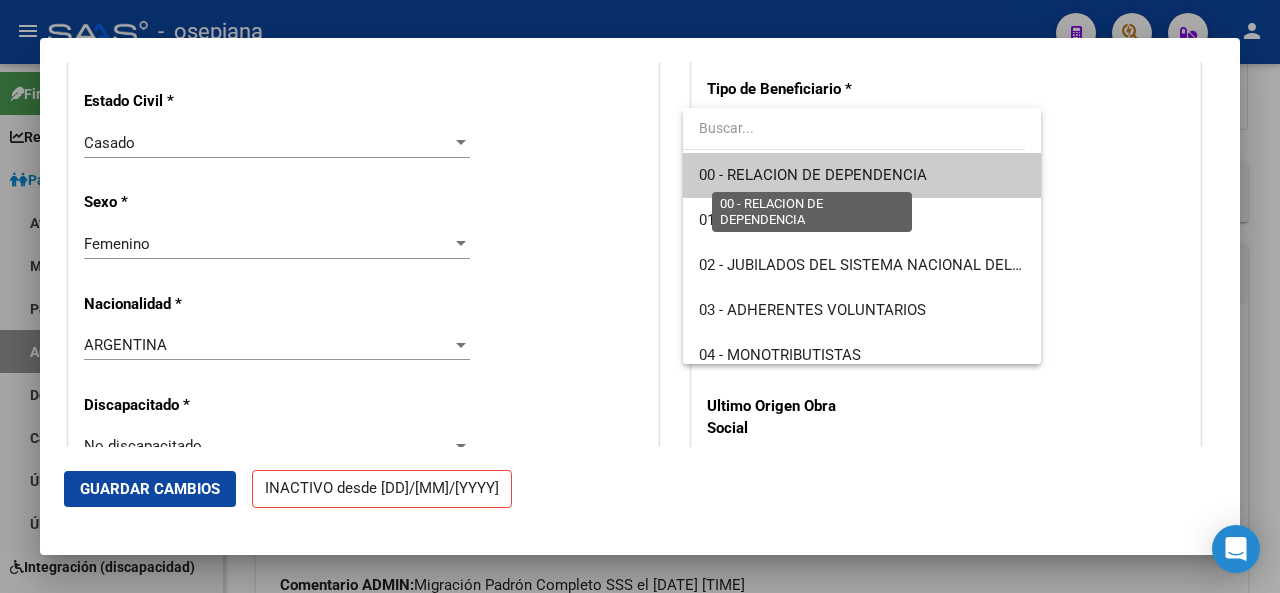 click on "00 - RELACION DE DEPENDENCIA" at bounding box center [813, 175] 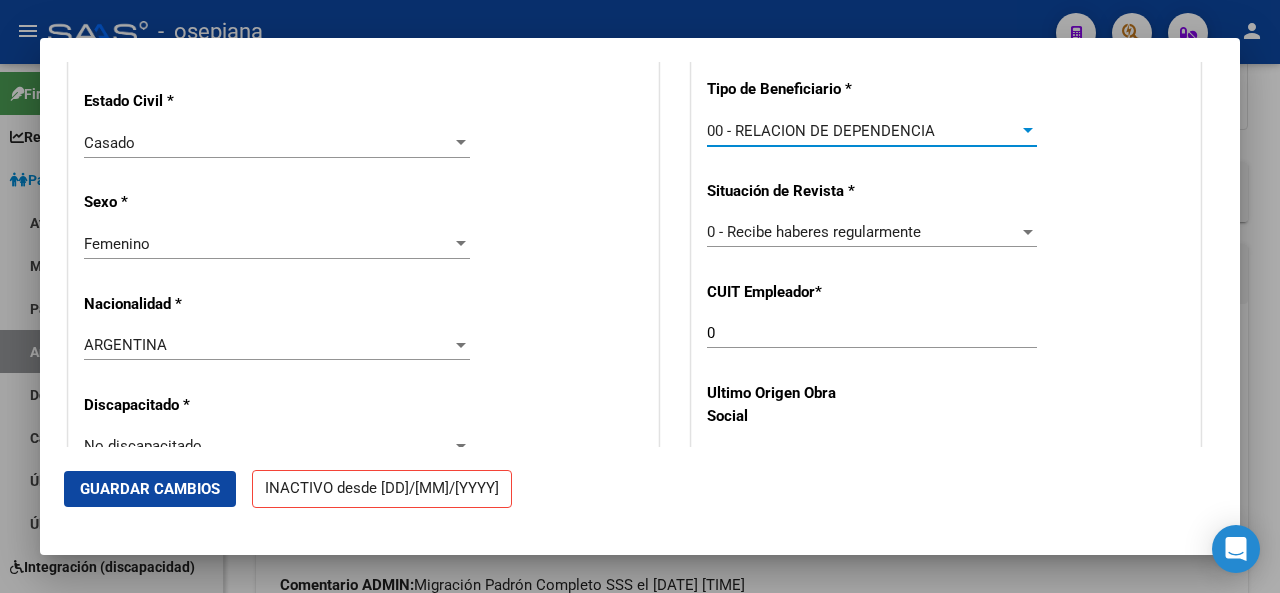 click on "0" at bounding box center [872, 333] 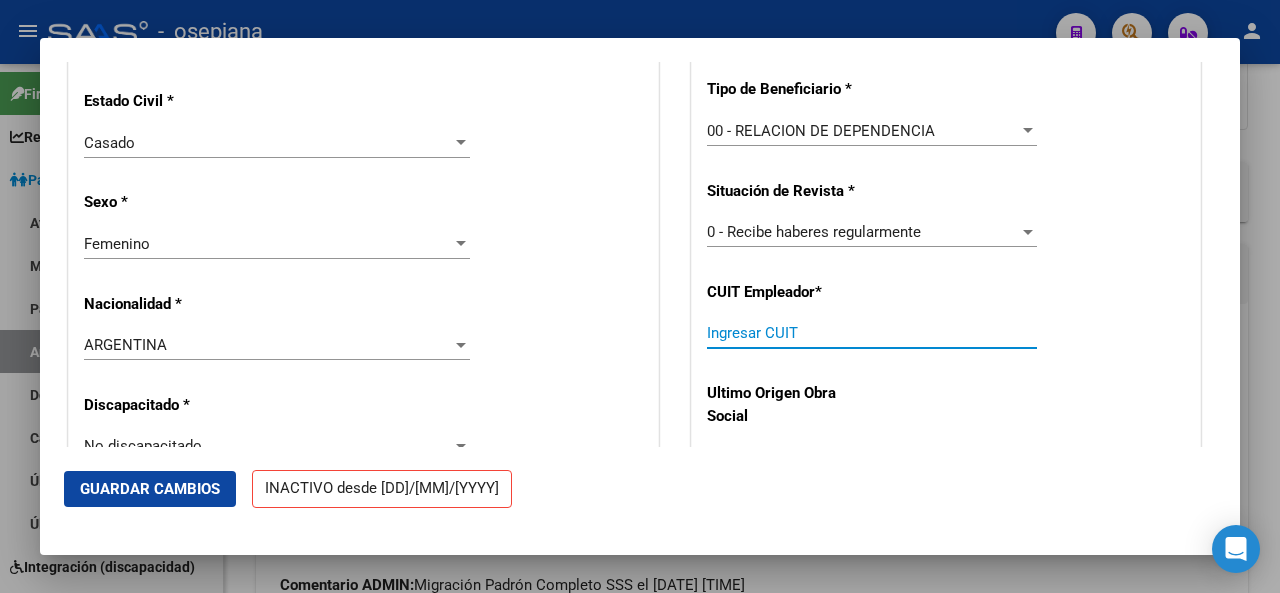 paste on "[NUMBER]-[NUMBER]-[NUMBER]" 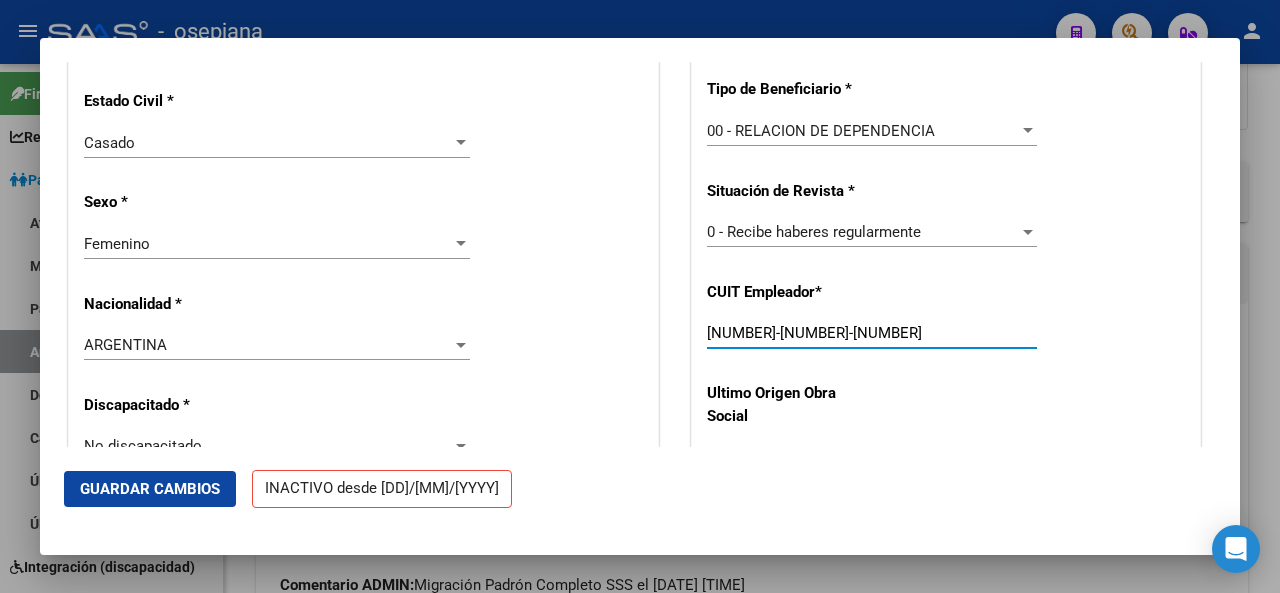 type on "[NUMBER]-[NUMBER]-[NUMBER]" 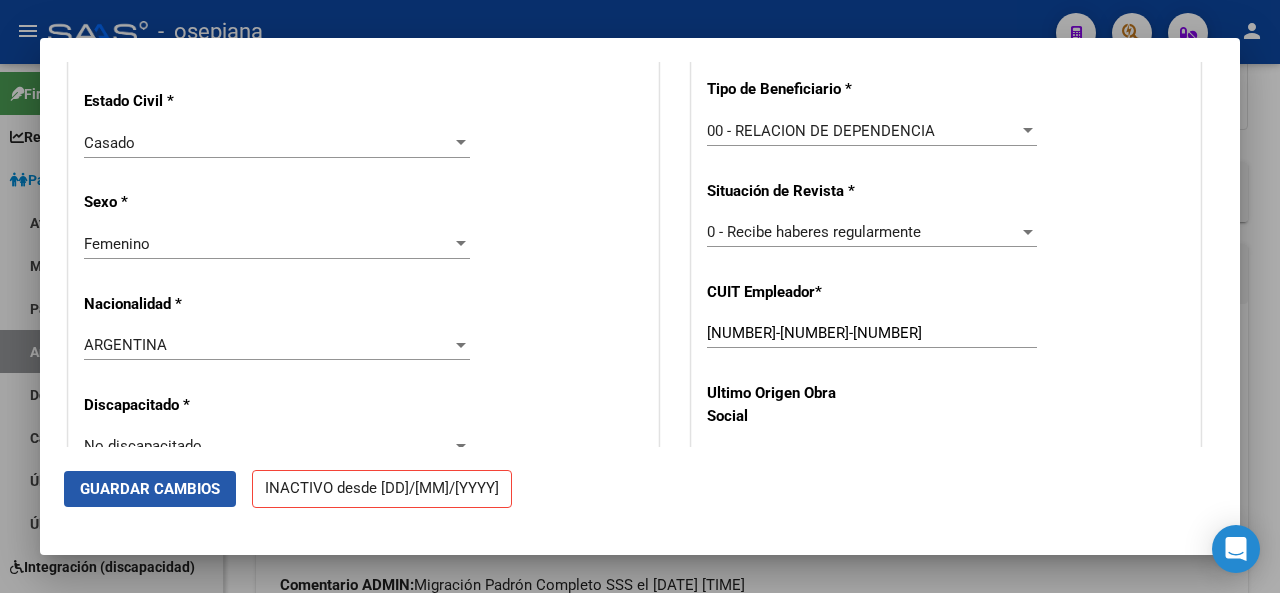 click on "Guardar Cambios" 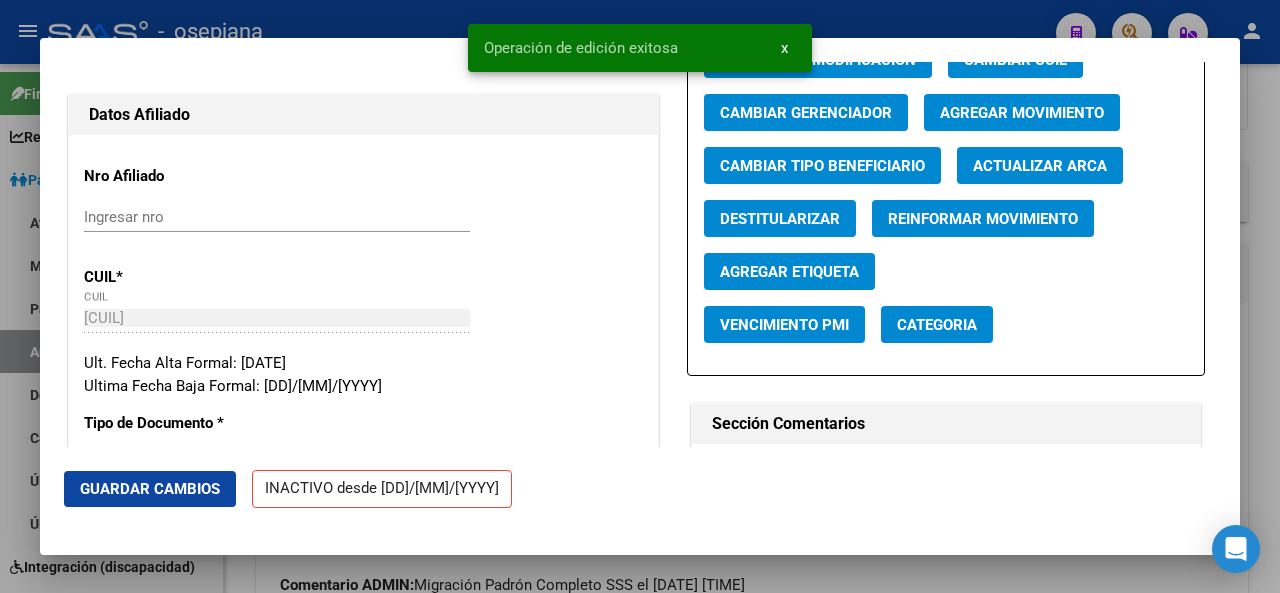 scroll, scrollTop: 204, scrollLeft: 0, axis: vertical 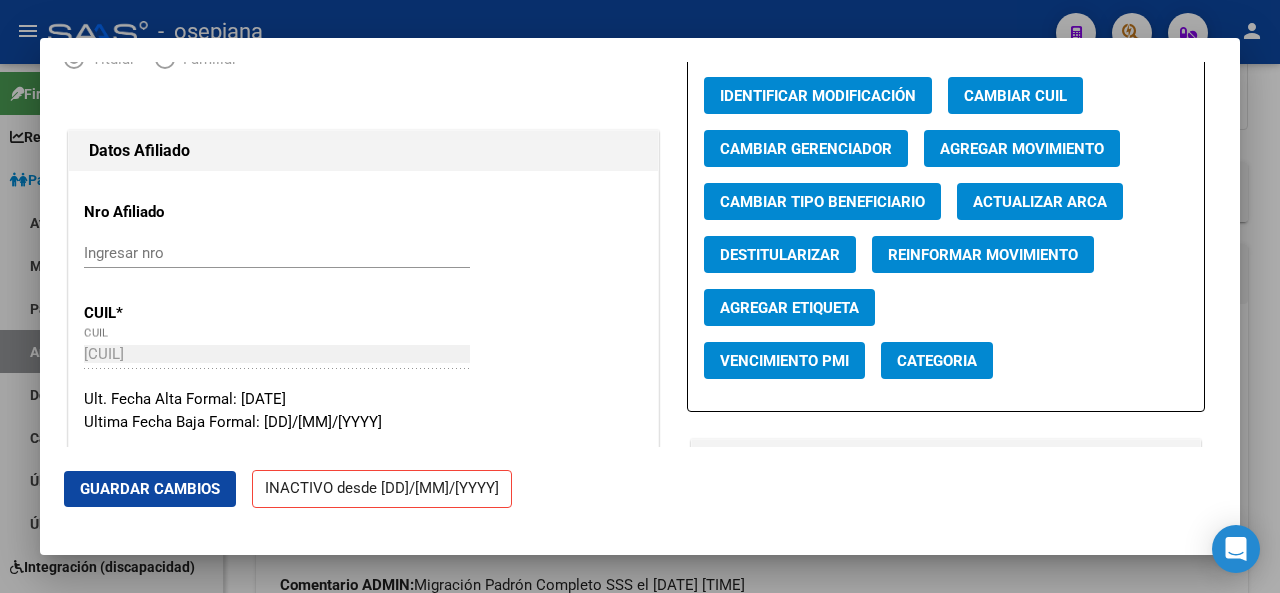 click on "Agregar Movimiento" 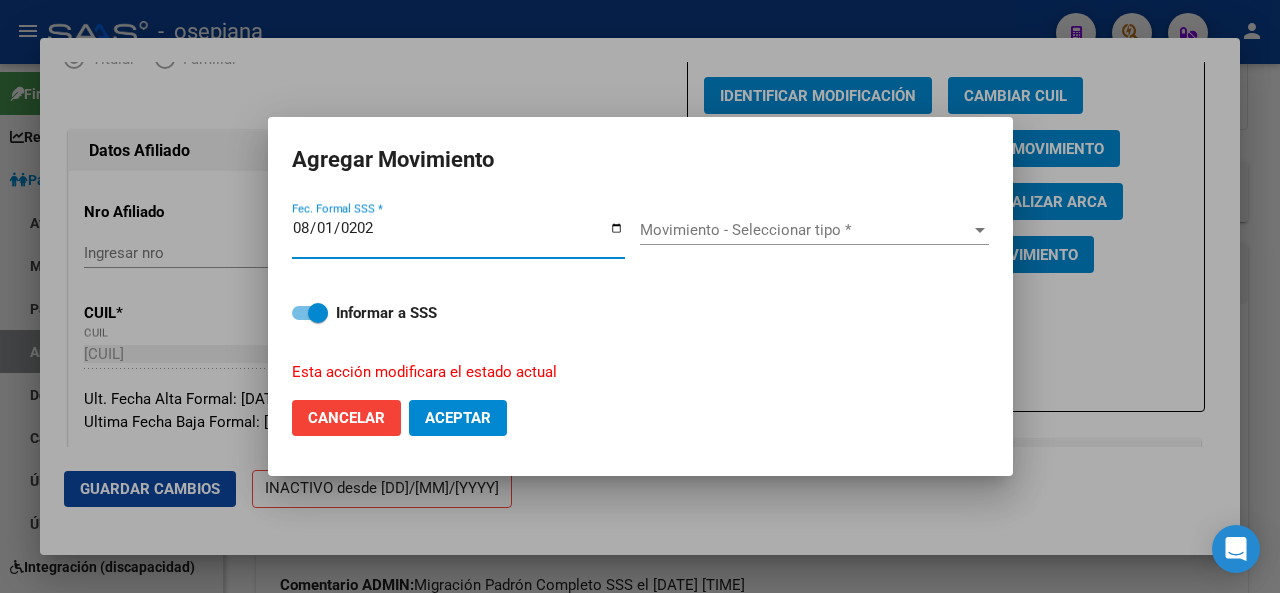 type on "2025-08-01" 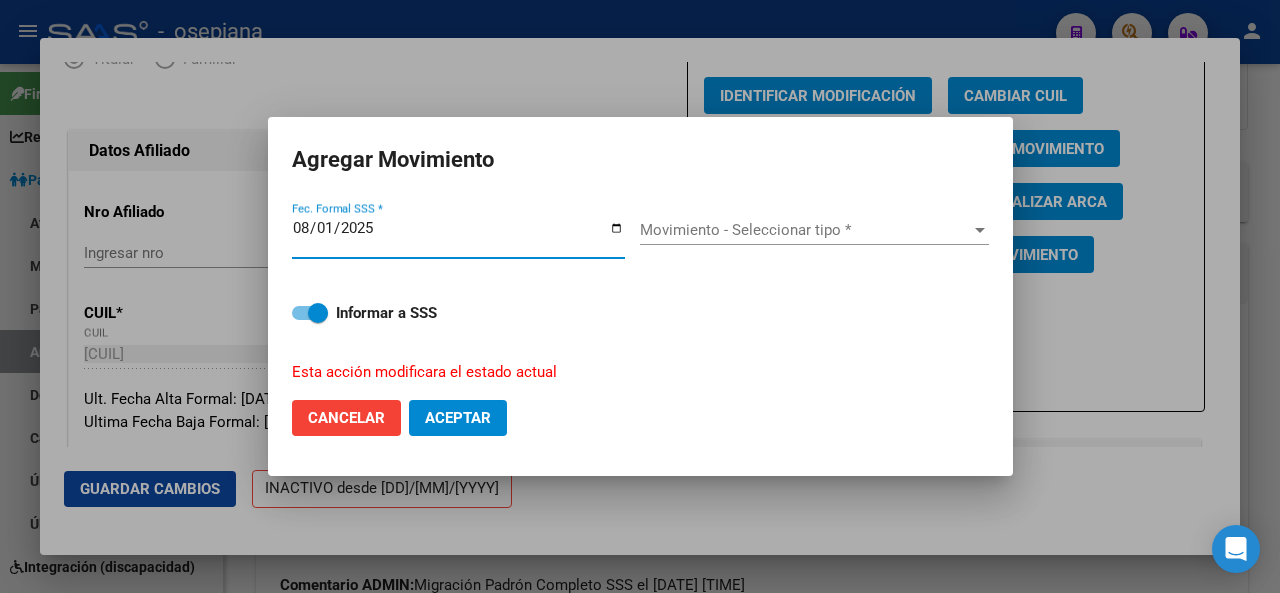 click on "Movimiento - Seleccionar tipo * Movimiento - Seleccionar tipo *" at bounding box center [814, 230] 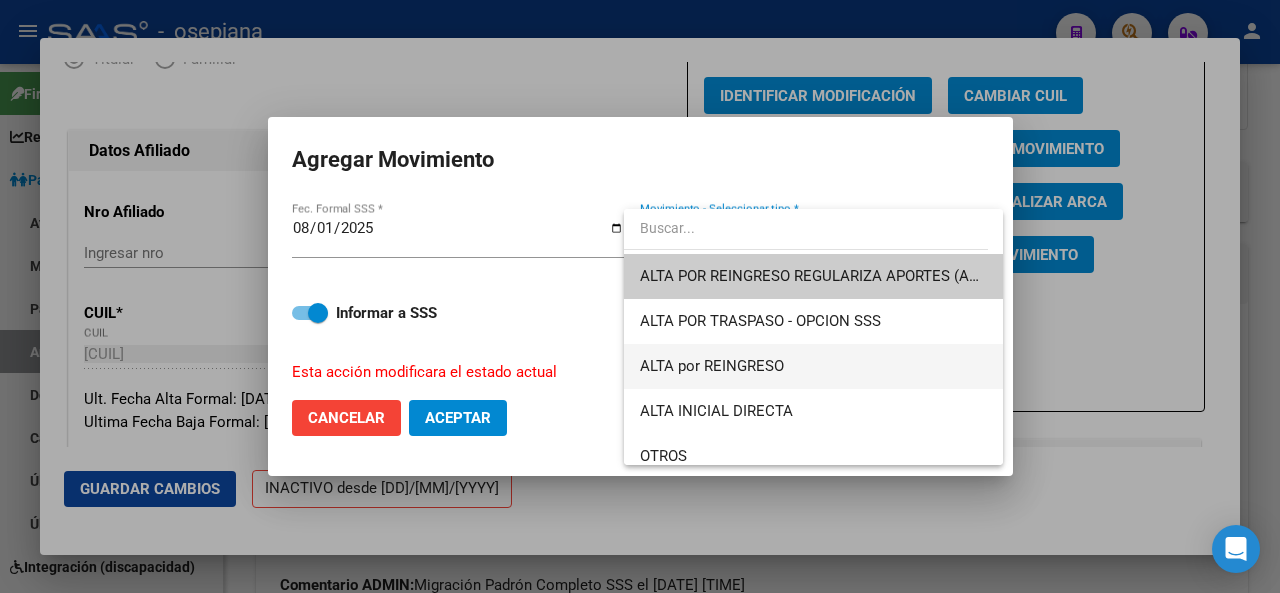 click on "ALTA por REINGRESO" at bounding box center [813, 366] 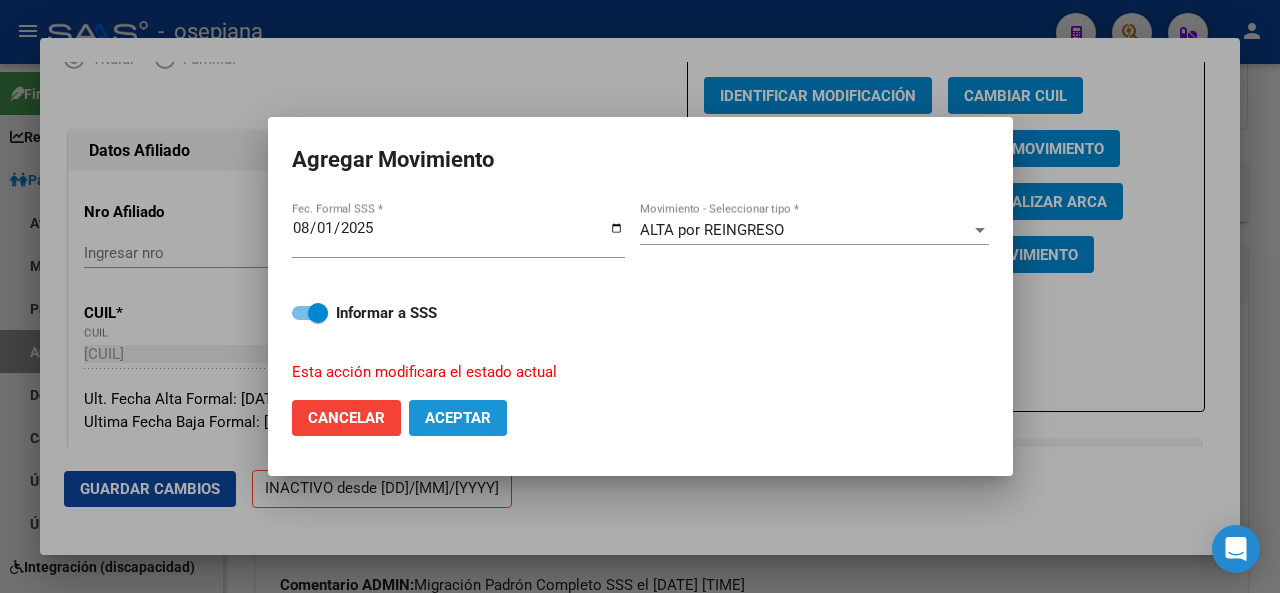 click on "Aceptar" 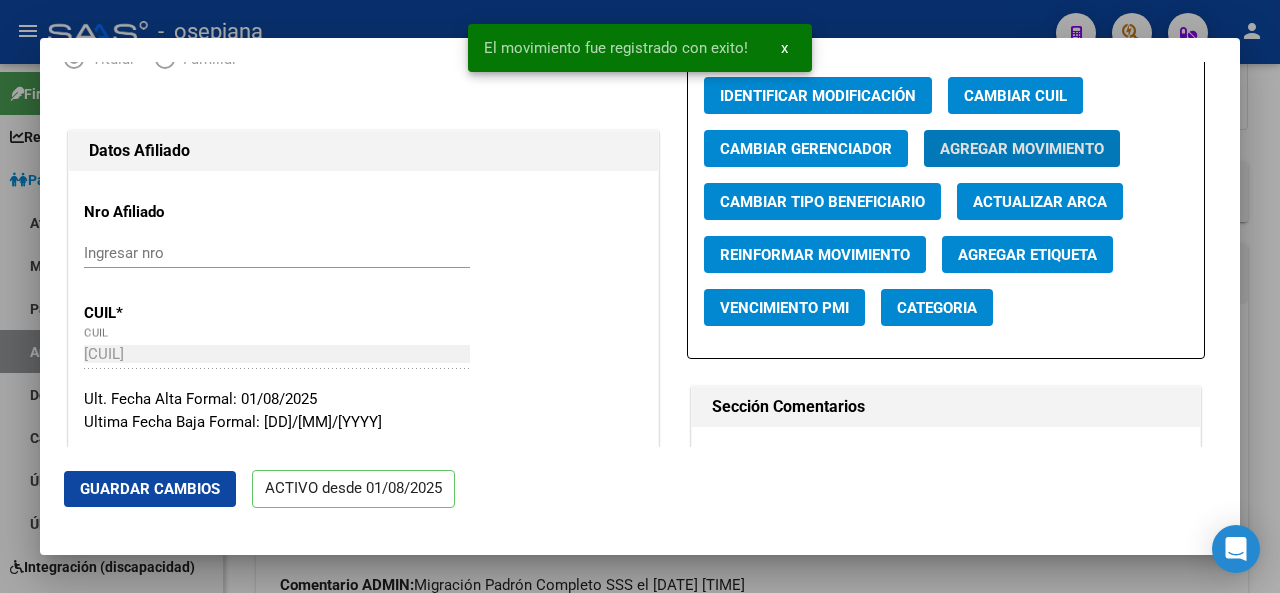 click on "Guardar Cambios" 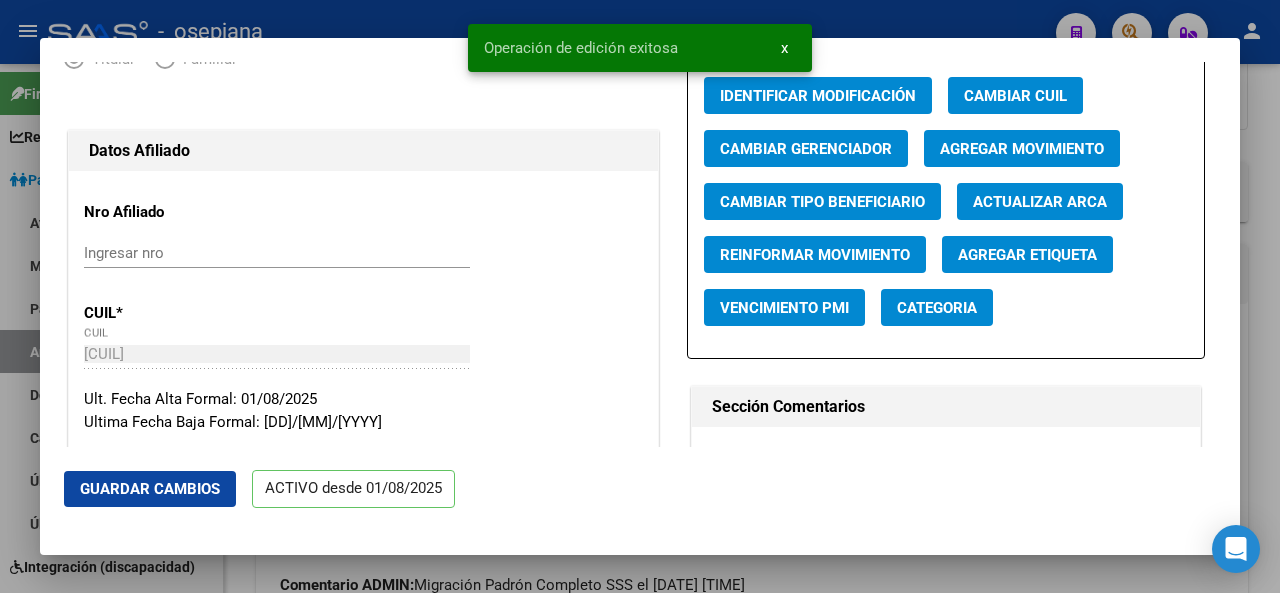 click on "Acciones Identificar Modificación Cambiar CUIL Cambiar Gerenciador Agregar Movimiento Cambiar Tipo Beneficiario Actualizar ARCA Reinformar Movimiento Agregar Etiqueta Vencimiento PMI Categoria Sección Comentarios Comentarios Obra Social: Comentarios Administrador:  Migración Padrón Completo SSS el 2022-12-29 09:04:09 Datos Grupo Familiar  CUIL Titular:   [CUIL]   Titular:   [LASTNAME] ,  [FIRSTNAME] [MIDDLENAME]  Gerenciador * Q28 - OSEPJANA Gerenciadora Seleccionar Gerenciador  Plan  Seleccionar Plan Seleccionar Plan  Tipo de Beneficiario * 00 - RELACION DE DEPENDENCIA Seleccionar tipo  Situación de Revista * 0 - Recibe haberes regularmente Seleccionar tipo CUIT Empleador  *   [CUIT] Ingresar CUIT  Ultimo Origen Obra Social" at bounding box center (946, 1438) 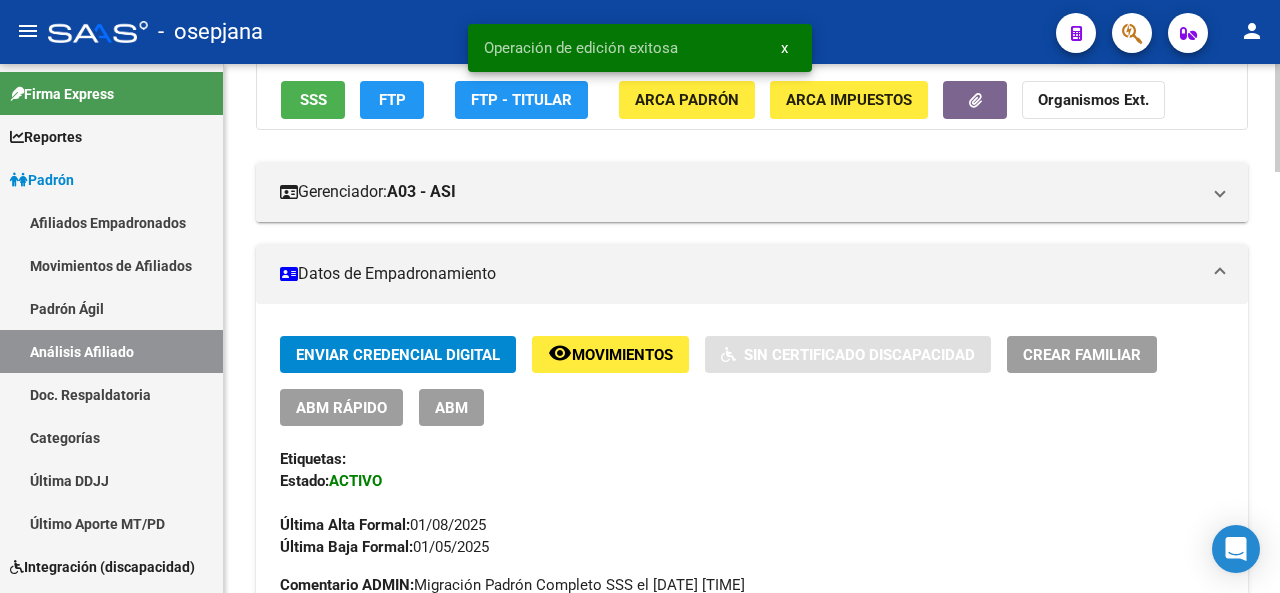 click 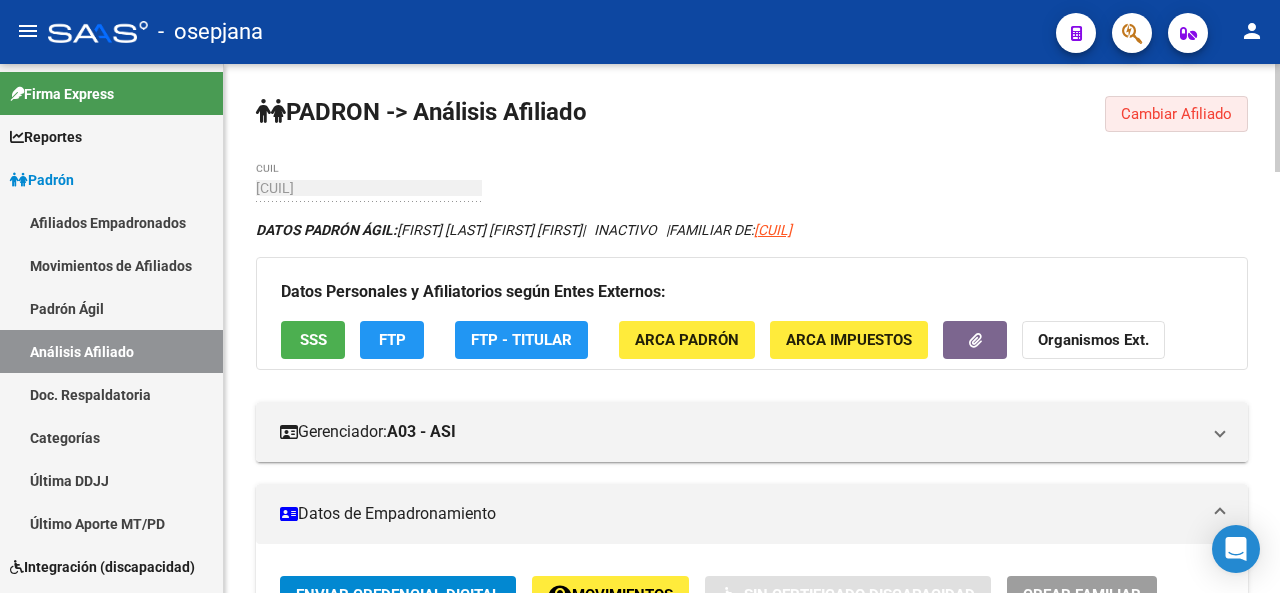 click on "Cambiar Afiliado" 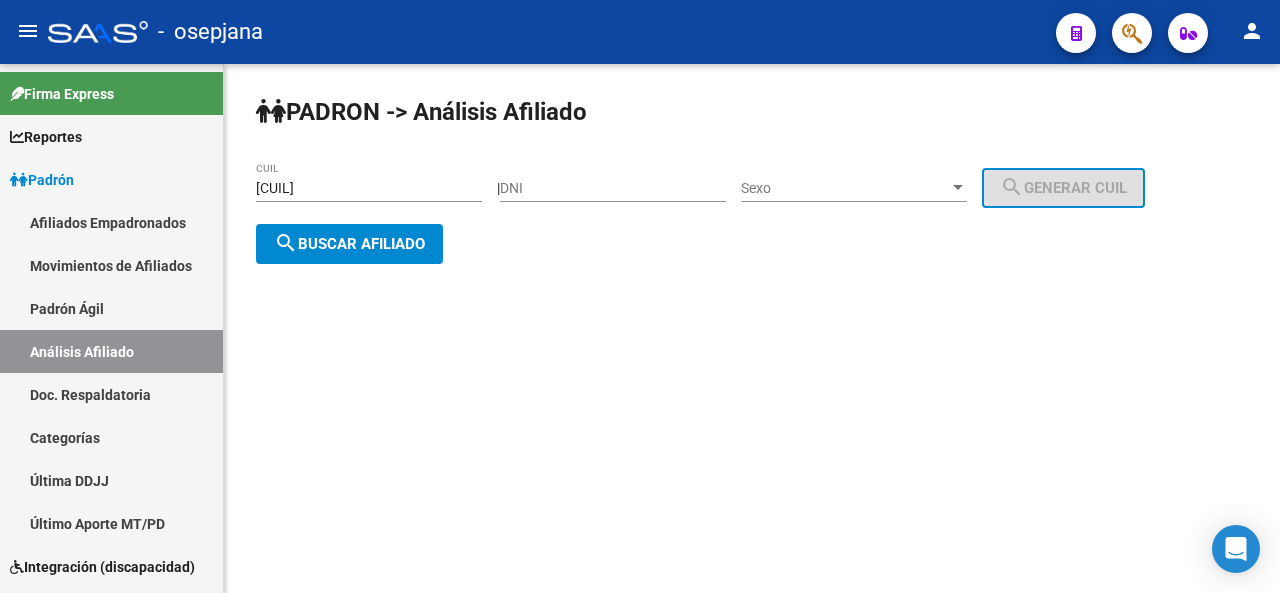 click on "search  Buscar afiliado" 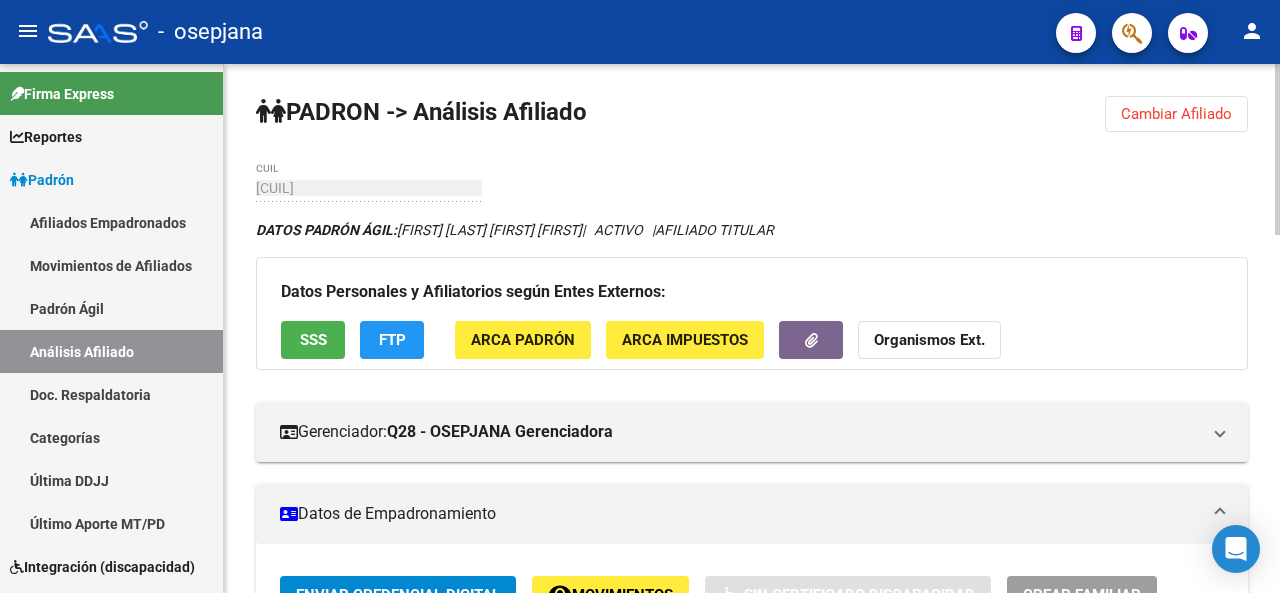click 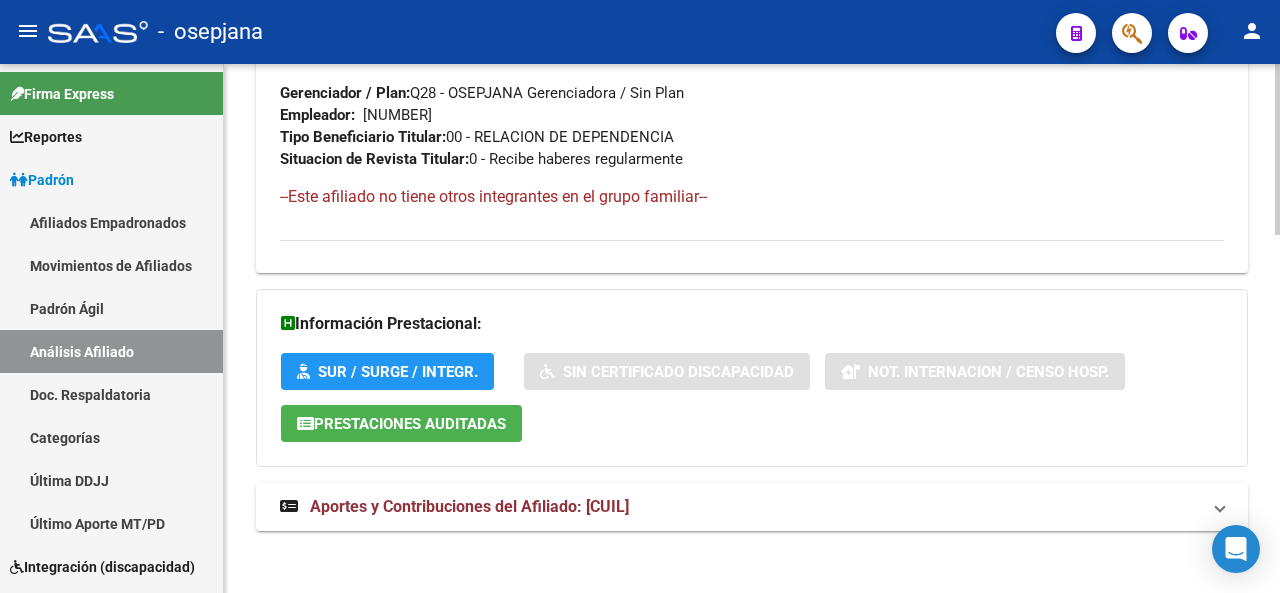 scroll, scrollTop: 1102, scrollLeft: 0, axis: vertical 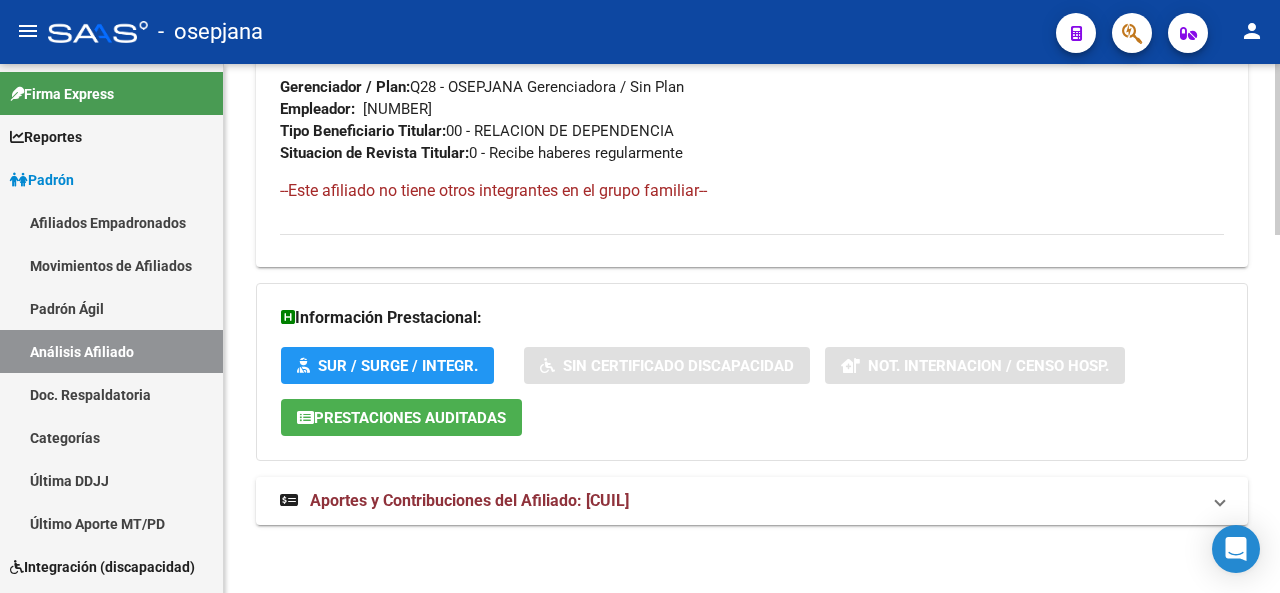 click on "menu -   osepjana  person    Firma Express     Reportes Padrón Traspasos x O.S. Traspasos x Gerenciador Traspasos x Provincia Nuevos Aportantes Métricas - Padrón SSS Métricas - Crecimiento Población    Padrón Afiliados Empadronados Movimientos de Afiliados Padrón Ágil Análisis Afiliado Doc. Respaldatoria Categorías Última DDJJ Último Aporte MT/PD    Integración (discapacidad) Certificado Discapacidad    Explorador de Archivos Sistemas Externos Inserciones Manuales de Padrón Ágil SSS Traspasos Res. 01/2025 y Revs. Opciones Diarias (+) RG - Altas ONLINE (+) RG - Bajas ONLINE (+) MT - Altas ONLINE (+) MT - Bajas ONLINE (+) MT - Adhesiones (+) Padrón Completo SSS MT - Bajas Directas Novedades Recibidas Novedades Aceptadas Novedades Rechazadas Padrón Desempleo RG - Expedientes MT - Familiares MT - Inconsistencias RG - Bajas Opción (papel) RG - Altas Opción (papel) MT - Bajas Opción (papel) MT - Altas Opción (papel) RG - Inconsistencias (papel) MT - Efec. Soc. MT - Arg. Trabaja SSS  F" at bounding box center (640, 296) 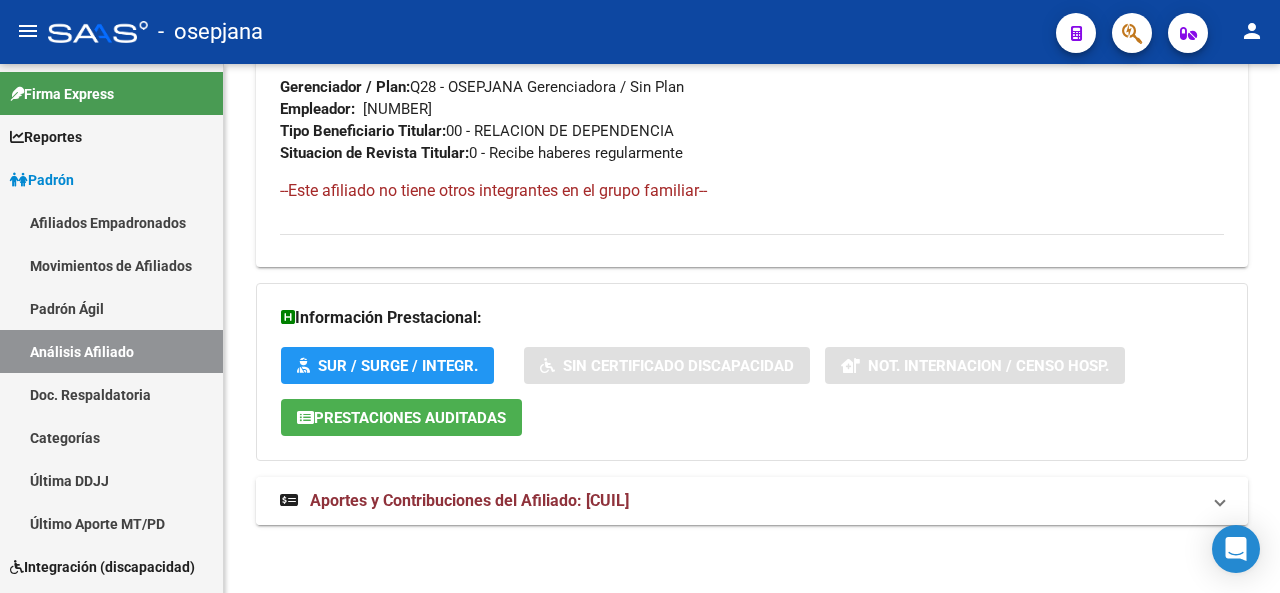 click on "Aportes y Contribuciones del Afiliado: [CUIL]" at bounding box center (752, 501) 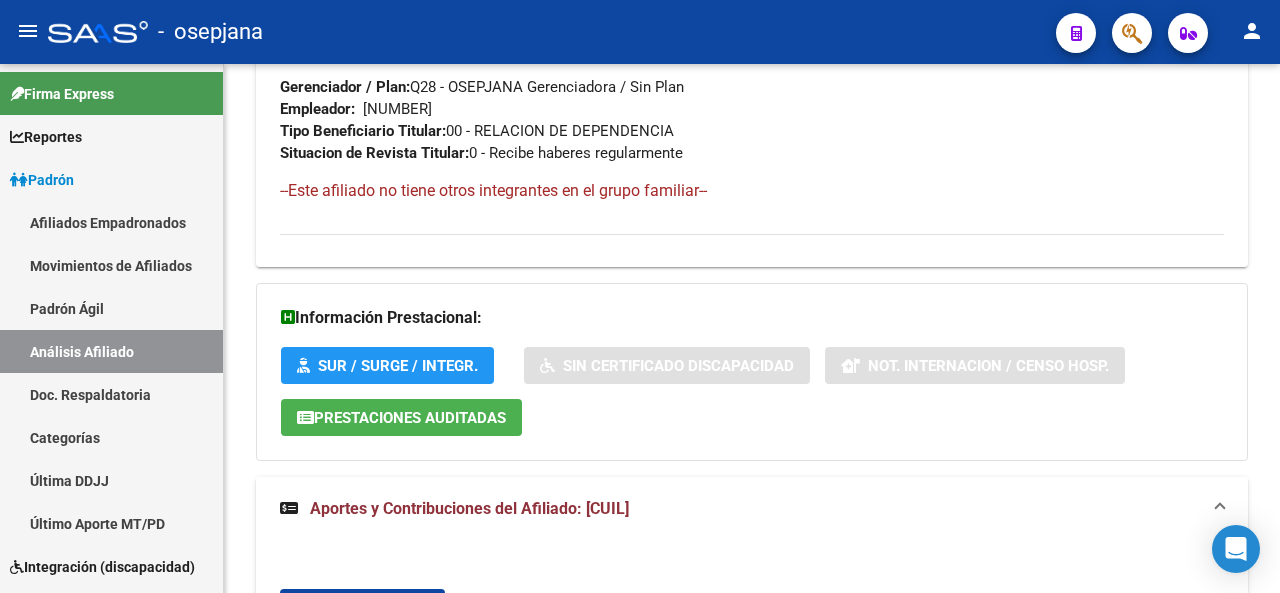 scroll, scrollTop: 1222, scrollLeft: 0, axis: vertical 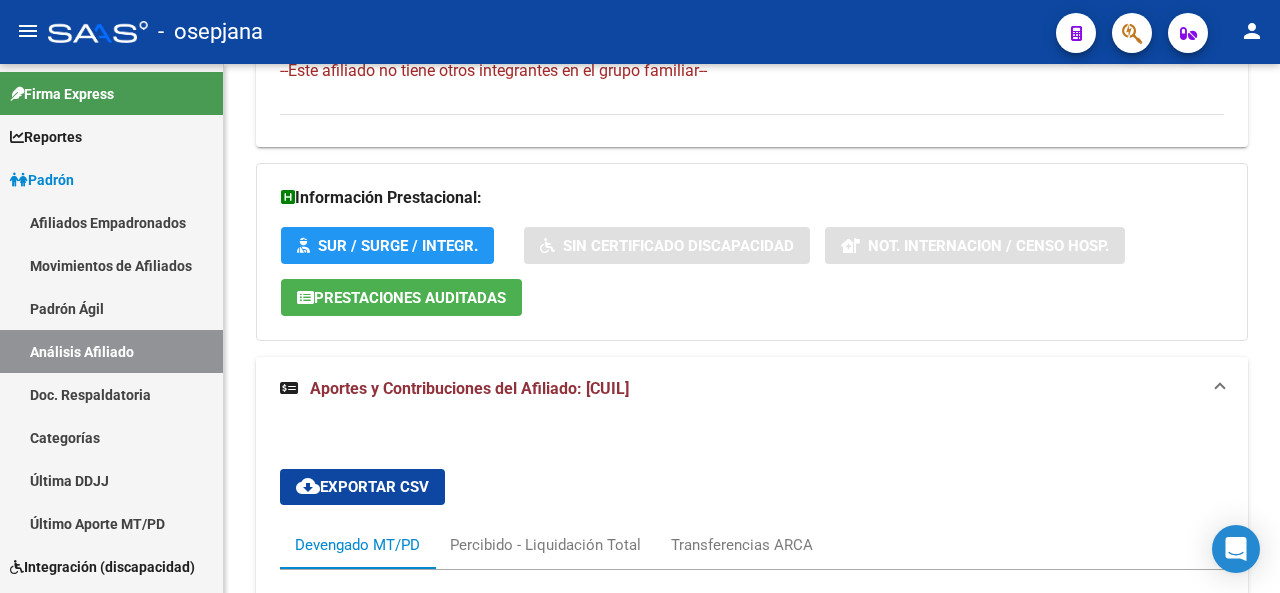 click 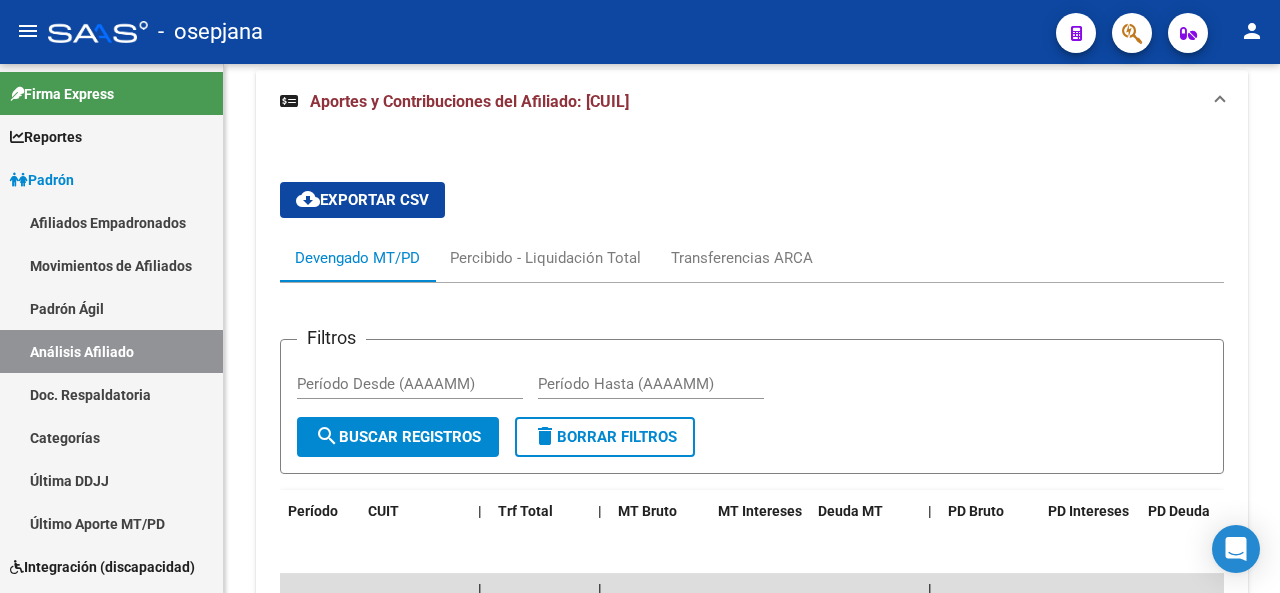 click 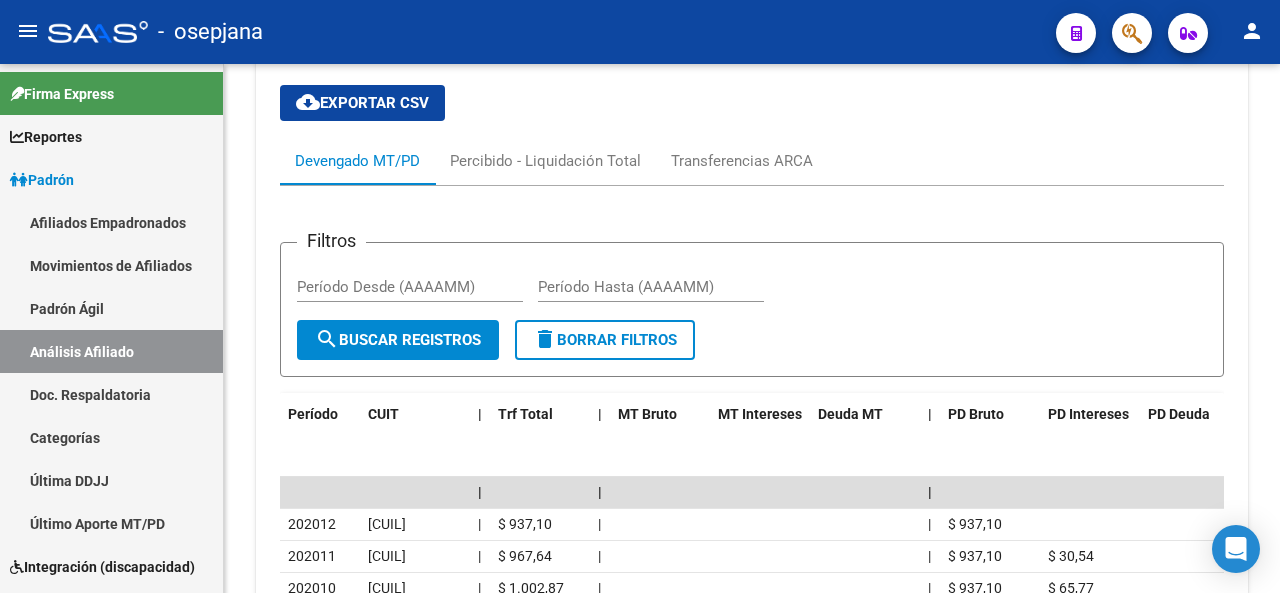 click 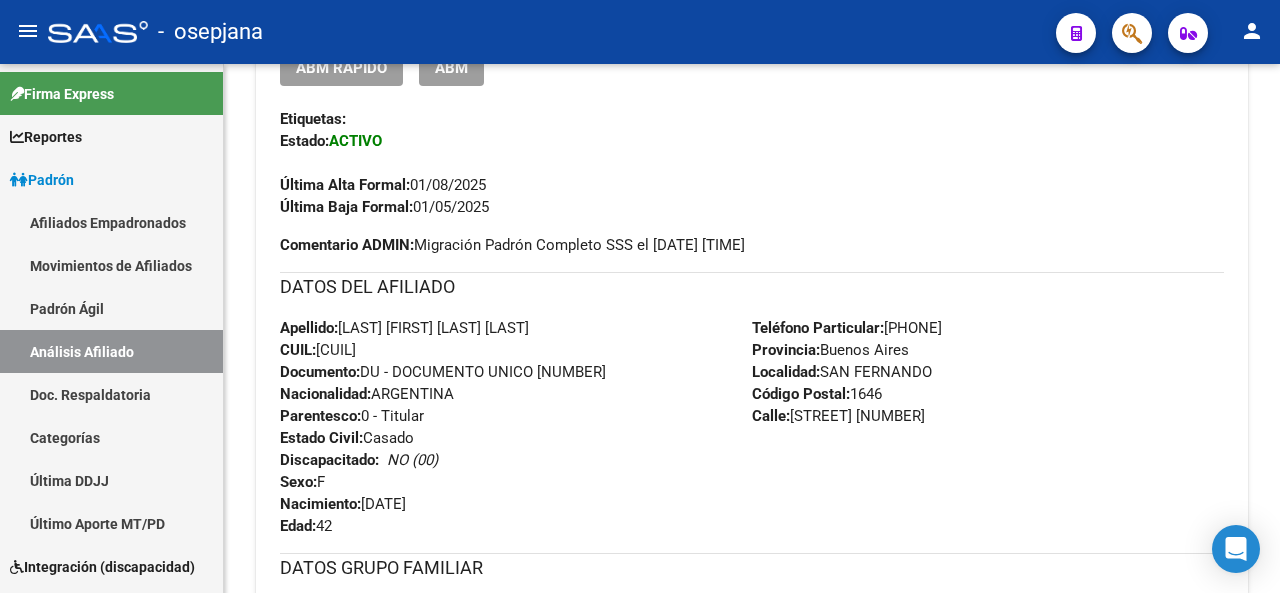 scroll, scrollTop: 0, scrollLeft: 0, axis: both 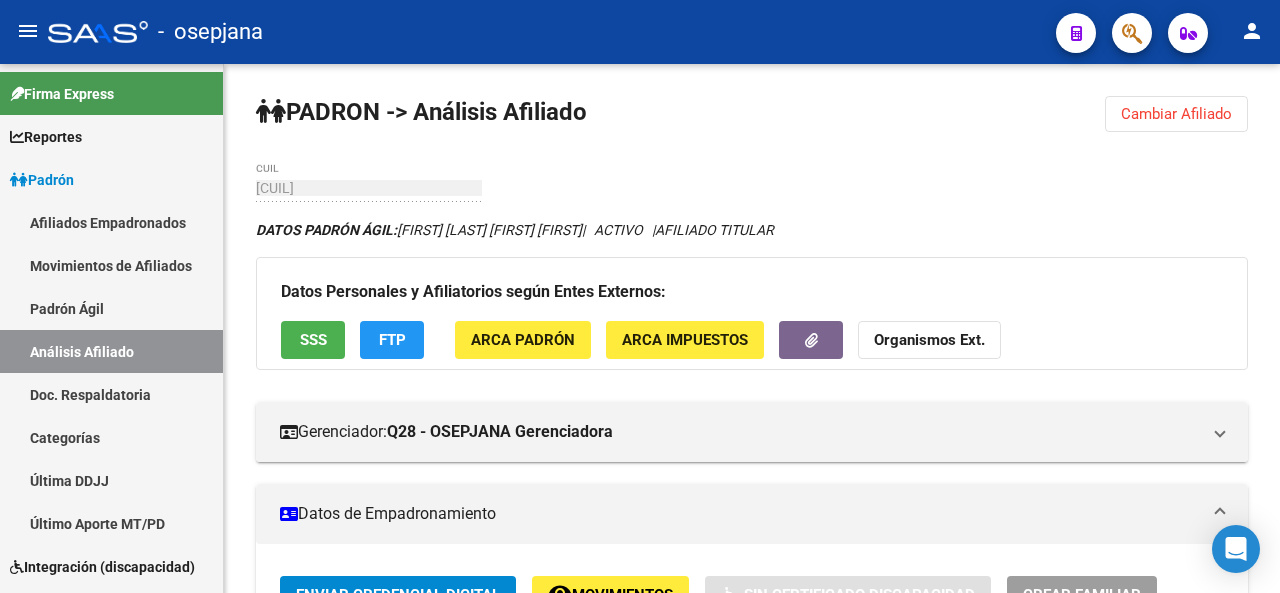 click 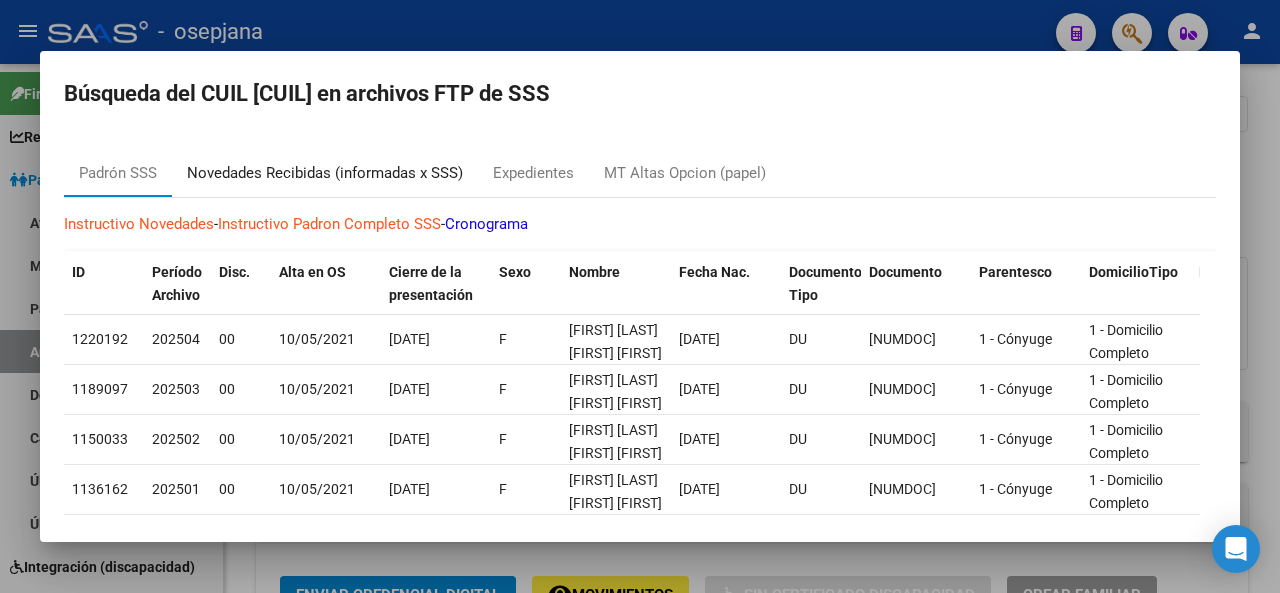 click on "Novedades Recibidas (informadas x SSS)" at bounding box center (325, 173) 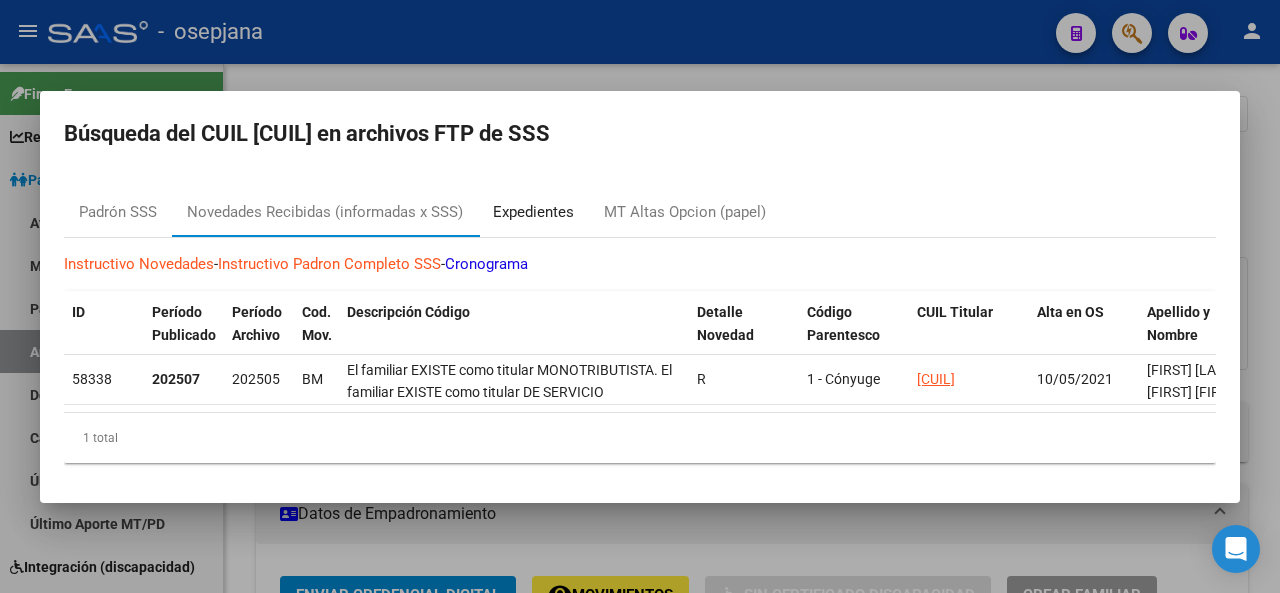 click on "Expedientes" at bounding box center [533, 213] 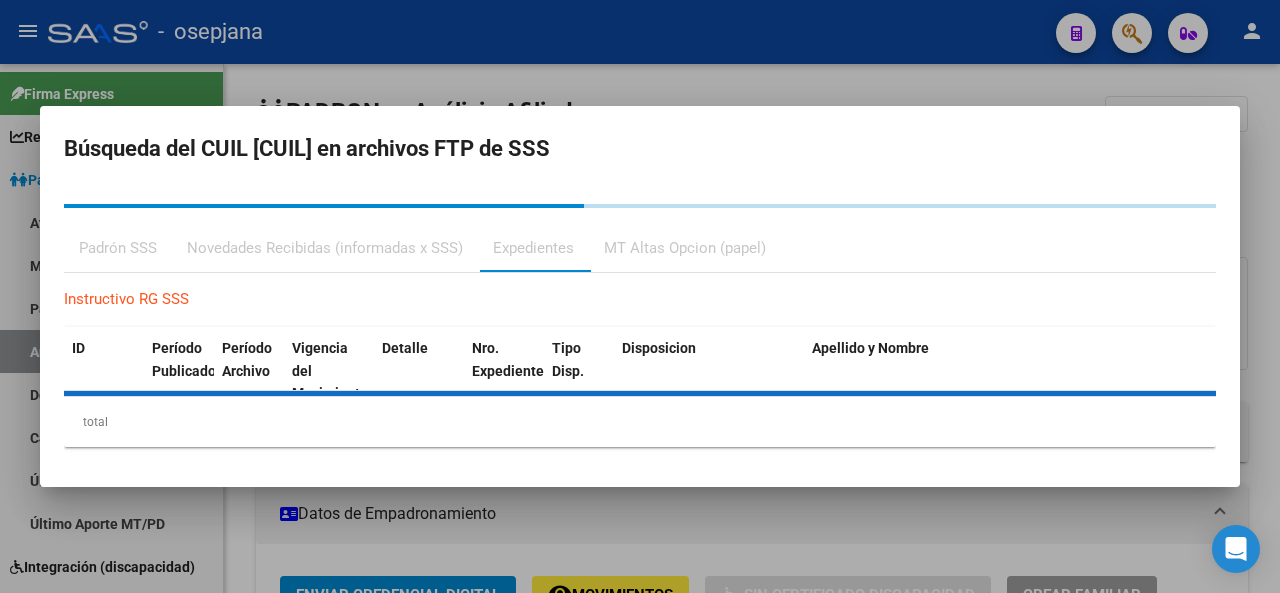 click on "Padrón SSS Novedades Recibidas (informadas x SSS) Expedientes MT Altas Opcion (papel) Instructivo RG SSS ID Período Publicado Período Archivo Vigencia del Movimiento Detalle Nro. Expediente Tipo Disp. Disposicion Apellido y Nombre   total   1" at bounding box center [640, 325] 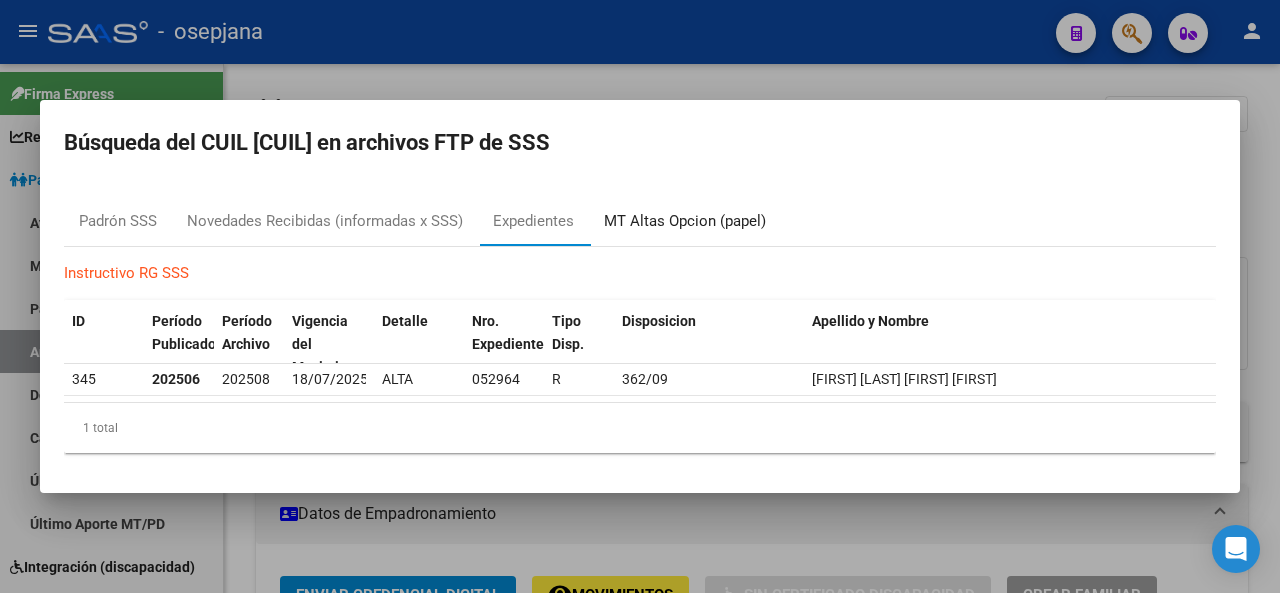 click on "MT Altas Opcion (papel)" at bounding box center (685, 221) 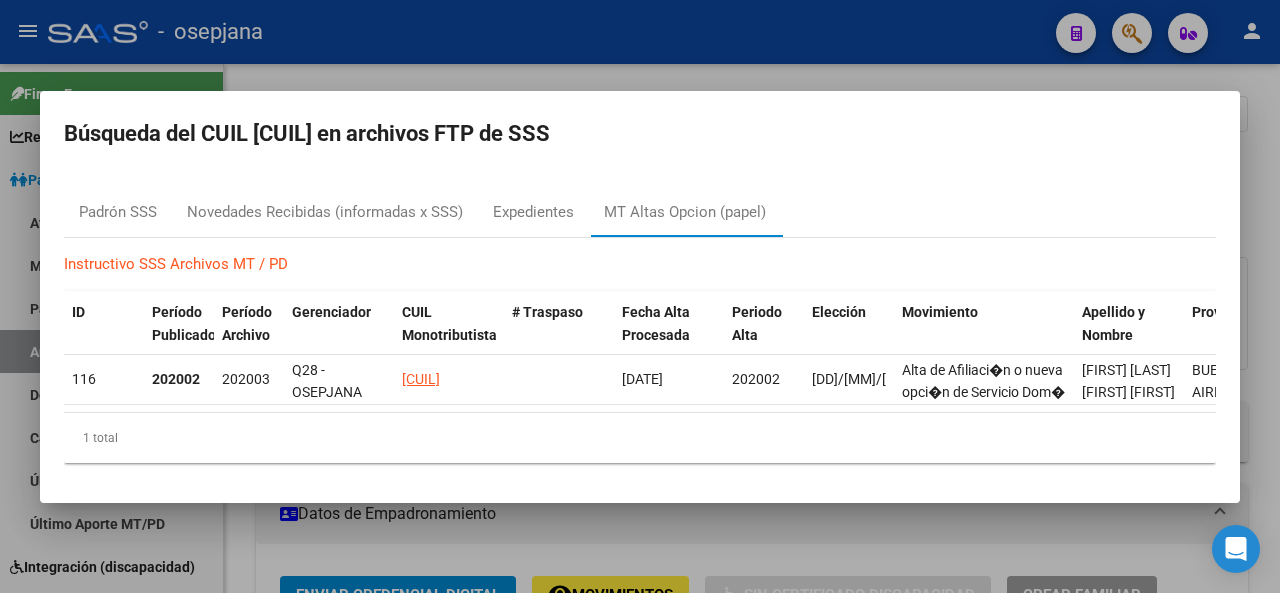 click at bounding box center (640, 296) 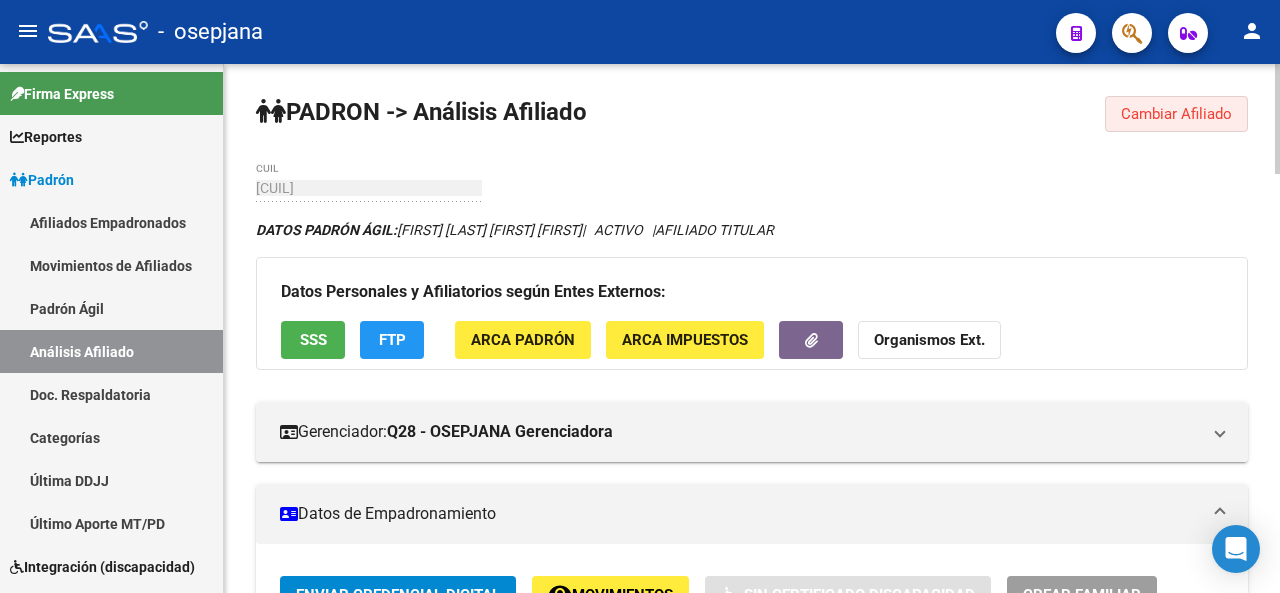 click on "Cambiar Afiliado" 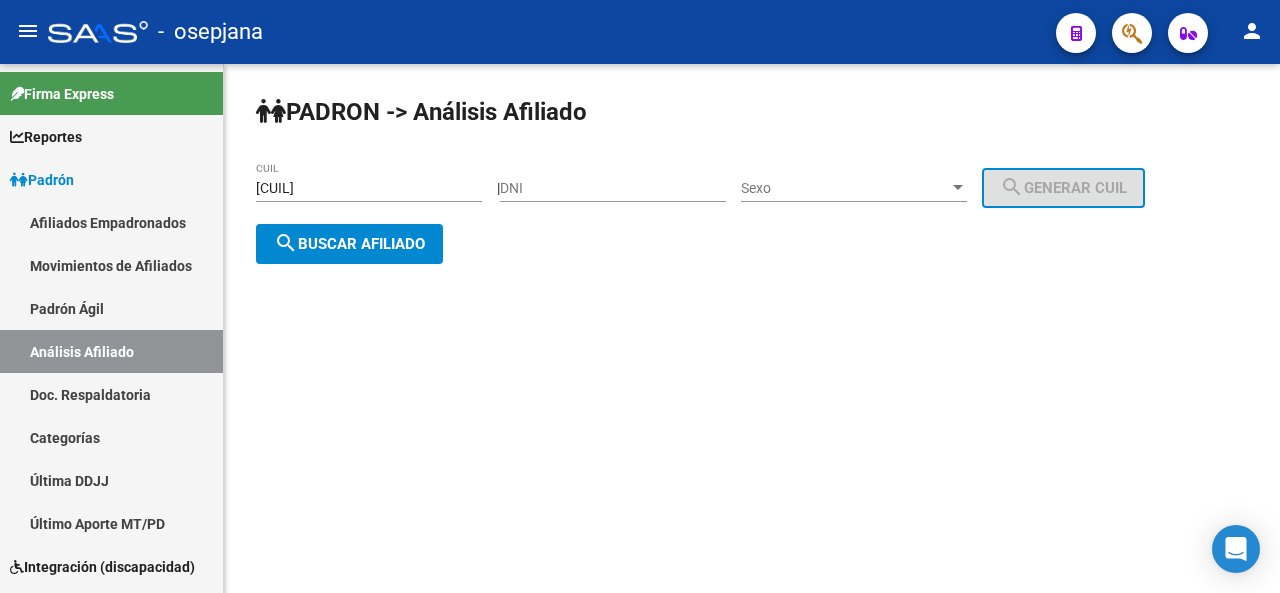 click on "[CUIL]" at bounding box center [369, 188] 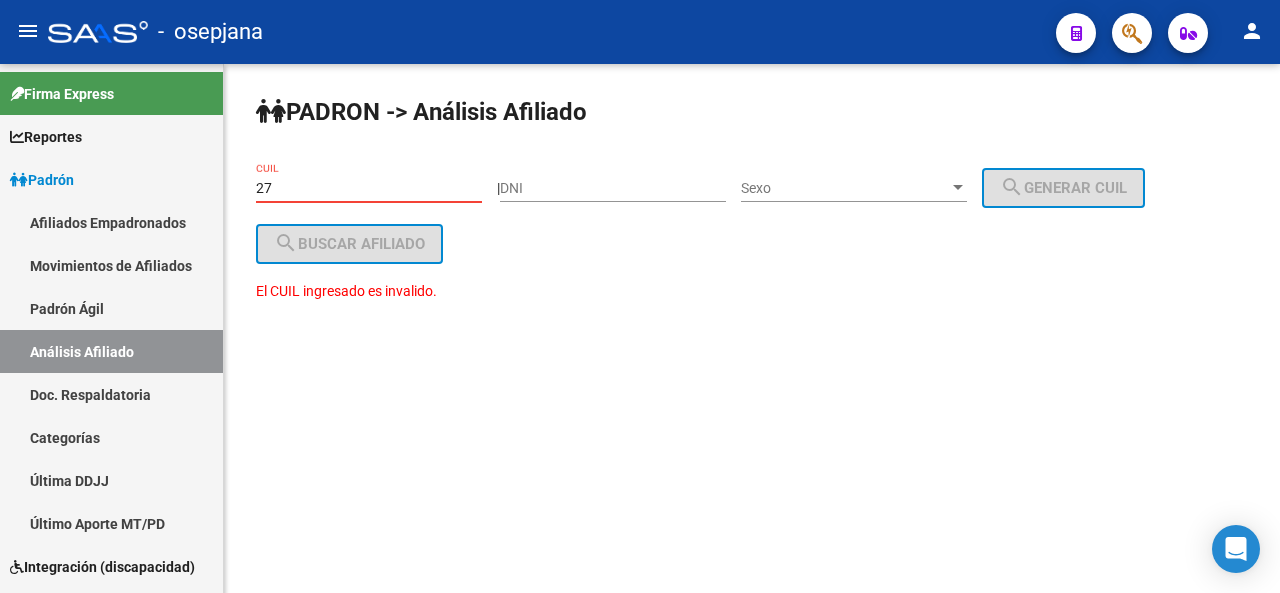 type on "2" 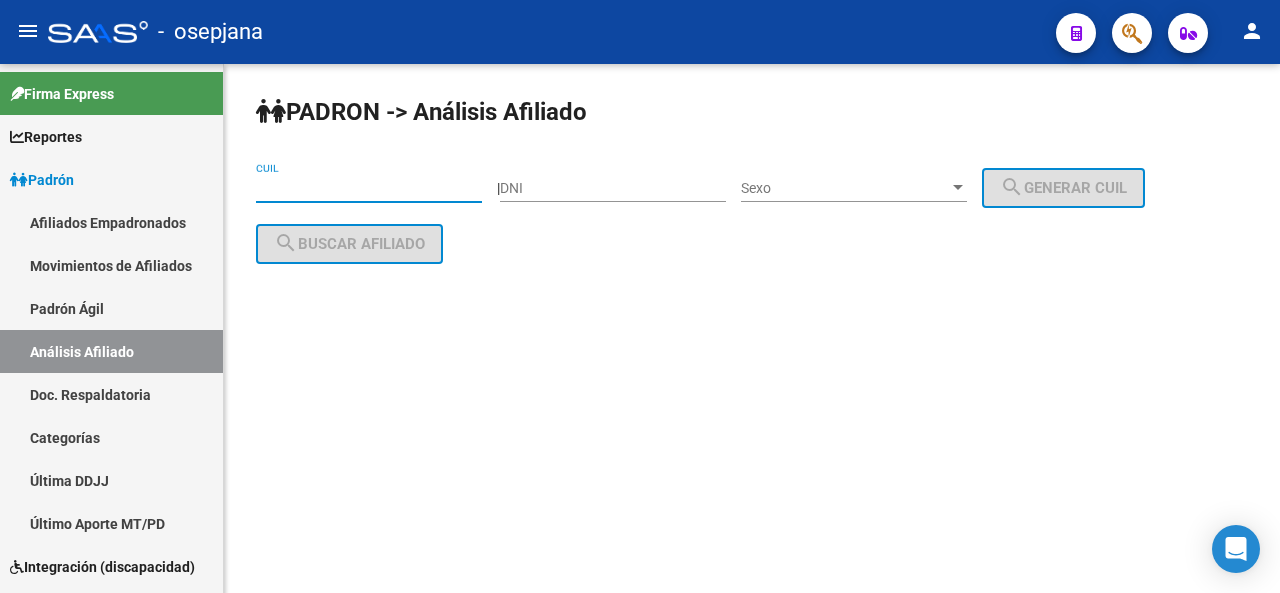 paste on "[CUIL]" 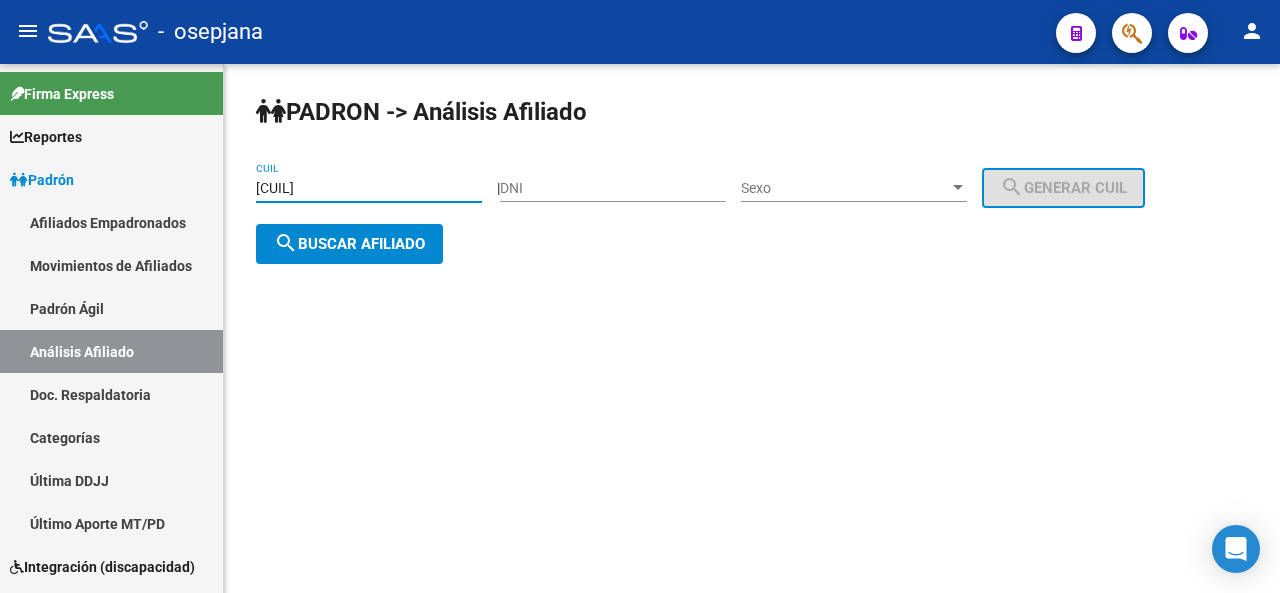 type on "[CUIL]" 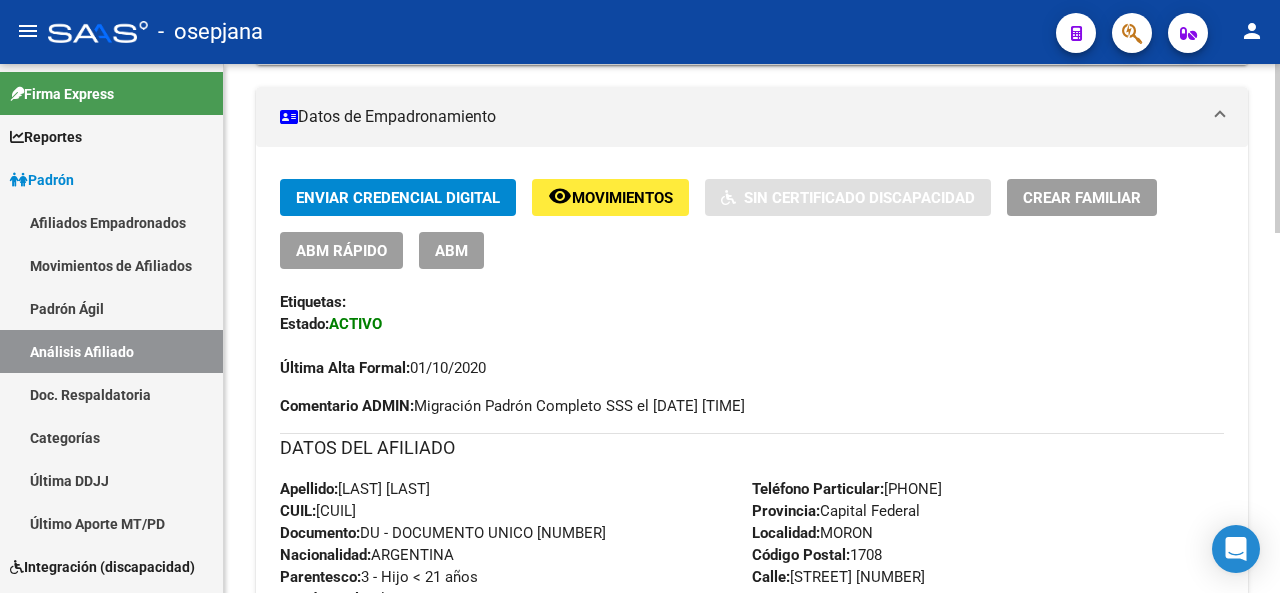 click on "PADRON -> Análisis Afiliado Cambiar Afiliado
[SSN] CUIL DATOS PADRÓN ÁGIL: [LAST] [LAST] -  | ACTIVO | FAMILIAR DE: [PHONE] Datos Personales y Afiliatorios según Entes Externos: SSS FTP FTP - Titular ARCA Padrón ARCA Impuestos Organismos Ext. Gerenciador: A03 - ASI Atención telefónica: Atención emergencias: Otros Datos Útiles: Datos de Empadronamiento Enviar Credencial Digital remove_red_eye Movimientos Sin Certificado Discapacidad Crear Familiar ABM Rápido ABM Etiquetas: Estado: ACTIVO Última Alta Formal: 01/10/2020 Comentario ADMIN: Migración Padrón Completo SSS el 2022-12-29 09:04:09 DATOS DEL AFILIADO Apellido: [LAST] [LAST] CUIL: [SSN] Documento: DU - DOCUMENTO UNICO [SSN] Nacionalidad: ARGENTINA Parentesco: 3 - Hijo < 21 años Estado Civil: Soltero Discapacitado: NO (00) Sexo: F Nacimiento: 19/05/2013 Edad: 12 Teléfono Particular: [PHONE] Provincia: [STATE] Localidad:" 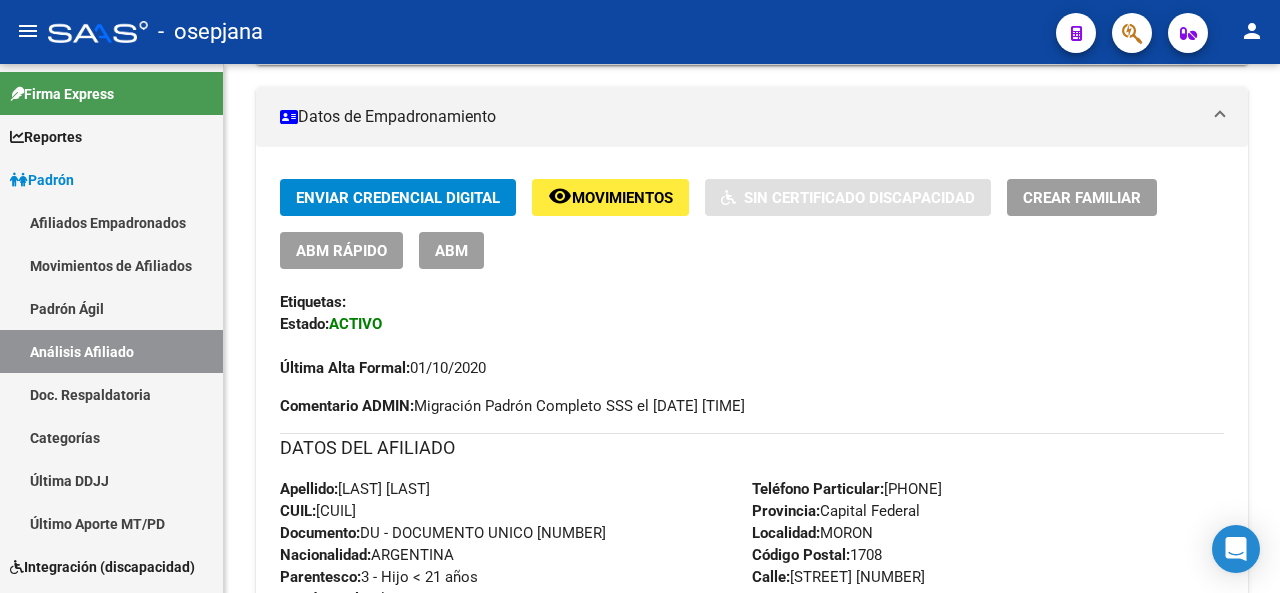 click on "PADRON -> Análisis Afiliado Cambiar Afiliado
[SSN] CUIL DATOS PADRÓN ÁGIL: [LAST] [LAST] -  | ACTIVO | FAMILIAR DE: [PHONE] Datos Personales y Afiliatorios según Entes Externos: SSS FTP FTP - Titular ARCA Padrón ARCA Impuestos Organismos Ext. Gerenciador: A03 - ASI Atención telefónica: Atención emergencias: Otros Datos Útiles: Datos de Empadronamiento Enviar Credencial Digital remove_red_eye Movimientos Sin Certificado Discapacidad Crear Familiar ABM Rápido ABM Etiquetas: Estado: ACTIVO Última Alta Formal: 01/10/2020 Comentario ADMIN: Migración Padrón Completo SSS el 2022-12-29 09:04:09 DATOS DEL AFILIADO Apellido: [LAST] [LAST] CUIL: [SSN] Documento: DU - DOCUMENTO UNICO [SSN] Nacionalidad: ARGENTINA Parentesco: 3 - Hijo < 21 años Estado Civil: Soltero Discapacitado: NO (00) Sexo: F Nacimiento: 19/05/2013 Edad: 12 Teléfono Particular: [PHONE] Provincia: [STATE] Localidad:" 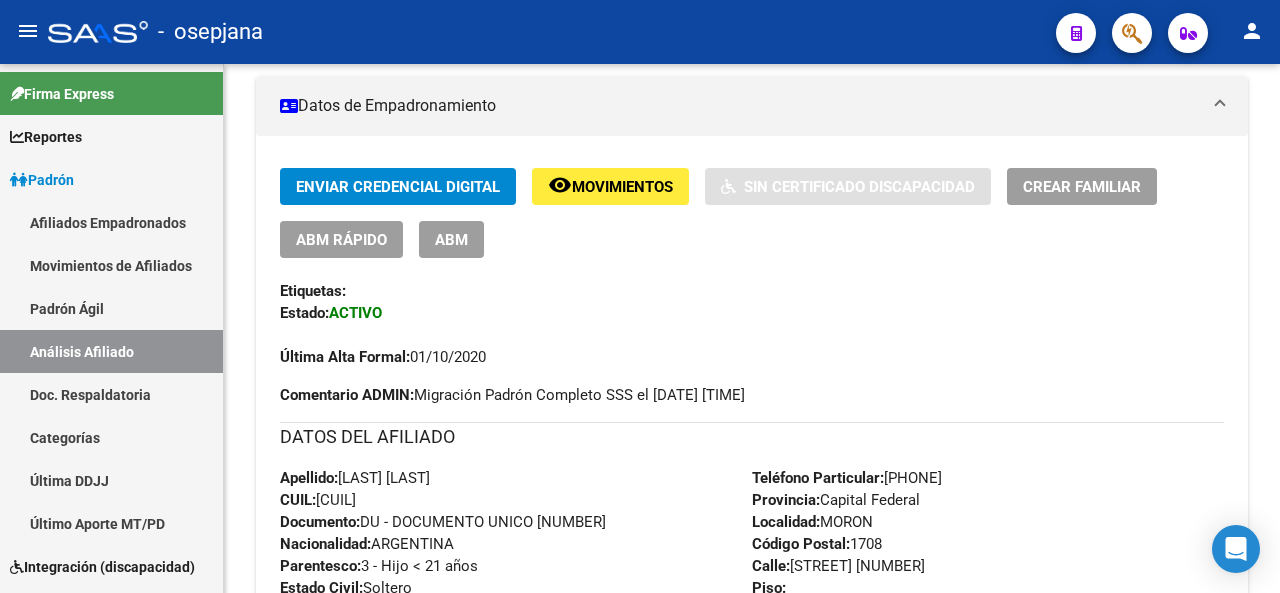 drag, startPoint x: 1267, startPoint y: 309, endPoint x: 1267, endPoint y: 321, distance: 12 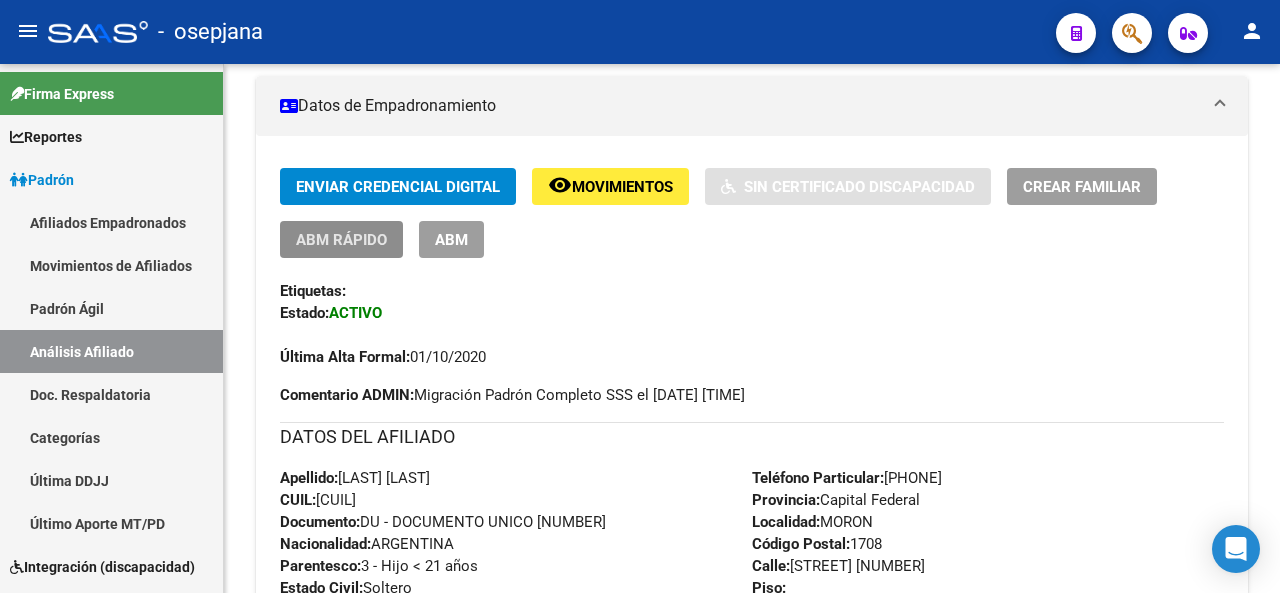 click on "ABM Rápido" 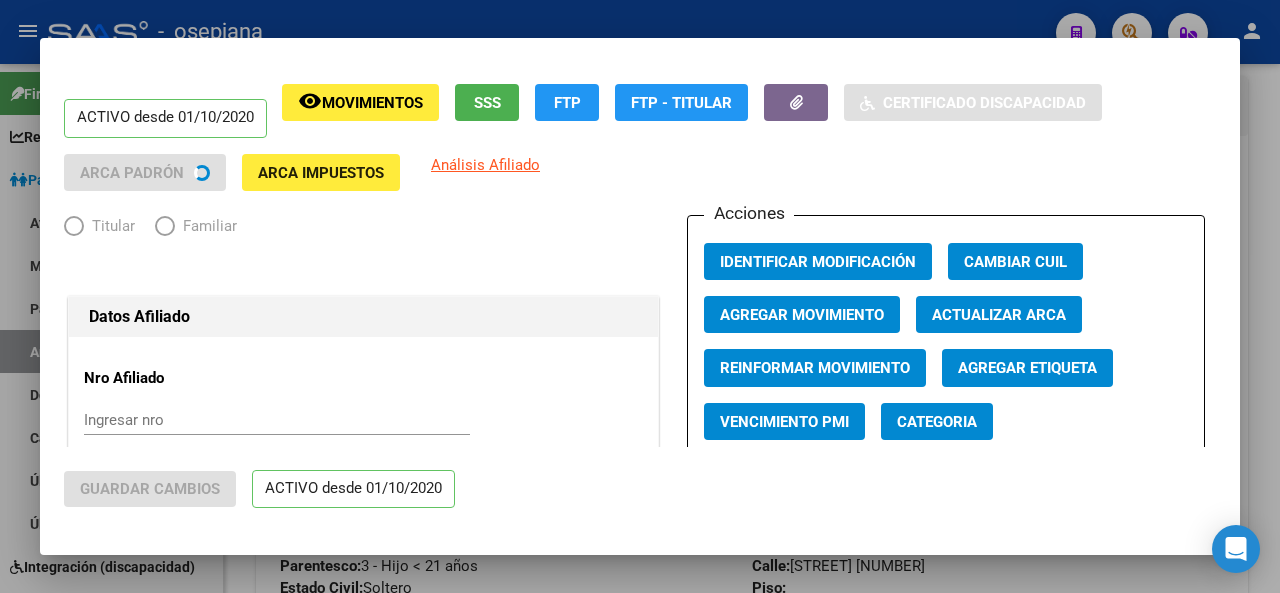 radio on "true" 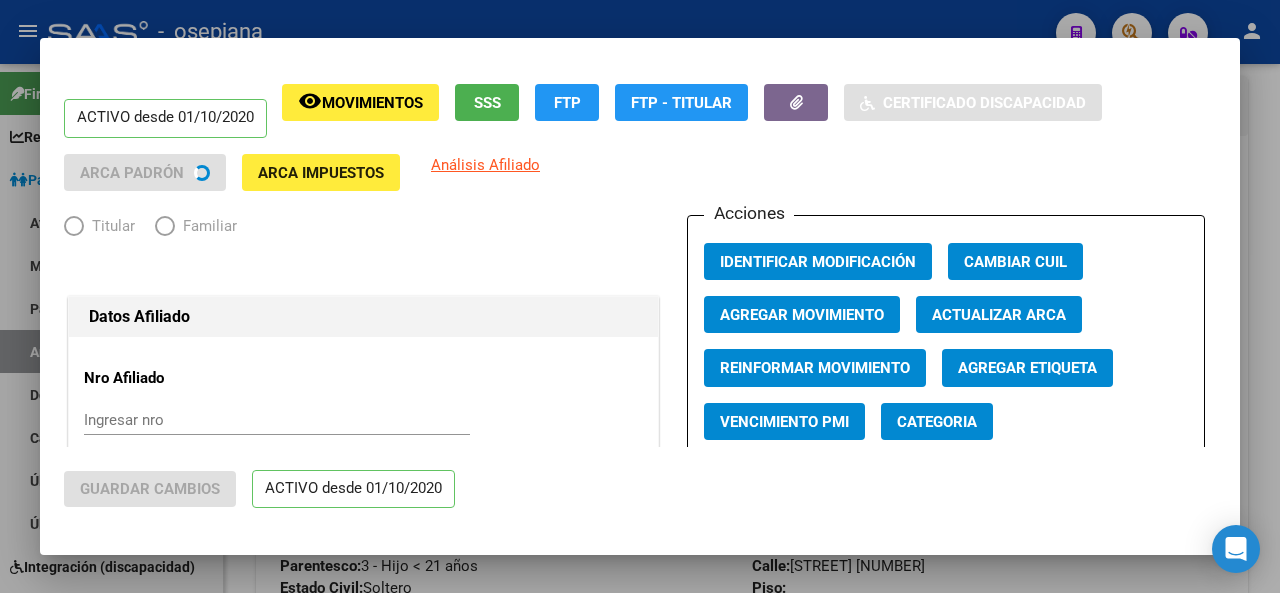 type on "[CUIL]" 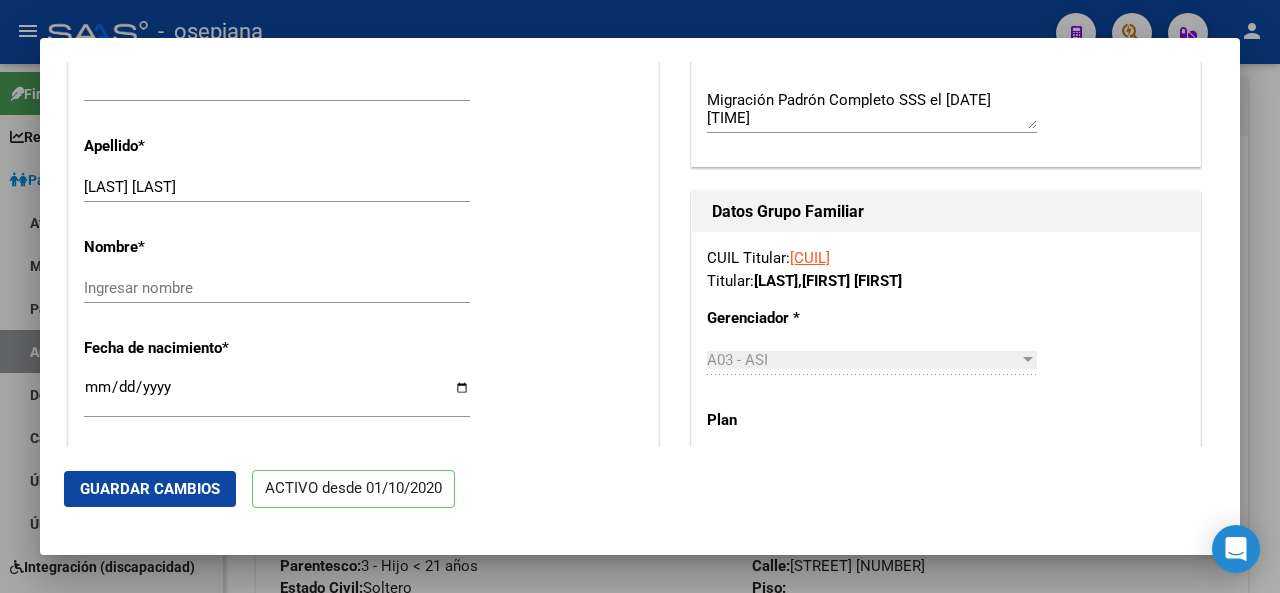 scroll, scrollTop: 1080, scrollLeft: 0, axis: vertical 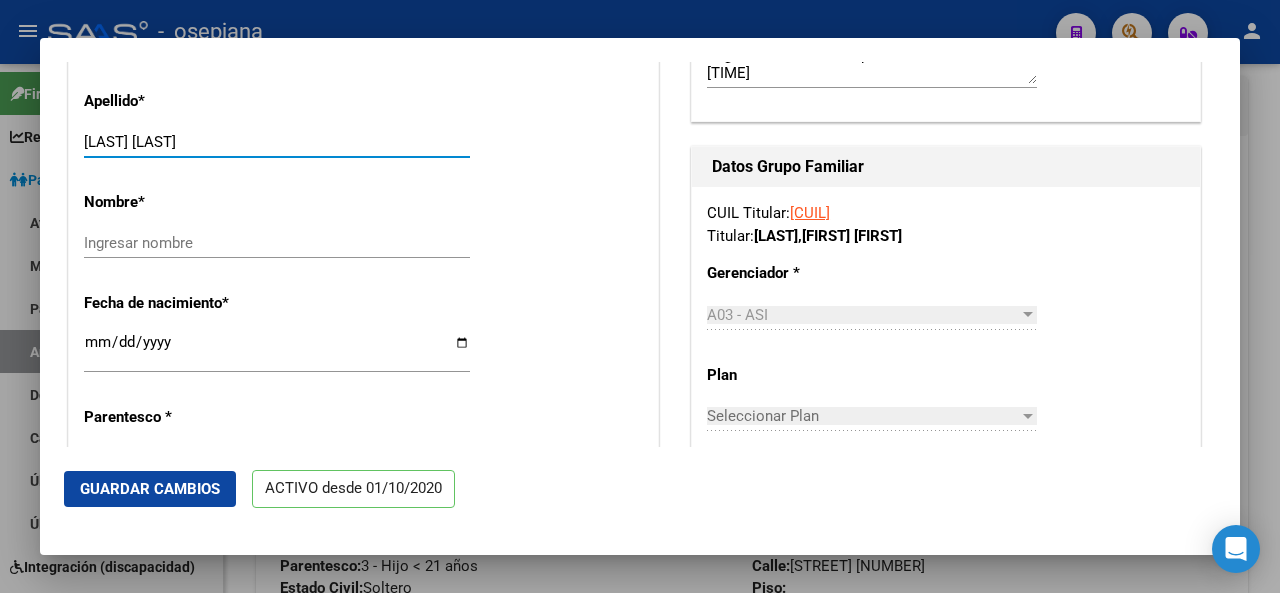 drag, startPoint x: 156, startPoint y: 138, endPoint x: 242, endPoint y: 143, distance: 86.145226 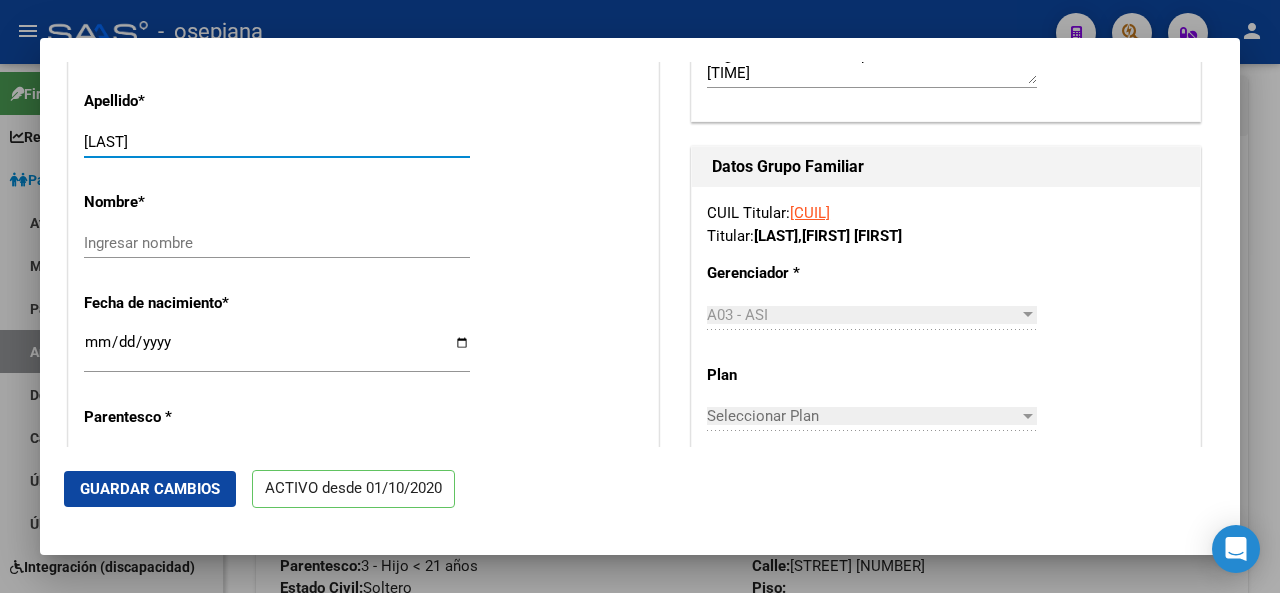 type on "[LAST]" 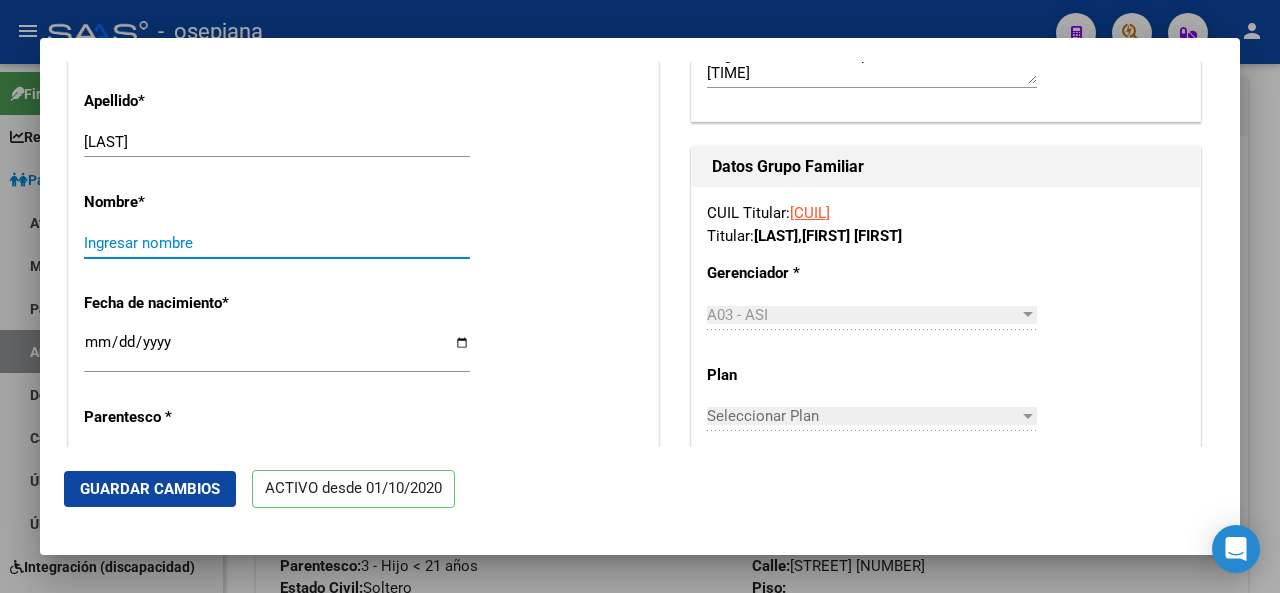 click on "Ingresar nombre" at bounding box center [277, 243] 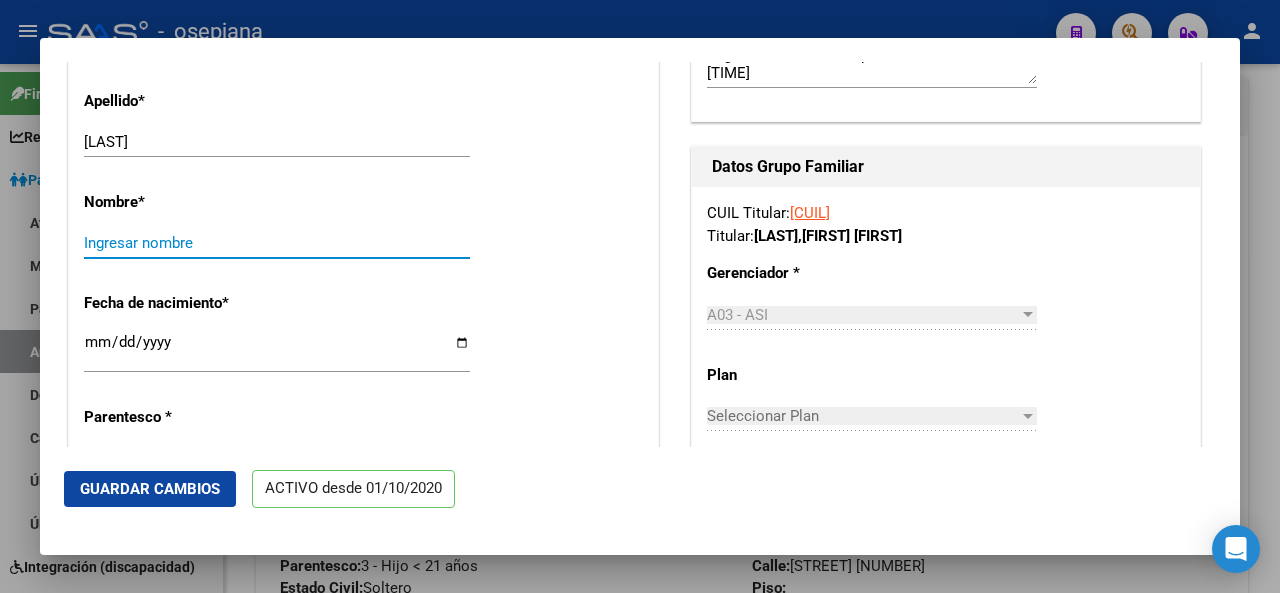 paste on "[LAST]" 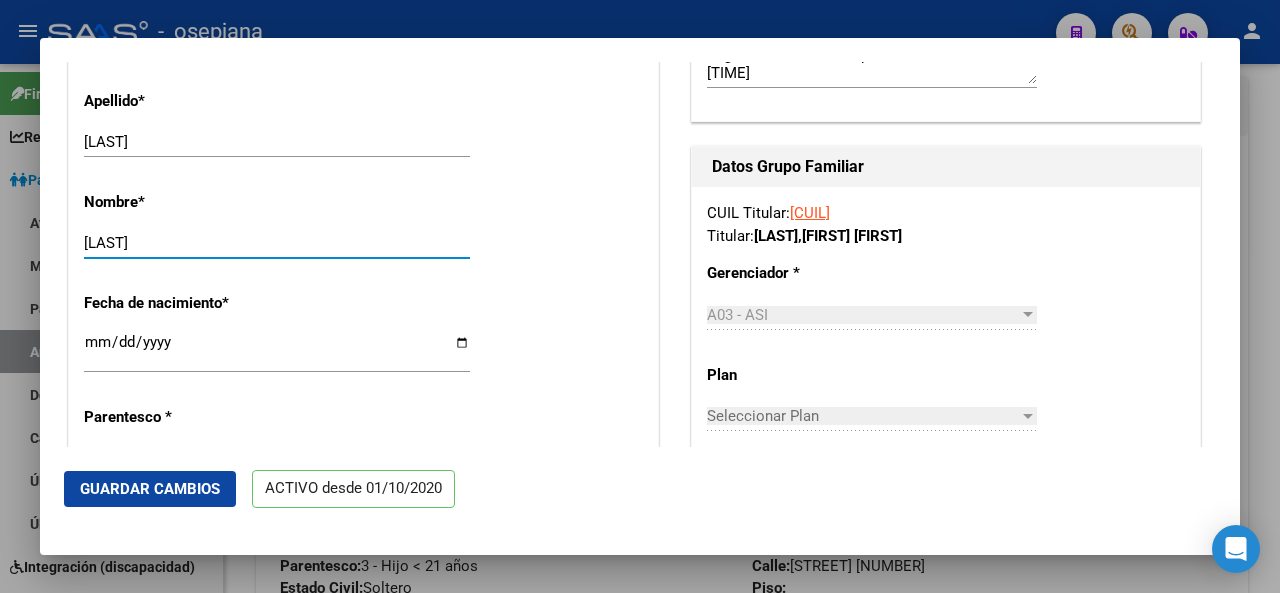 type on "[LAST]" 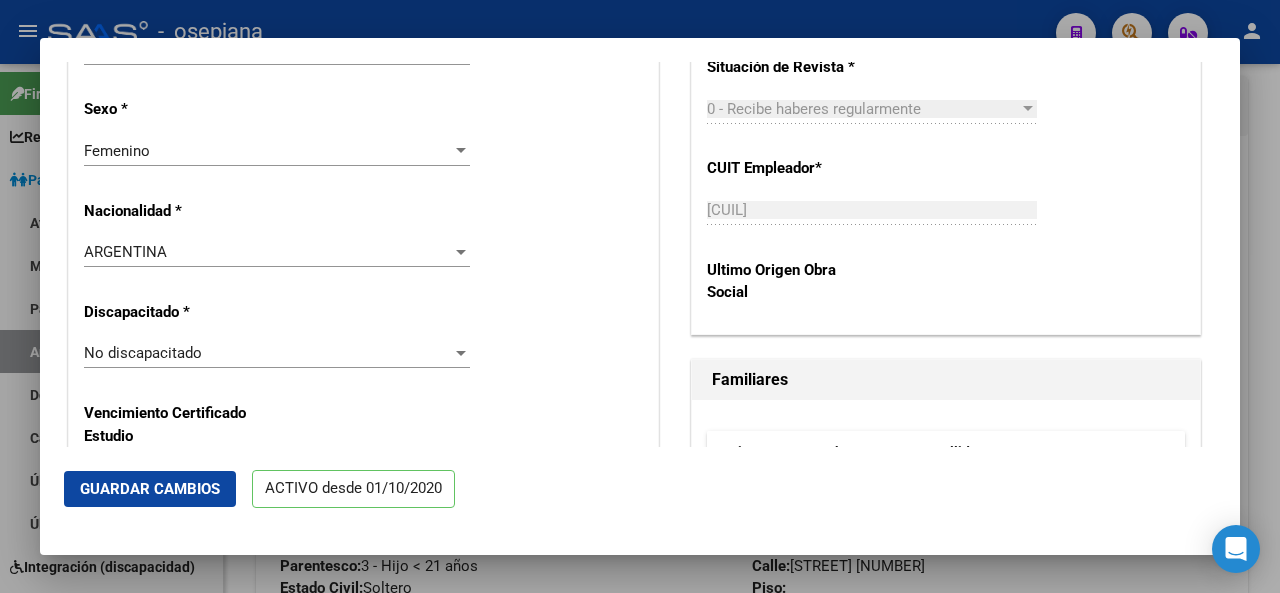 scroll, scrollTop: 1396, scrollLeft: 0, axis: vertical 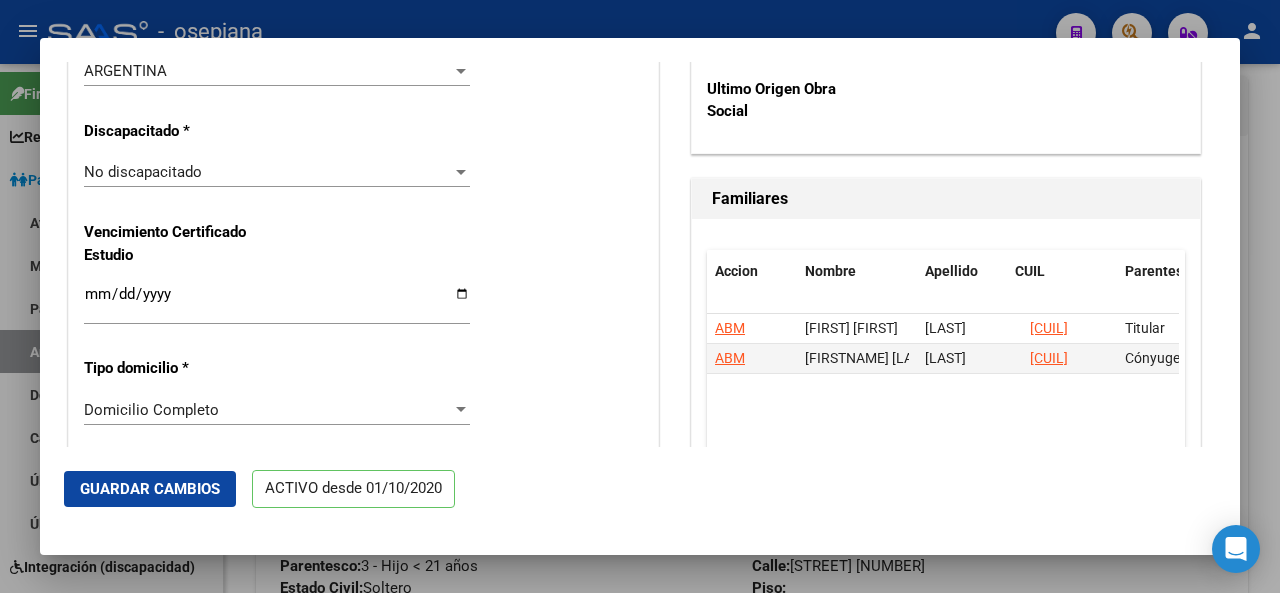 click on "No discapacitado" at bounding box center [143, 172] 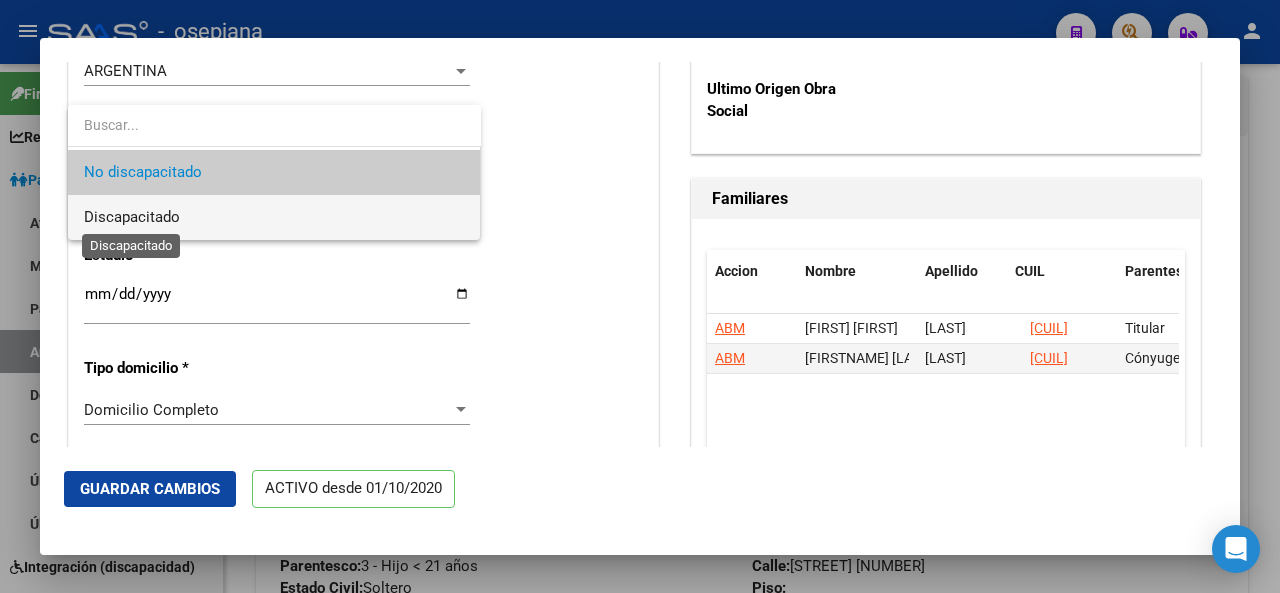 click on "Discapacitado" at bounding box center (132, 217) 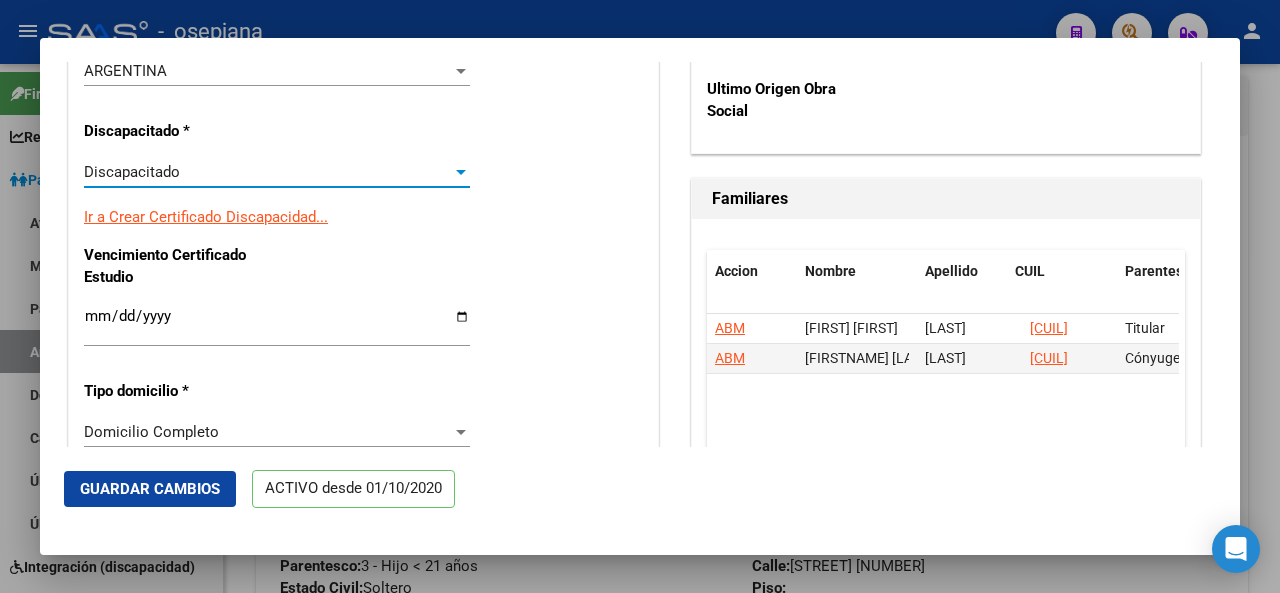 click on "Ir a Crear Certificado Discapacidad..." at bounding box center (206, 217) 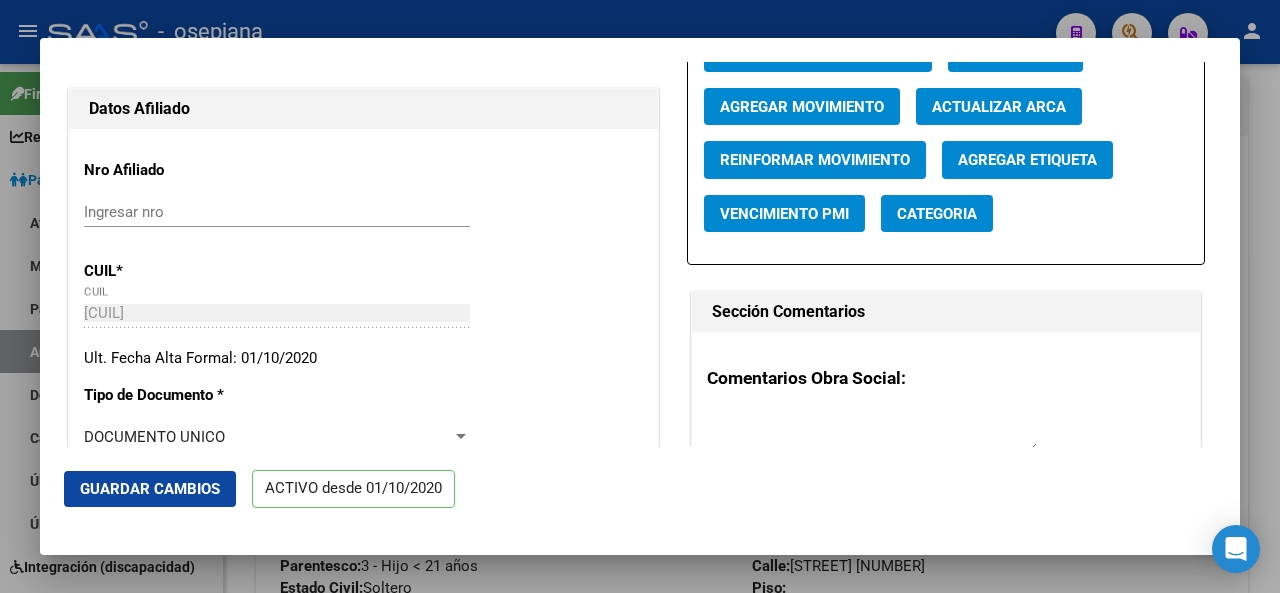 scroll, scrollTop: 197, scrollLeft: 0, axis: vertical 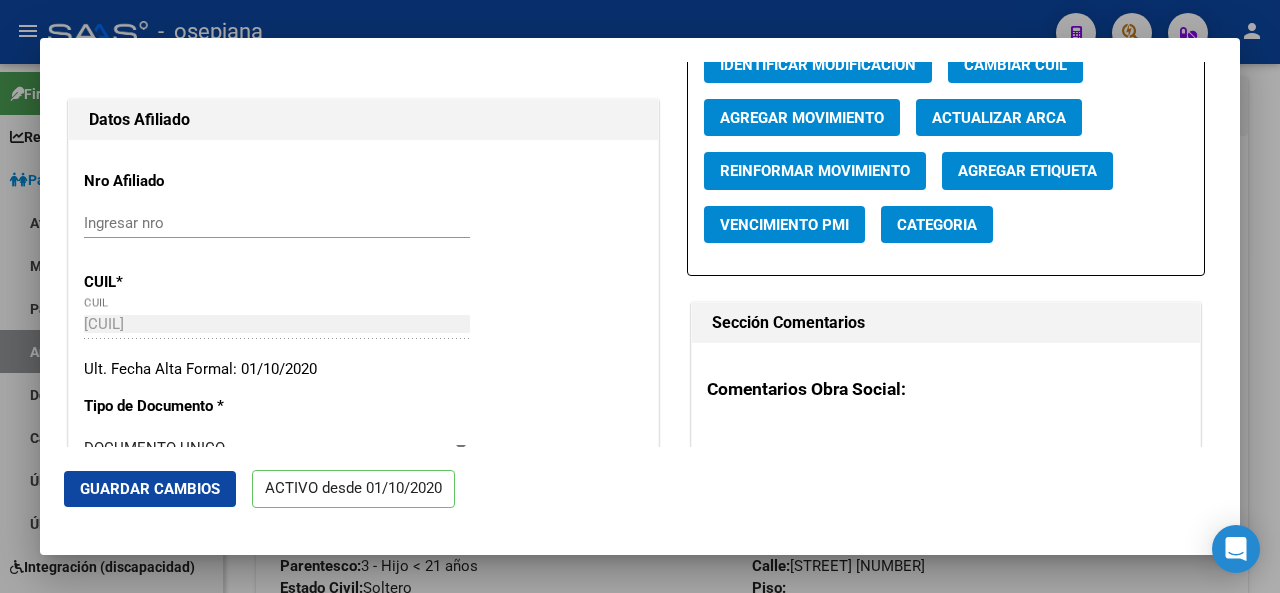 drag, startPoint x: 126, startPoint y: 313, endPoint x: 110, endPoint y: 311, distance: 16.124516 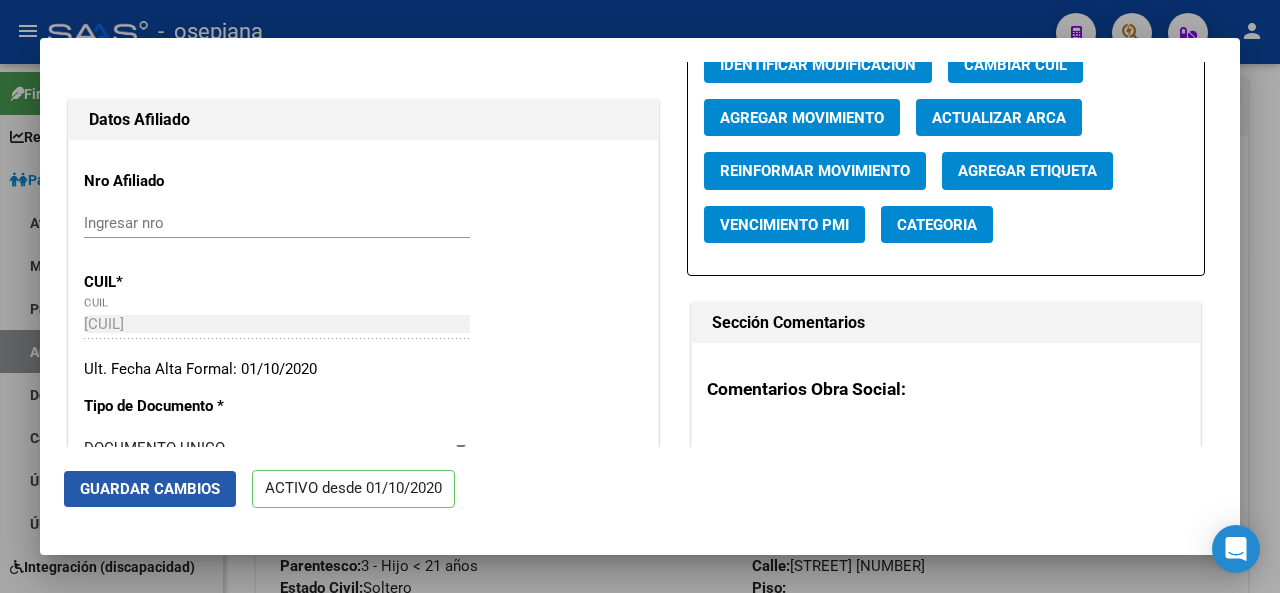 click on "Guardar Cambios" 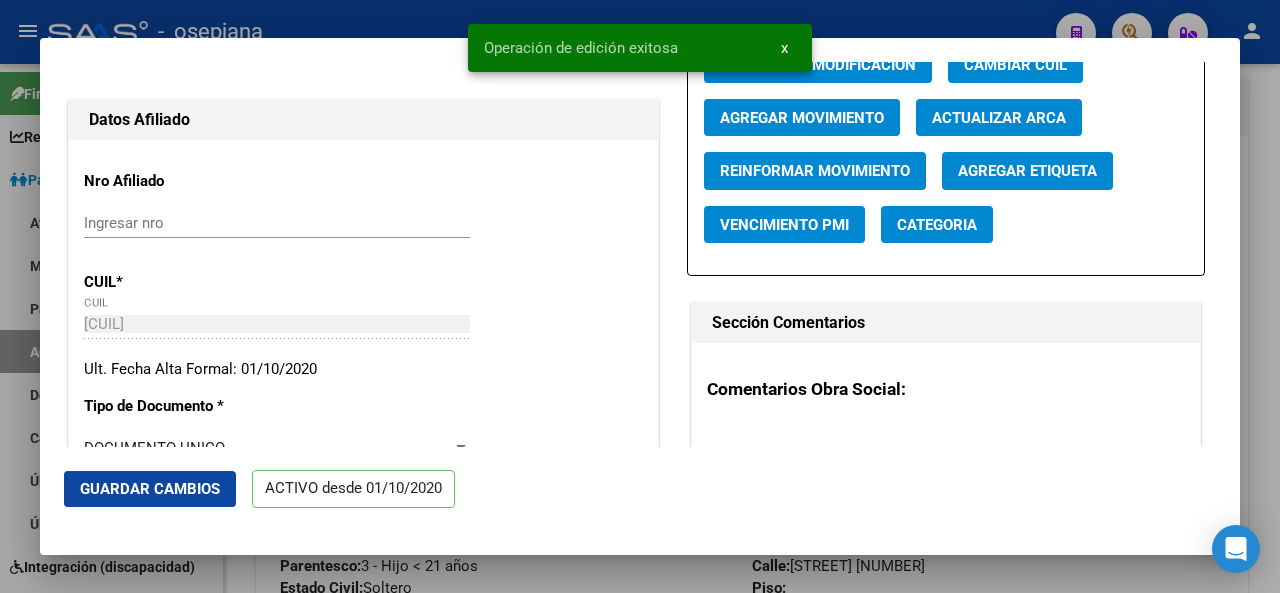 click on "Operación de edición exitosa x" at bounding box center [640, 48] 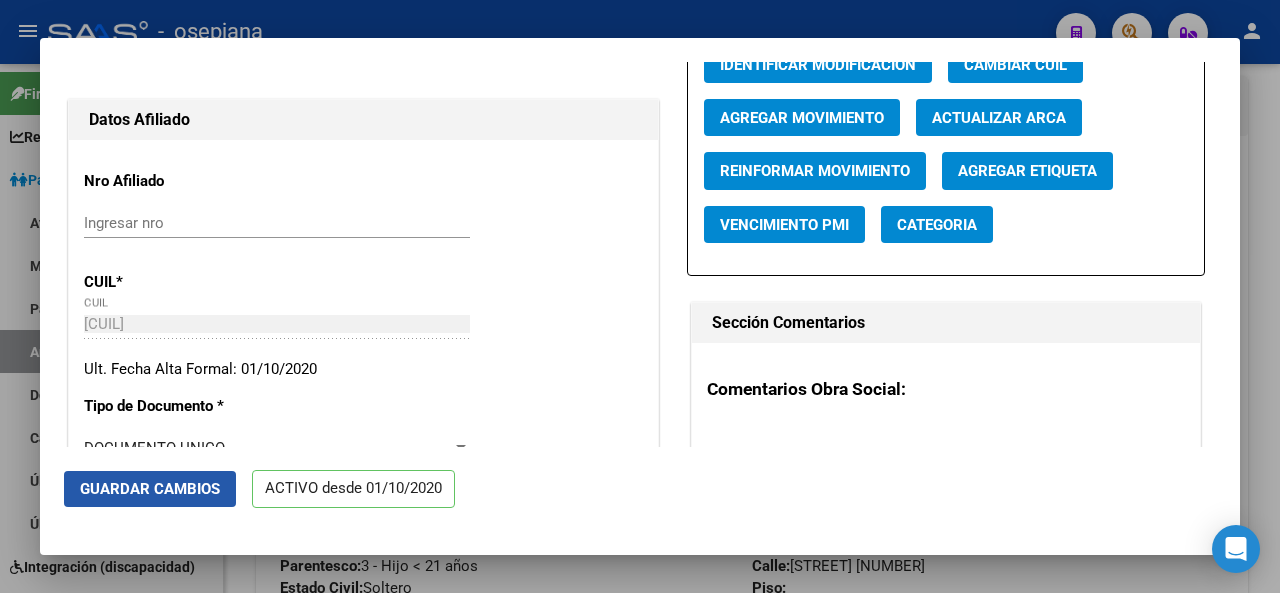 click on "Guardar Cambios" 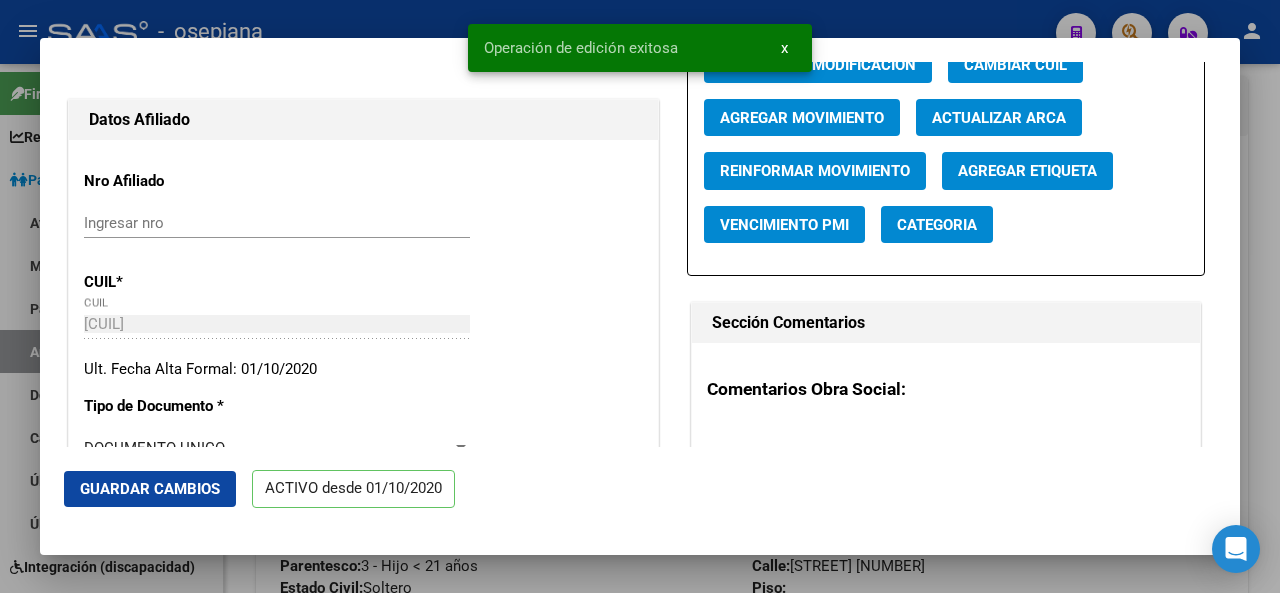 click at bounding box center [640, 296] 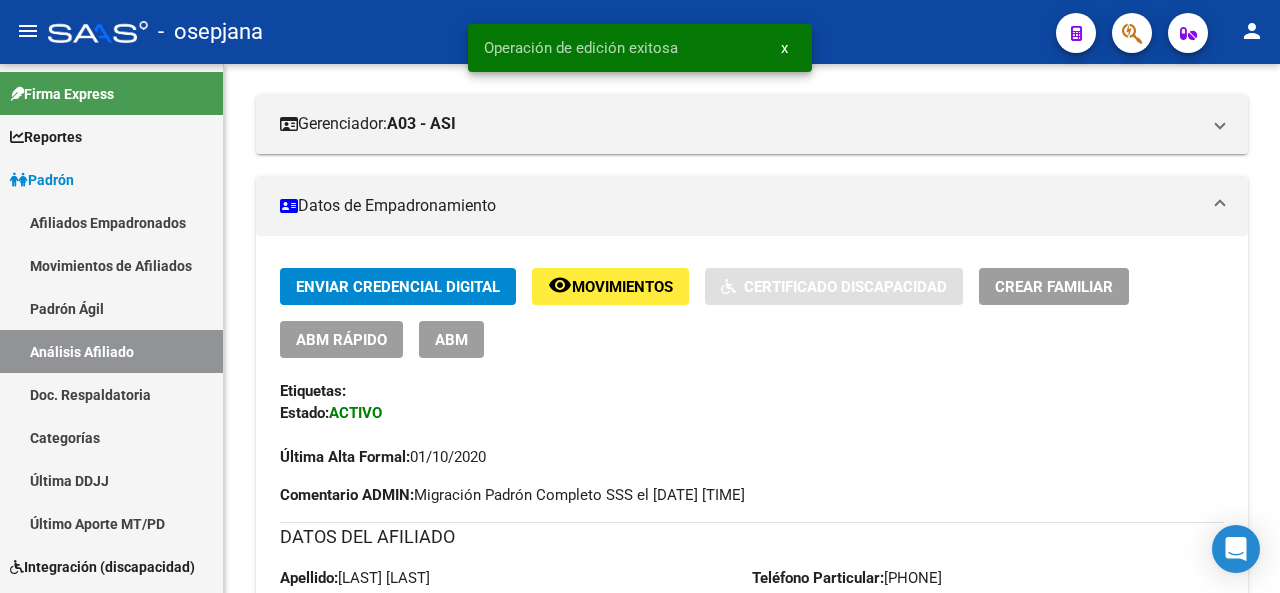 scroll, scrollTop: 408, scrollLeft: 0, axis: vertical 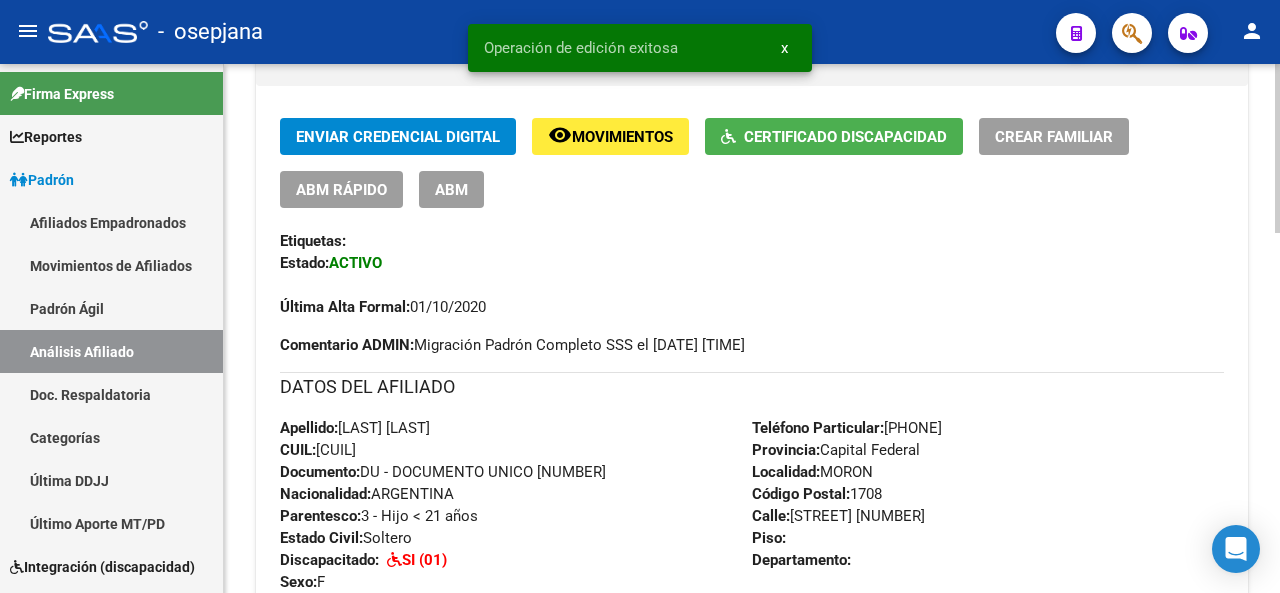 click 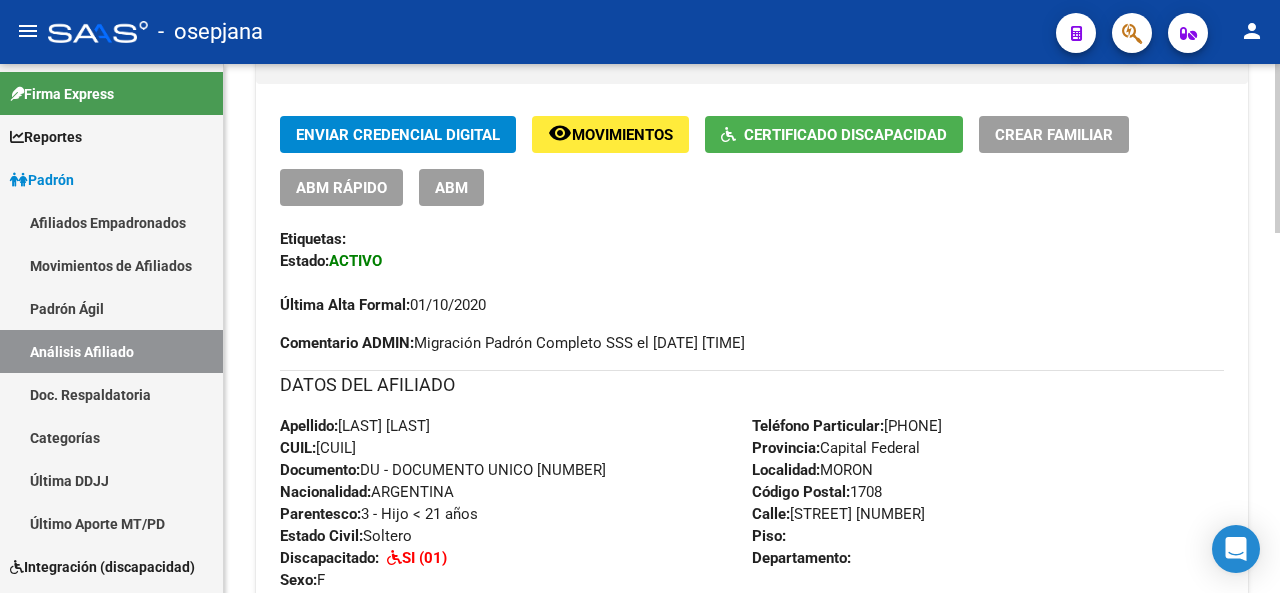 click on "ABM Rápido" 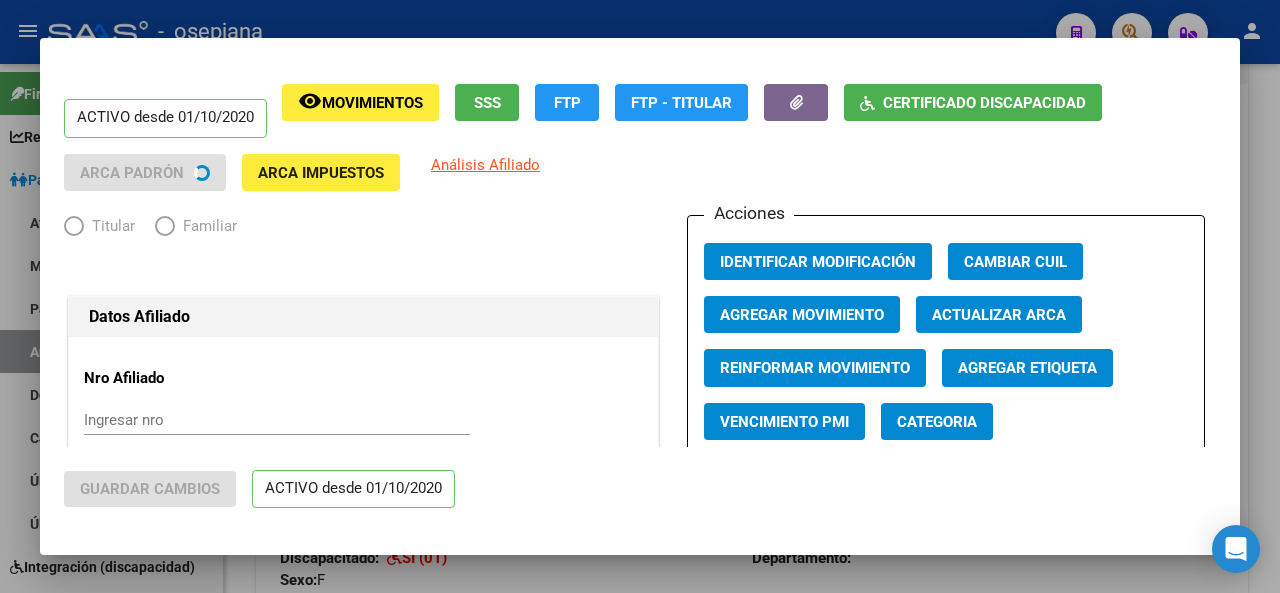 radio on "true" 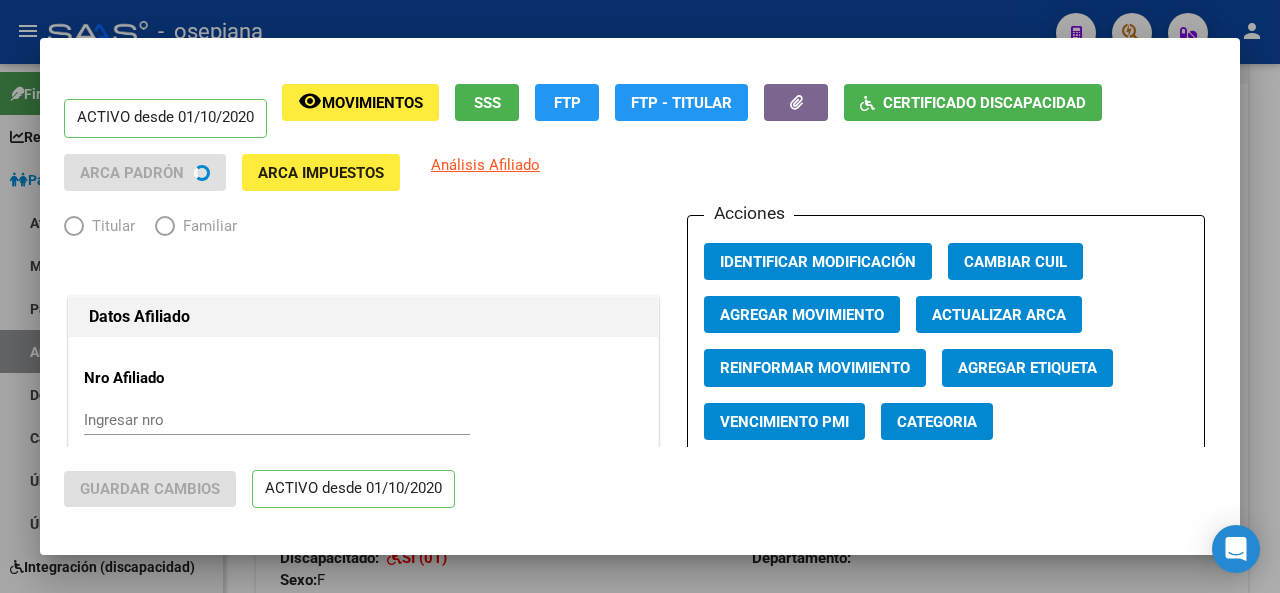 type on "[CUIL]" 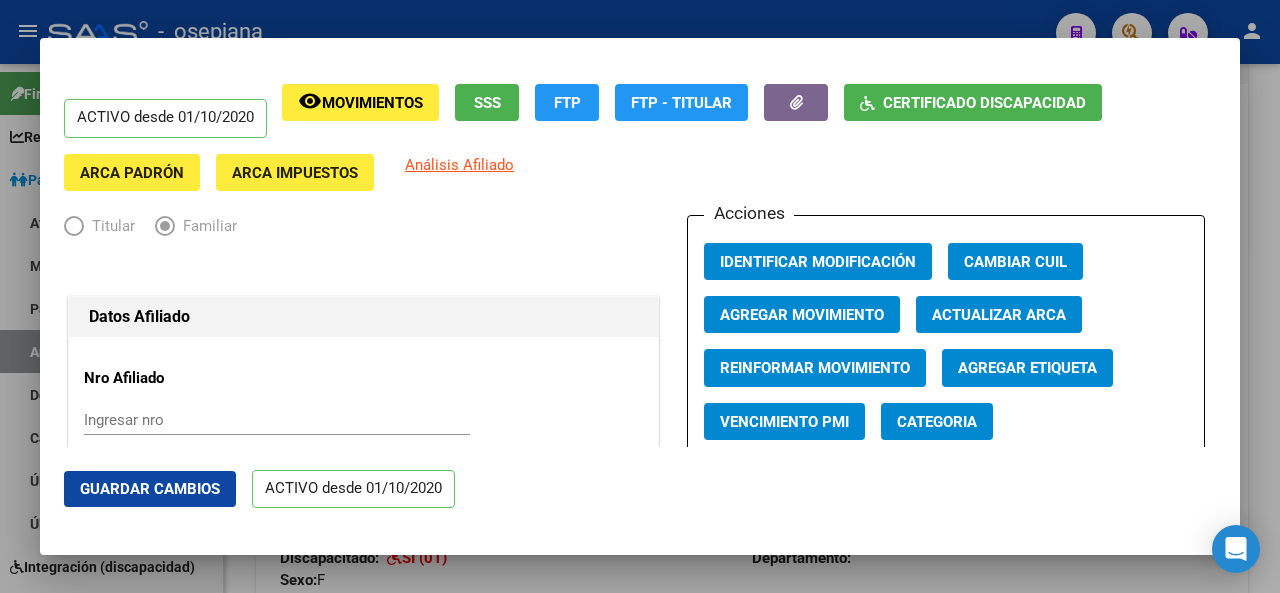 click on "Actualizar ARCA" at bounding box center (999, 315) 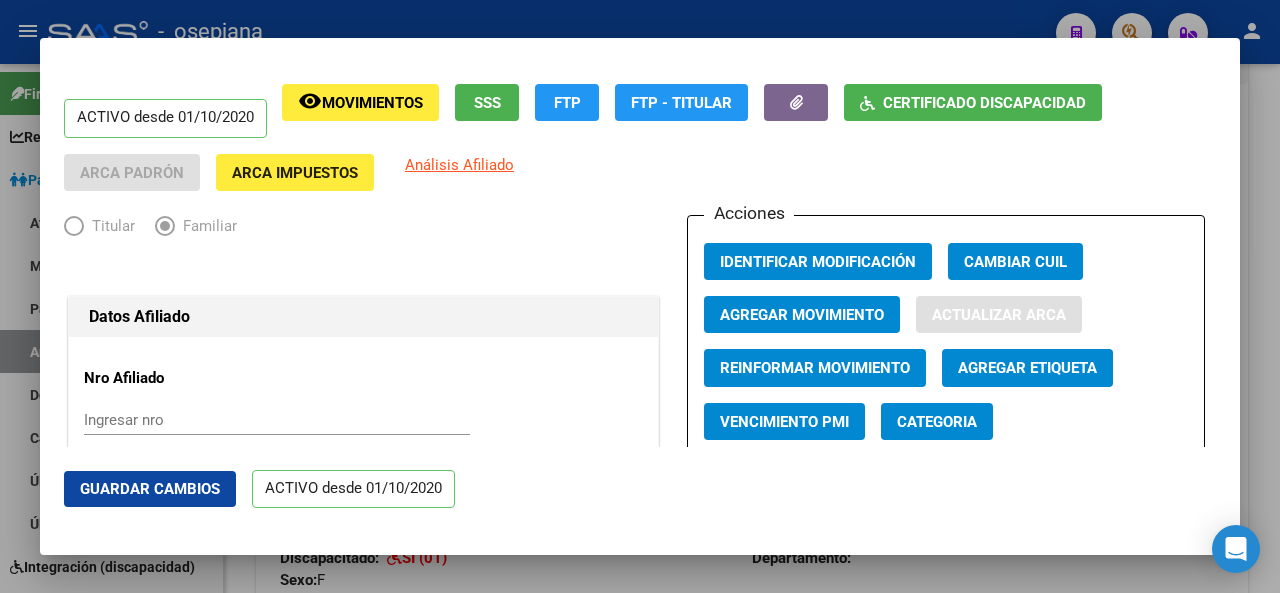 type on "[LAST]" 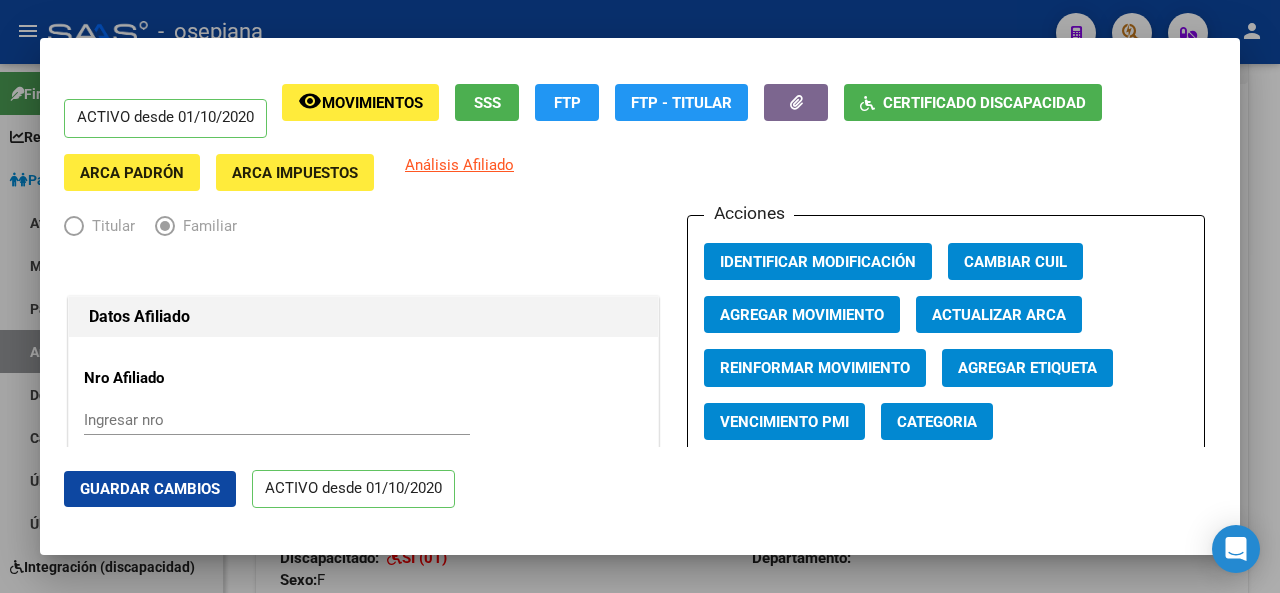 click on "Guardar Cambios" 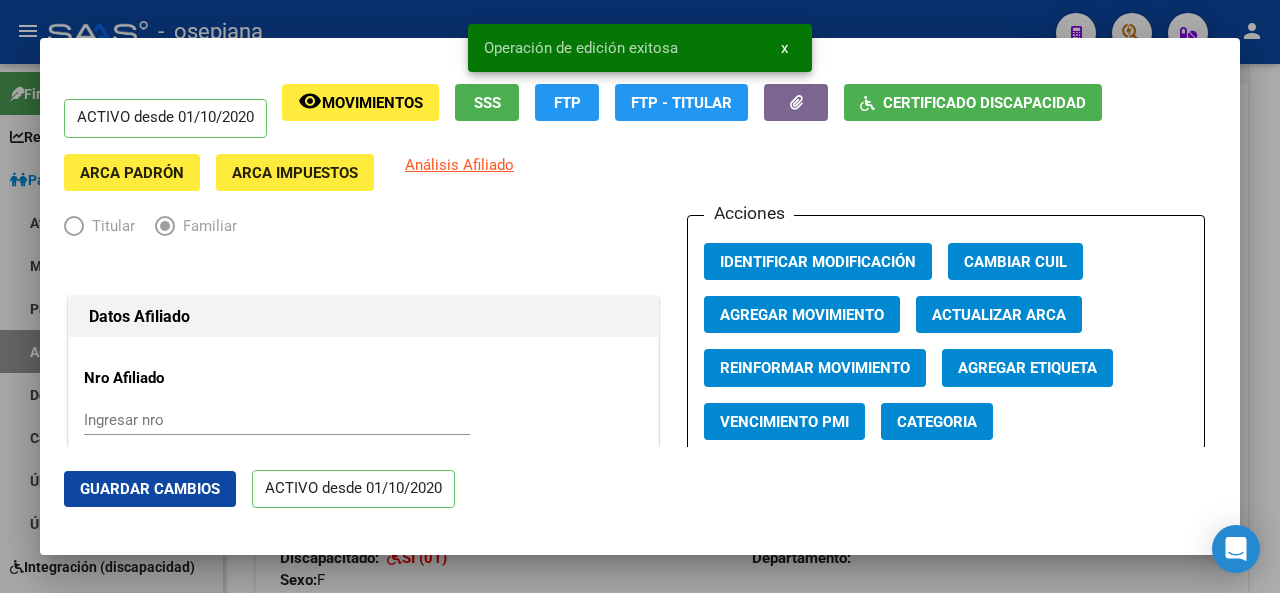 click at bounding box center (640, 296) 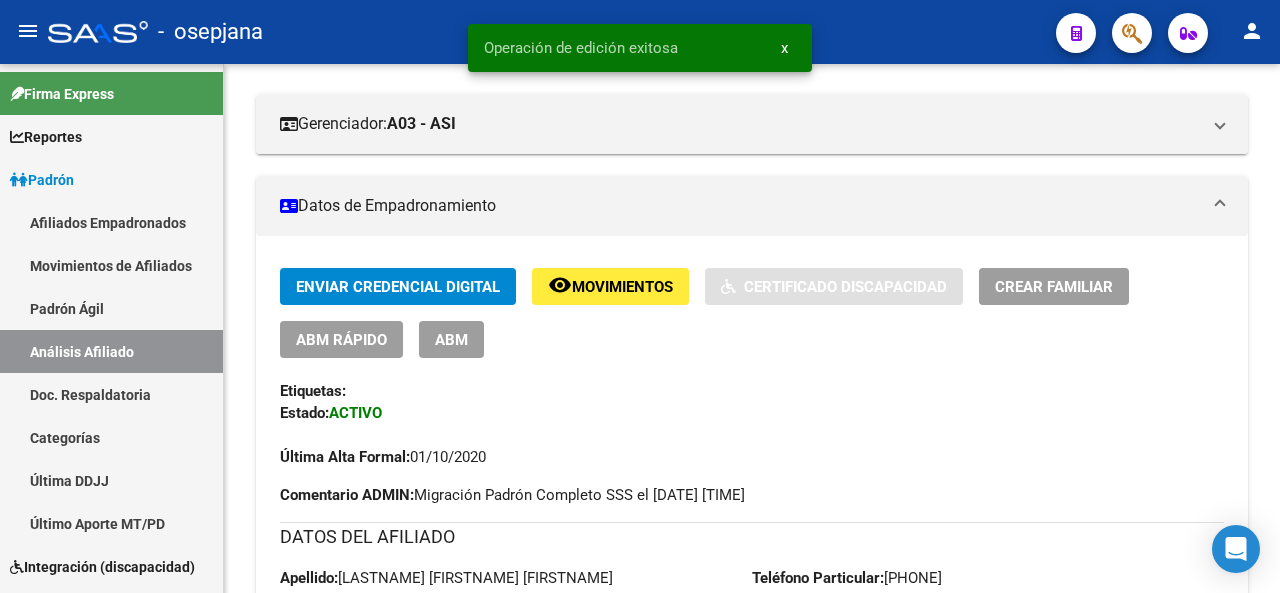 scroll, scrollTop: 460, scrollLeft: 0, axis: vertical 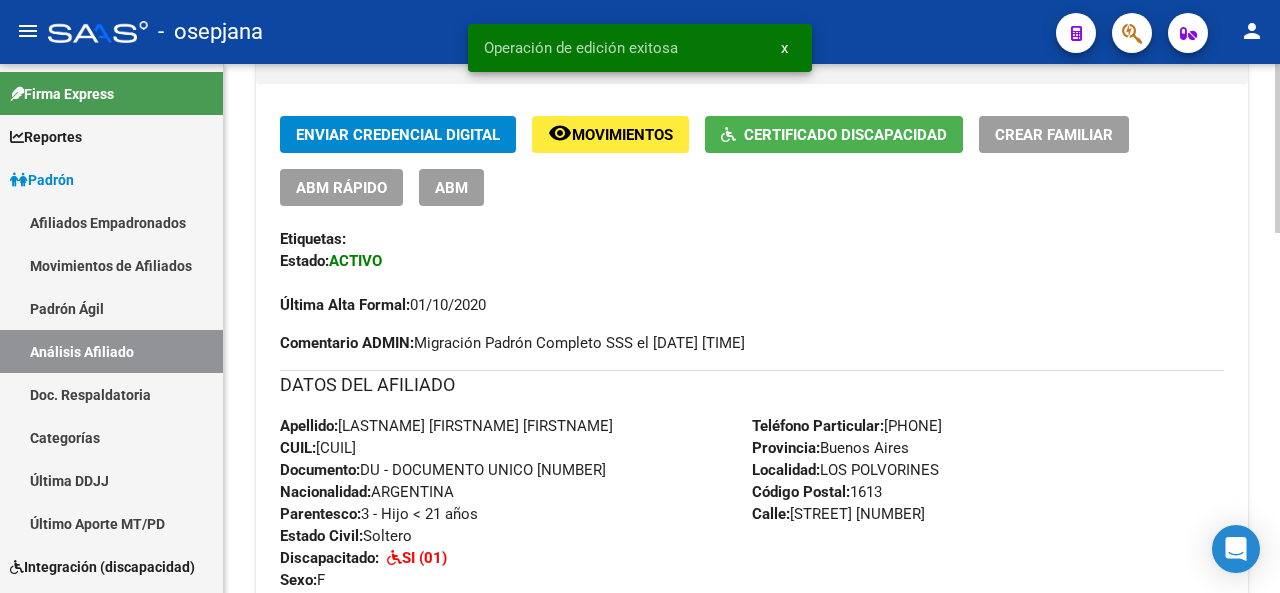 click 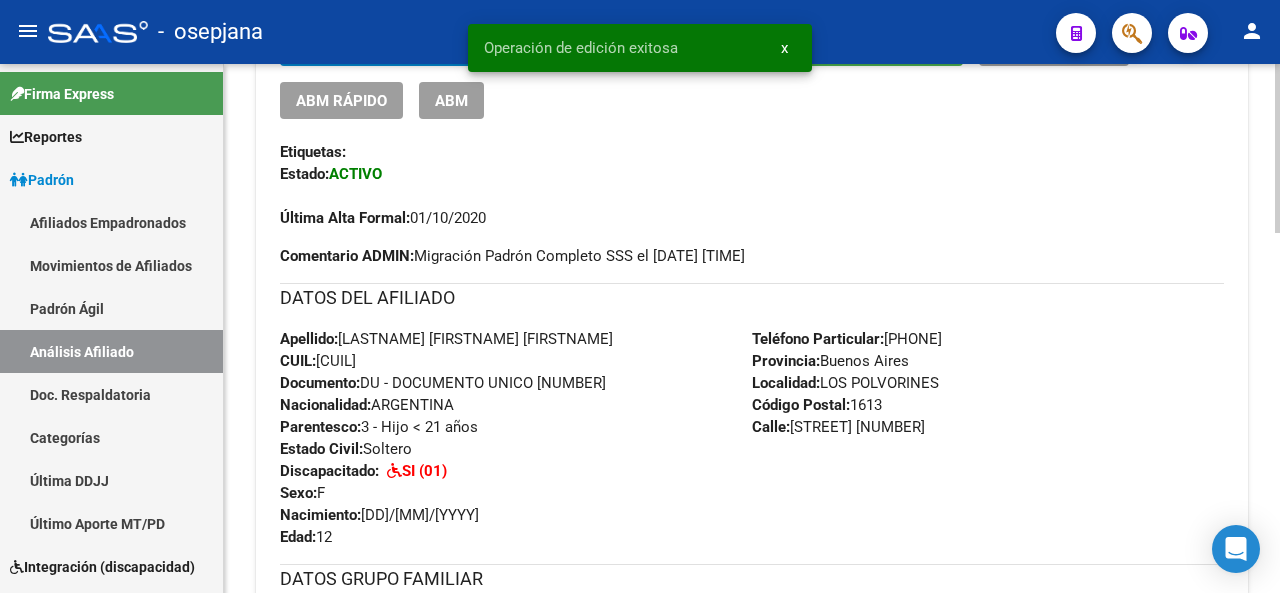 click 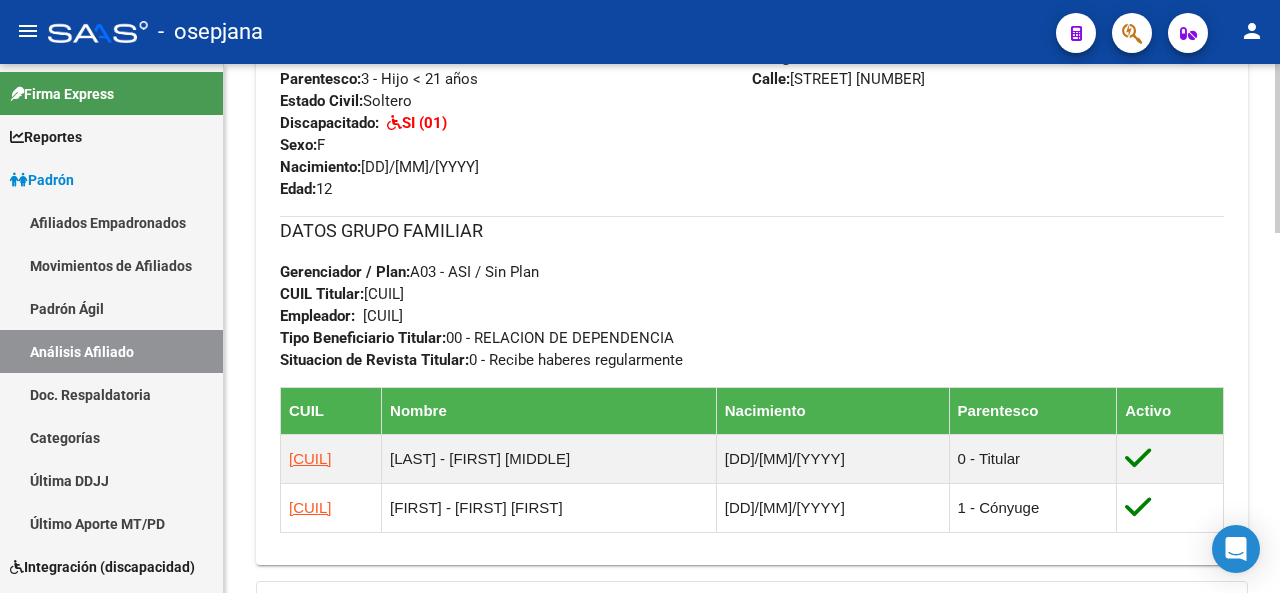 scroll, scrollTop: 999, scrollLeft: 0, axis: vertical 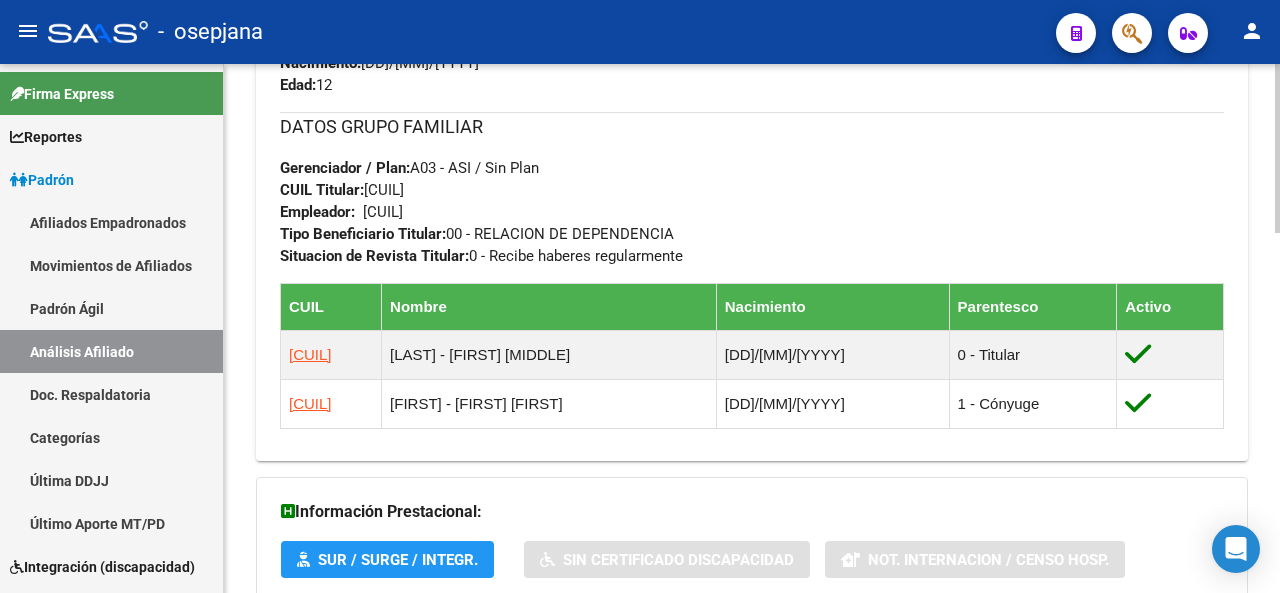 click 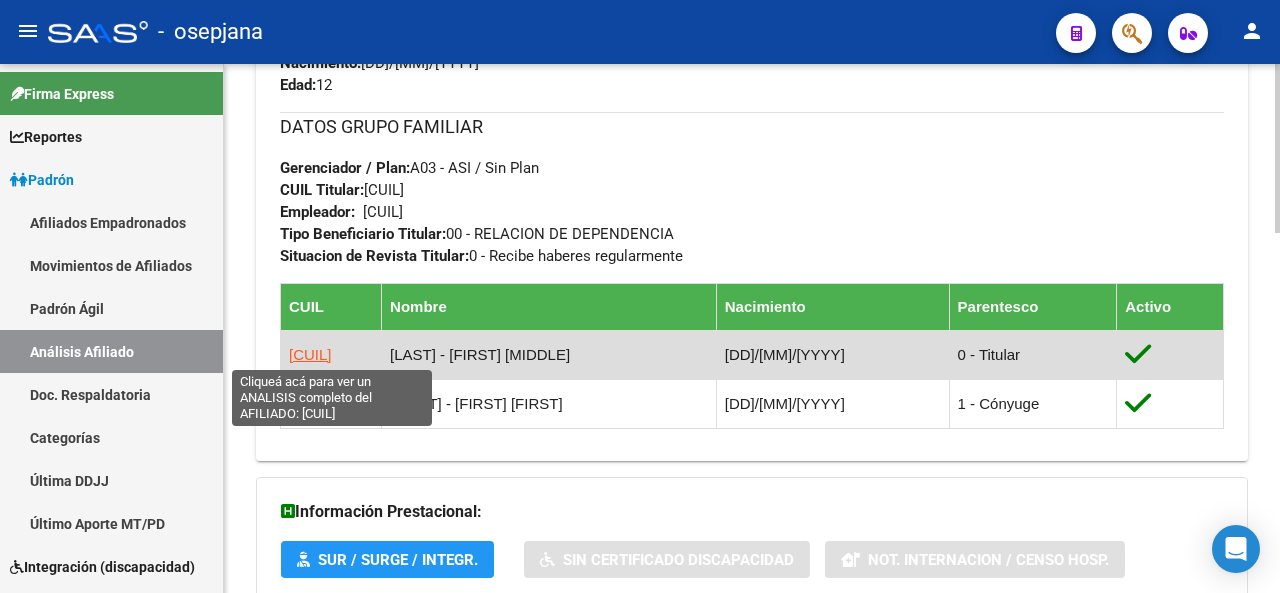 click on "[CUIL]" at bounding box center (310, 354) 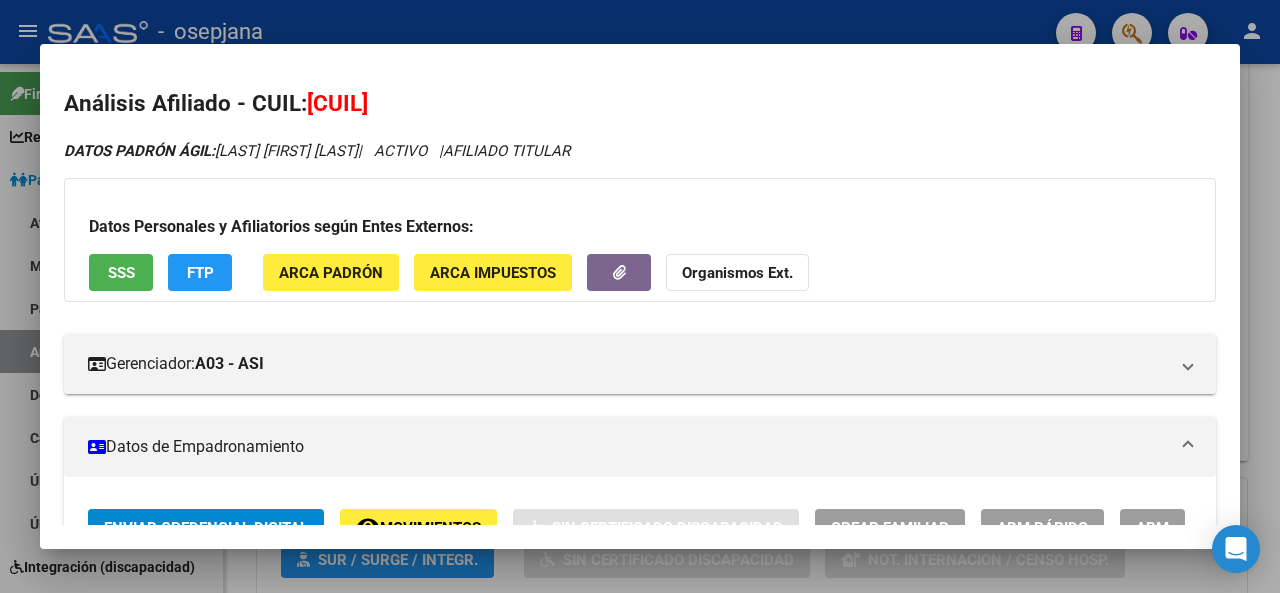 scroll, scrollTop: 41, scrollLeft: 0, axis: vertical 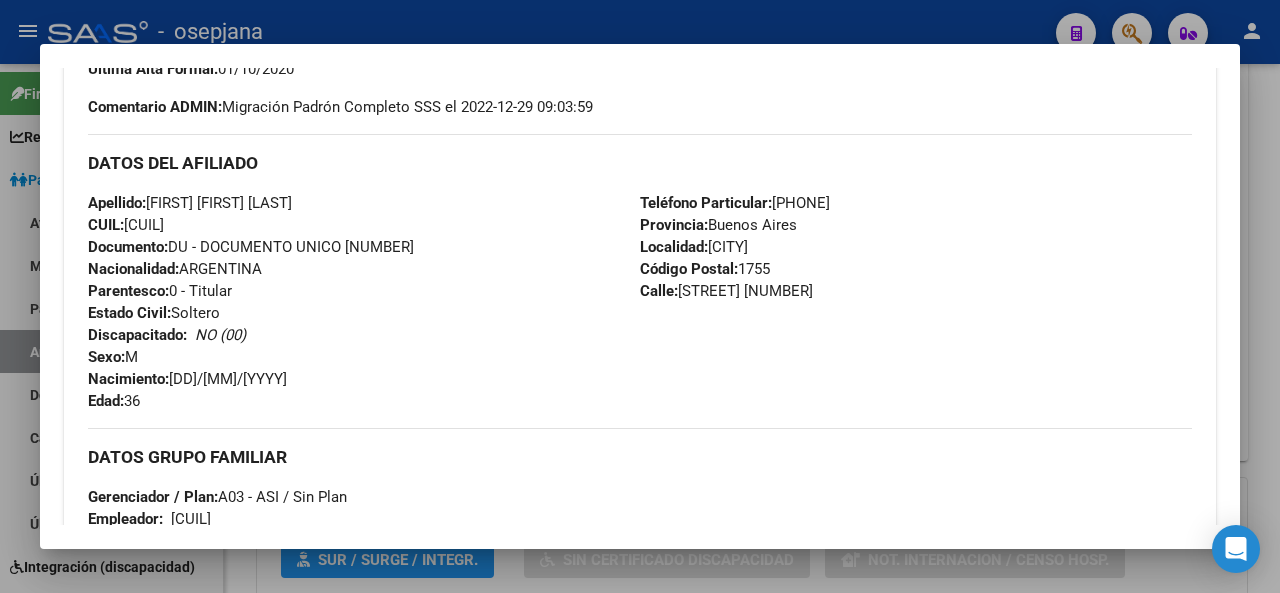 click at bounding box center [640, 296] 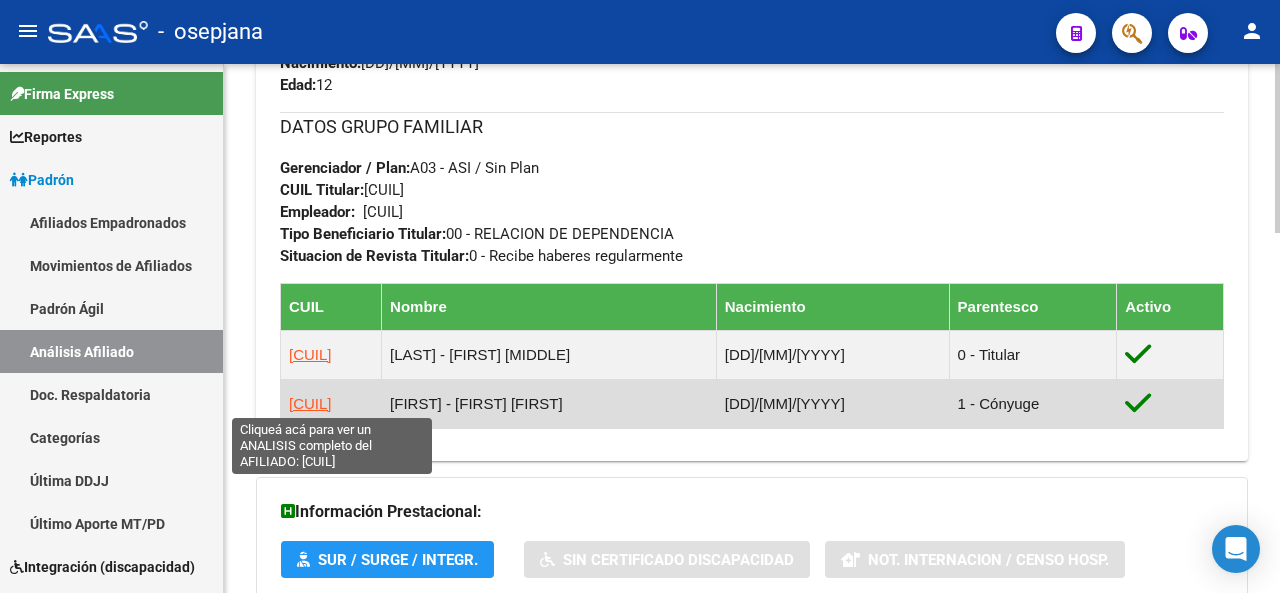 click on "[CUIL]" at bounding box center [310, 403] 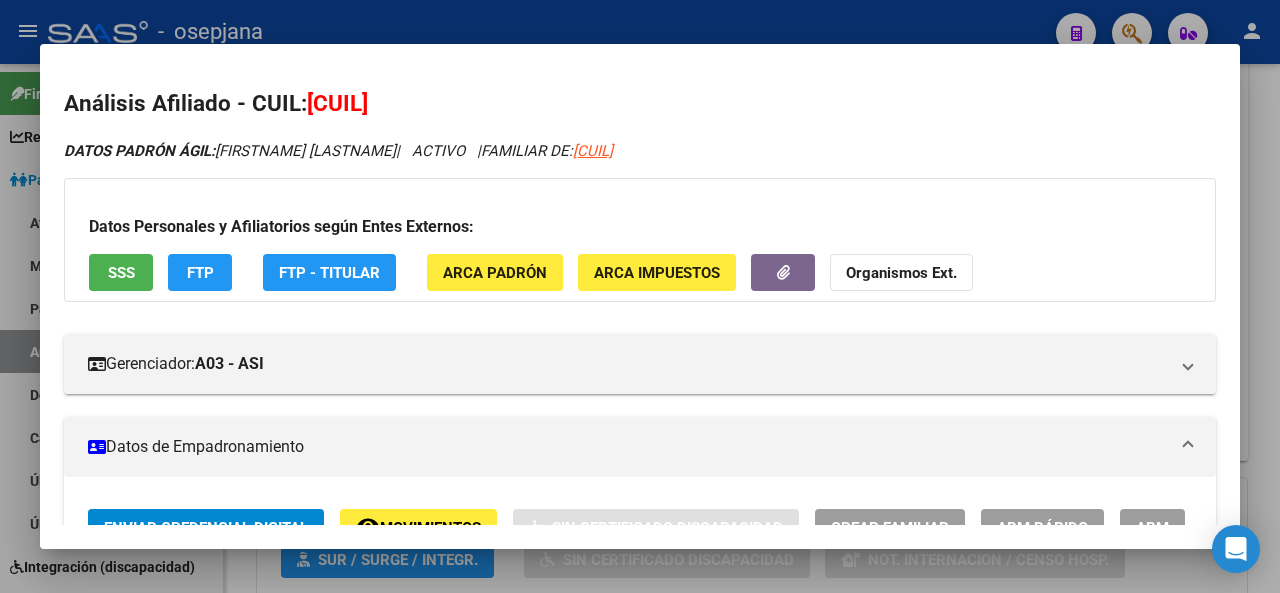 scroll, scrollTop: 398, scrollLeft: 0, axis: vertical 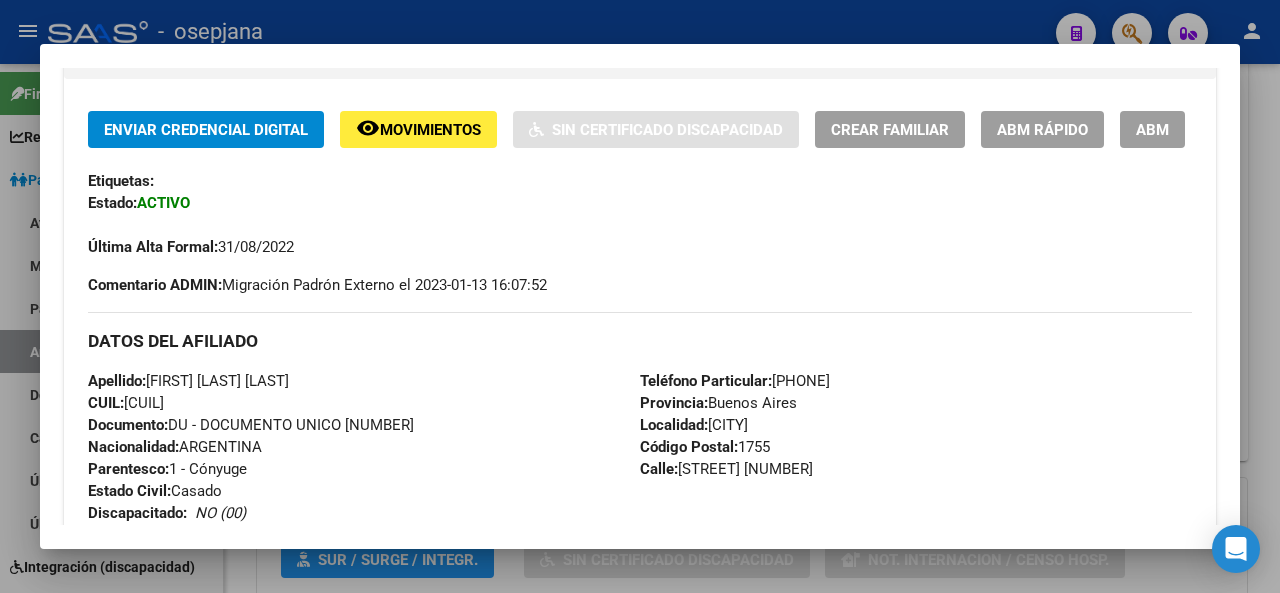 click at bounding box center (640, 296) 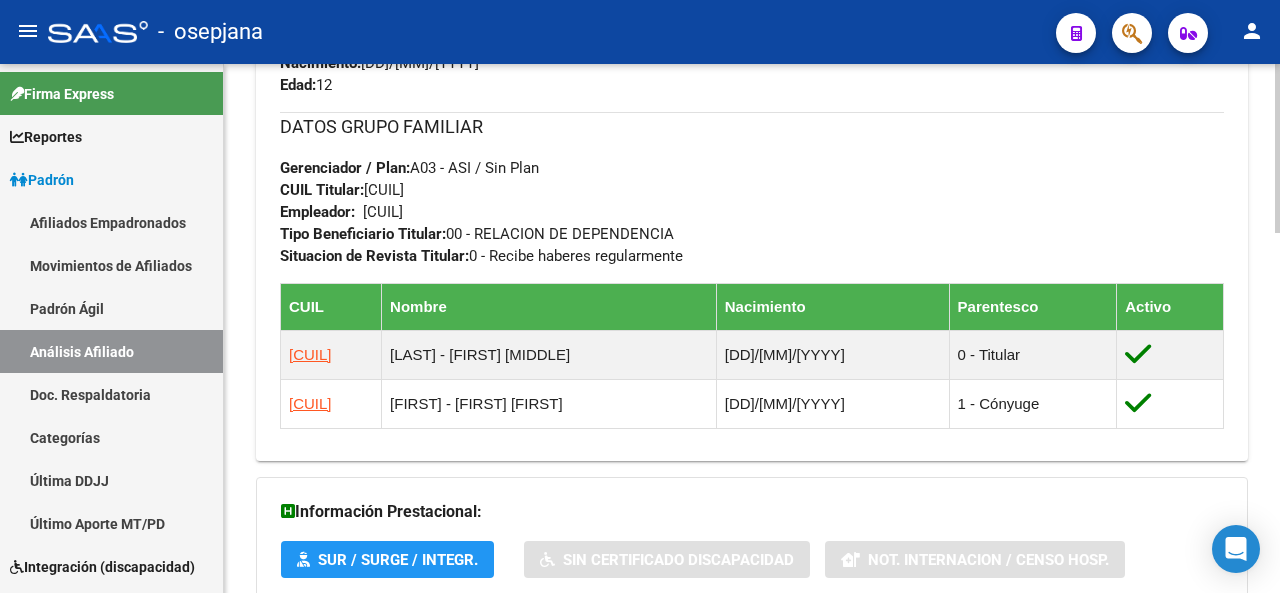 click 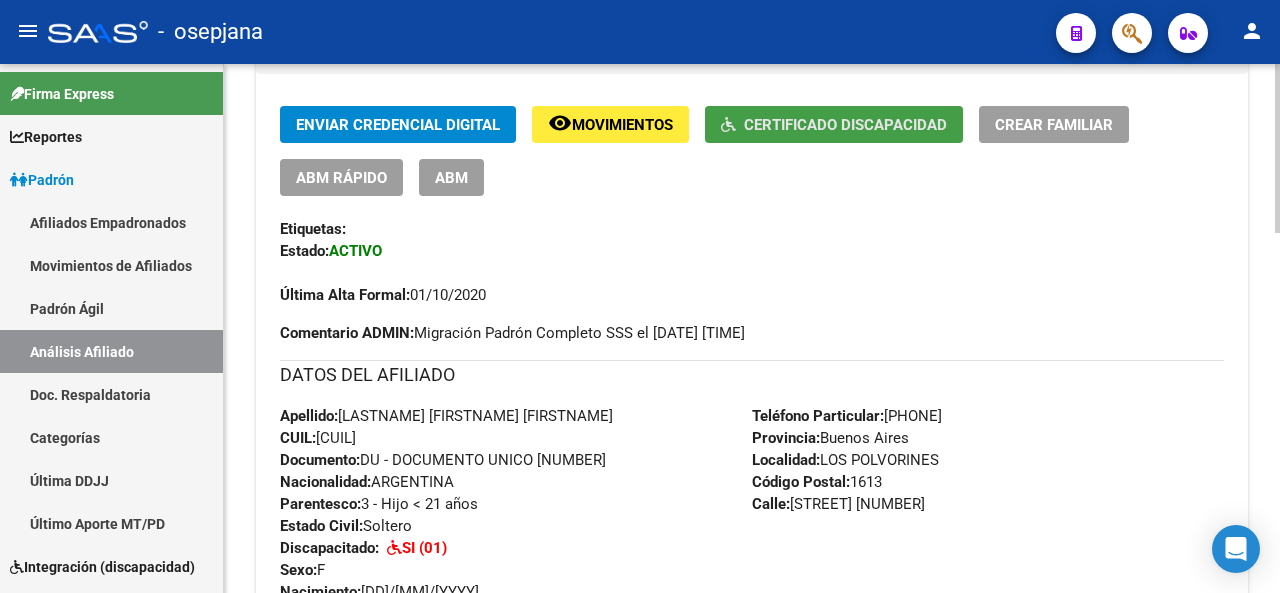 click on "Certificado Discapacidad" 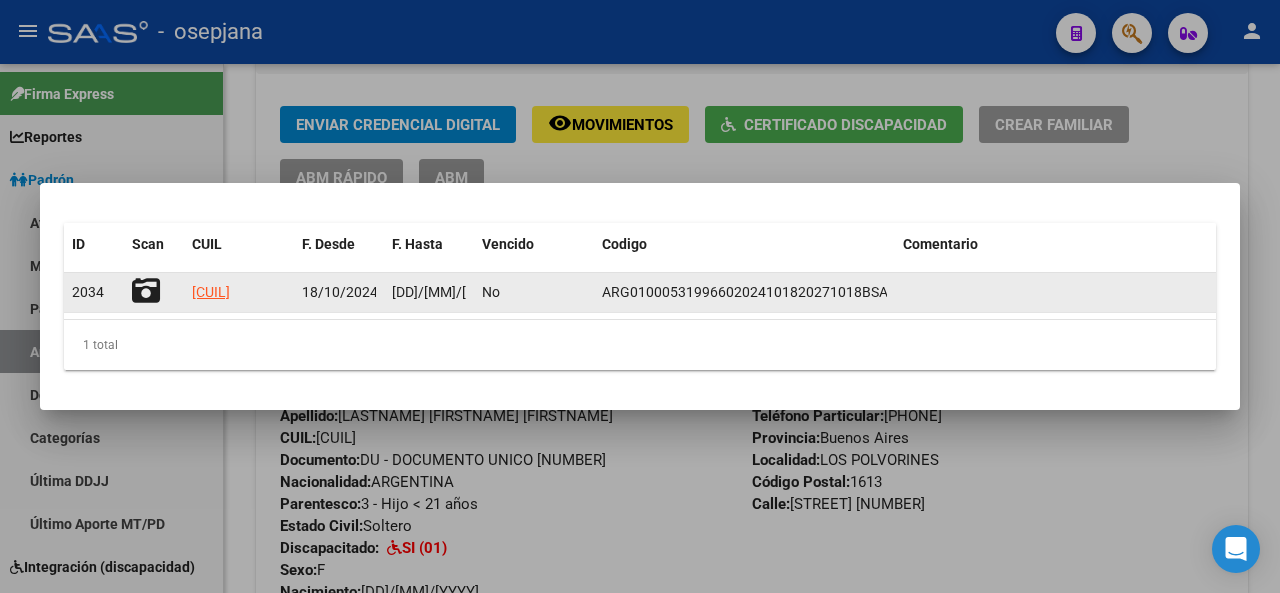 click 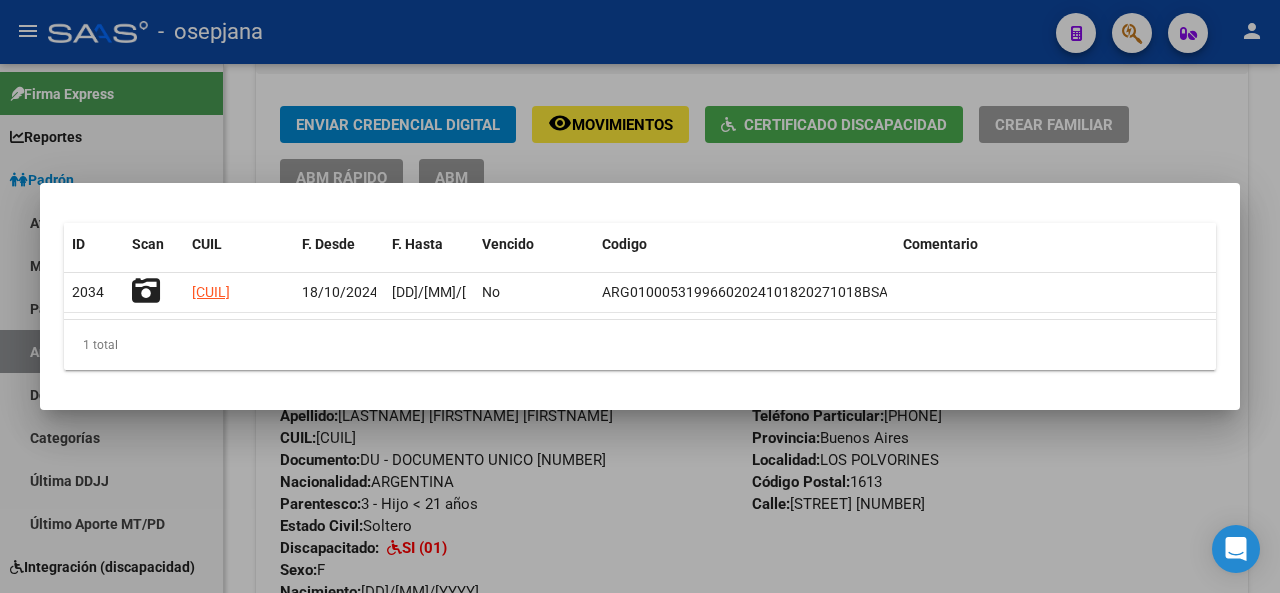 click at bounding box center (640, 296) 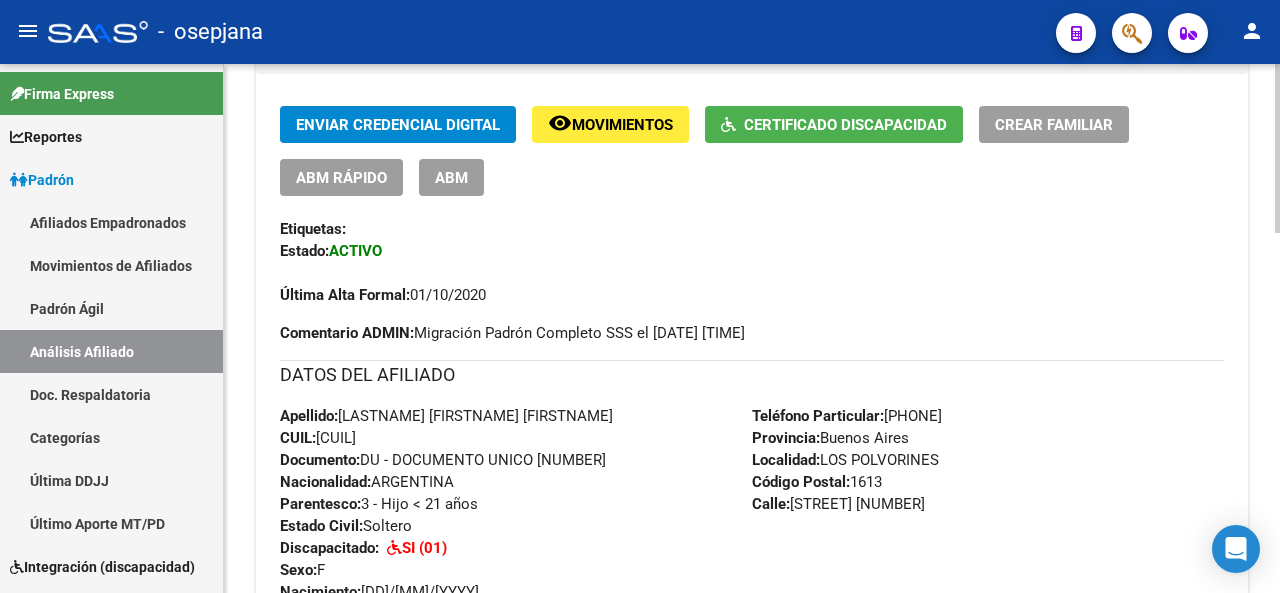 scroll, scrollTop: 0, scrollLeft: 0, axis: both 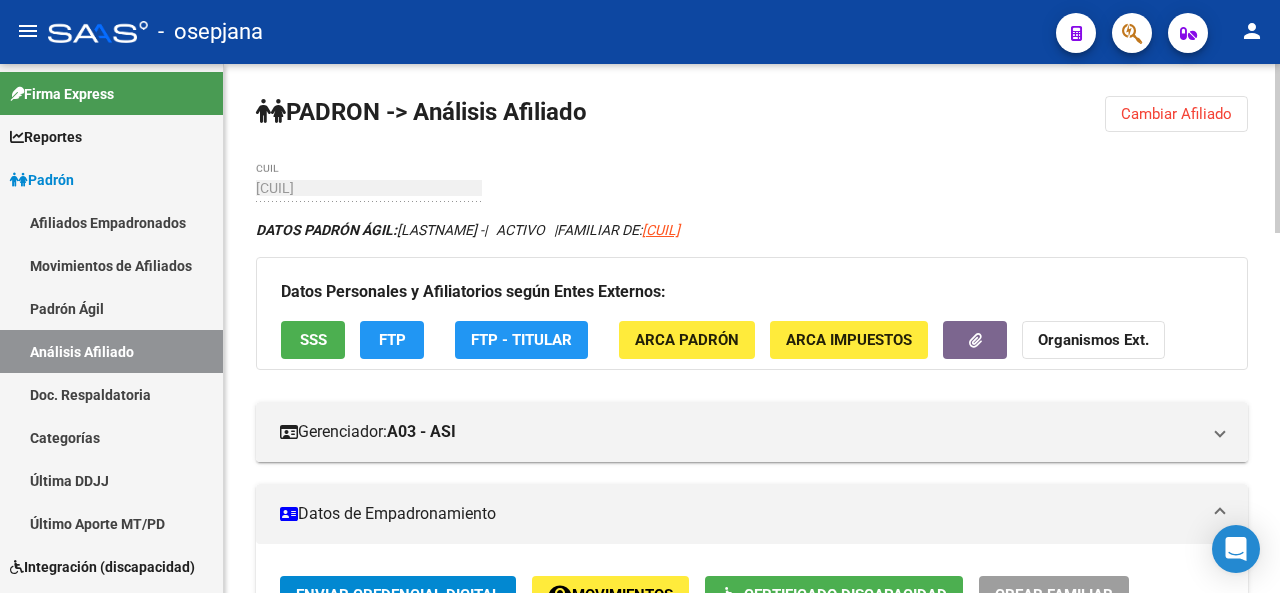 click 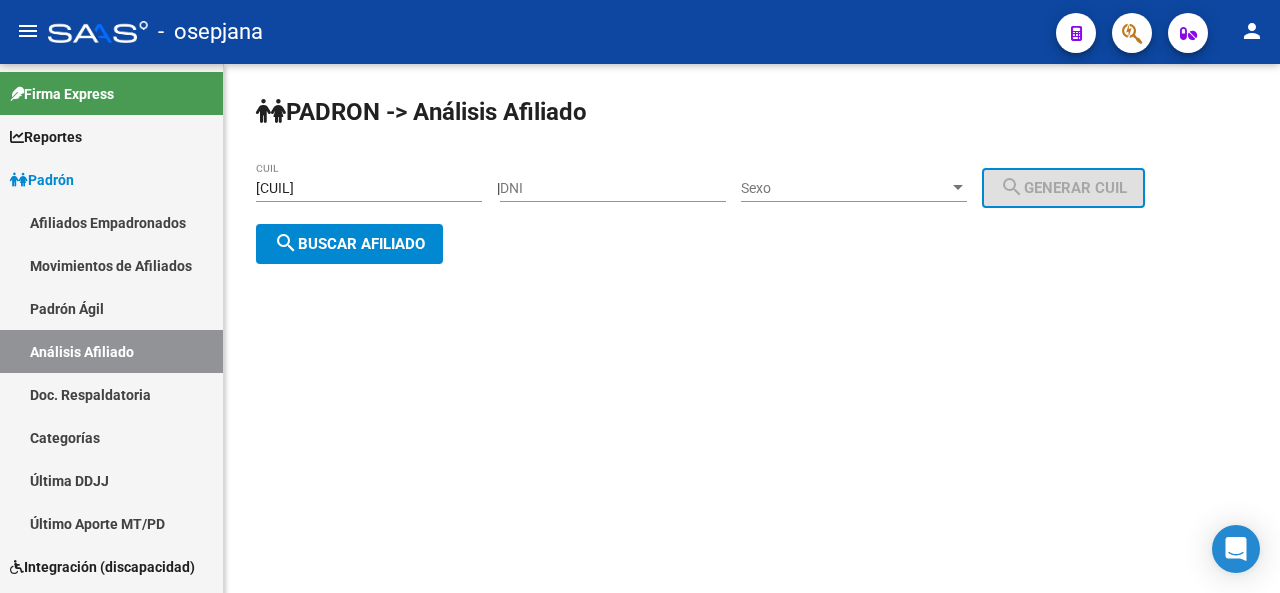 click on "[SSN] CUIL" 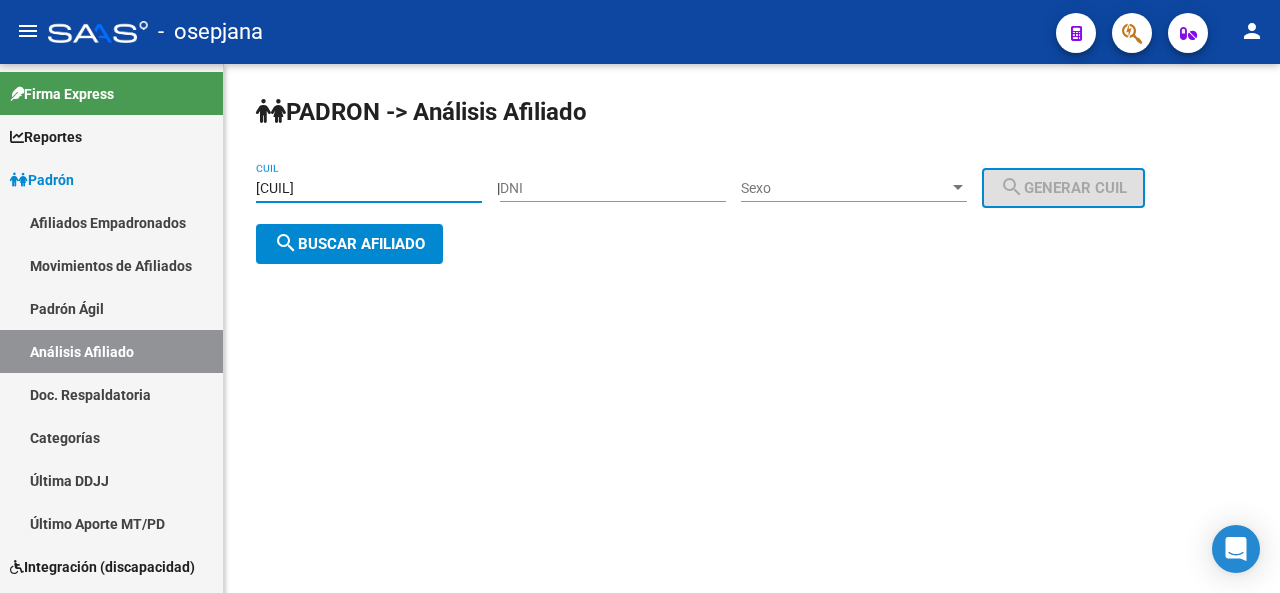 click on "[CUIL]" at bounding box center [369, 188] 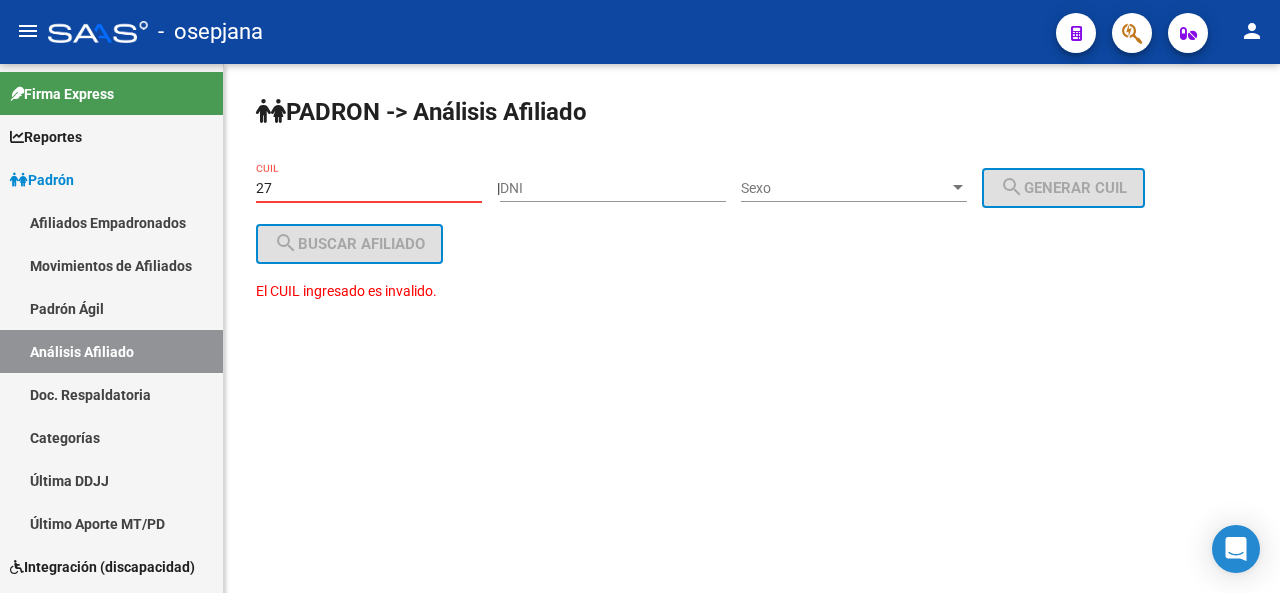 type on "2" 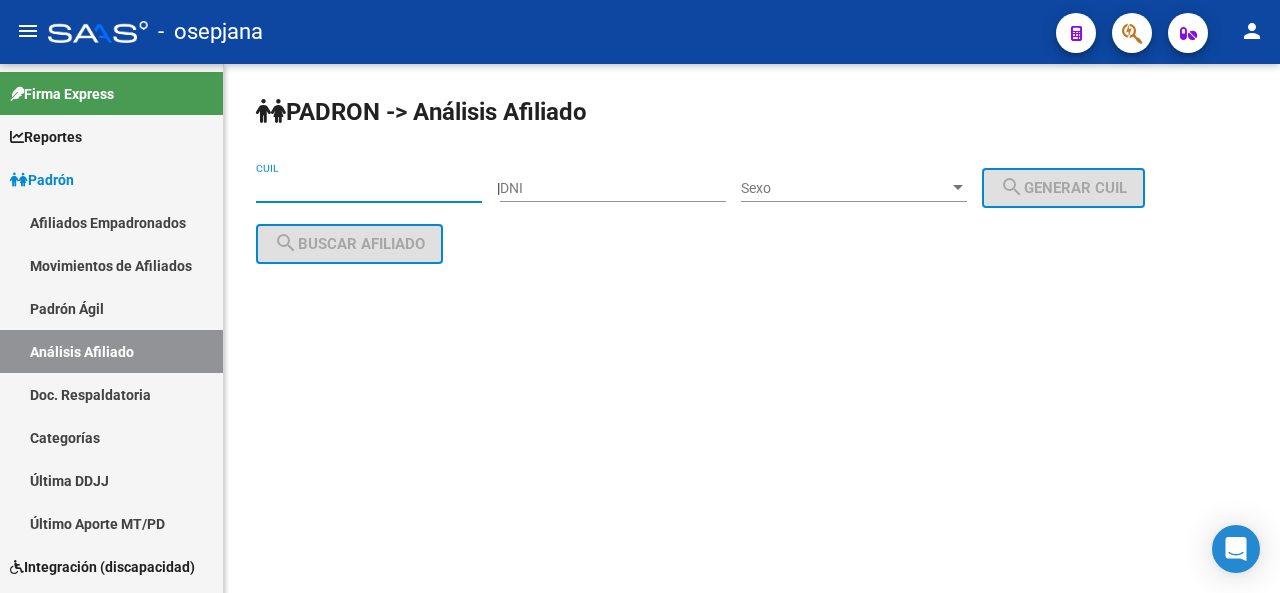 paste on "[CUIL]" 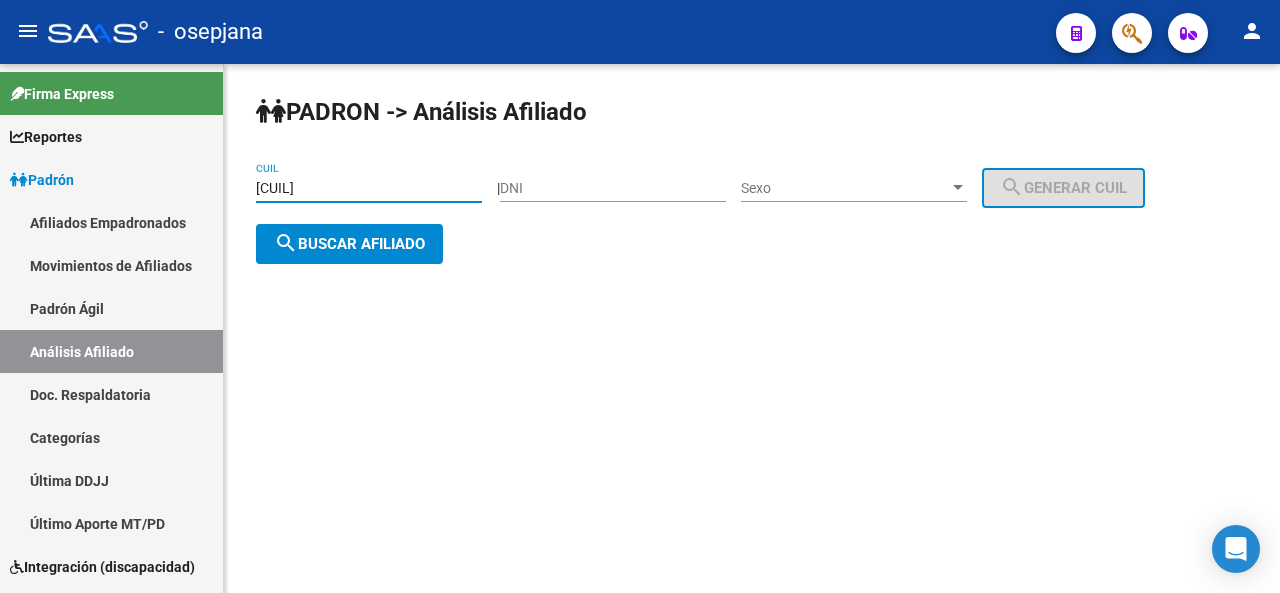 type on "[CUIL]" 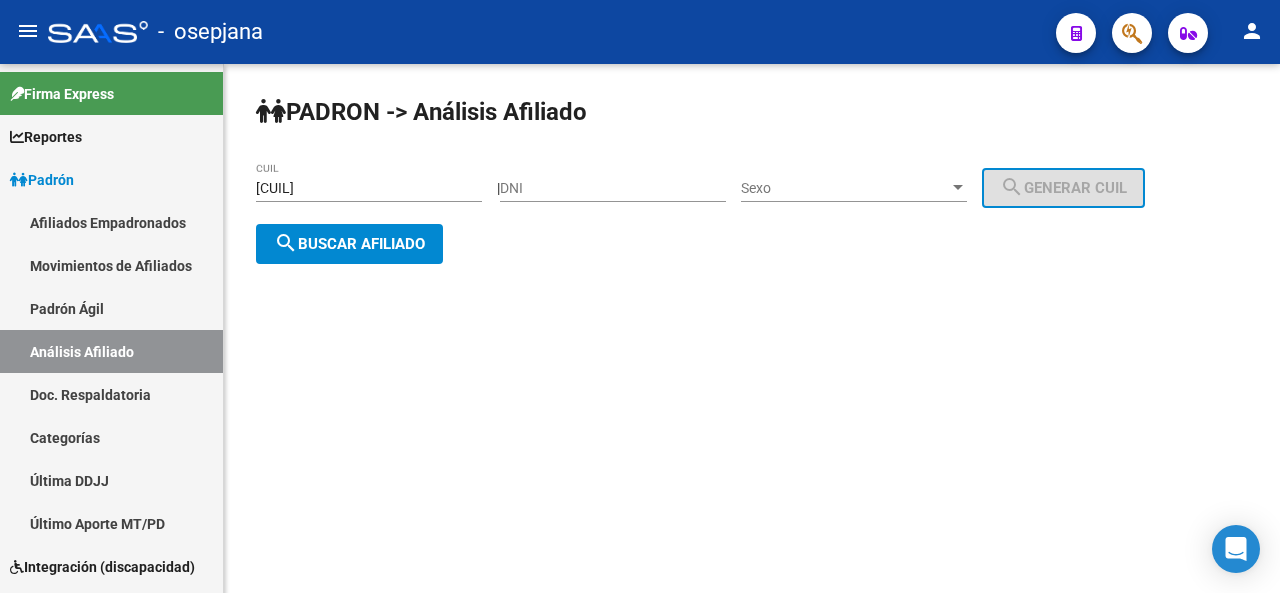 click on "search  Buscar afiliado" 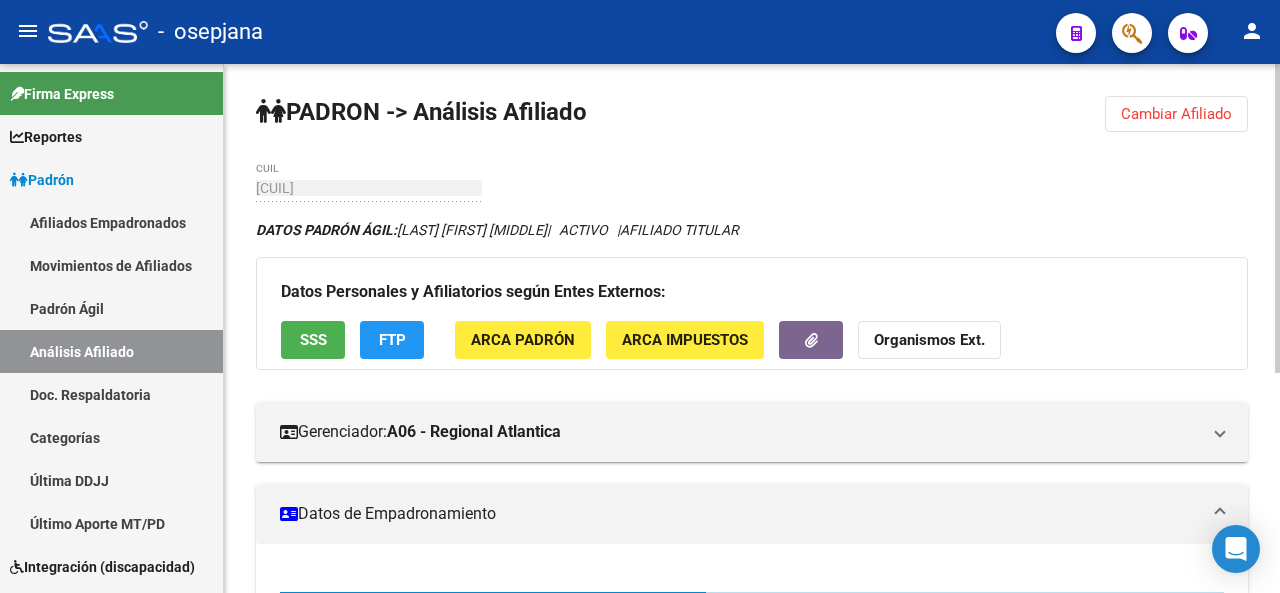 click 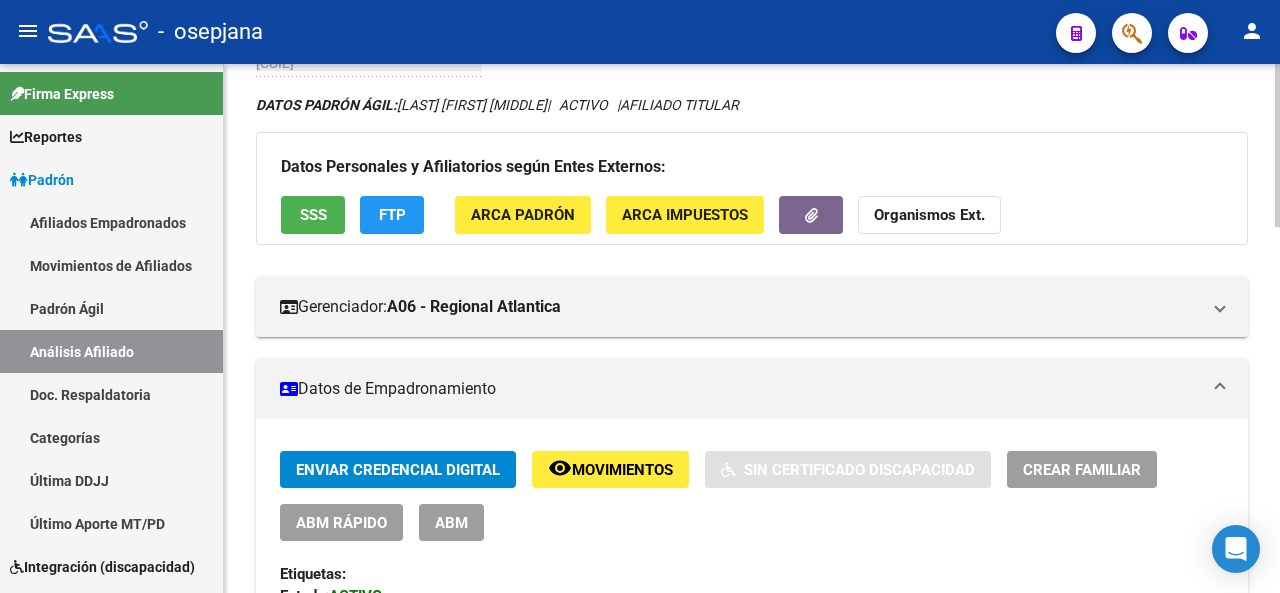 click 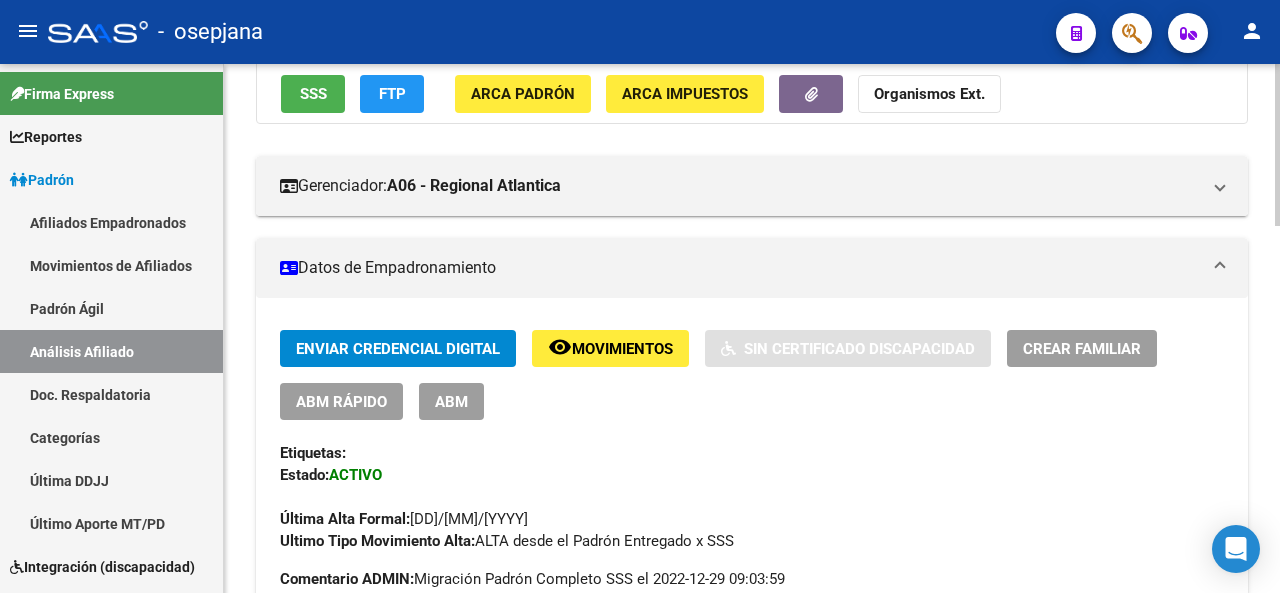click 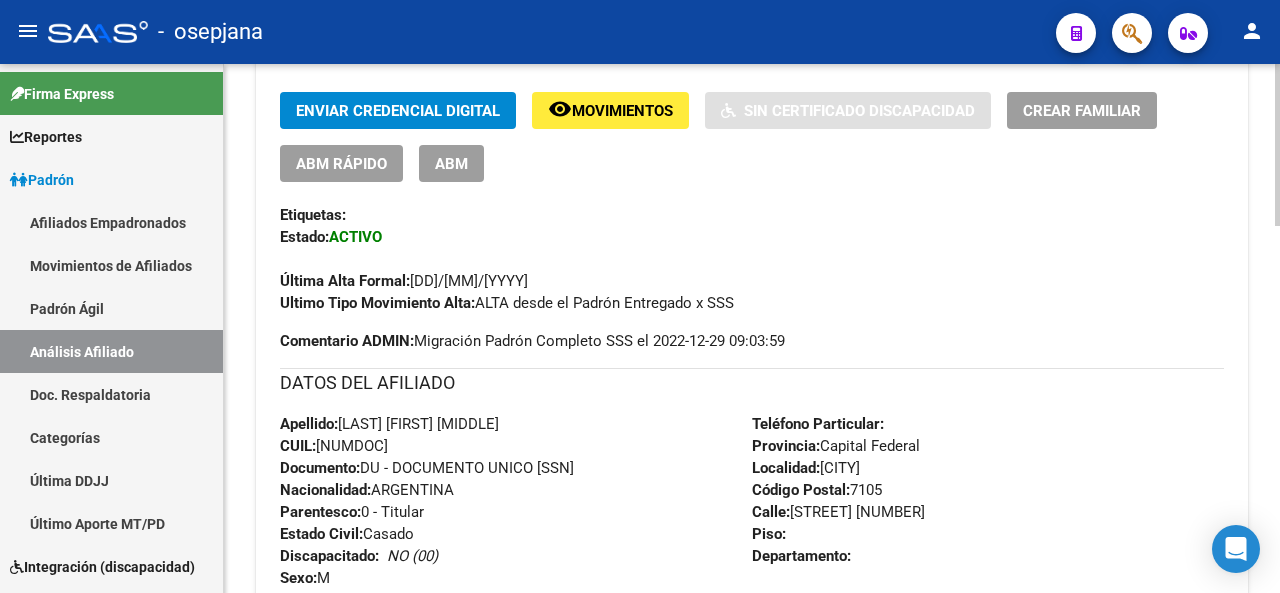 click 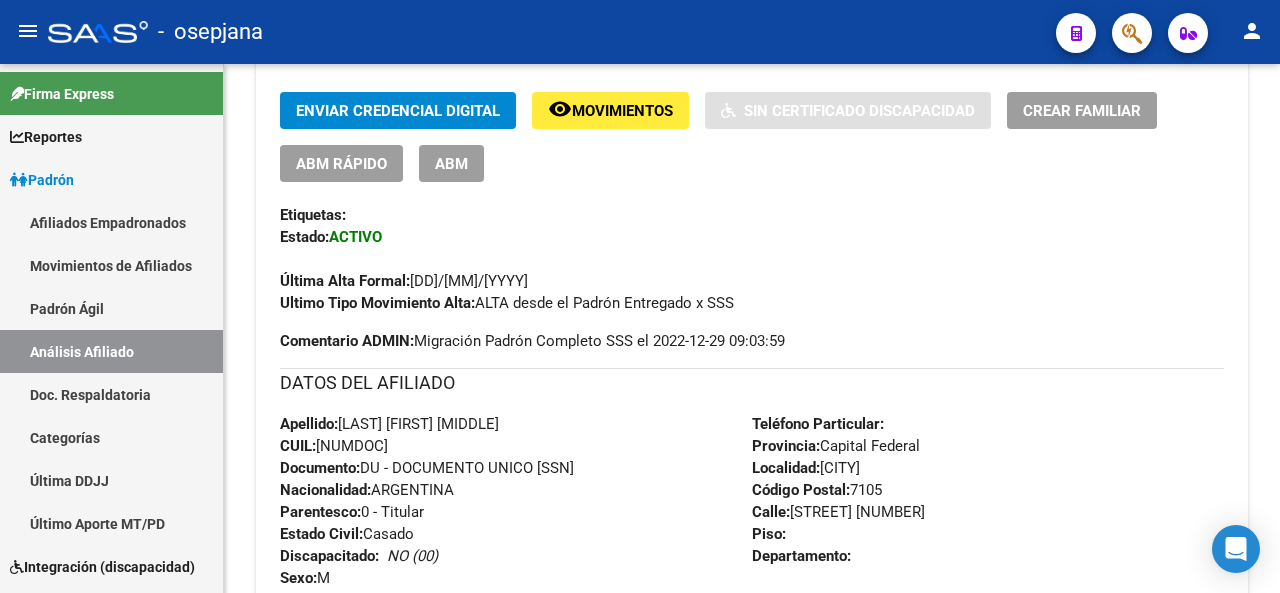scroll, scrollTop: 481, scrollLeft: 0, axis: vertical 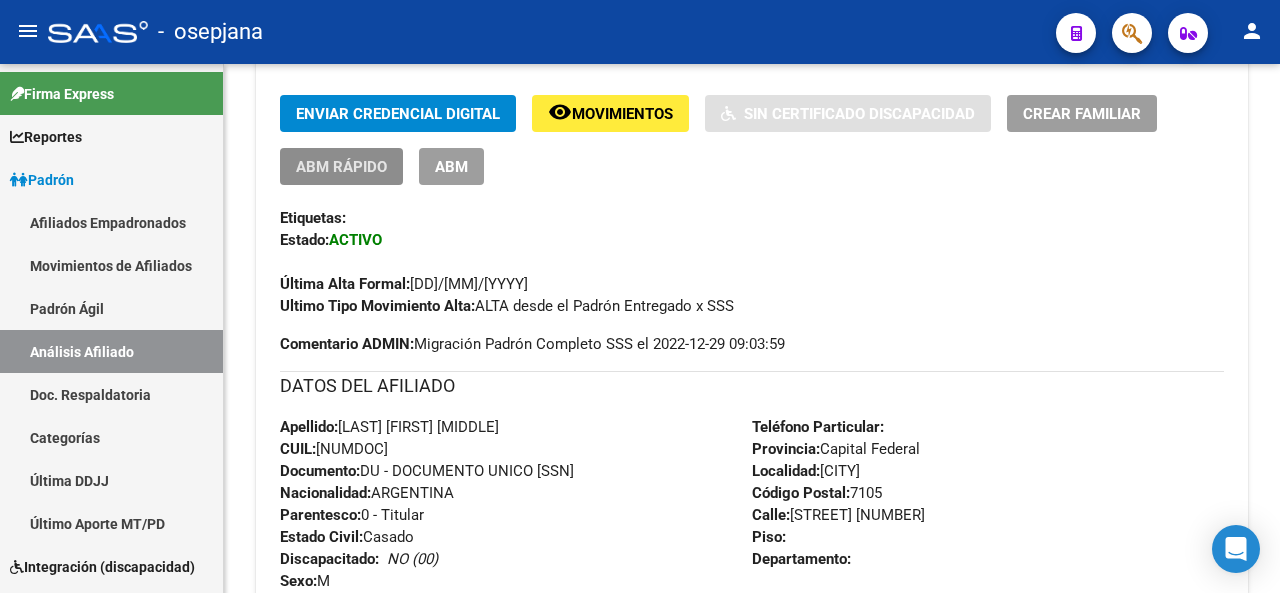 click on "ABM Rápido" 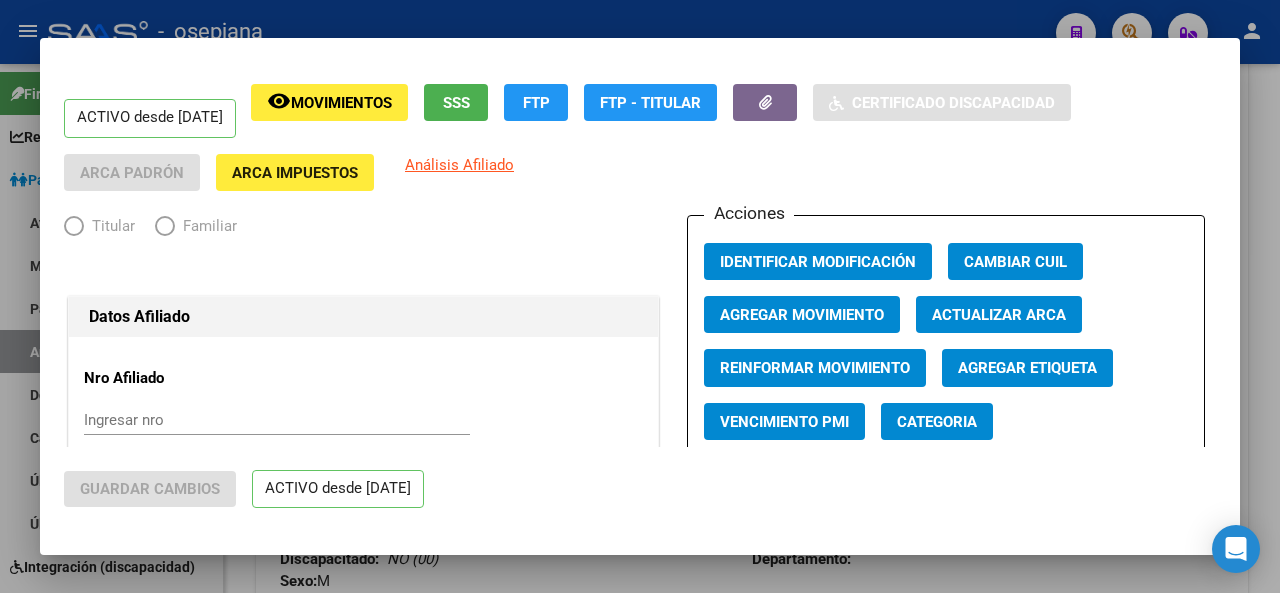 radio on "true" 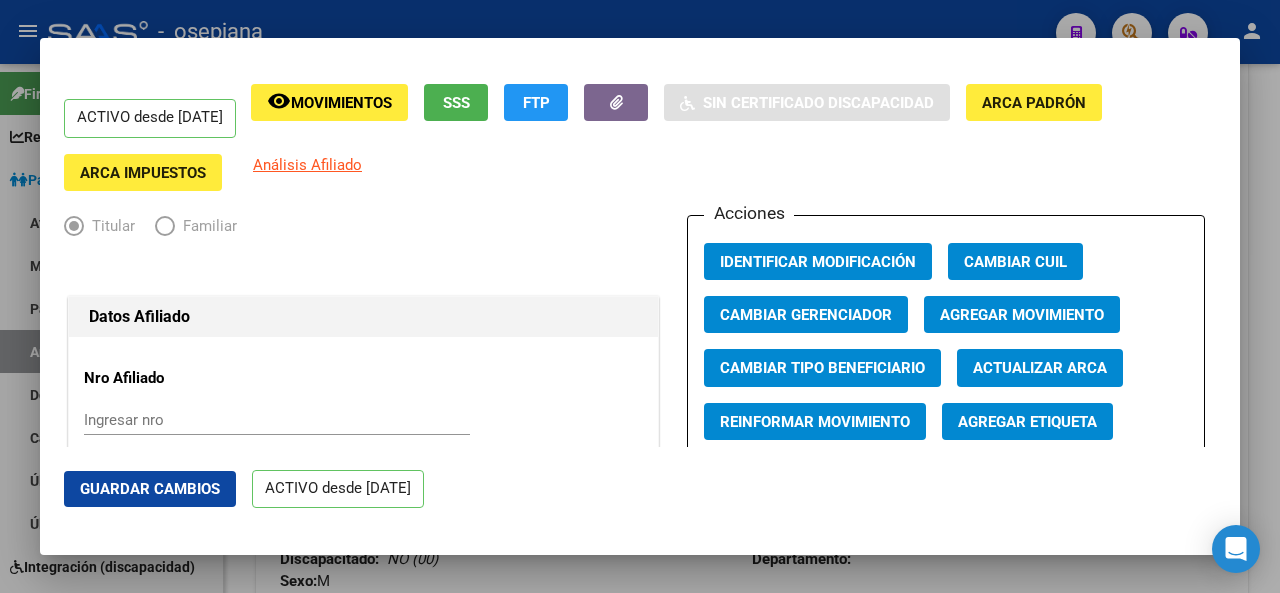 click on "Actualizar ARCA" at bounding box center (1040, 369) 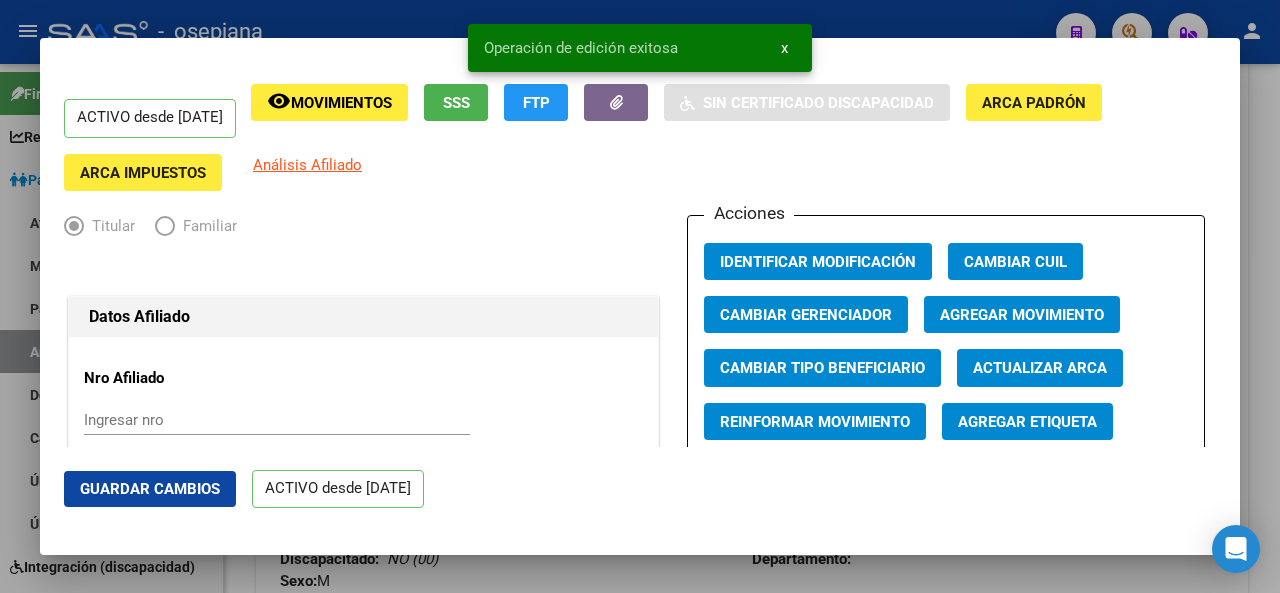 click at bounding box center (640, 296) 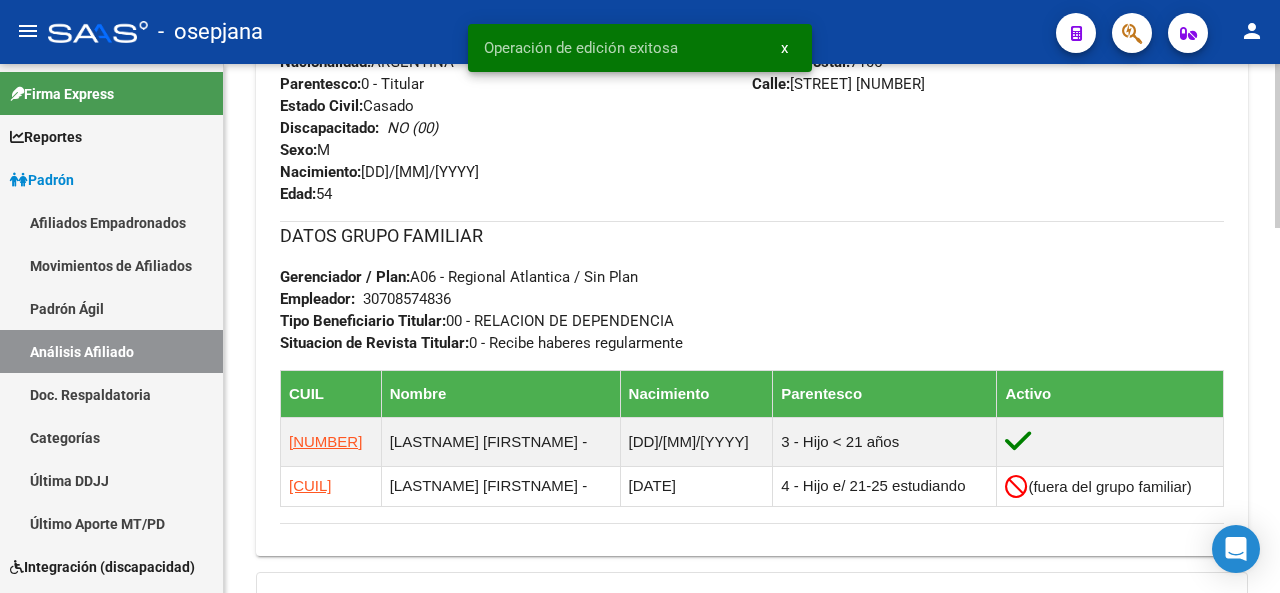 scroll, scrollTop: 931, scrollLeft: 0, axis: vertical 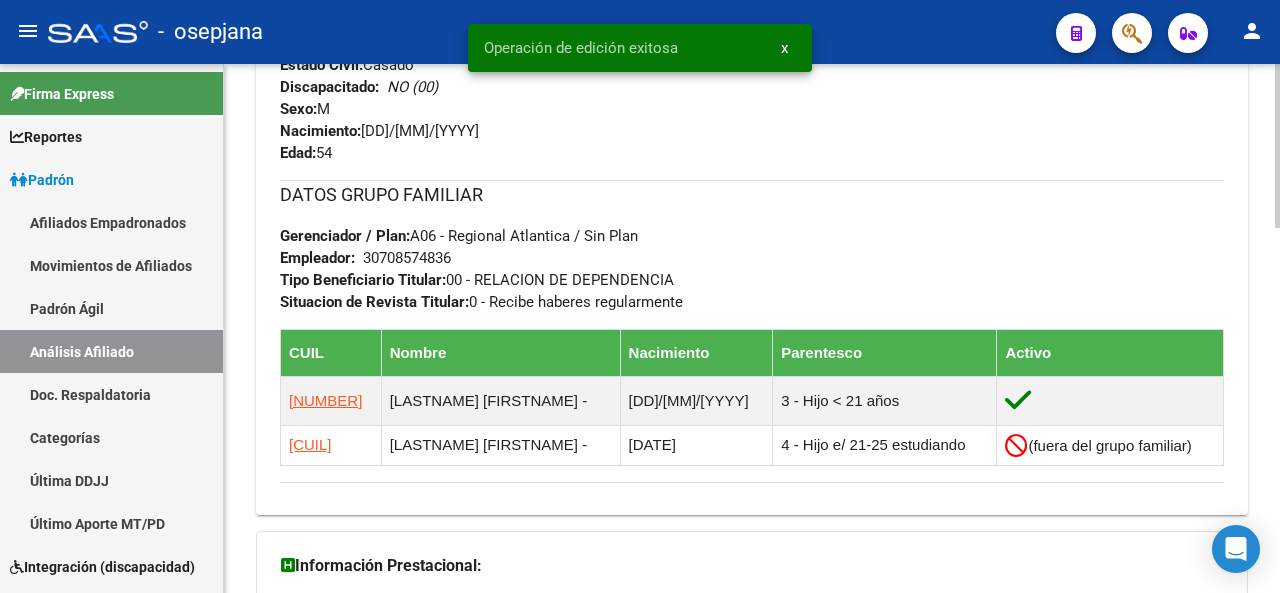 click 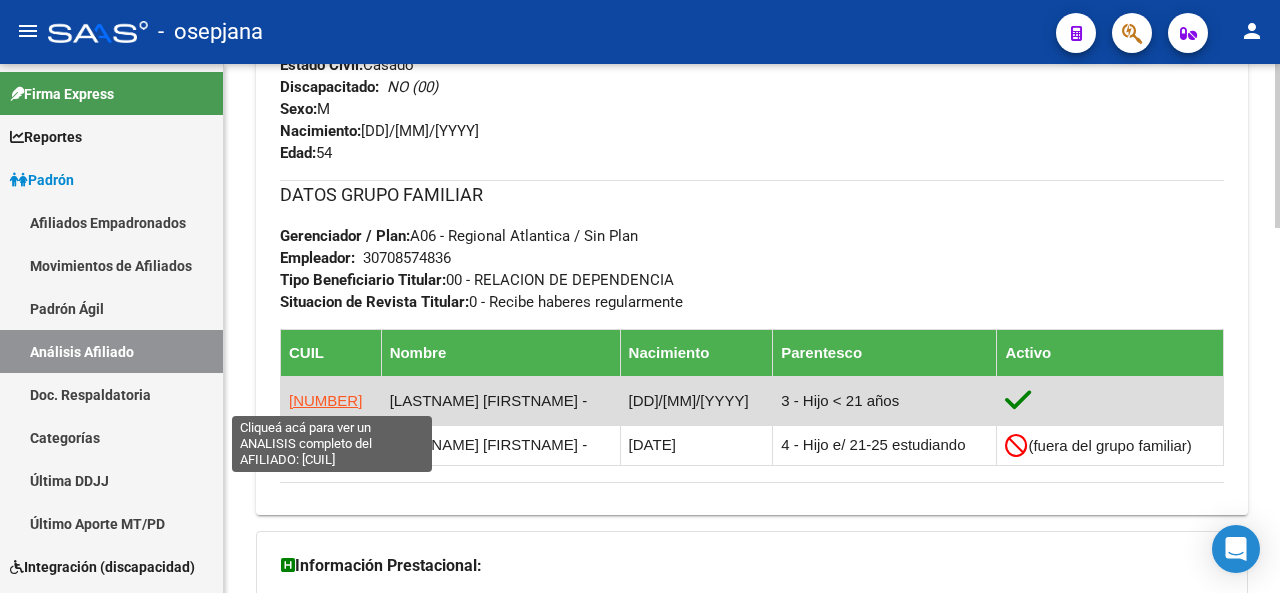 click on "[NUMBER]" at bounding box center (325, 400) 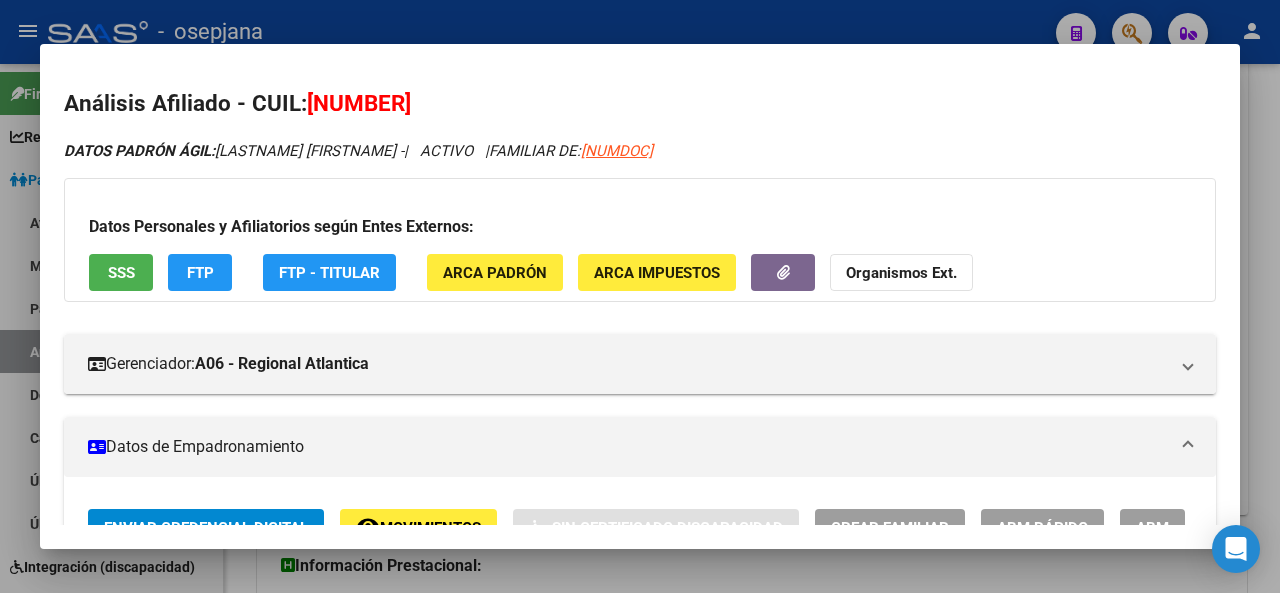 drag, startPoint x: 1220, startPoint y: 205, endPoint x: 1220, endPoint y: 242, distance: 37 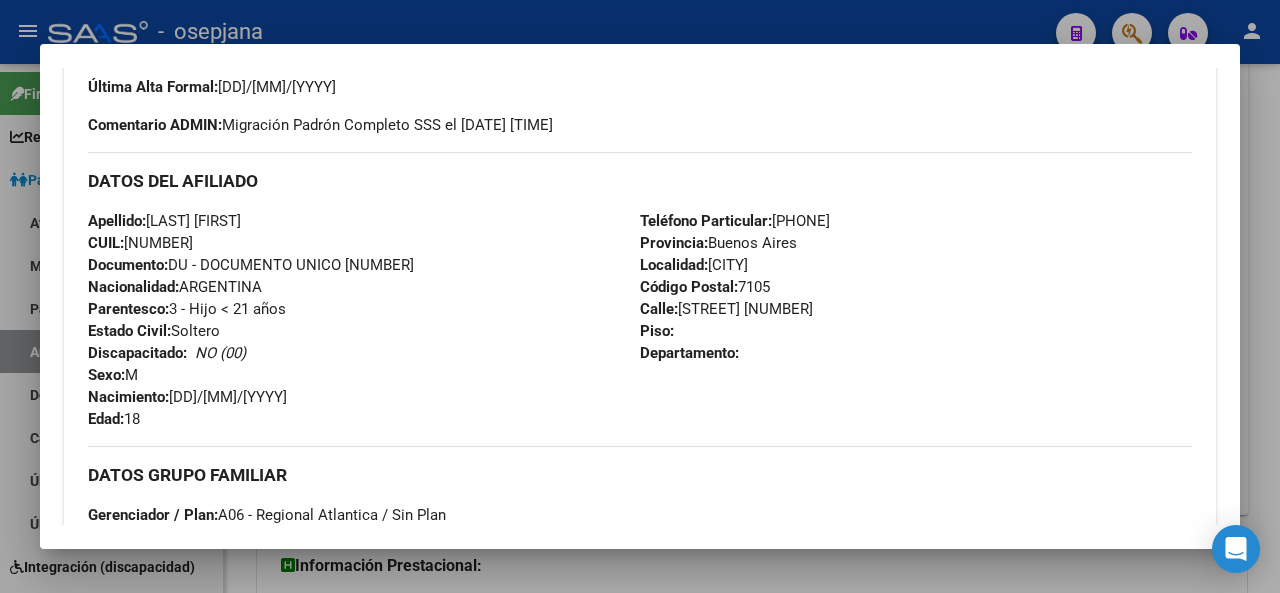 scroll, scrollTop: 547, scrollLeft: 0, axis: vertical 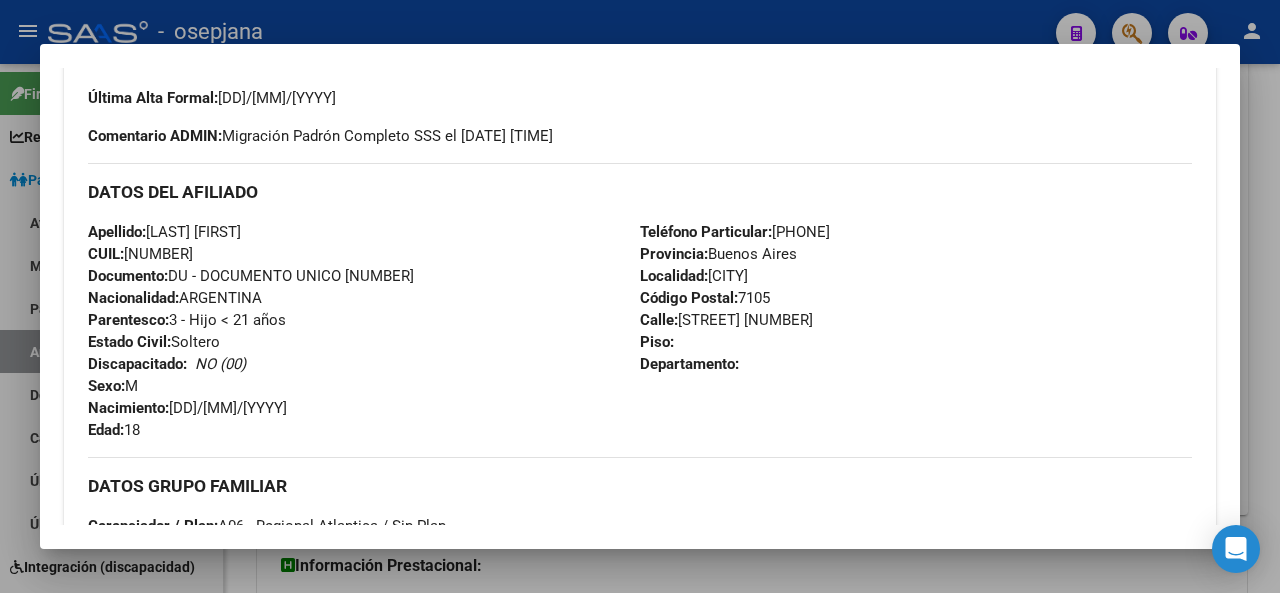 click at bounding box center [640, 296] 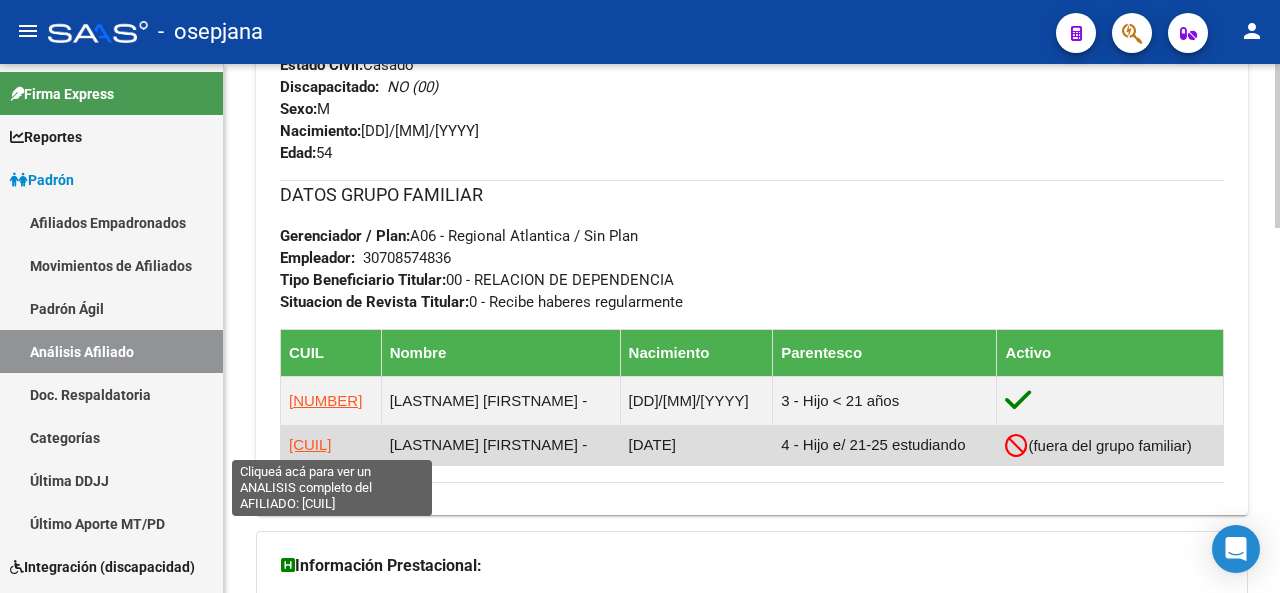 click on "[CUIL]" at bounding box center (310, 444) 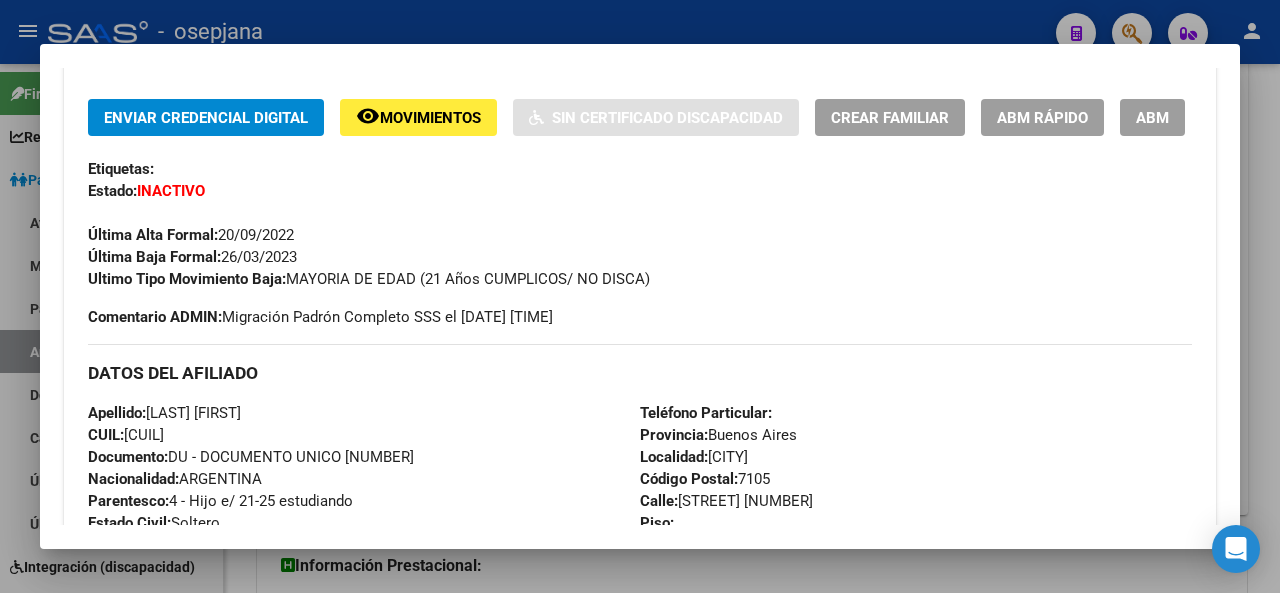 scroll, scrollTop: 613, scrollLeft: 0, axis: vertical 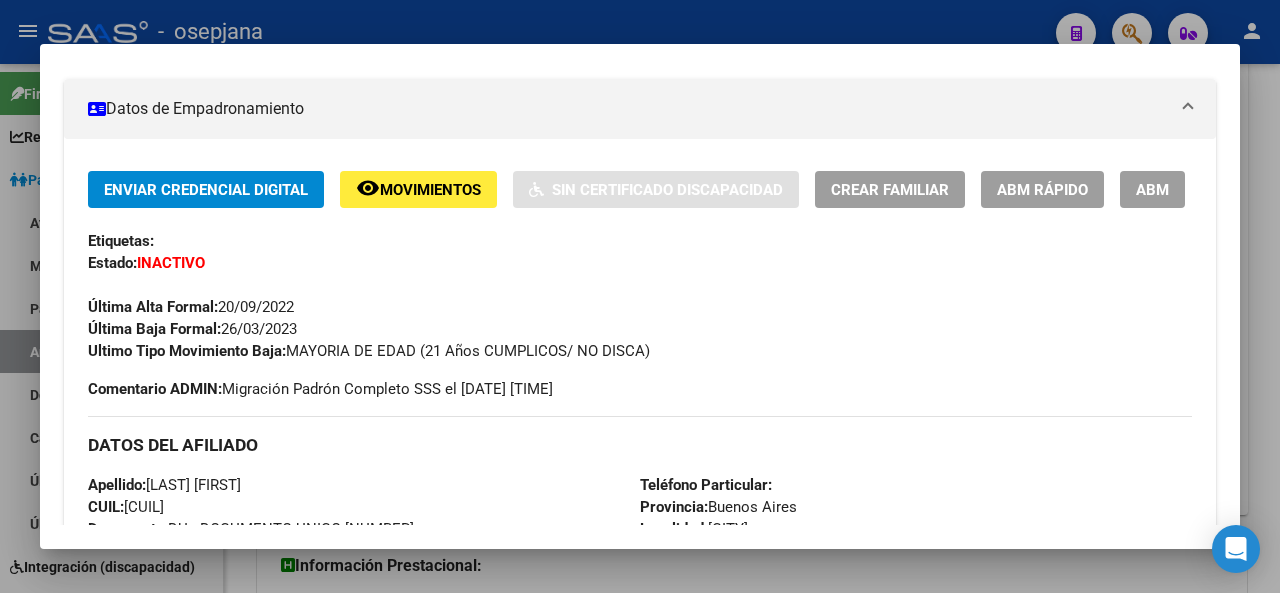 click on "ABM Rápido" 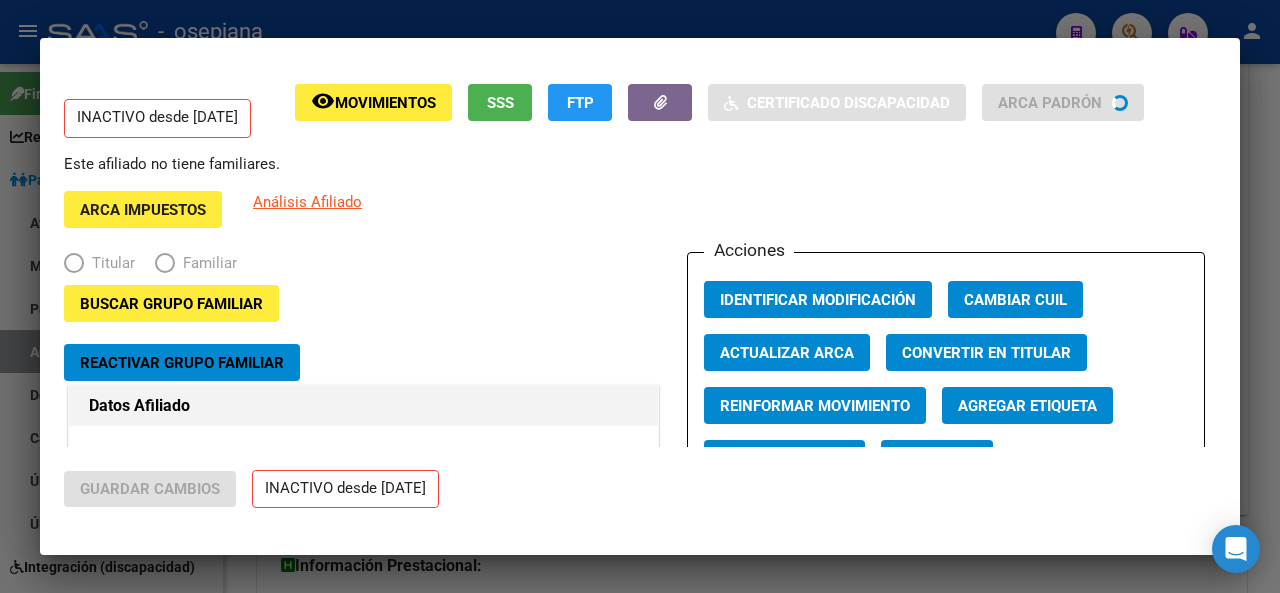 radio on "true" 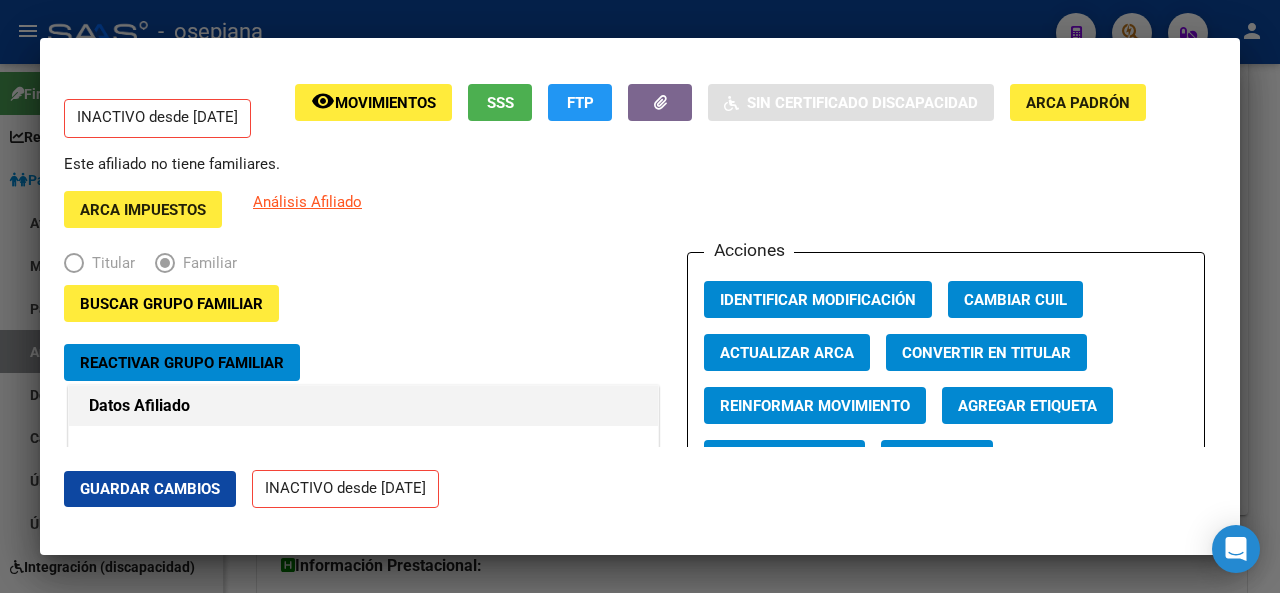 click on "Reactivar Grupo Familiar" at bounding box center (182, 362) 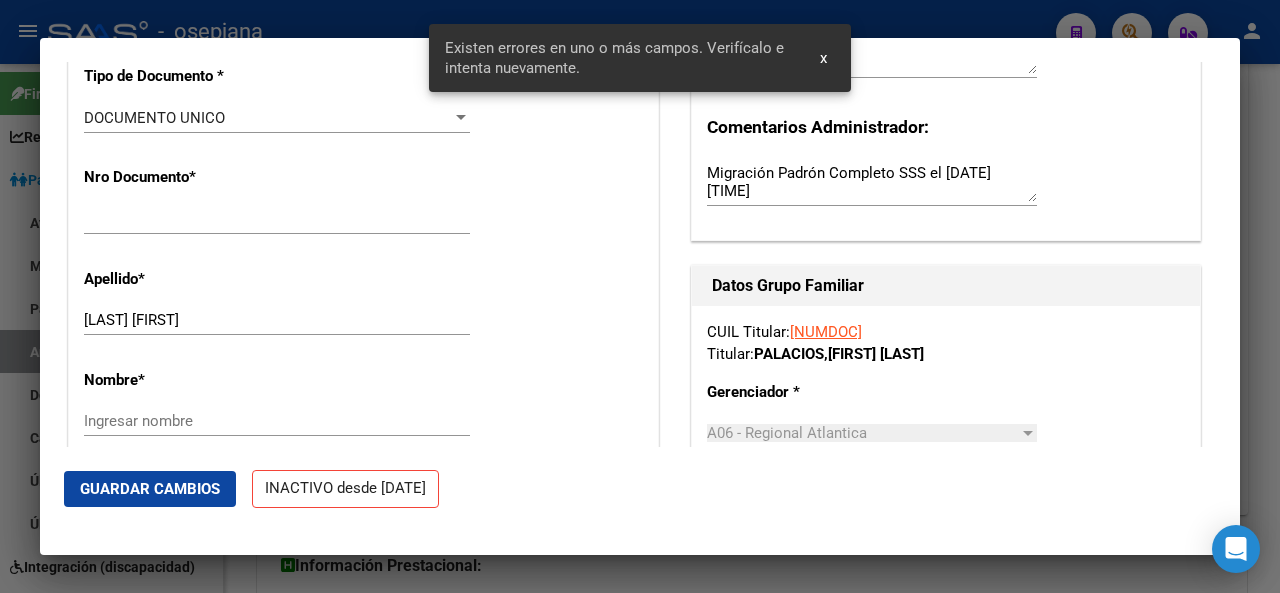 scroll, scrollTop: 630, scrollLeft: 0, axis: vertical 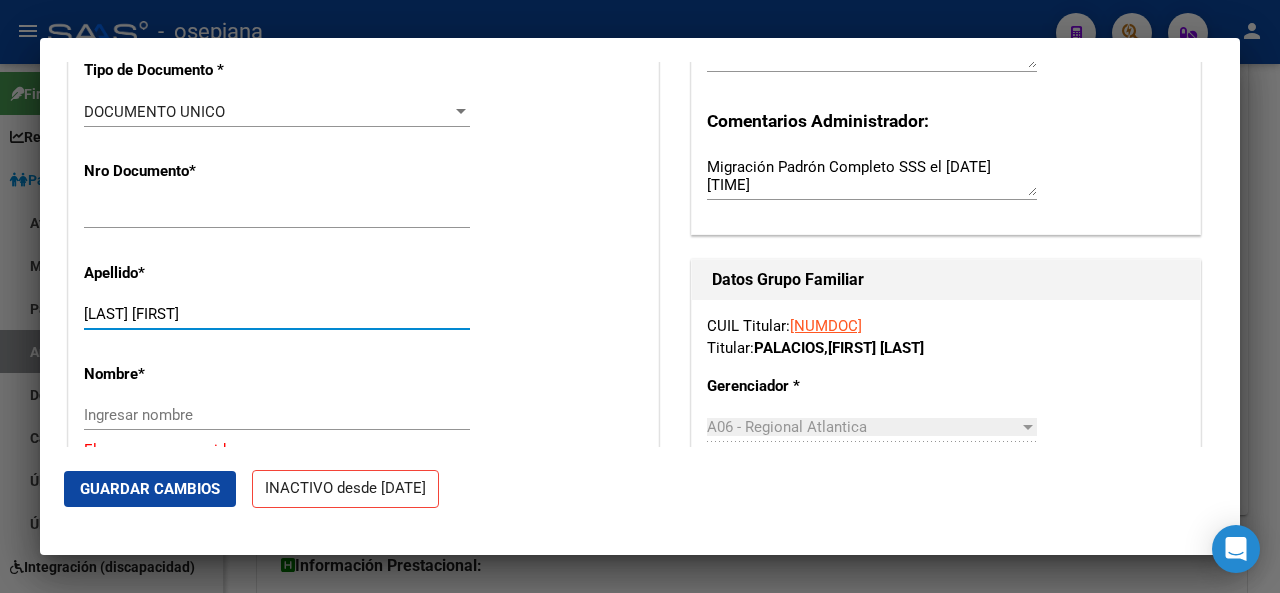 drag, startPoint x: 168, startPoint y: 318, endPoint x: 282, endPoint y: 325, distance: 114.21471 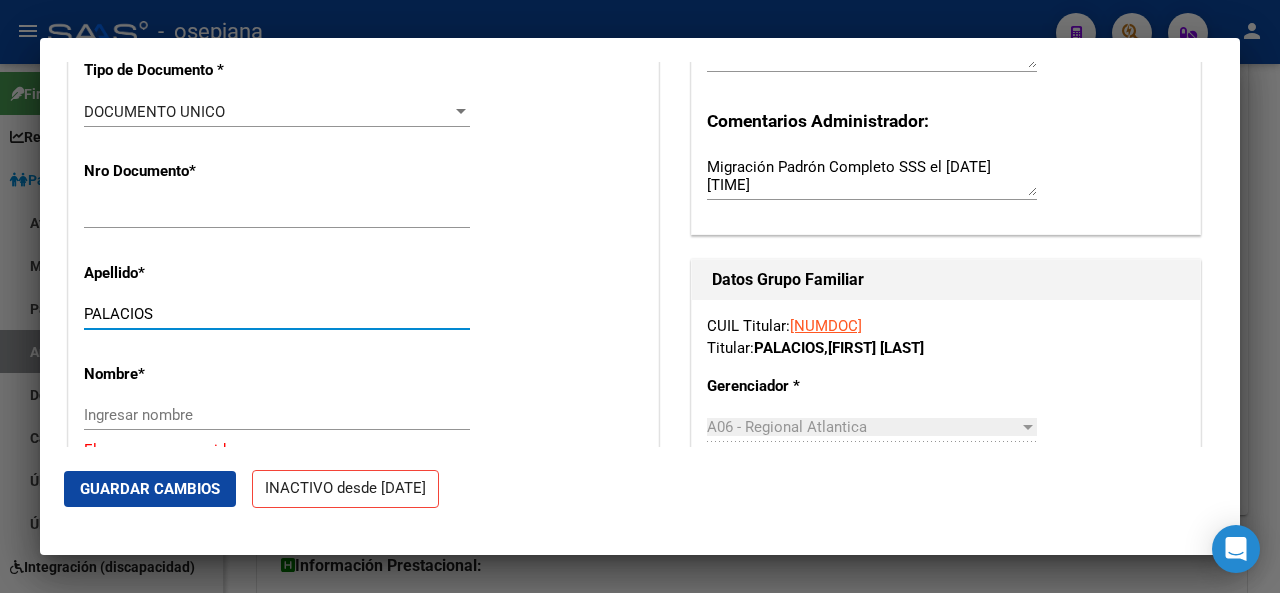 type on "PALACIOS" 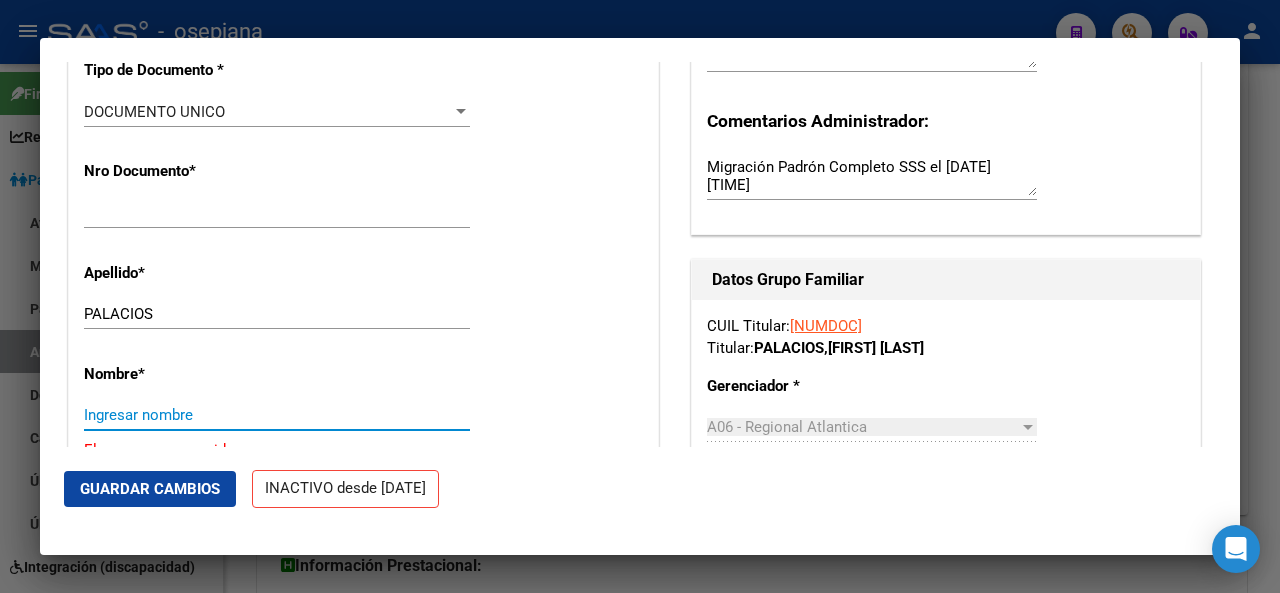 paste on "[FIRST]" 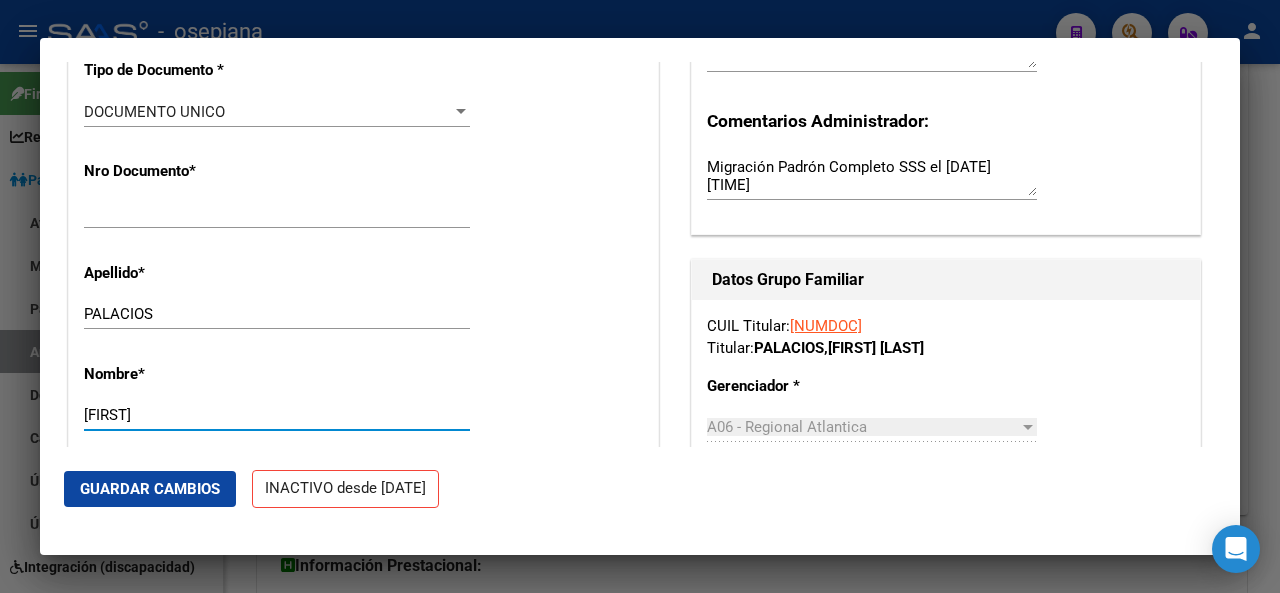 type on "[FIRST]" 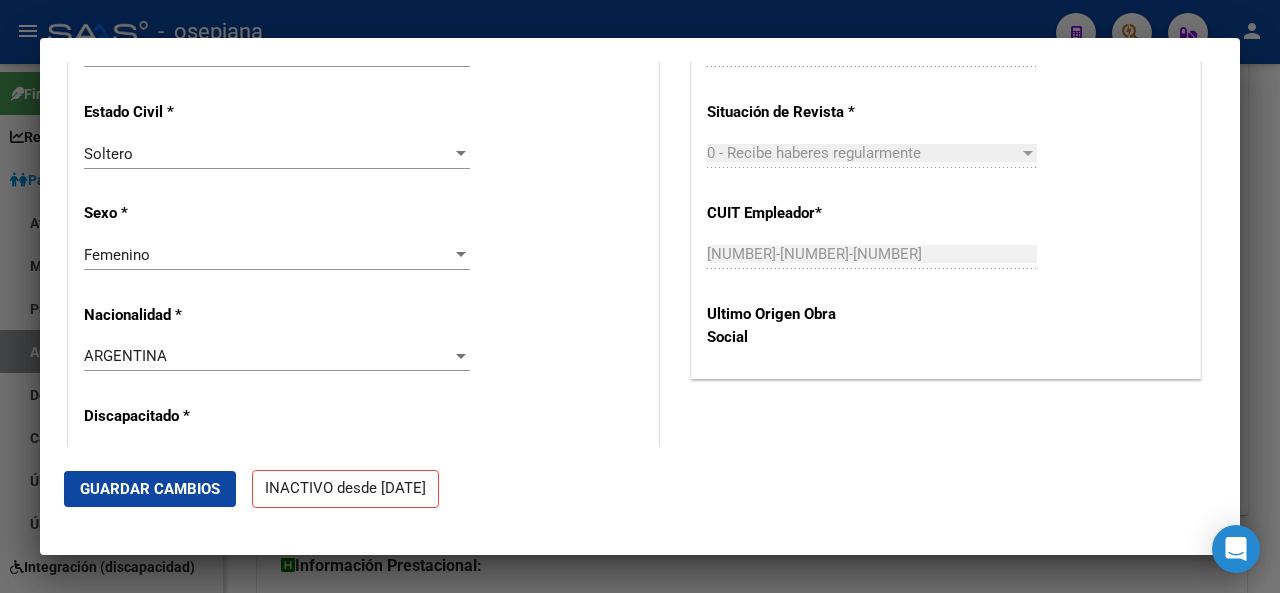 scroll, scrollTop: 1409, scrollLeft: 0, axis: vertical 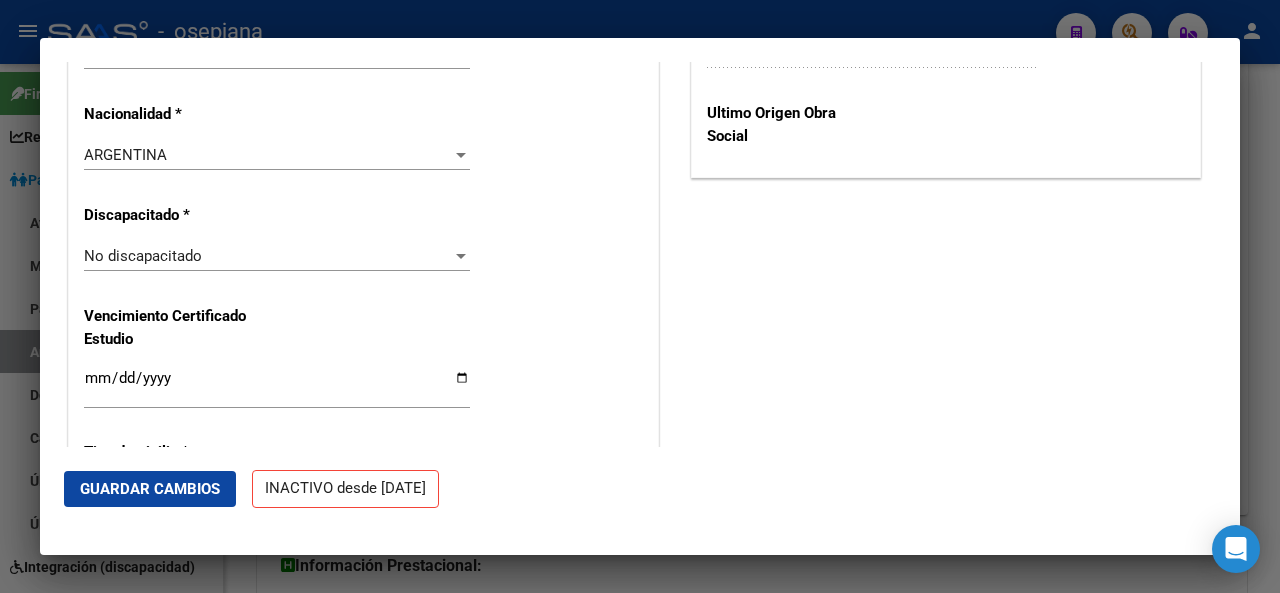 click on "Ingresar fecha" at bounding box center [277, 386] 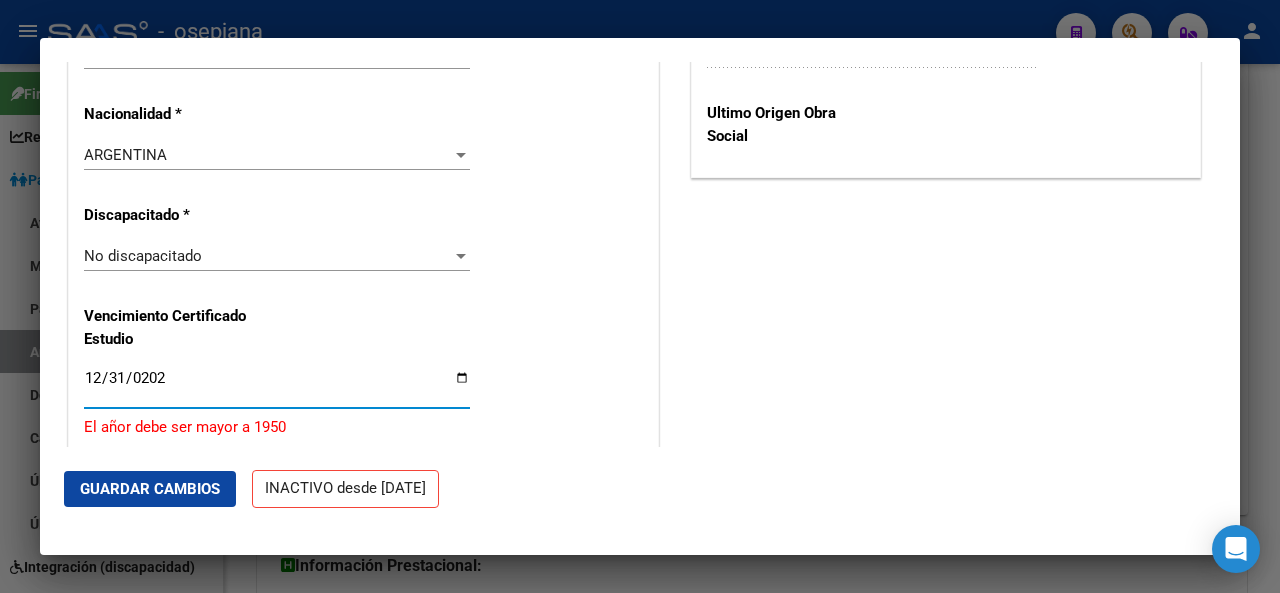 type on "[DATE]" 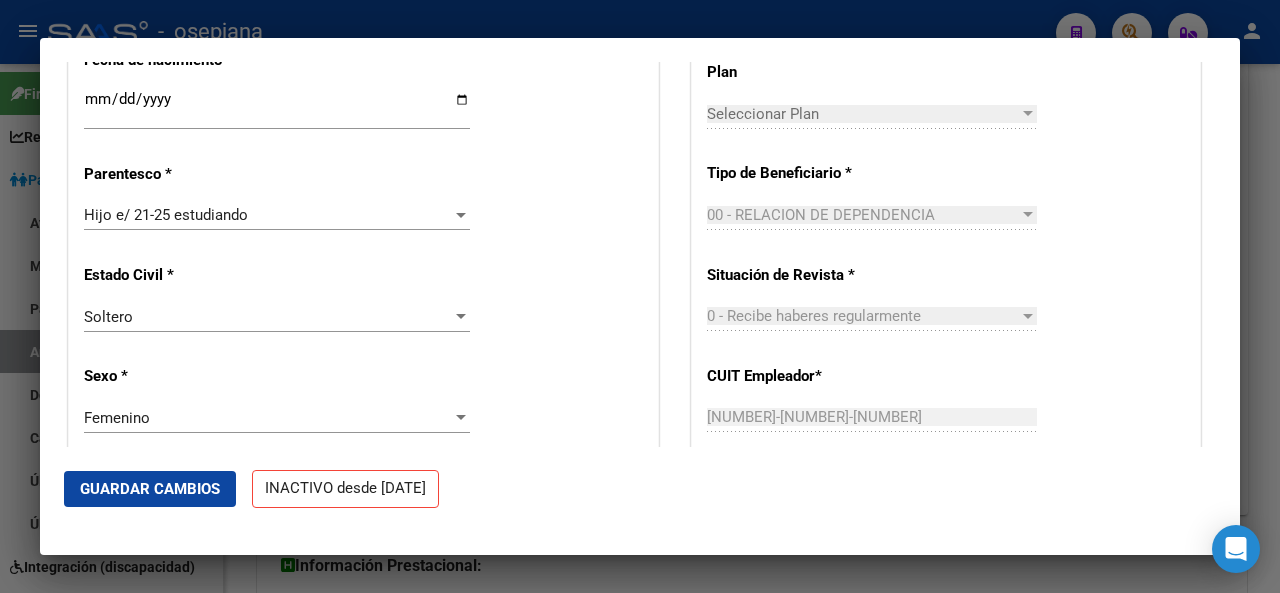 scroll, scrollTop: 334, scrollLeft: 0, axis: vertical 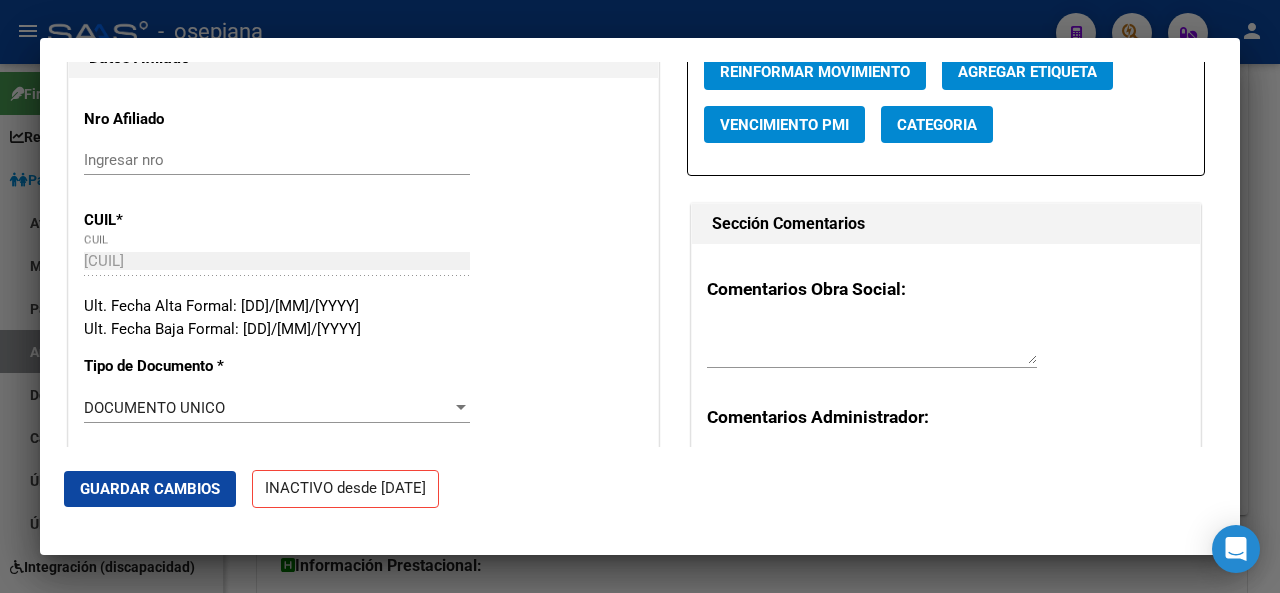 click on "Guardar Cambios" 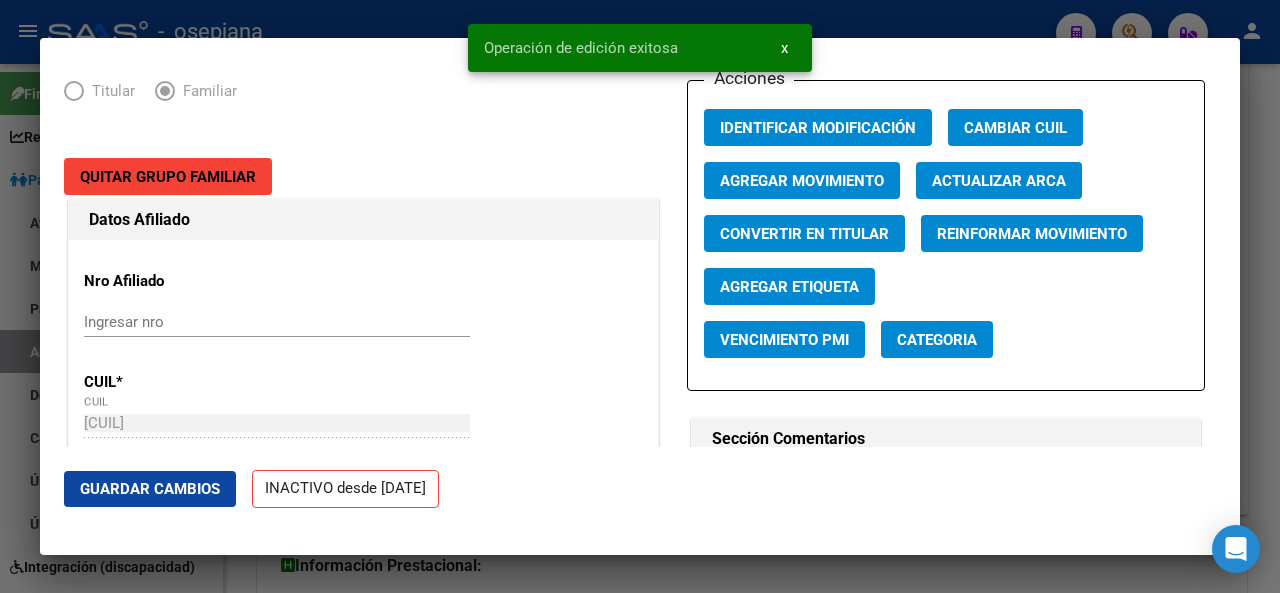 scroll, scrollTop: 88, scrollLeft: 0, axis: vertical 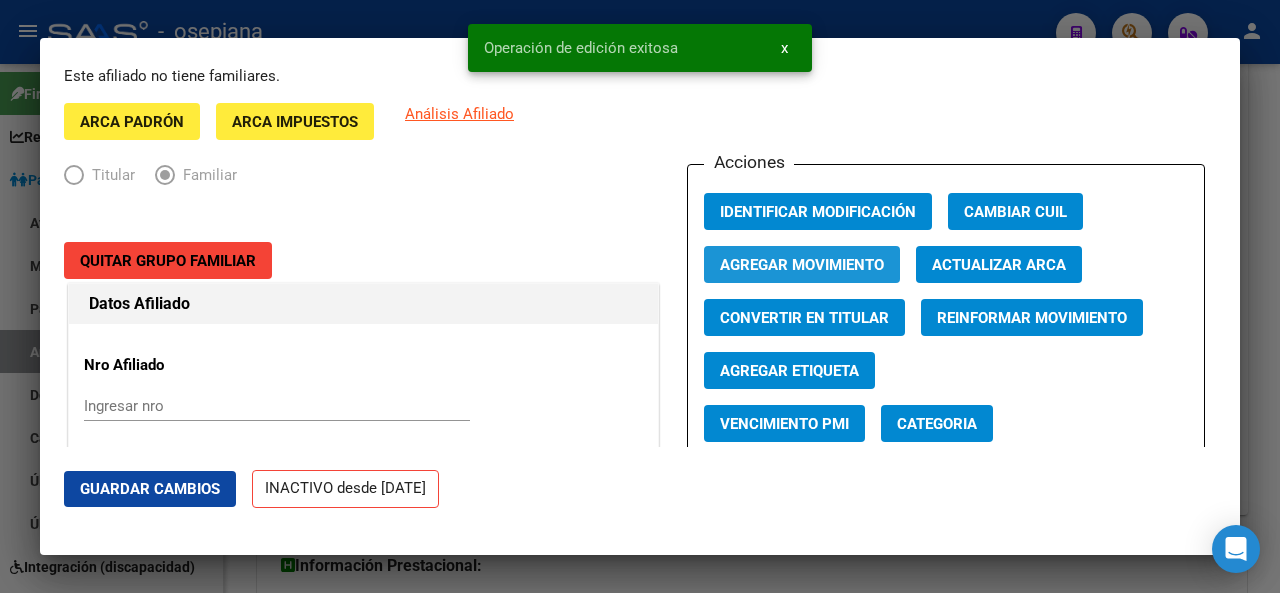 click on "Agregar Movimiento" 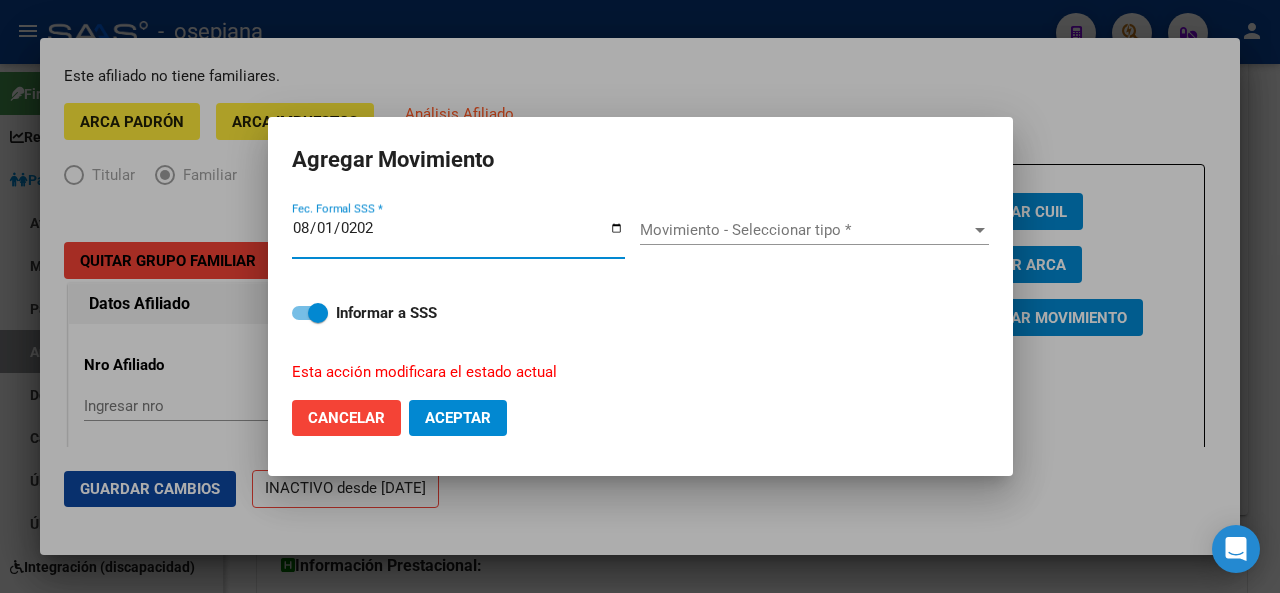 type on "2025-08-01" 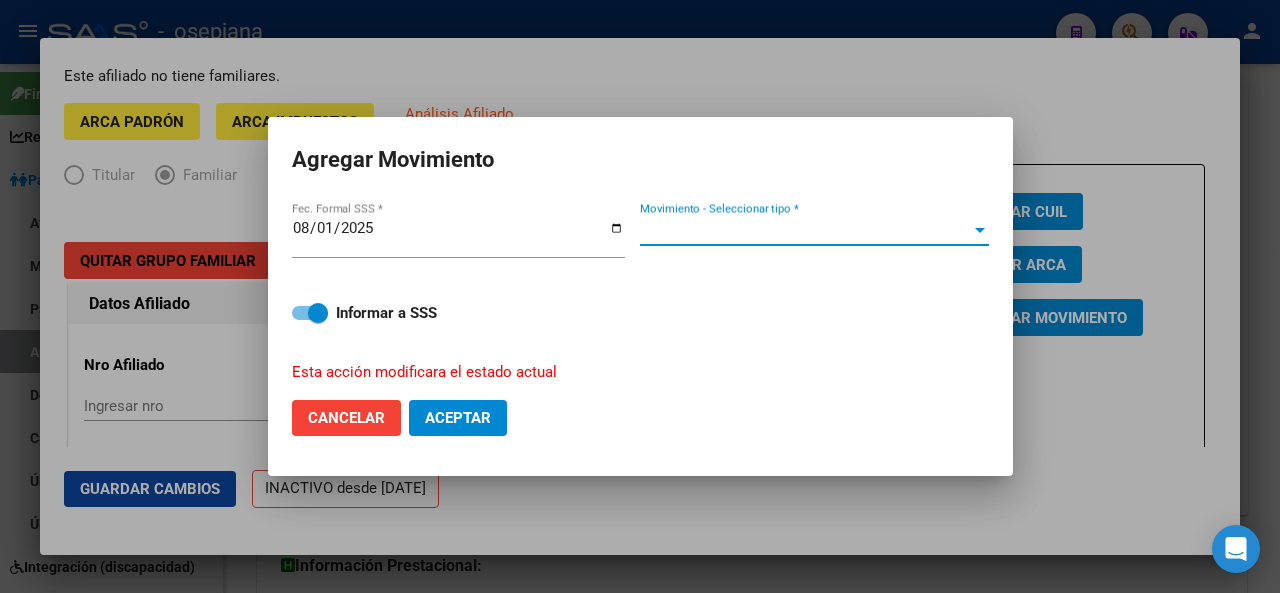 click on "Movimiento - Seleccionar tipo *" at bounding box center (805, 230) 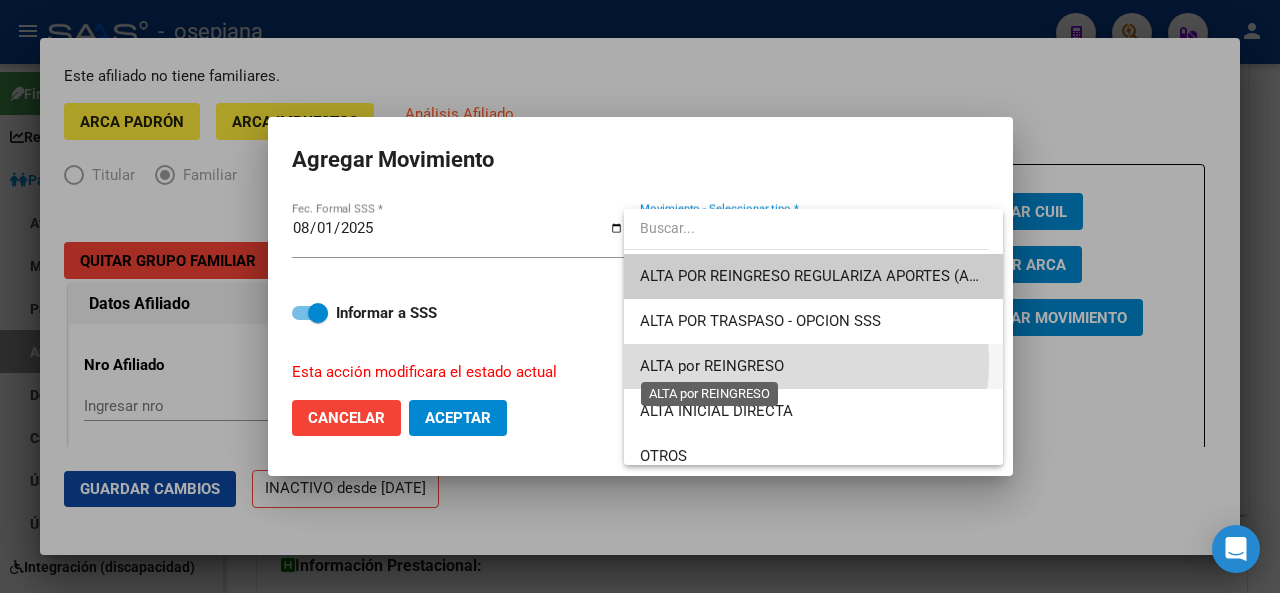 click on "ALTA por REINGRESO" at bounding box center (712, 366) 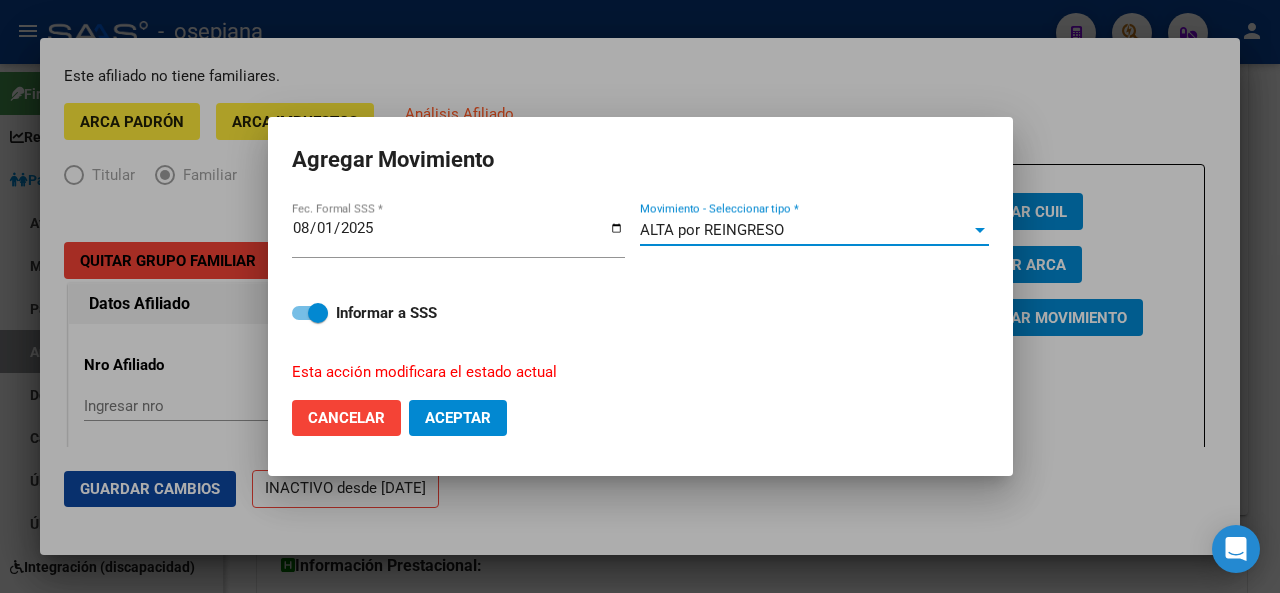 click on "Aceptar" 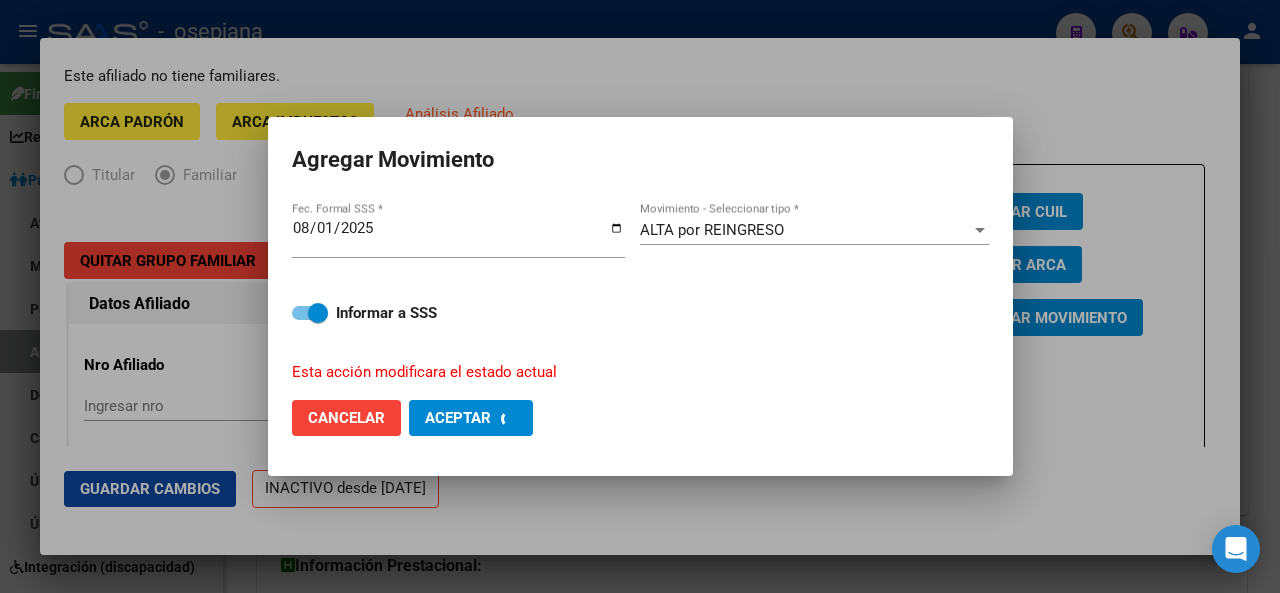 checkbox on "false" 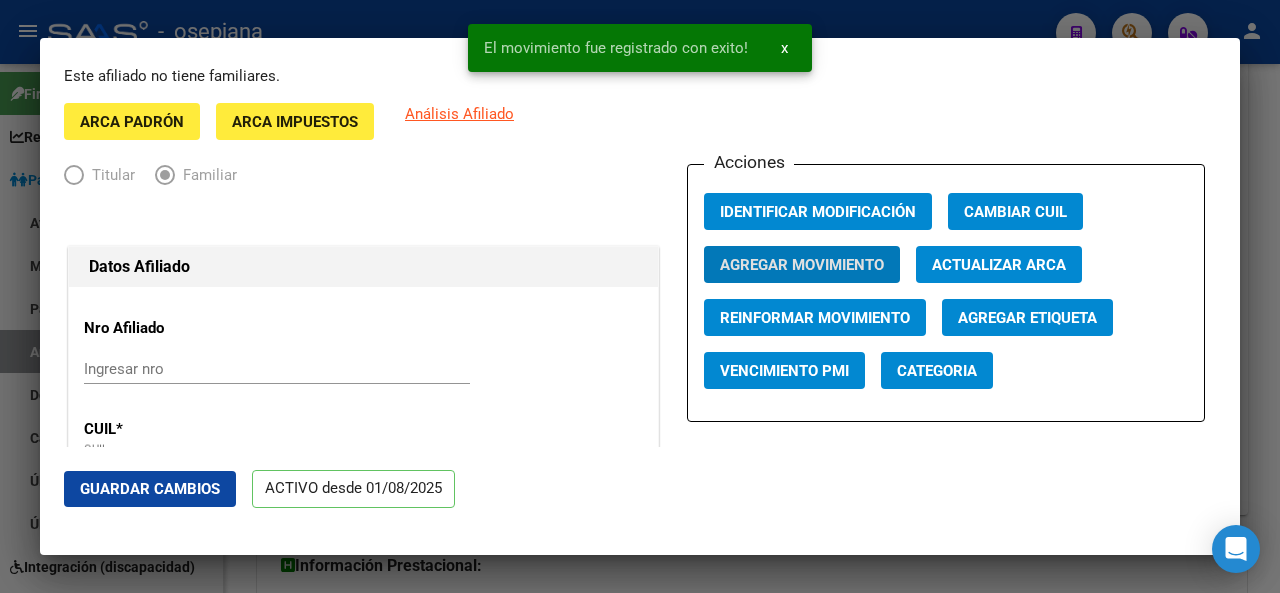 click on "Guardar Cambios" 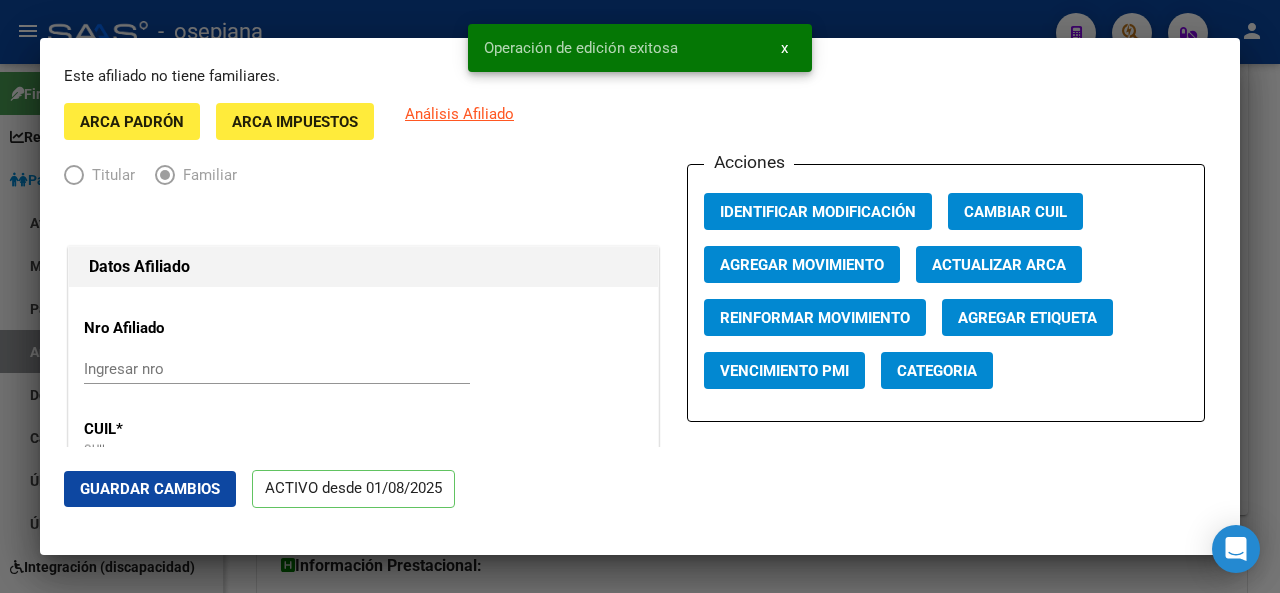 click at bounding box center (640, 296) 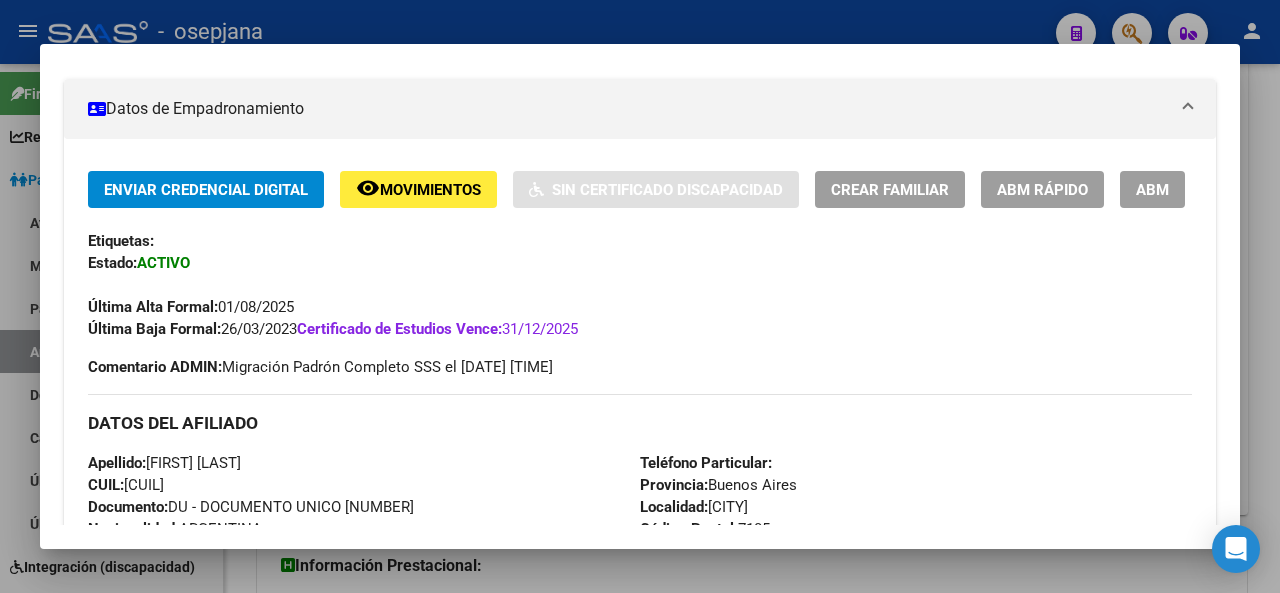click at bounding box center (640, 296) 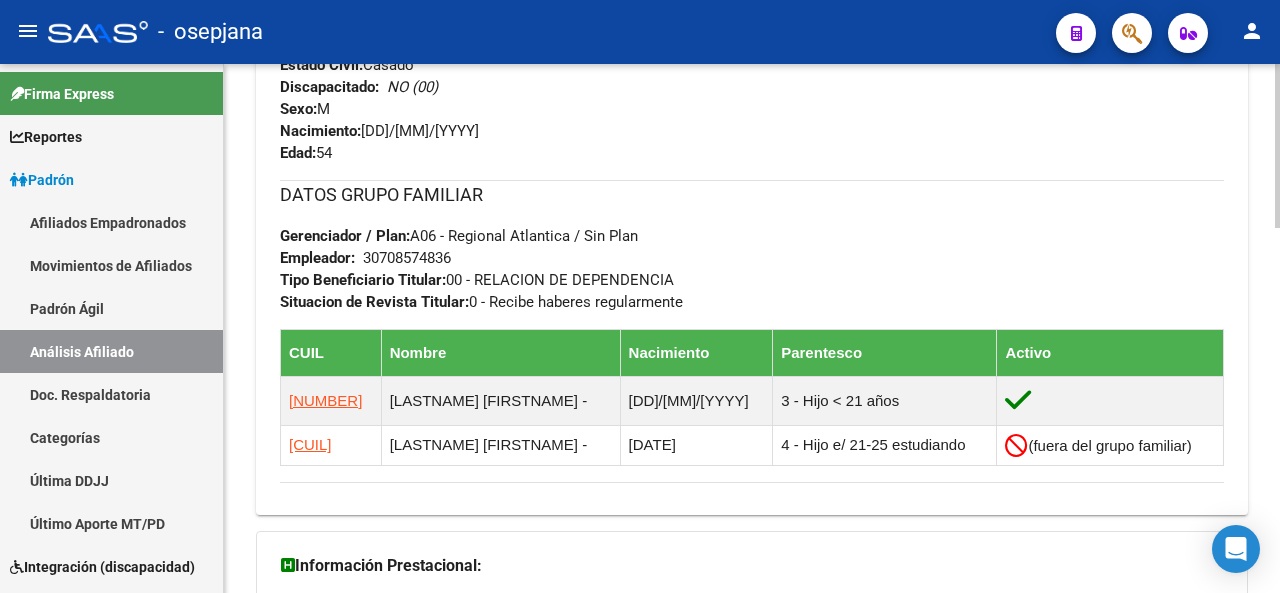 scroll, scrollTop: 402, scrollLeft: 0, axis: vertical 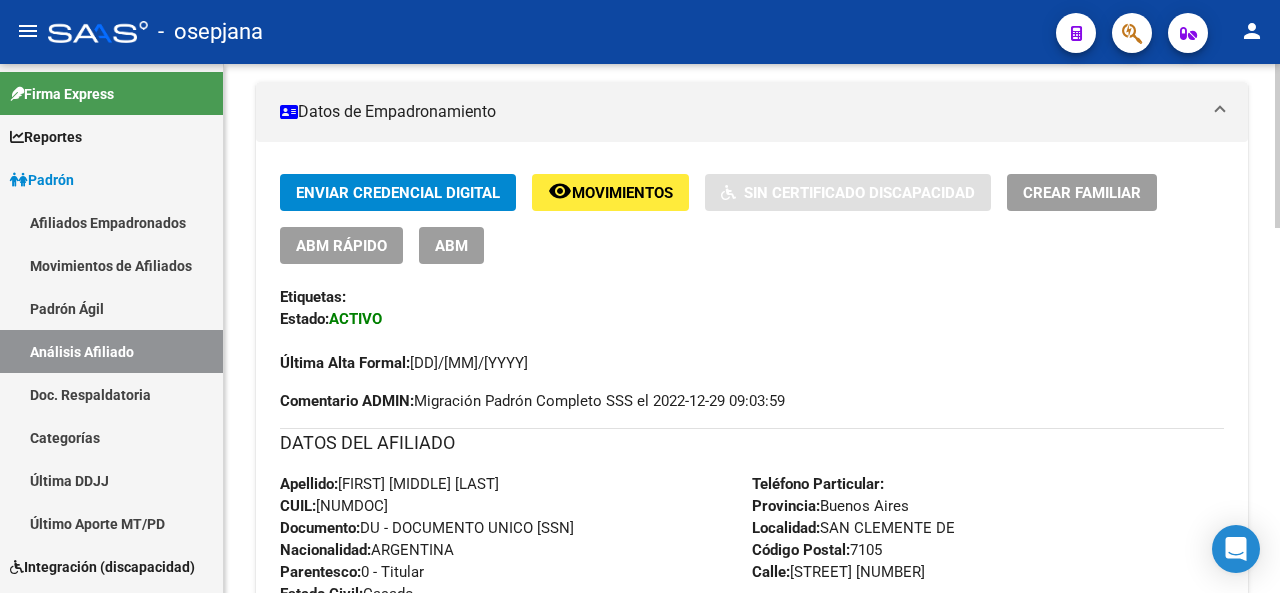 click 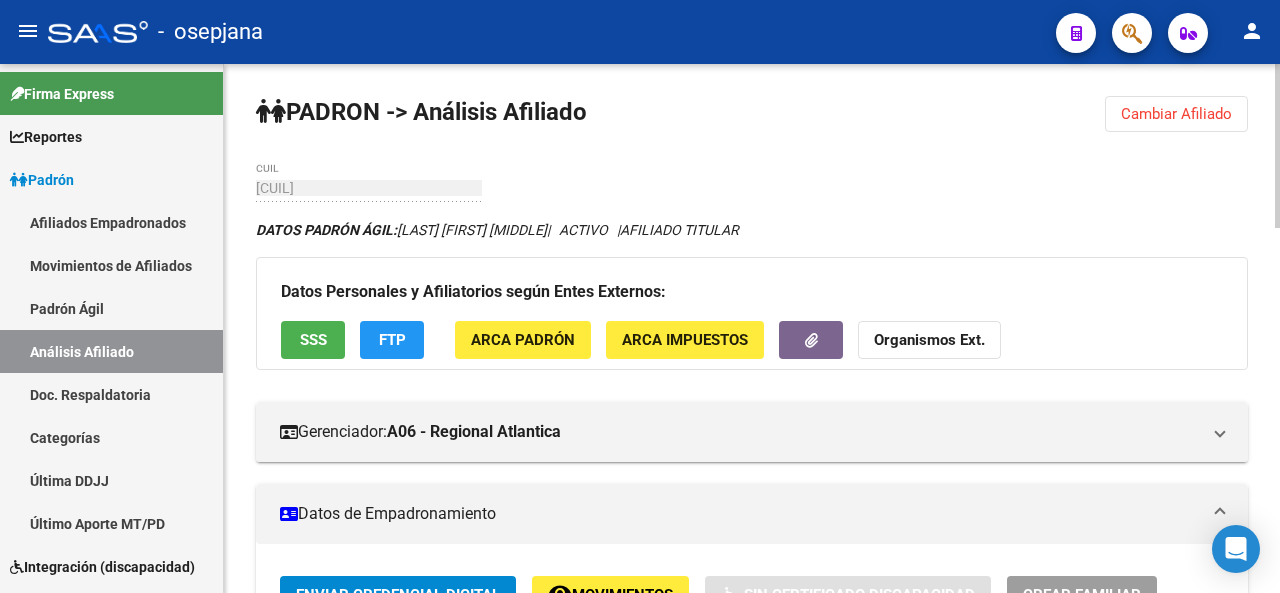 click 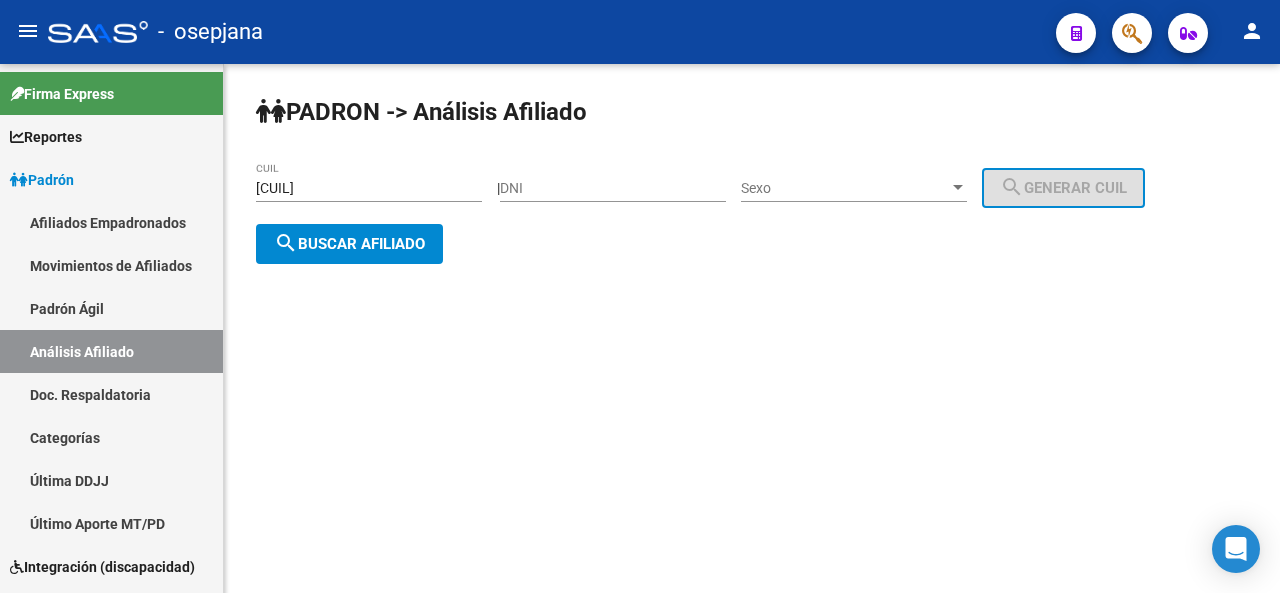 click on "PADRON -> Análisis Afiliado 20-22062298-4 CUIL | DNI Sexo Sexo search Generar CUIL search Buscar afiliado" 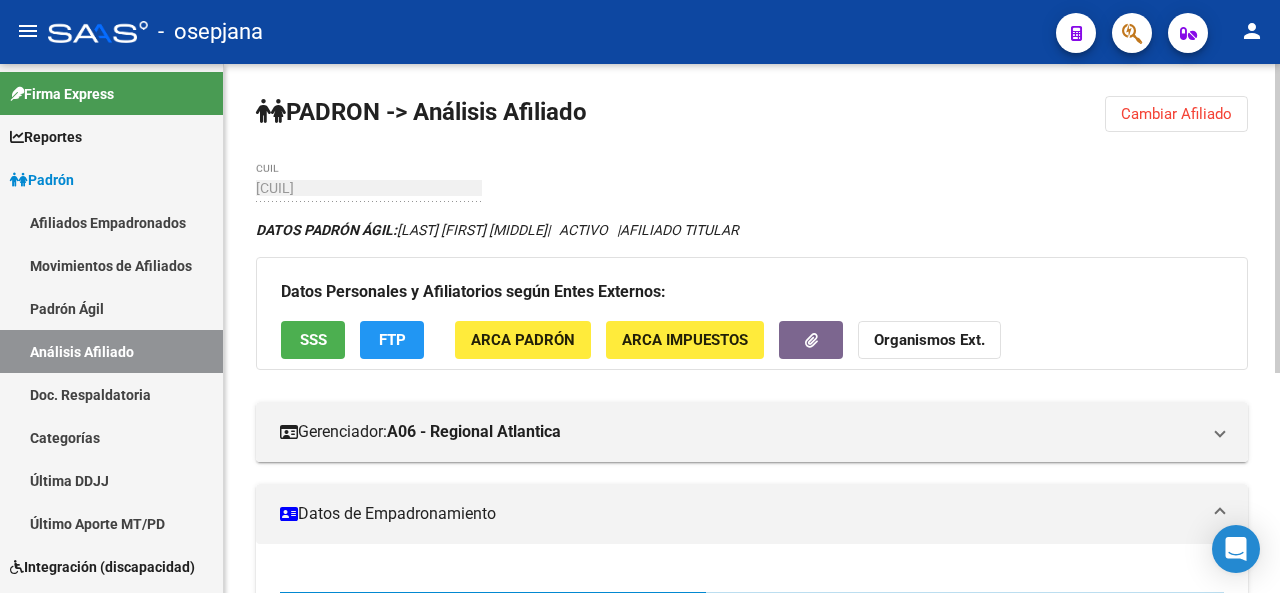 click 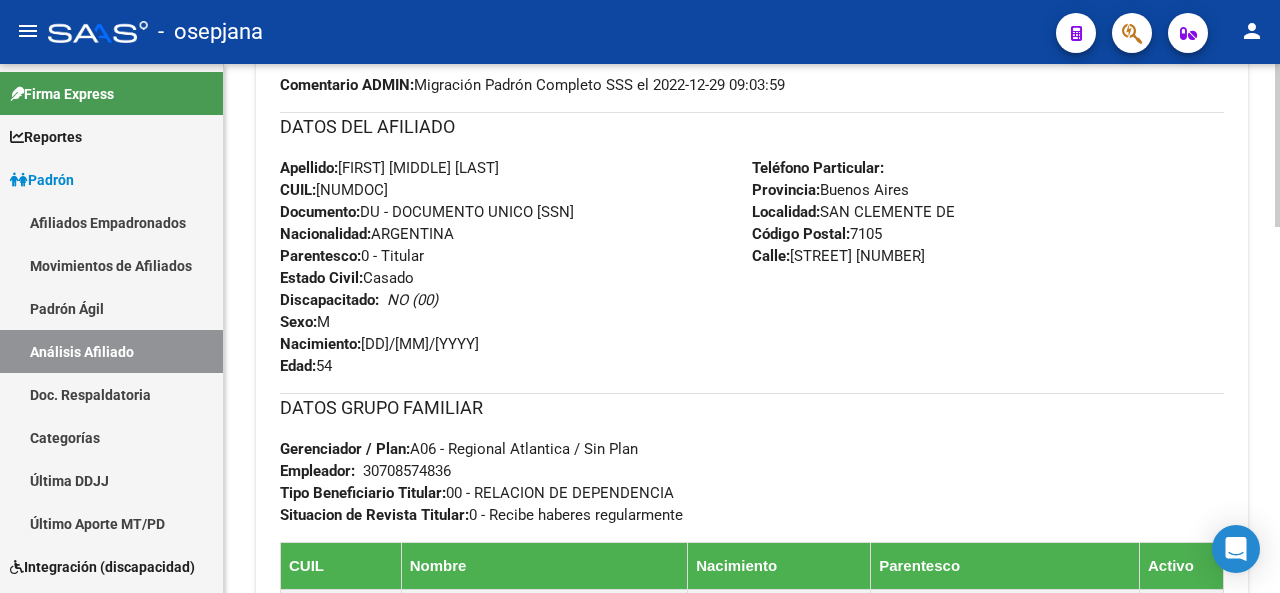 click 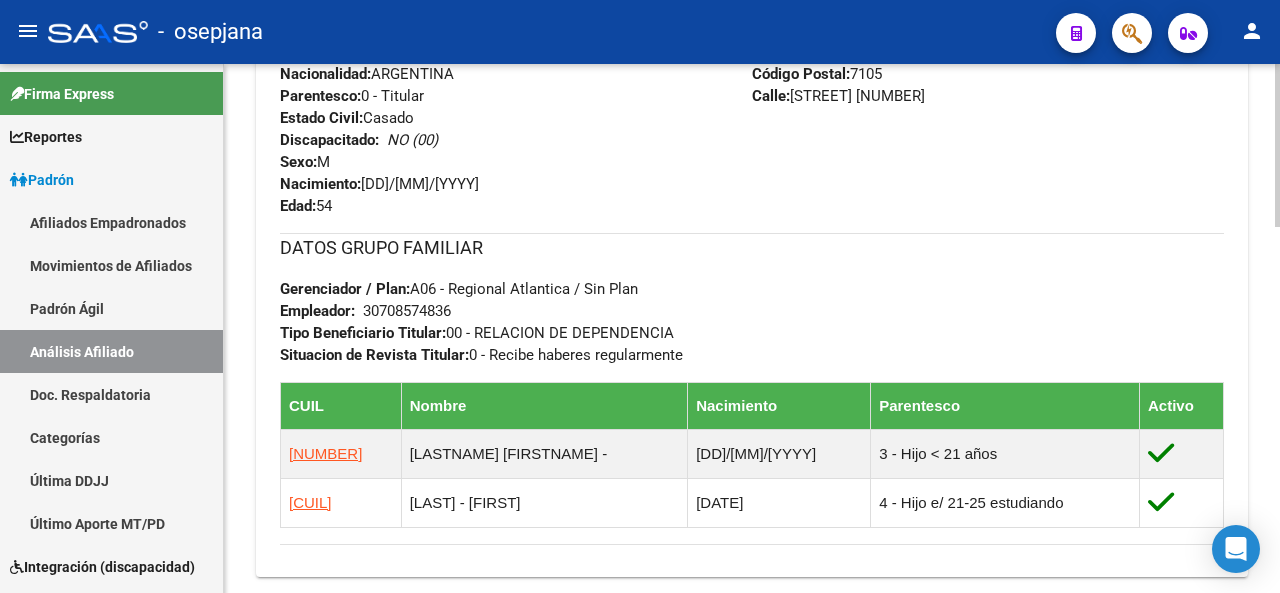 scroll, scrollTop: 936, scrollLeft: 0, axis: vertical 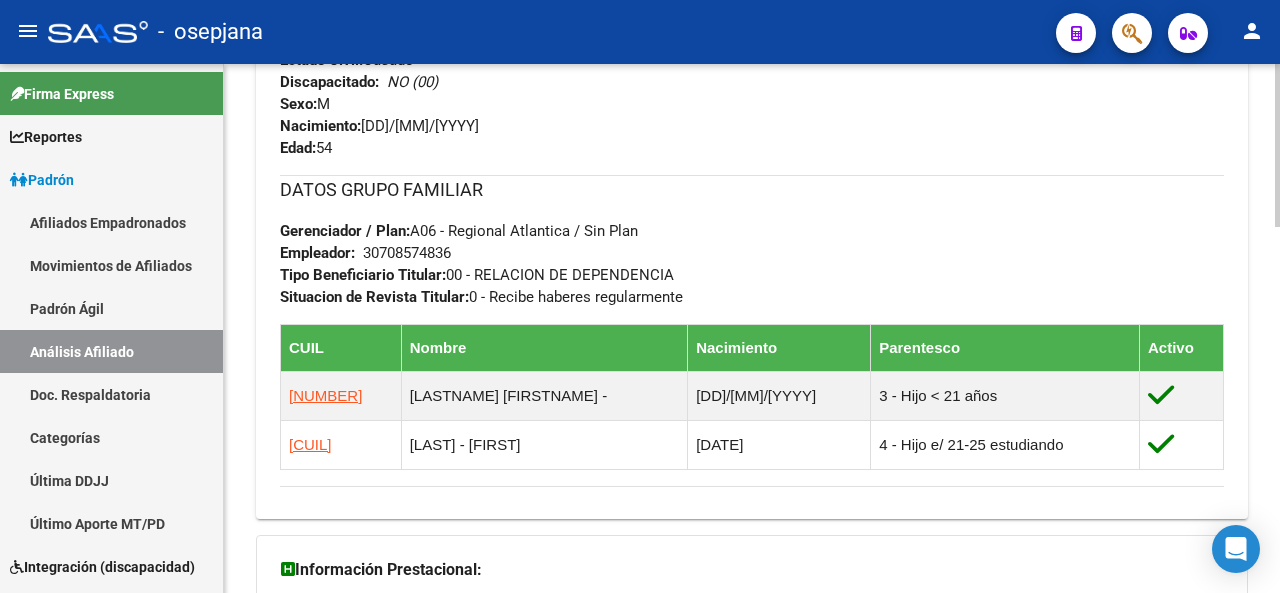 click on "20-22062298-4 CUIL DATOS PADRÓN ÁGIL: PALACIOS JULIO VIRGILIO | ACTIVO | AFILIADO TITULAR Datos Personales y Afiliatorios según Entes Externos: SSS FTP ARCA Padrón ARCA Impuestos Organismos Ext. Gerenciador: A06 - Regional Atlantica Atención telefónica: Atención emergencias: Otros Datos Útiles: Datos de Empadronamiento Enviar Credencial Digital remove_red_eye Movimientos Sin Certificado Discapacidad Crear Familiar ABM Rápido ABM Etiquetas: Estado: ACTIVO Última Alta Formal: 01/[MM]/[YYYY] Comentario ADMIN: Migración Padrón Completo SSS el 2022-12-29 09:03:59 DATOS DEL AFILIADO Apellido: PALACIOS CUIL: 20220622984 Documento: DU - DOCUMENTO UNICO 22062298 Nacionalidad: ARGENTINA Parentesco: 0 - Titular Estado Civil: Casado Discapacitado: NO (00) Sexo: M Nacimiento: 28/[MM]/[YYYY] Edad: 54 Teléfono Particular: [PHONE] Provincia: Buenos Aires Localidad: SAN CLEMENTE DE [POSTAL_CODE]" 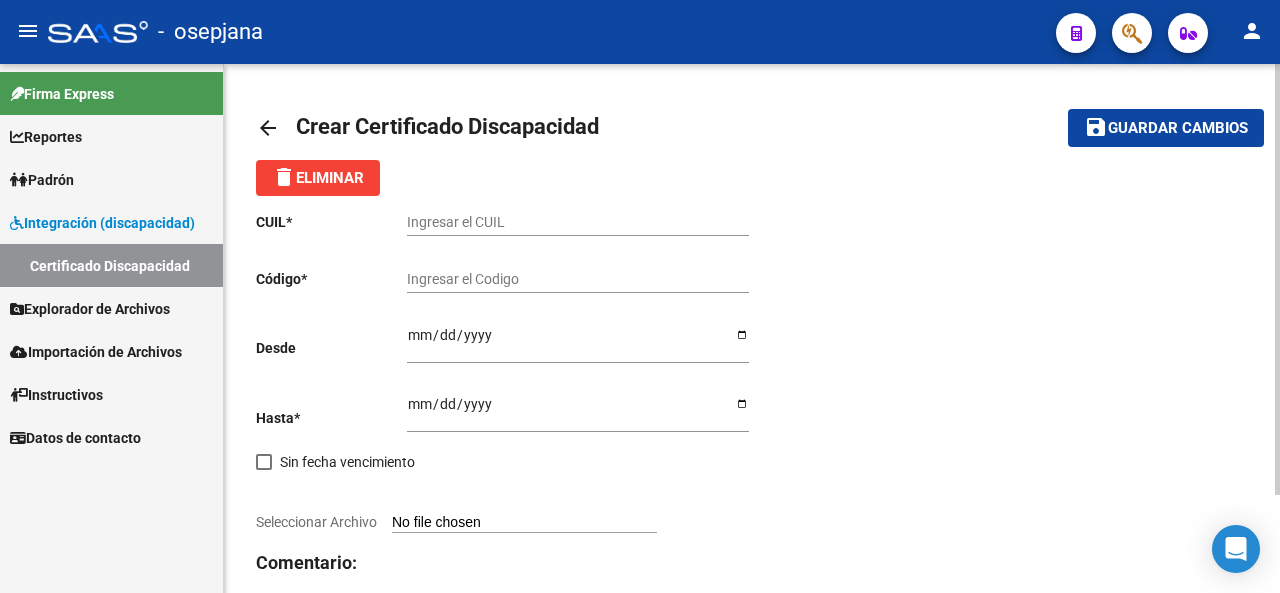 scroll, scrollTop: 0, scrollLeft: 0, axis: both 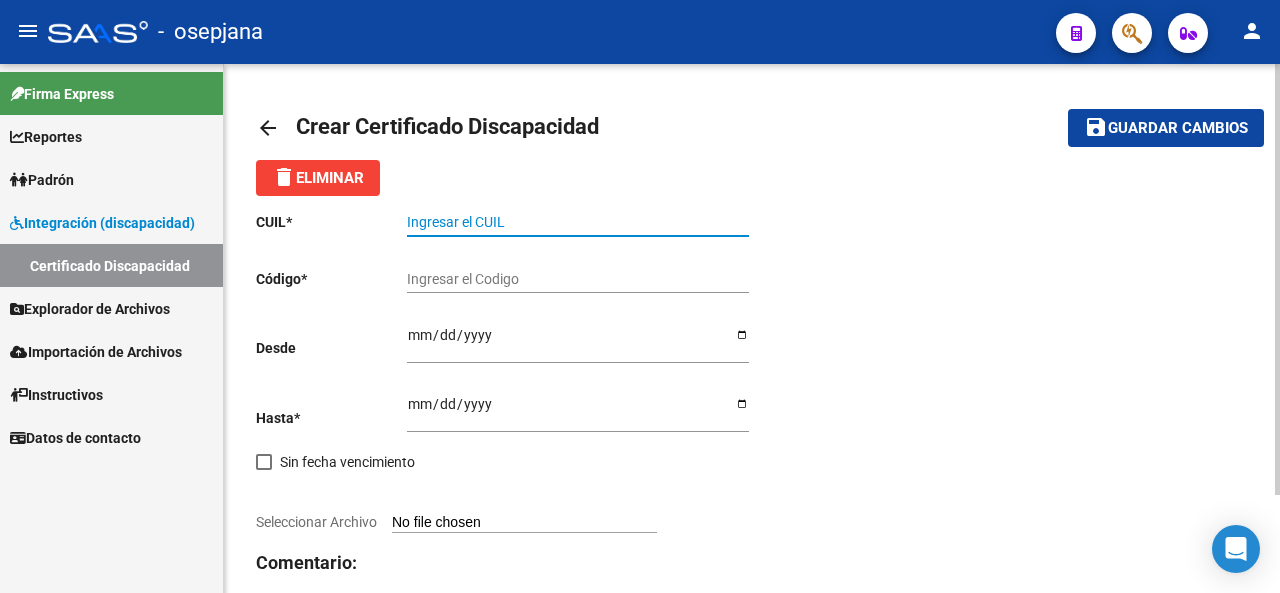 click on "Ingresar el CUIL" at bounding box center (578, 222) 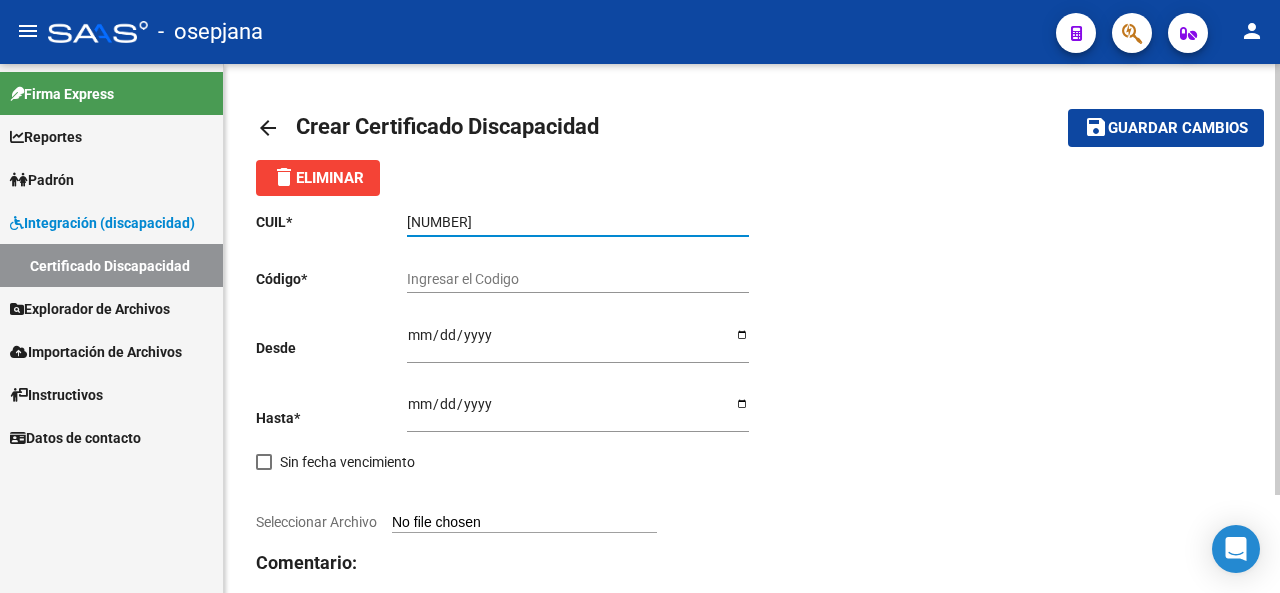 type on "[NUMBER]" 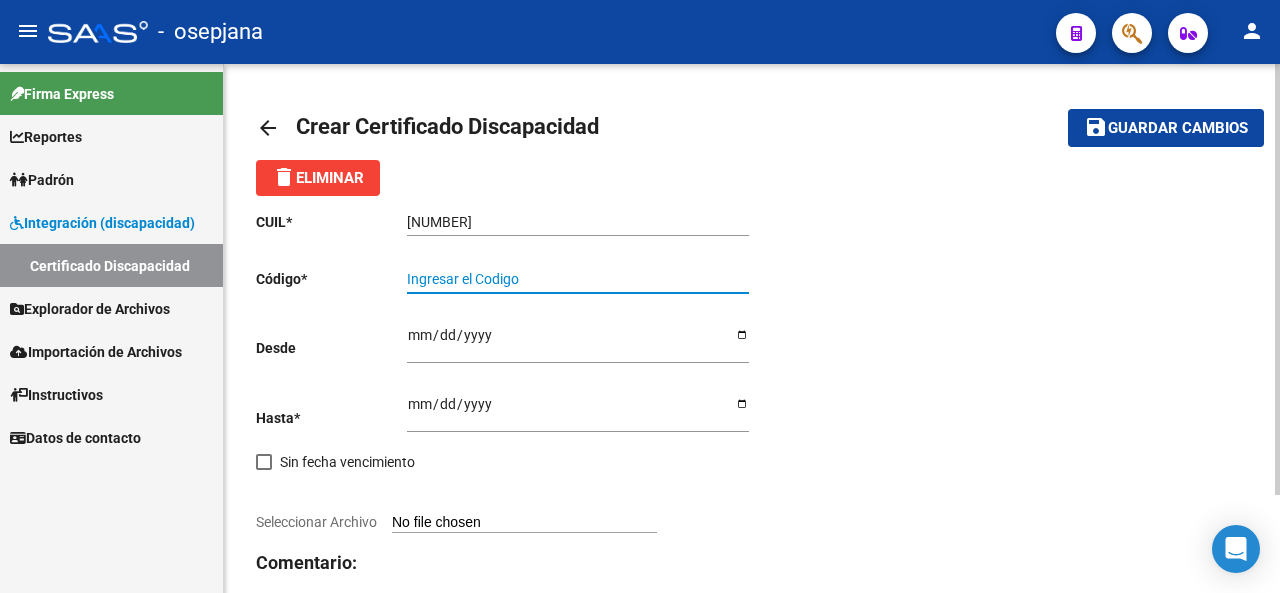 click on "Ingresar el Codigo" at bounding box center (578, 279) 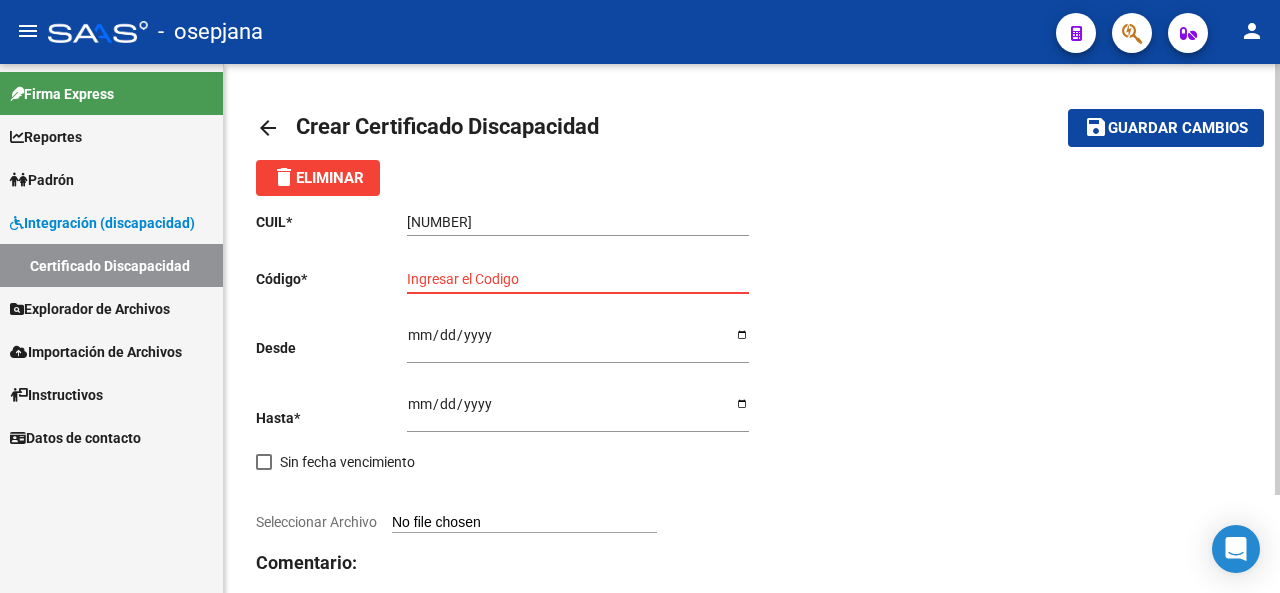 paste on "[NUMBER]-[DATE]" 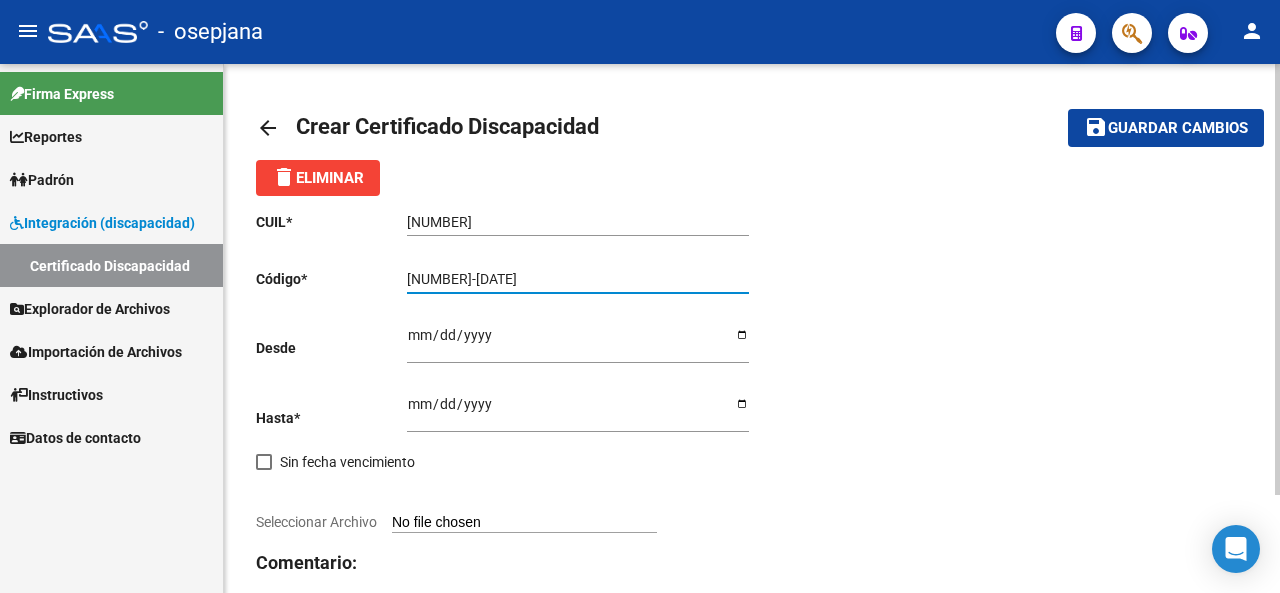 scroll, scrollTop: 0, scrollLeft: 2, axis: horizontal 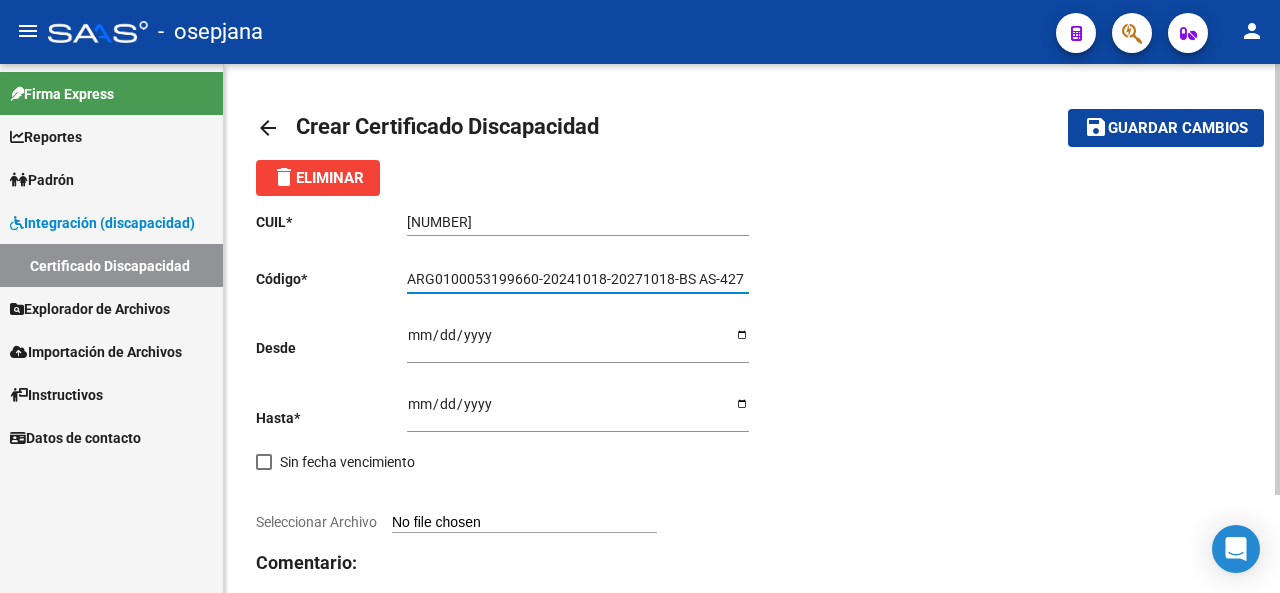 click on "ARG0100053199660-20241018-20271018-BS AS-427 Ingresar el Codigo" 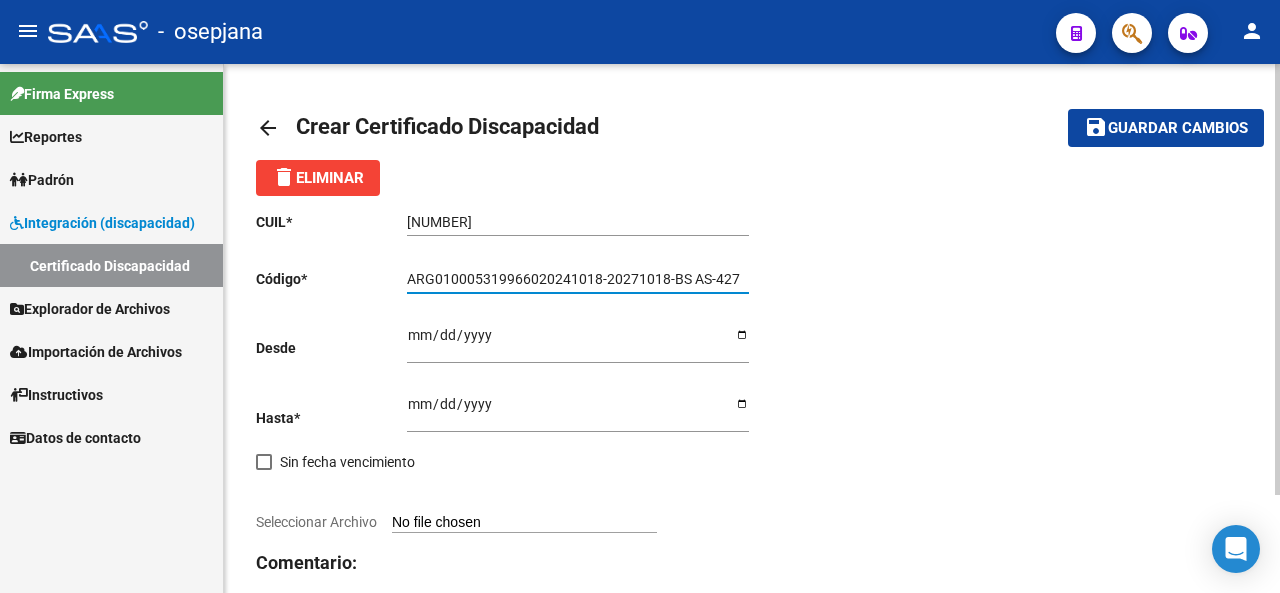 click on "ARG010005319966020241018-20271018-BS AS-427" at bounding box center [578, 279] 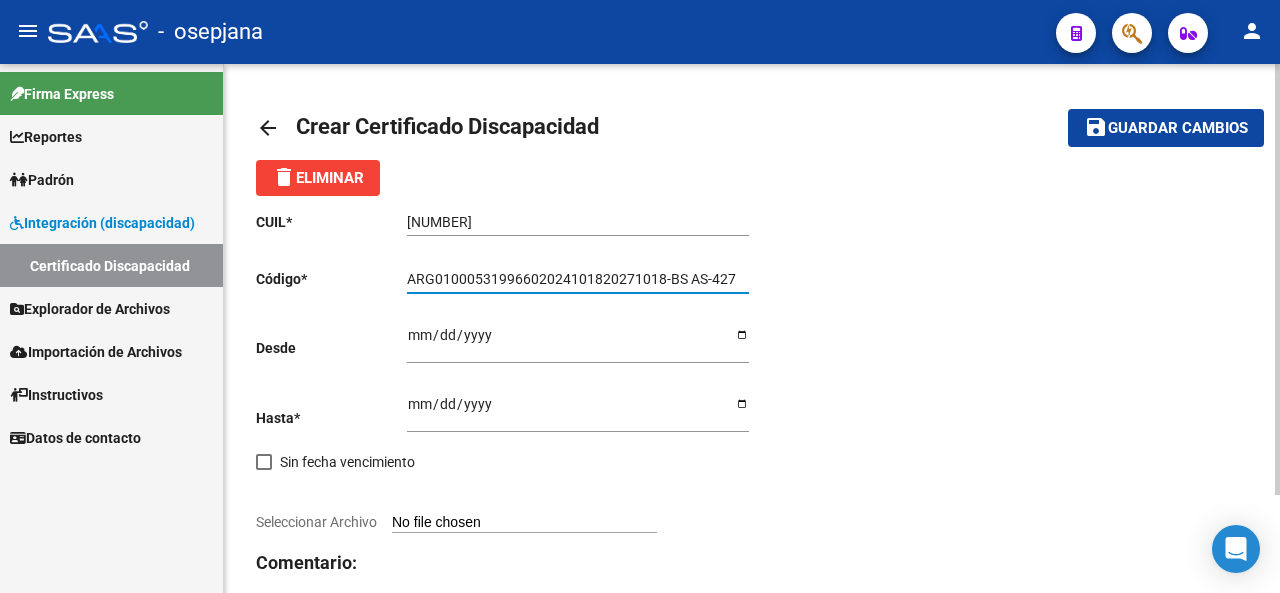 click on "ARG01000531996602024101820271018-BS AS-427" at bounding box center [578, 279] 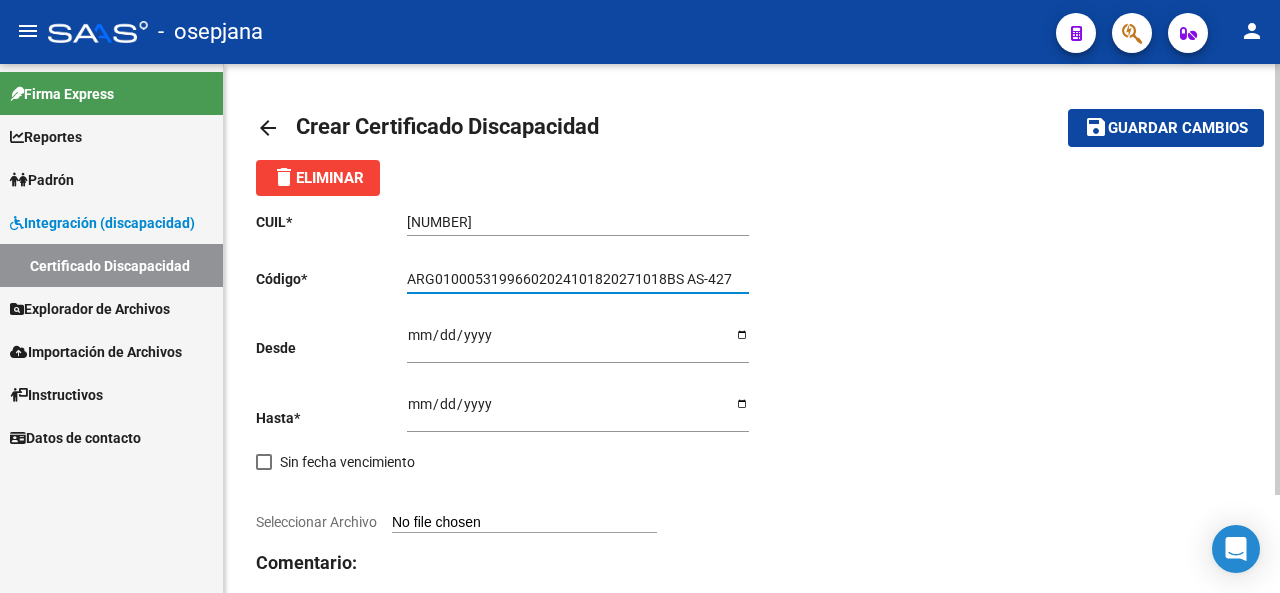 click on "ARG01000531996602024101820271018BS AS-427" at bounding box center [578, 279] 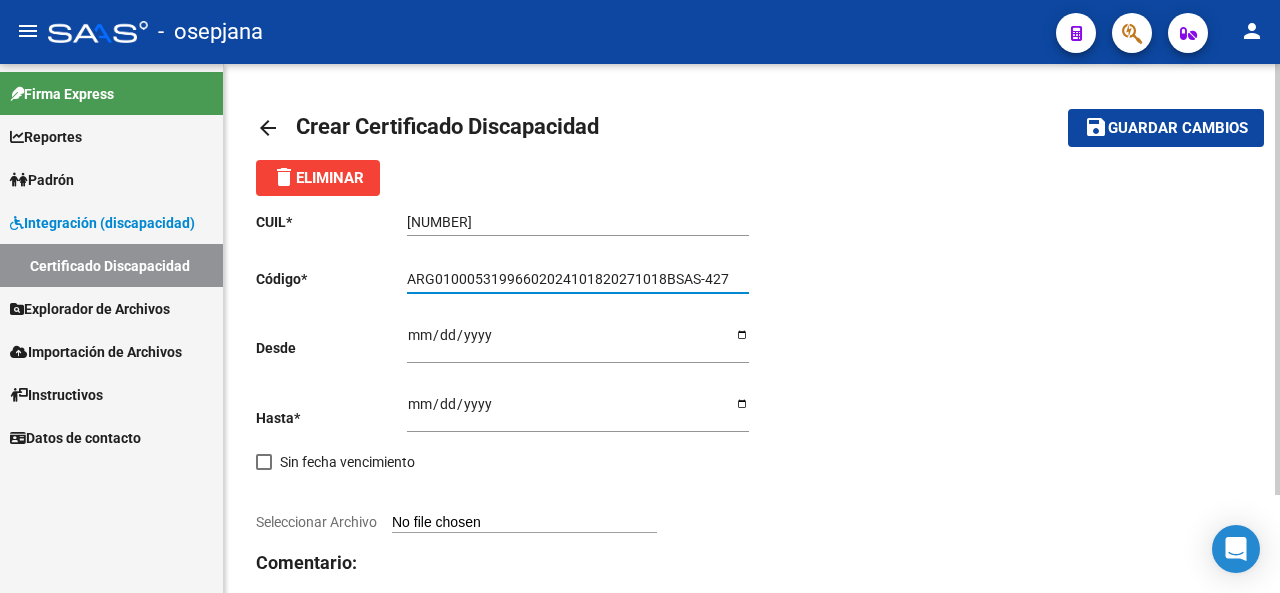 click on "ARG01000531996602024101820271018BSAS-427" at bounding box center (578, 279) 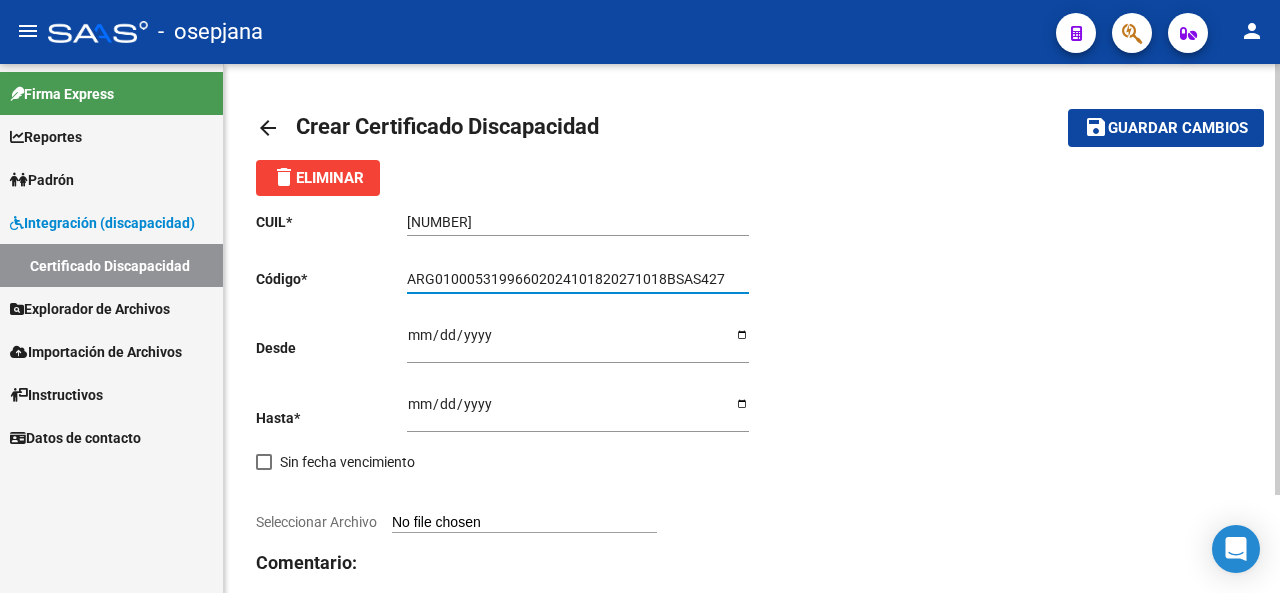 type on "ARG01000531996602024101820271018BSAS427" 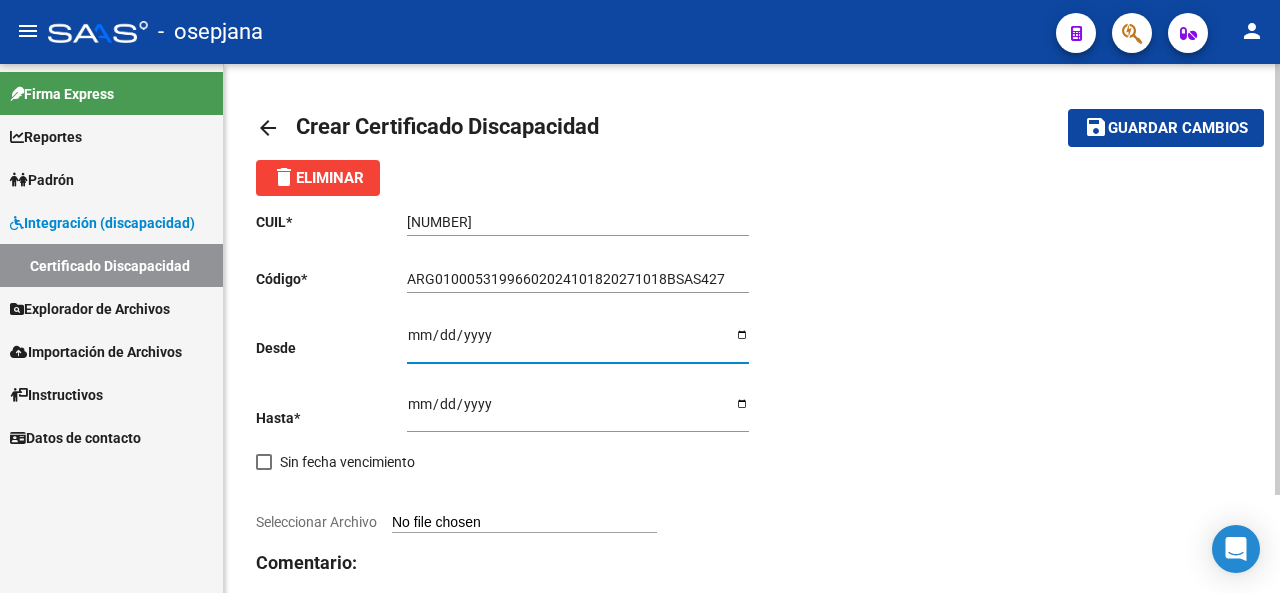 click on "Ingresar fec. Desde" at bounding box center [578, 342] 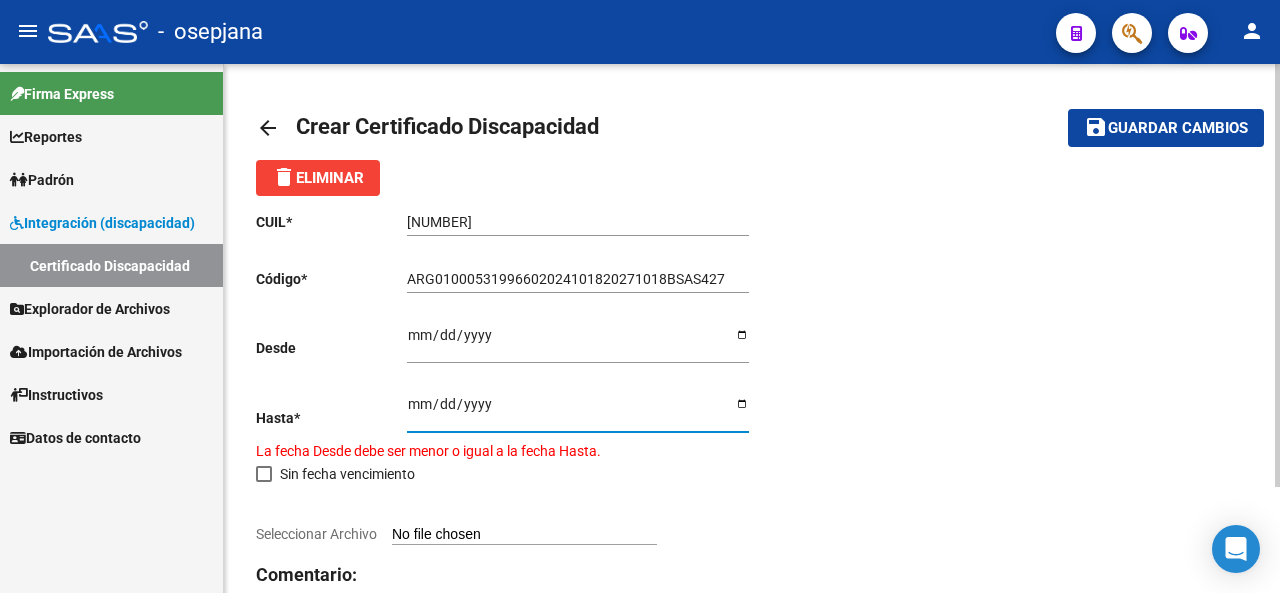 type on "2027-10-18" 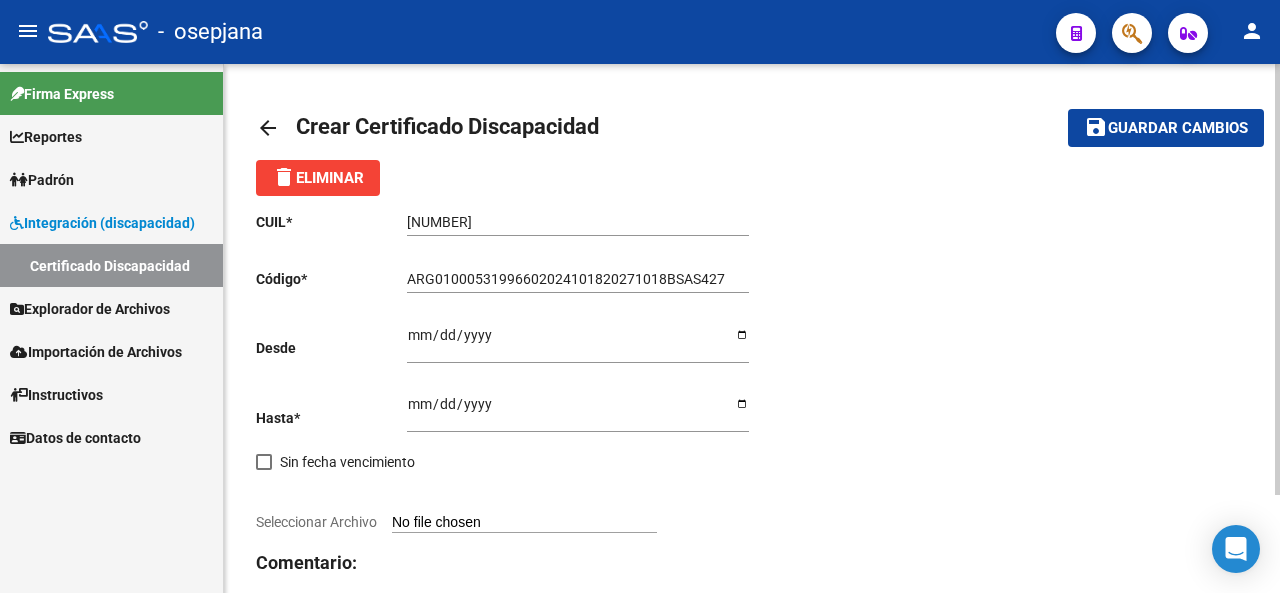 click on "Seleccionar Archivo" at bounding box center (524, 523) 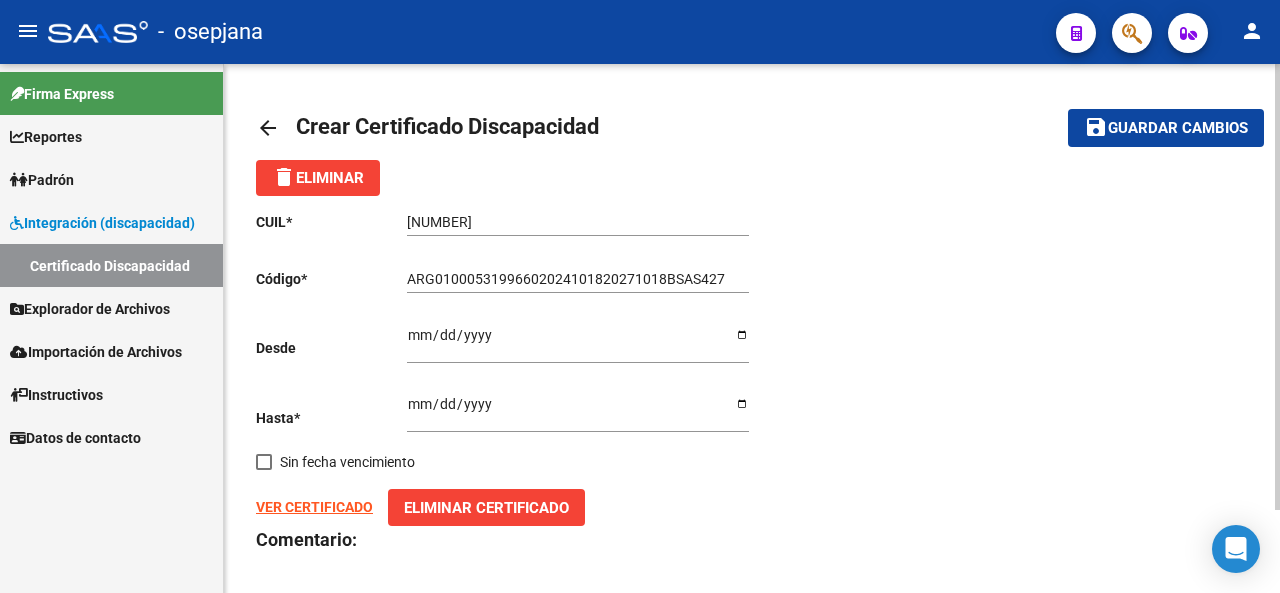 click on "VER CERTIFICADO" 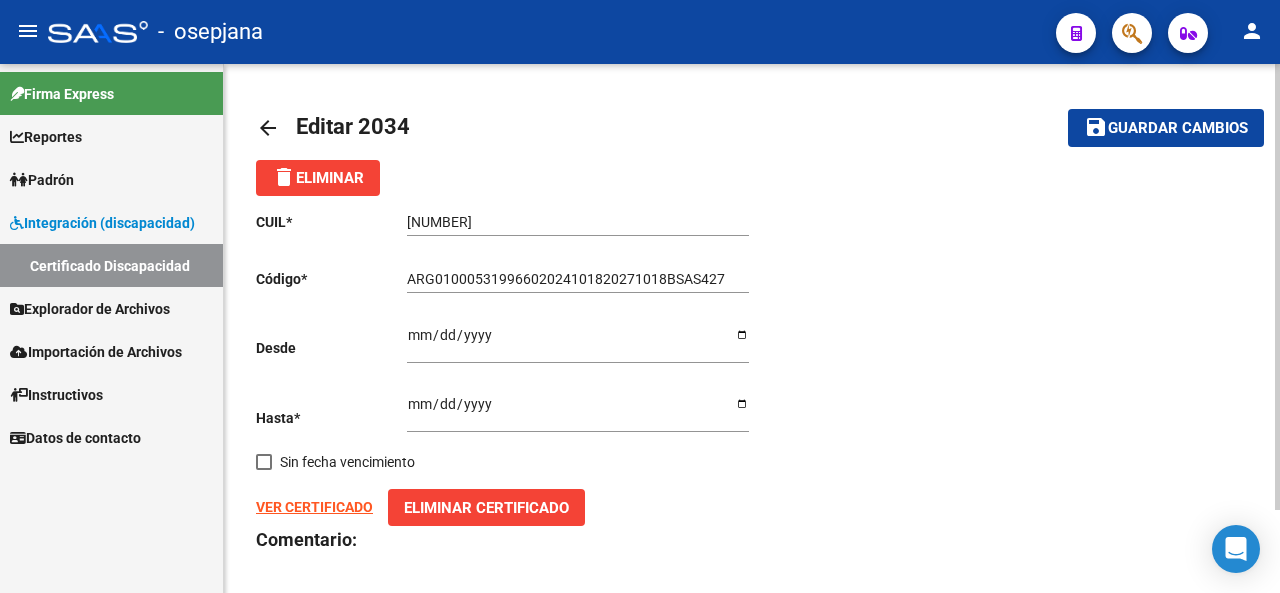 click on "save Guardar cambios" 